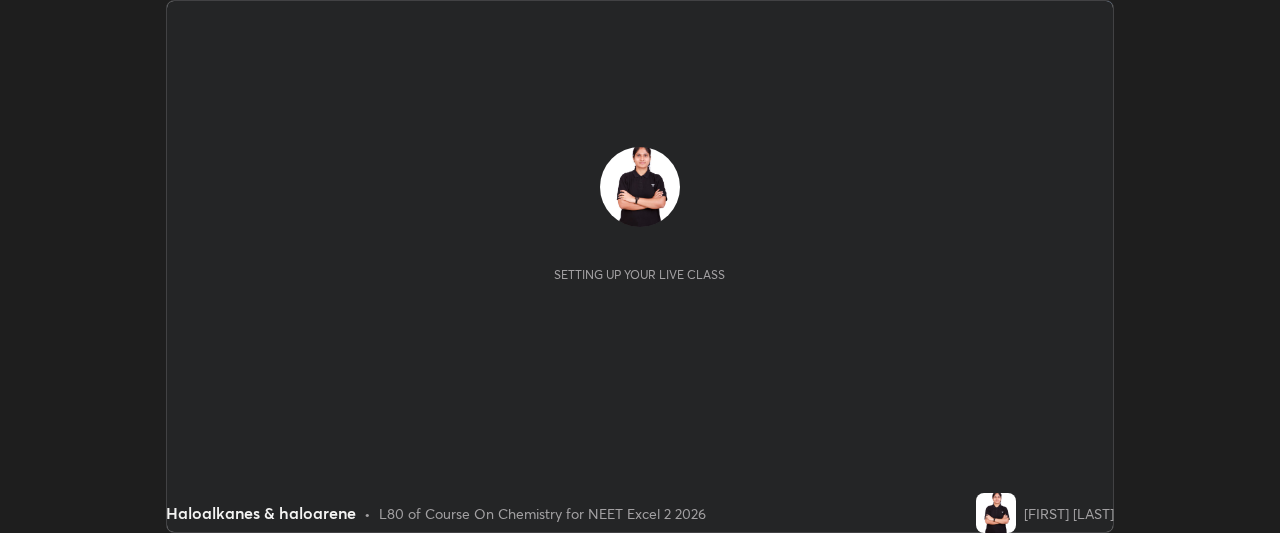 scroll, scrollTop: 0, scrollLeft: 0, axis: both 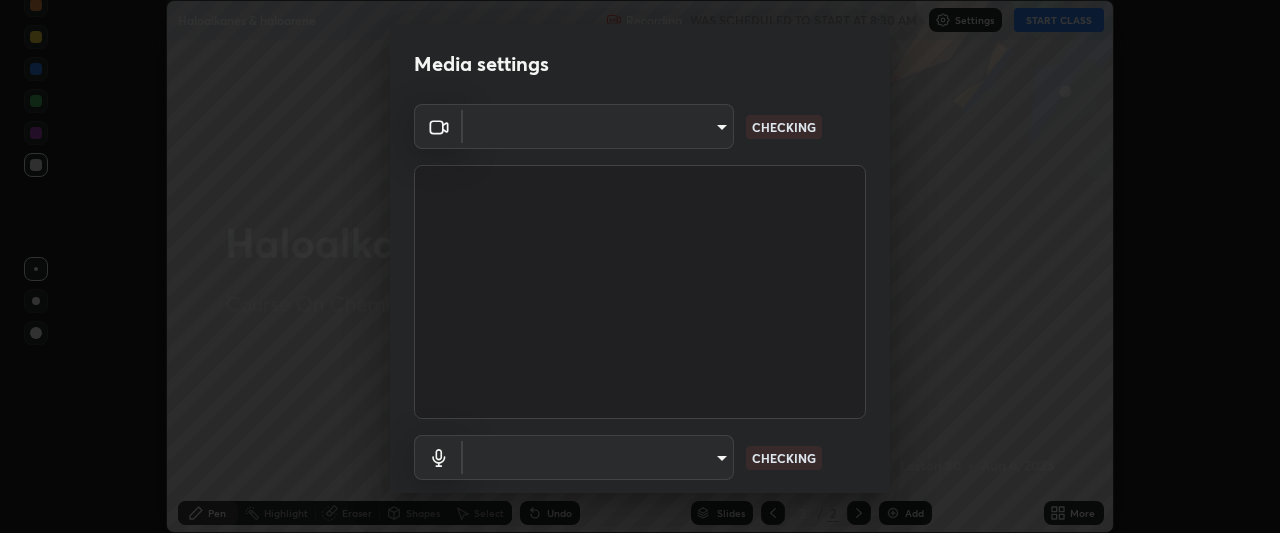 type on "8eb8a9b94d543390f1bf6c46f2de83bcb95ddf8c53c718d69585ea9f7ba8e57b" 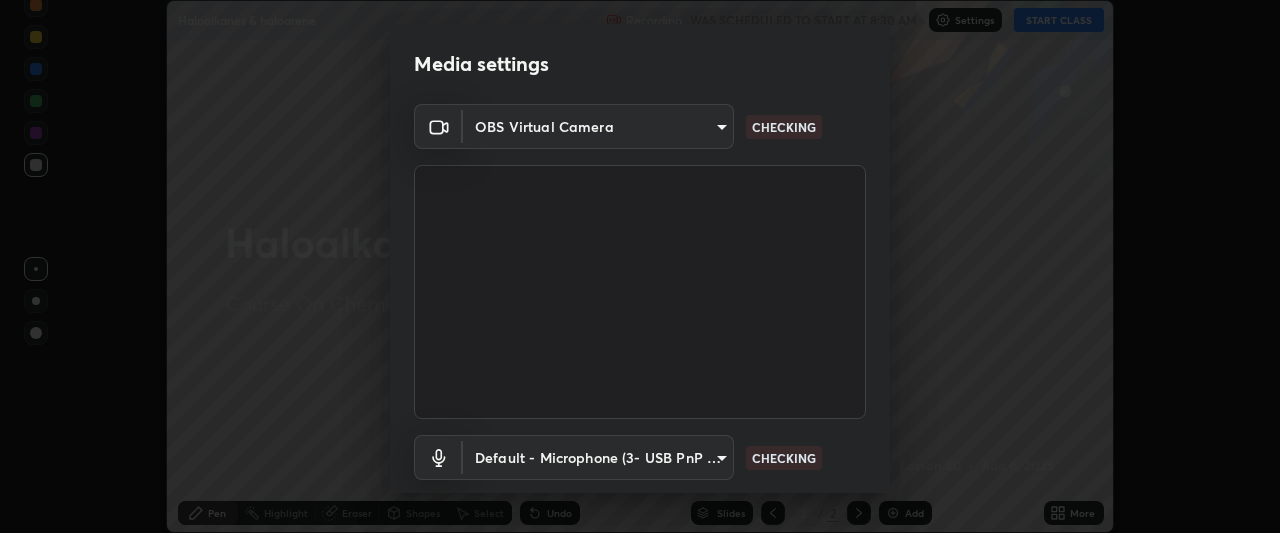 click on "Erase all Haloalkanes & haloarene Recording WAS SCHEDULED TO START AT 8:30 AM Settings START CLASS Setting up your live class Haloalkanes & haloarene • L80 of Course On Chemistry for NEET Excel 2 2026 [FIRST] [LAST] Highlight Eraser Shapes Select Undo Slides 2 / 2 Add More No doubts shared Encourage your learners to ask a doubt for better clarity Report an issue Reason for reporting Buffering Chat not working Audio - Video sync issue Educator video quality low ​ Attach an image Report Media settings OBS Virtual Camera [HASH] CHECKING Default - Microphone (3- USB PnP Sound Device) default CHECKING 1 / 5 Next" at bounding box center [640, 266] 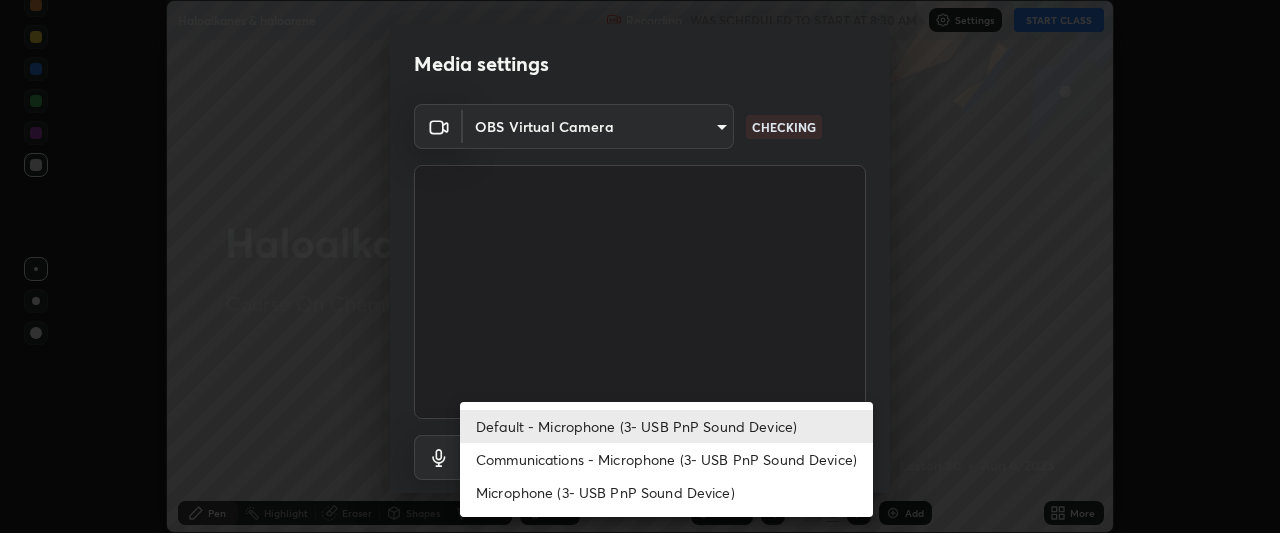 click on "Communications - Microphone (3- USB PnP Sound Device)" at bounding box center [666, 459] 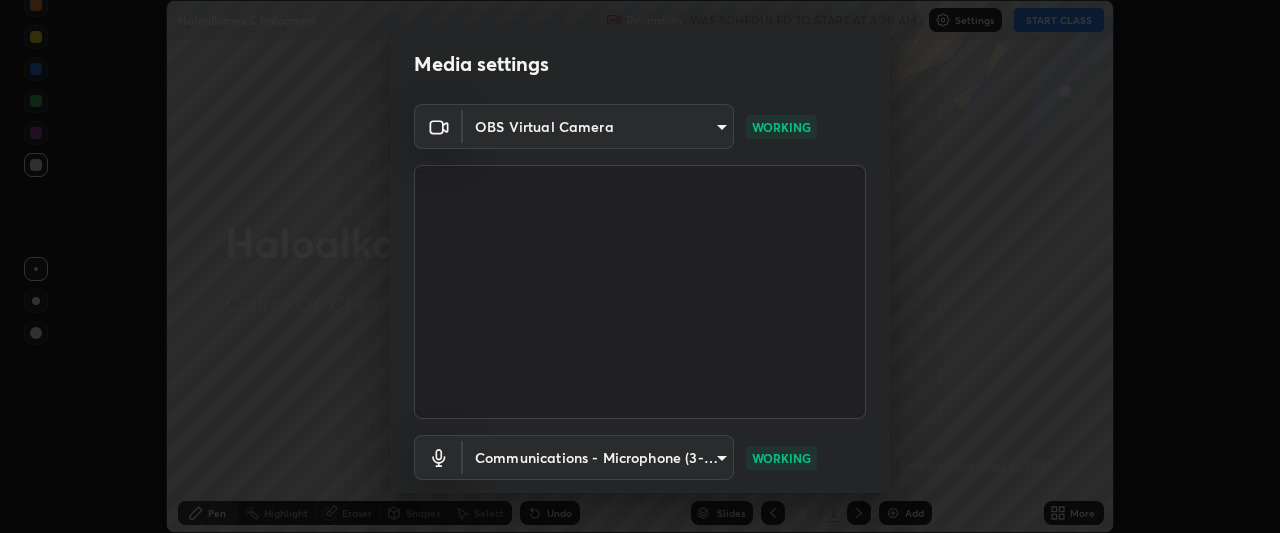 scroll, scrollTop: 123, scrollLeft: 0, axis: vertical 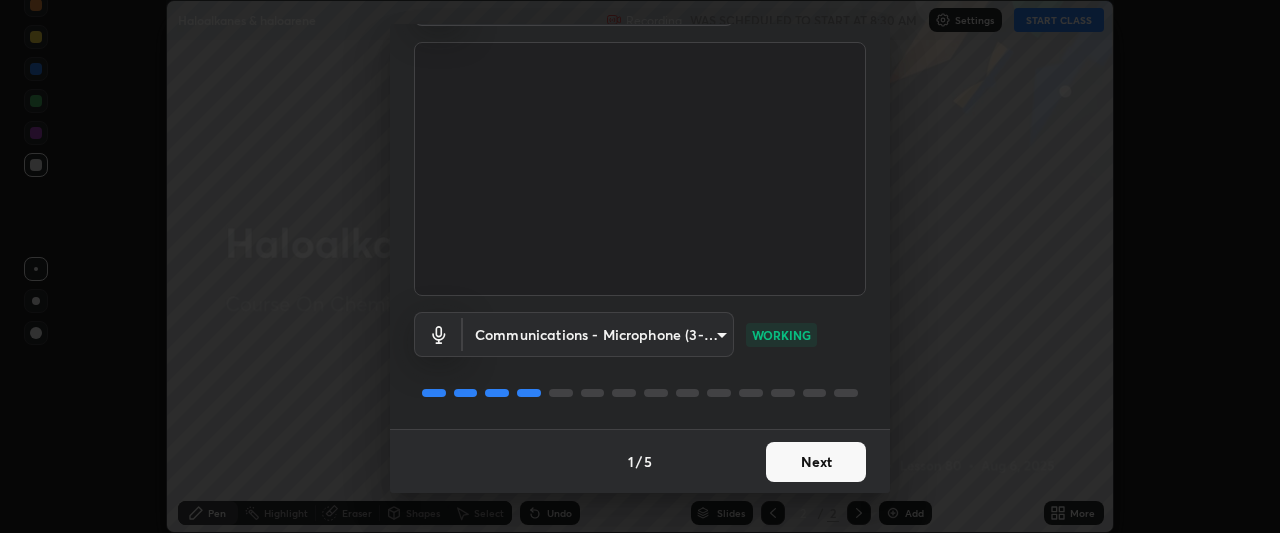 click on "Next" at bounding box center [816, 462] 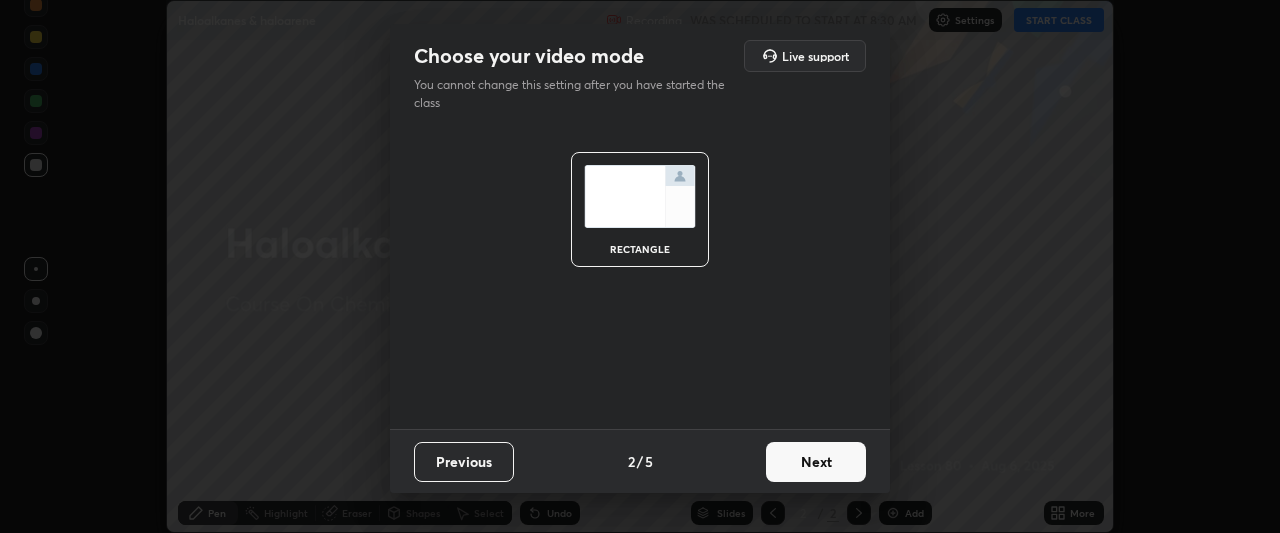 scroll, scrollTop: 0, scrollLeft: 0, axis: both 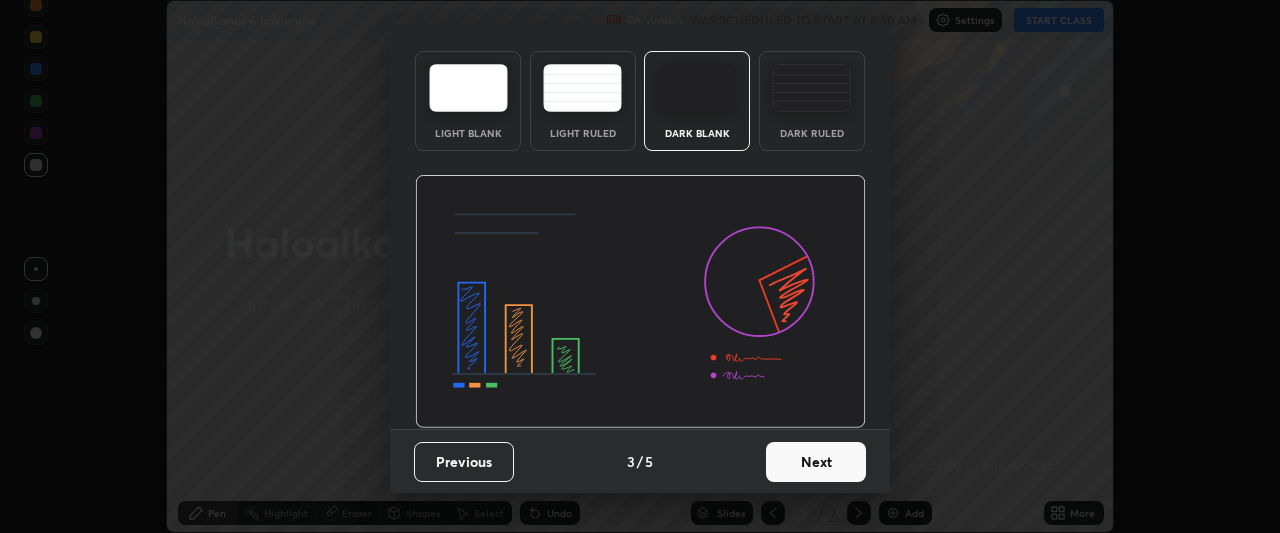 click on "Next" at bounding box center (816, 462) 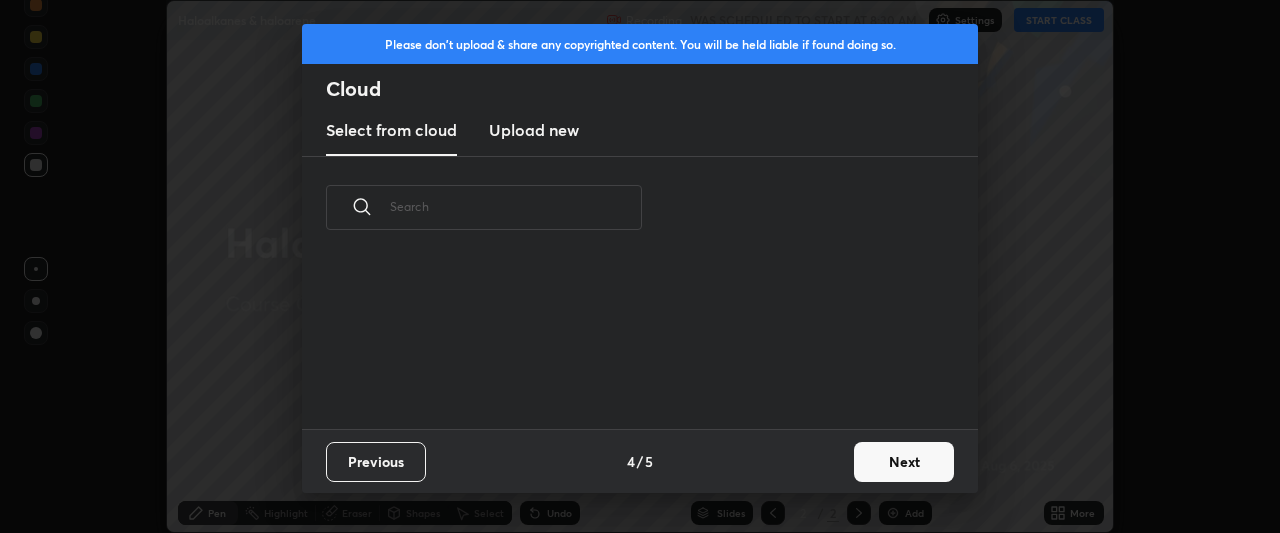 scroll, scrollTop: 0, scrollLeft: 0, axis: both 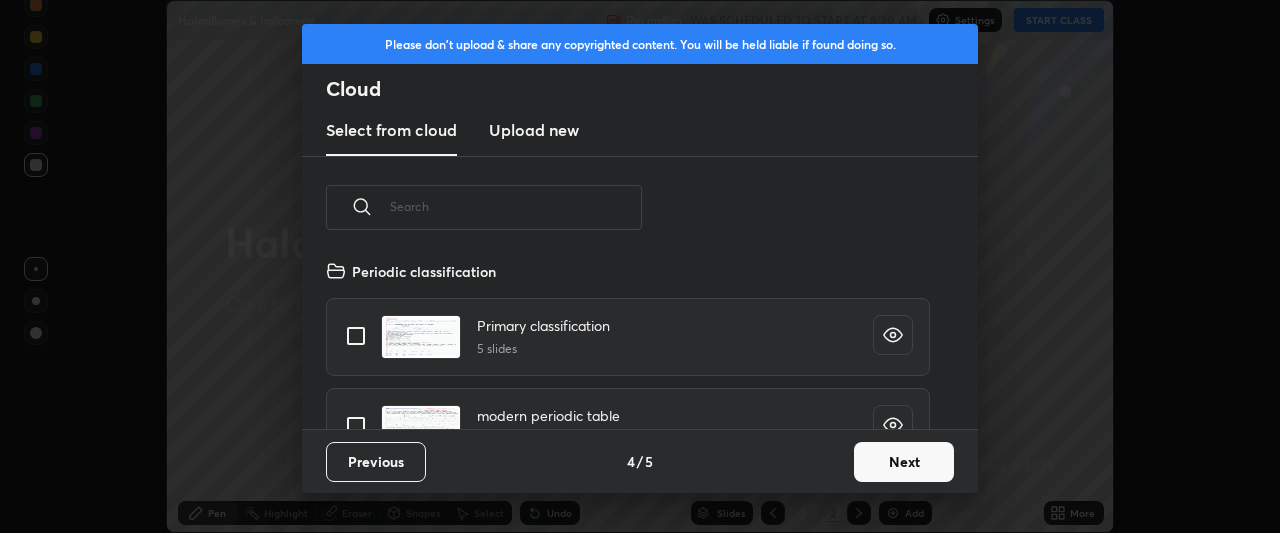 click on "Next" at bounding box center (904, 462) 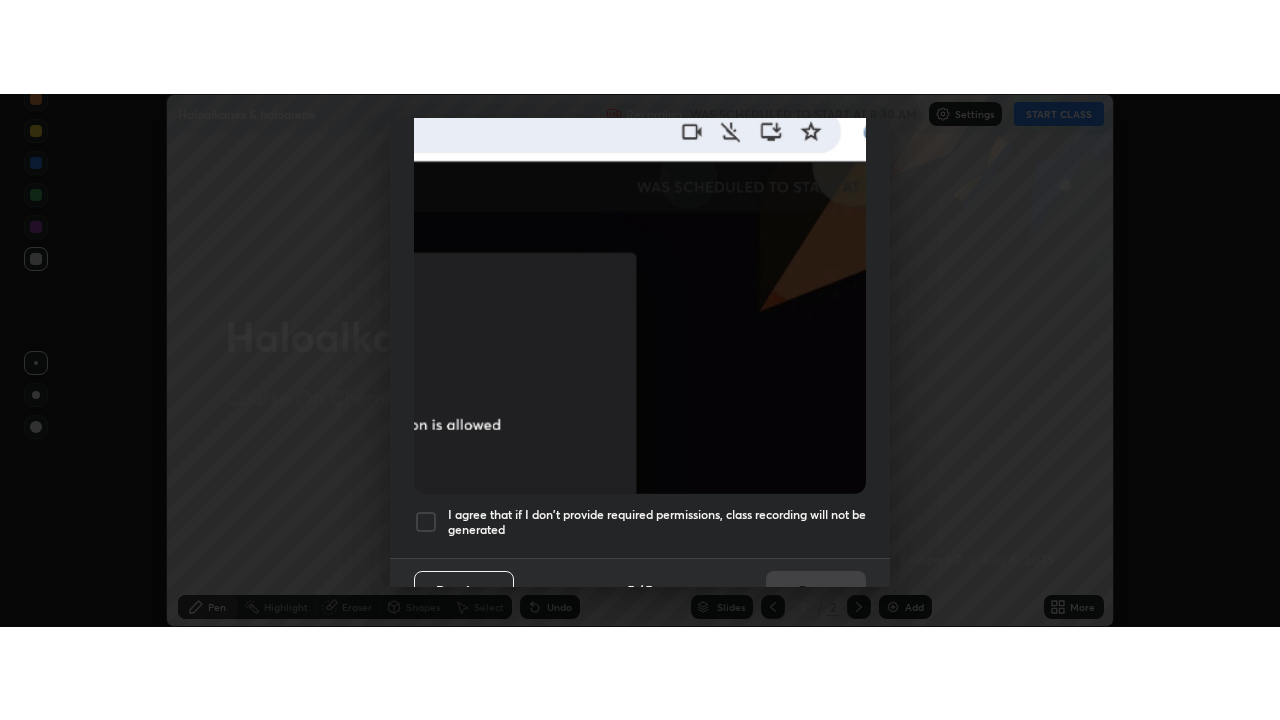 scroll, scrollTop: 531, scrollLeft: 0, axis: vertical 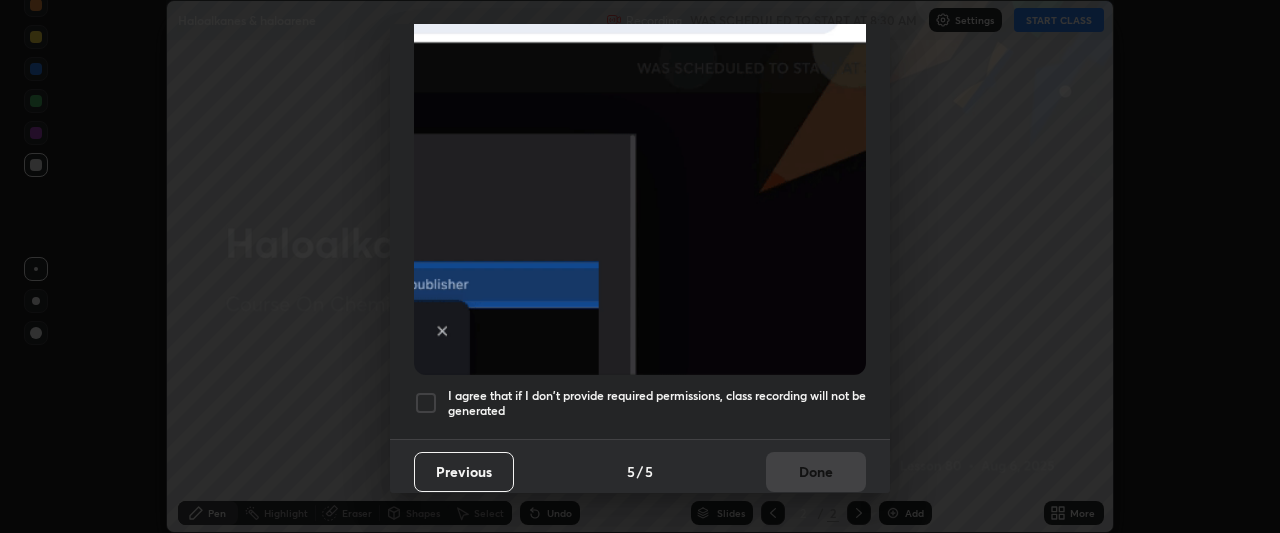 click at bounding box center [426, 403] 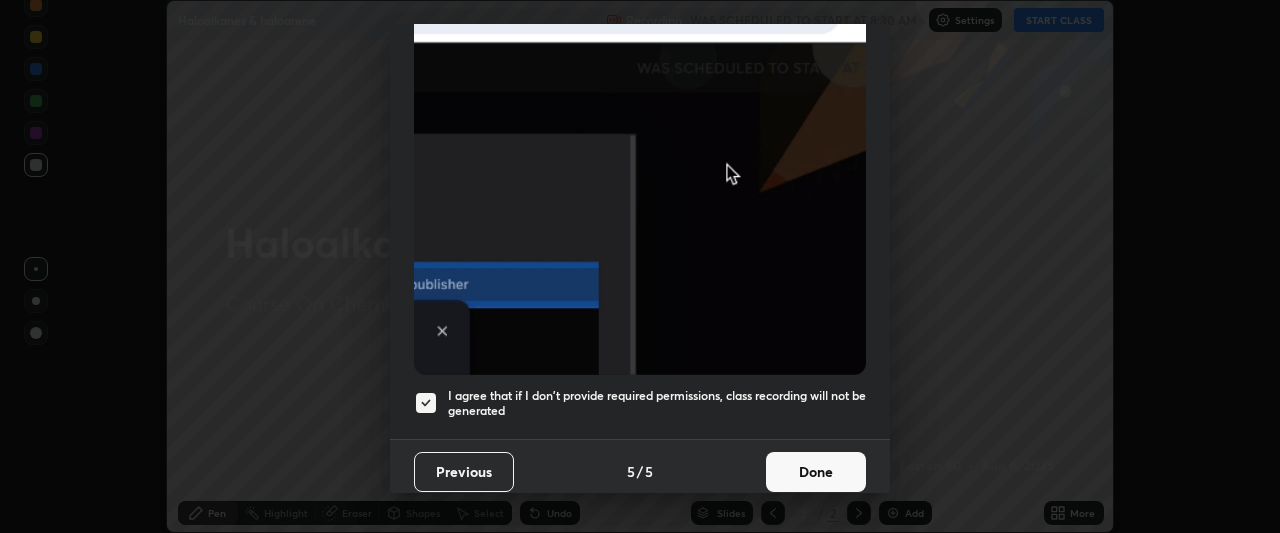 click on "Done" at bounding box center [816, 472] 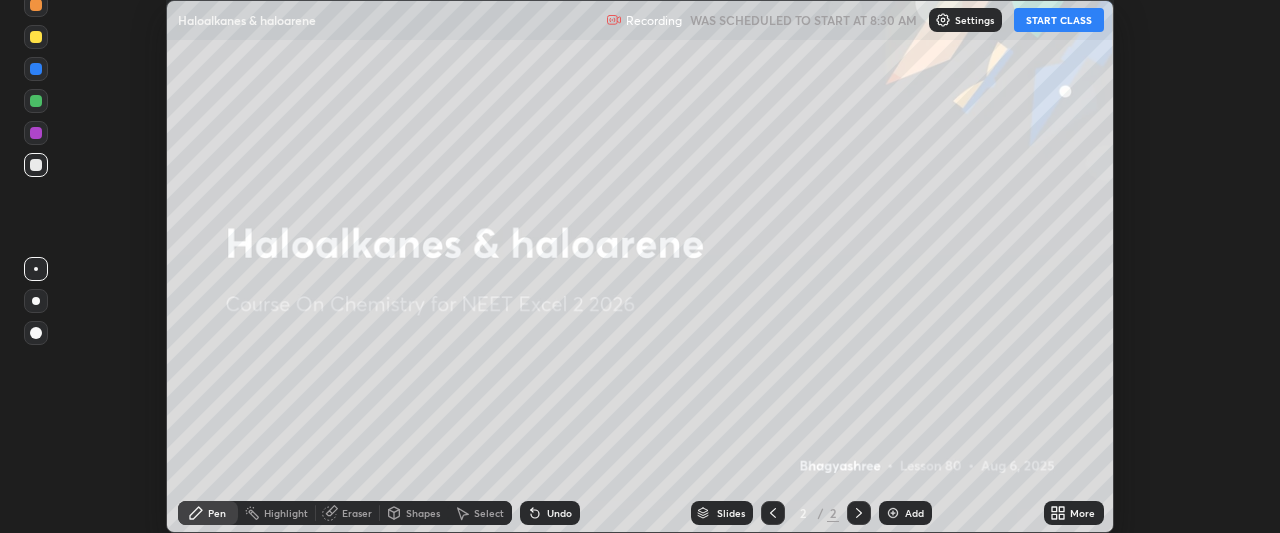 click on "Setting up your live class" at bounding box center (640, 266) 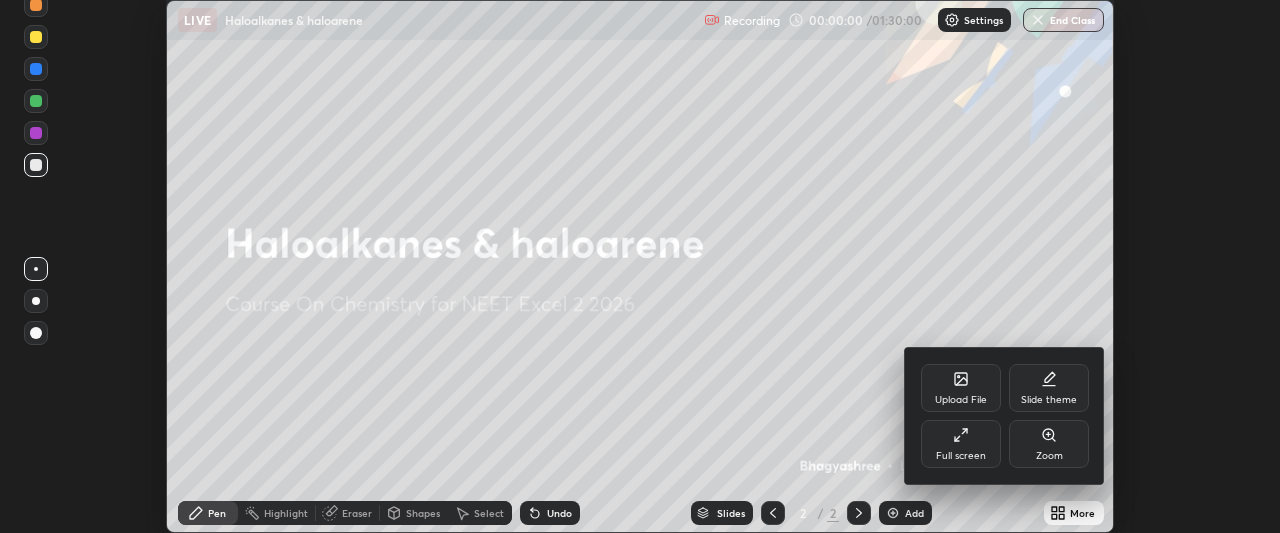 click on "Full screen" at bounding box center [961, 444] 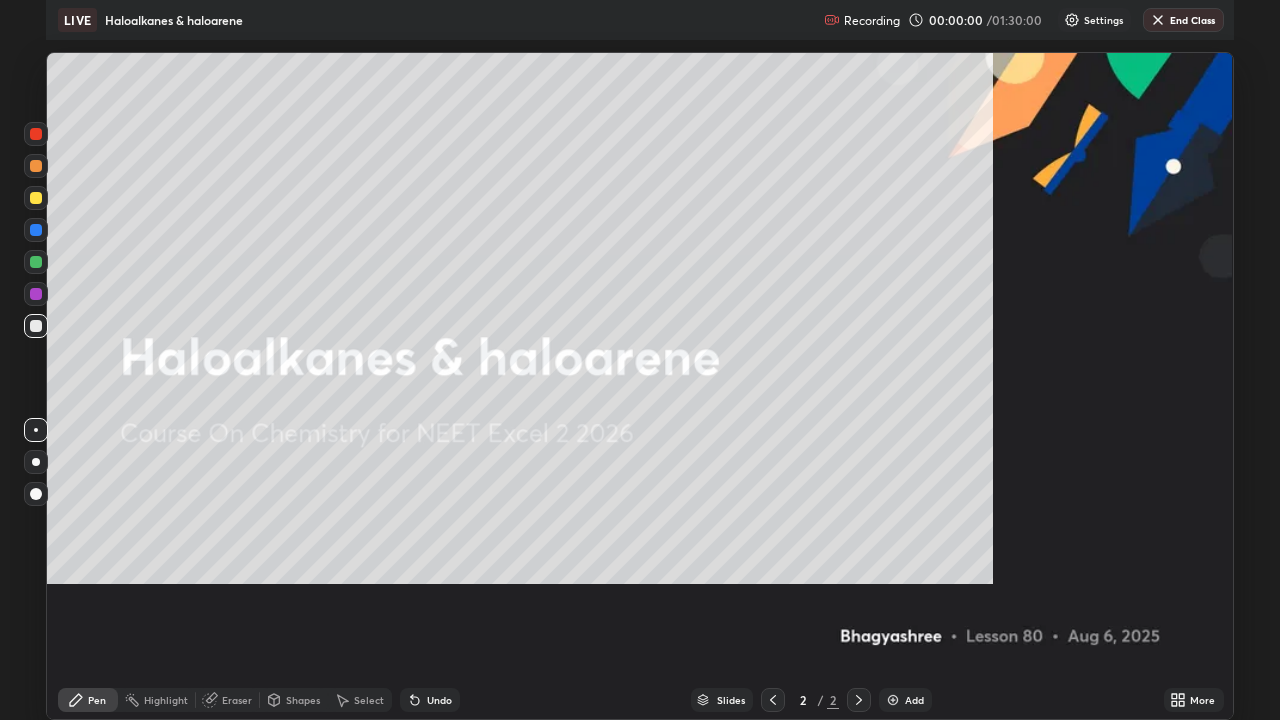 scroll, scrollTop: 99280, scrollLeft: 98720, axis: both 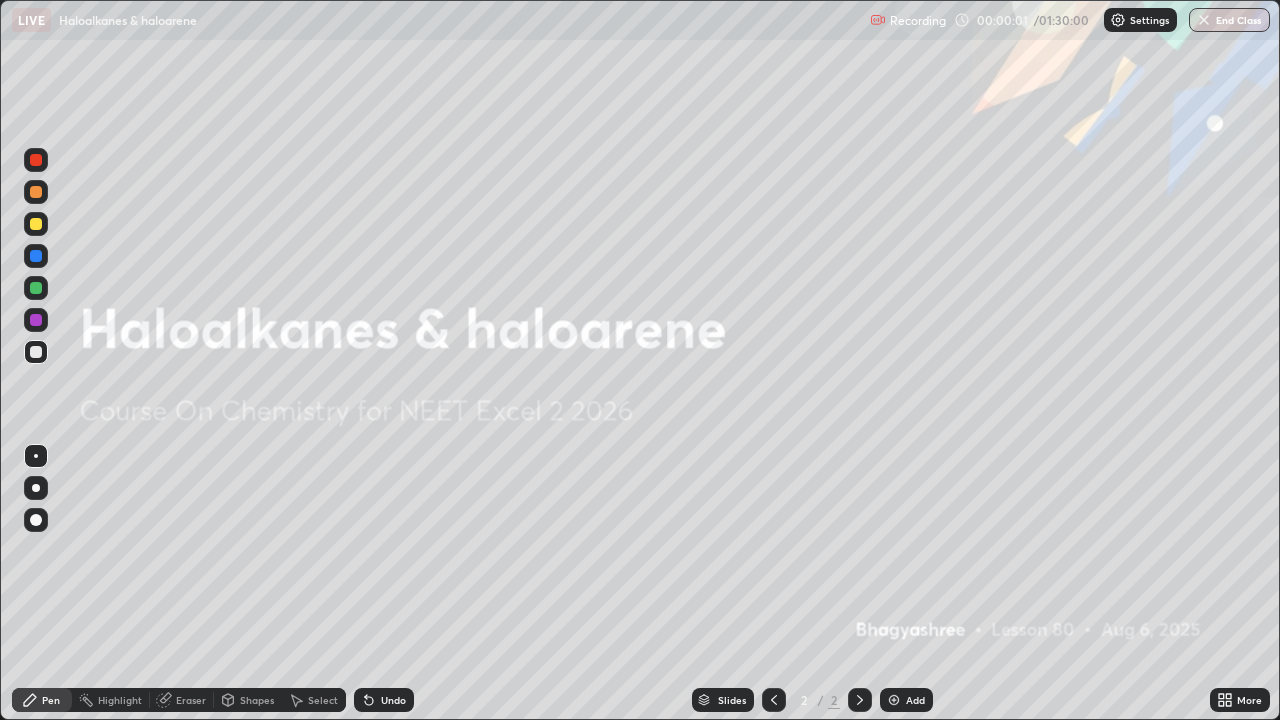 click on "Add" at bounding box center (906, 700) 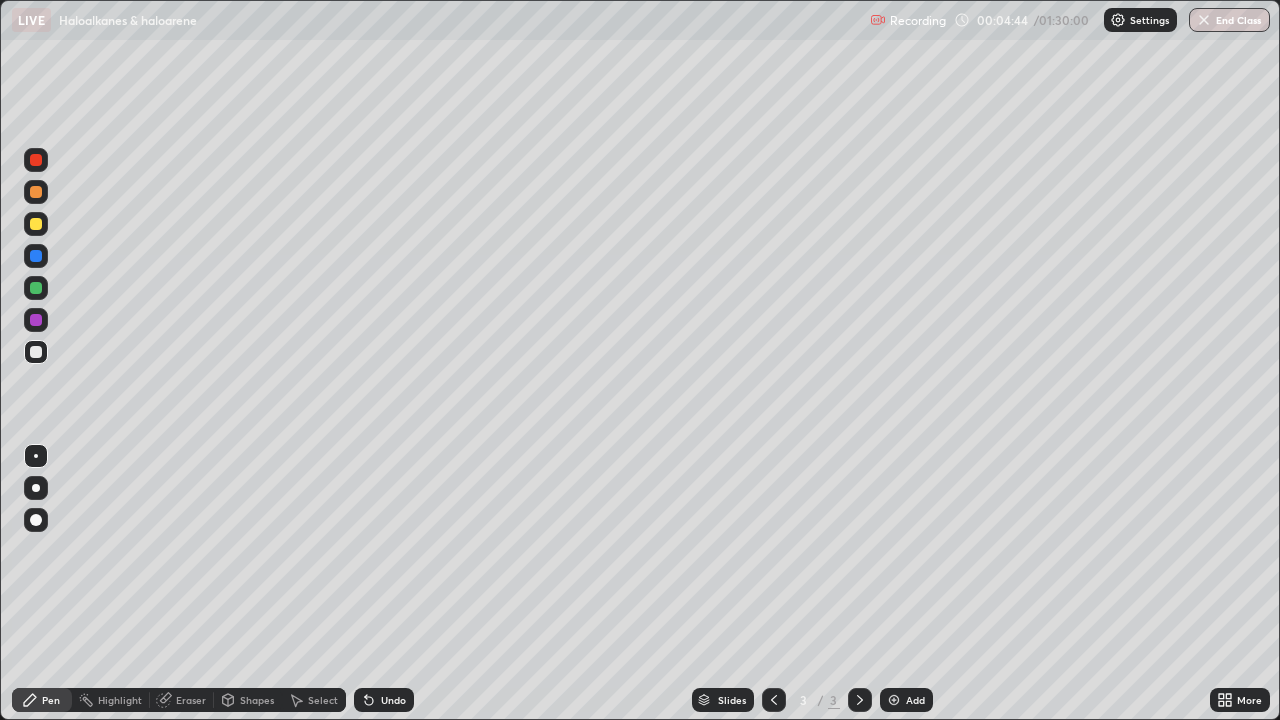 click at bounding box center (36, 320) 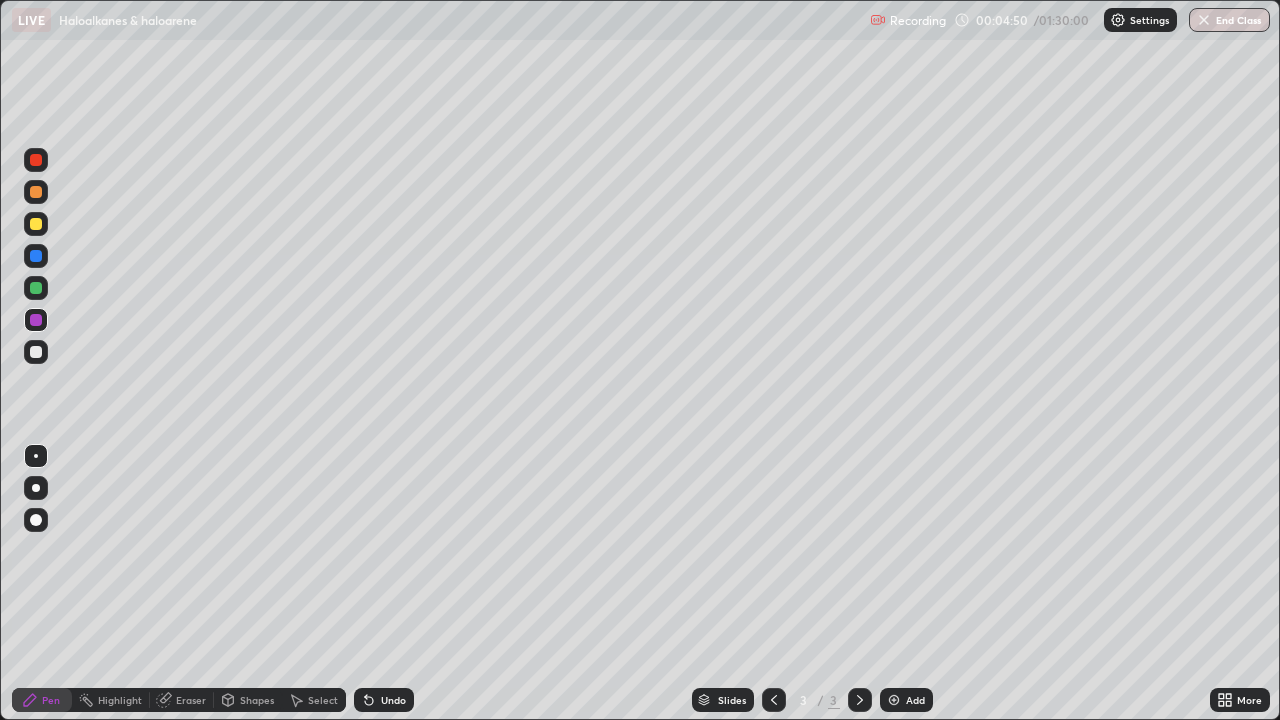 click at bounding box center [36, 256] 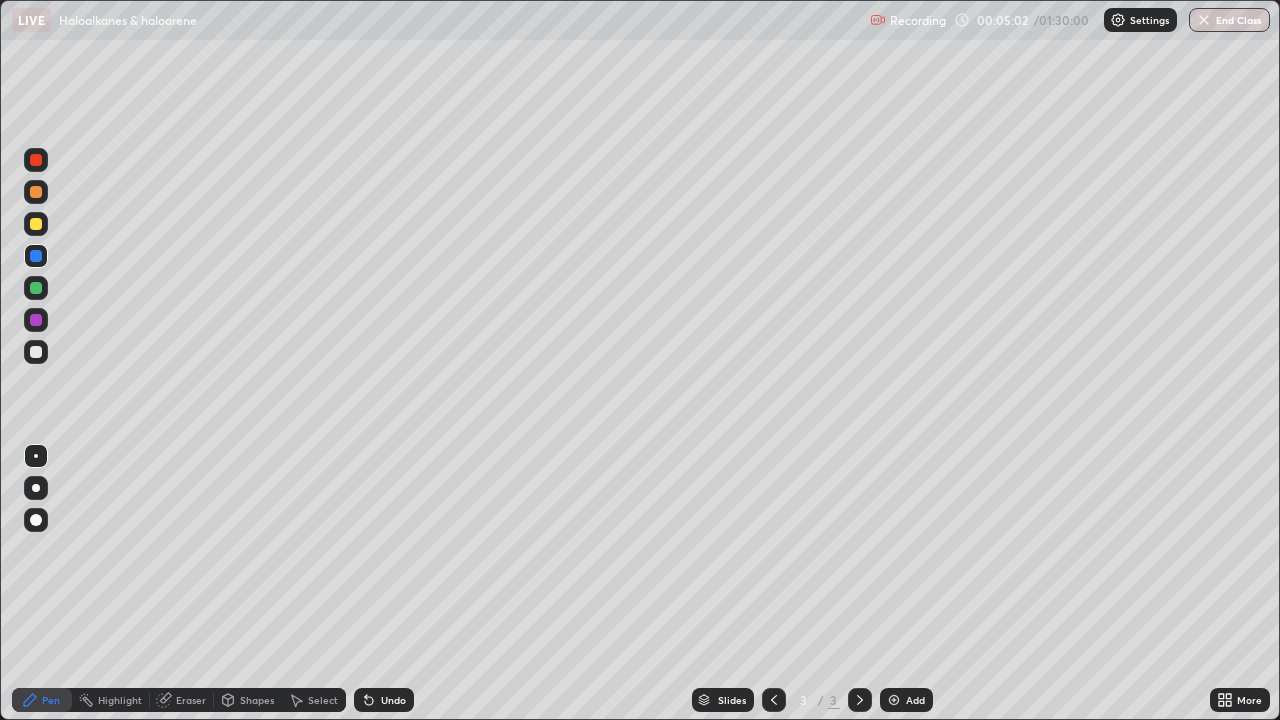 click on "Undo" at bounding box center (384, 700) 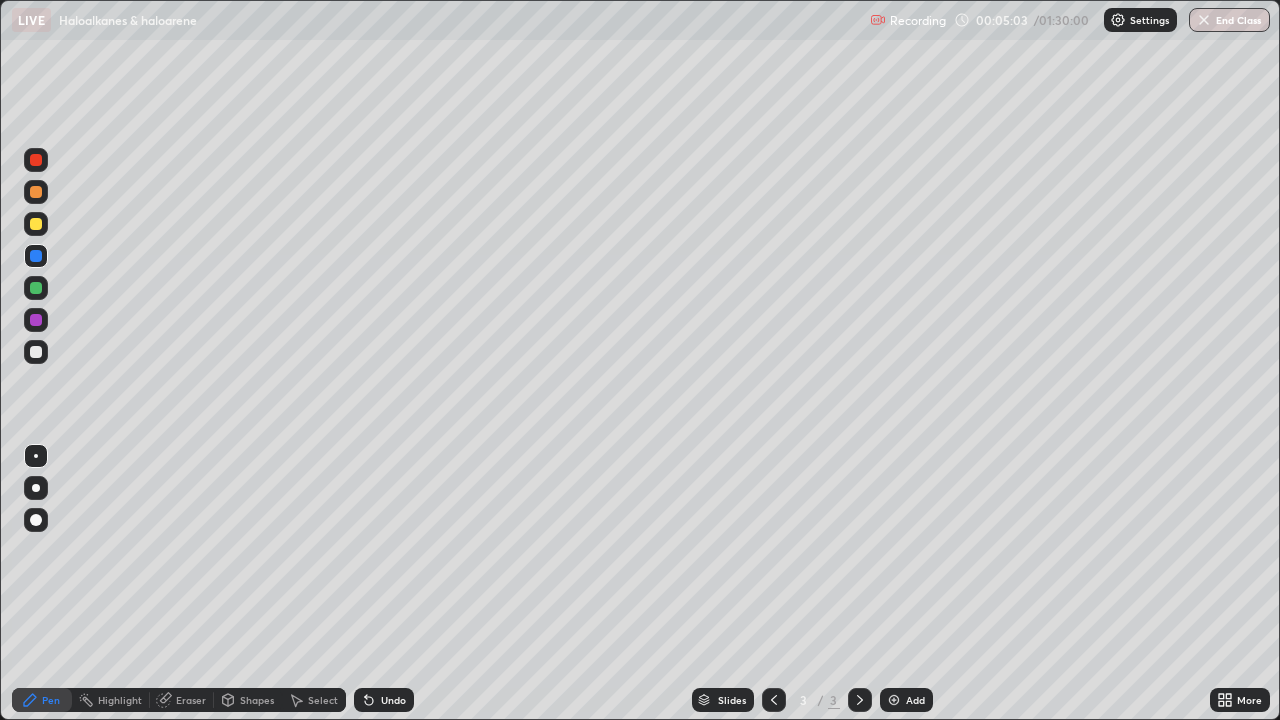 click on "Undo" at bounding box center (393, 700) 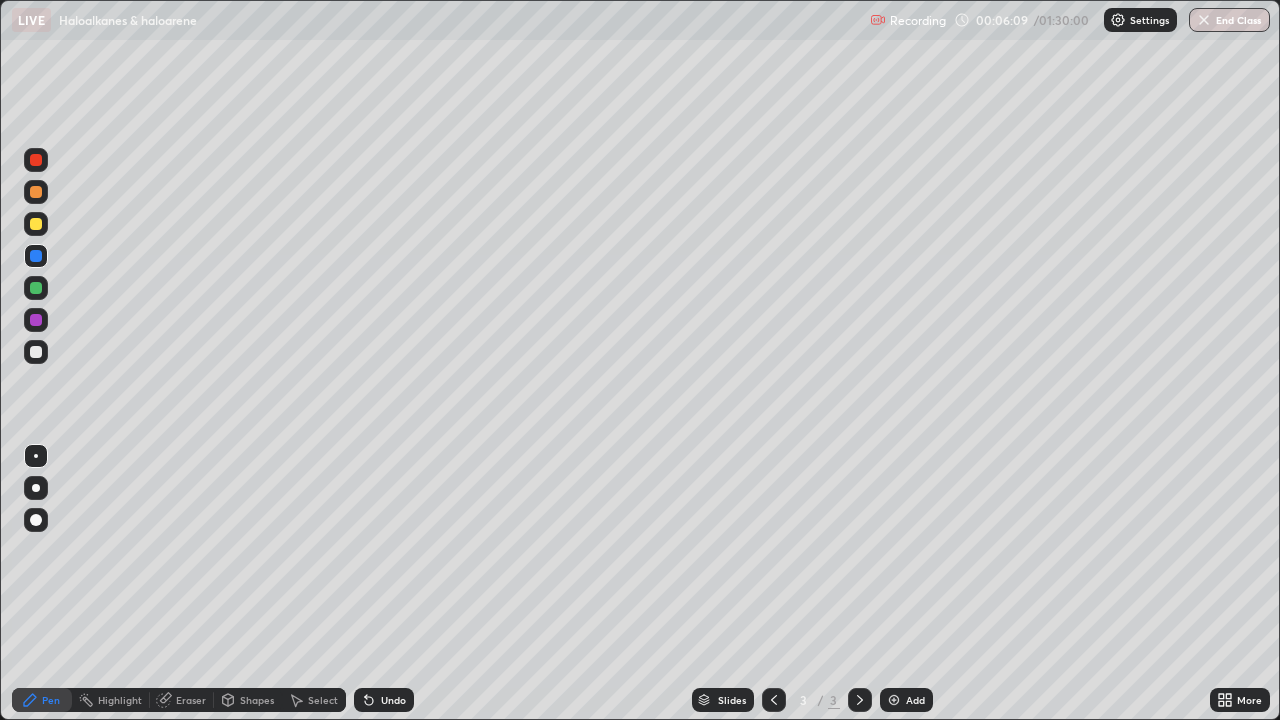 click at bounding box center (36, 352) 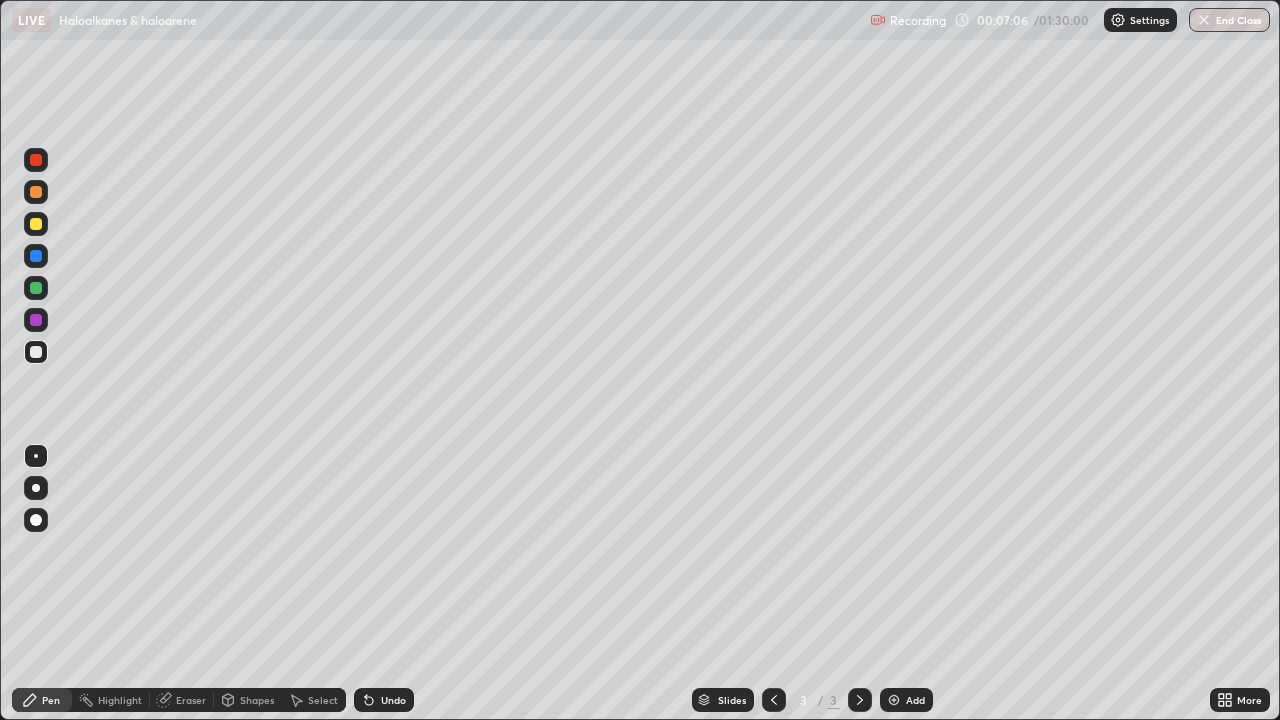 click on "Add" at bounding box center (906, 700) 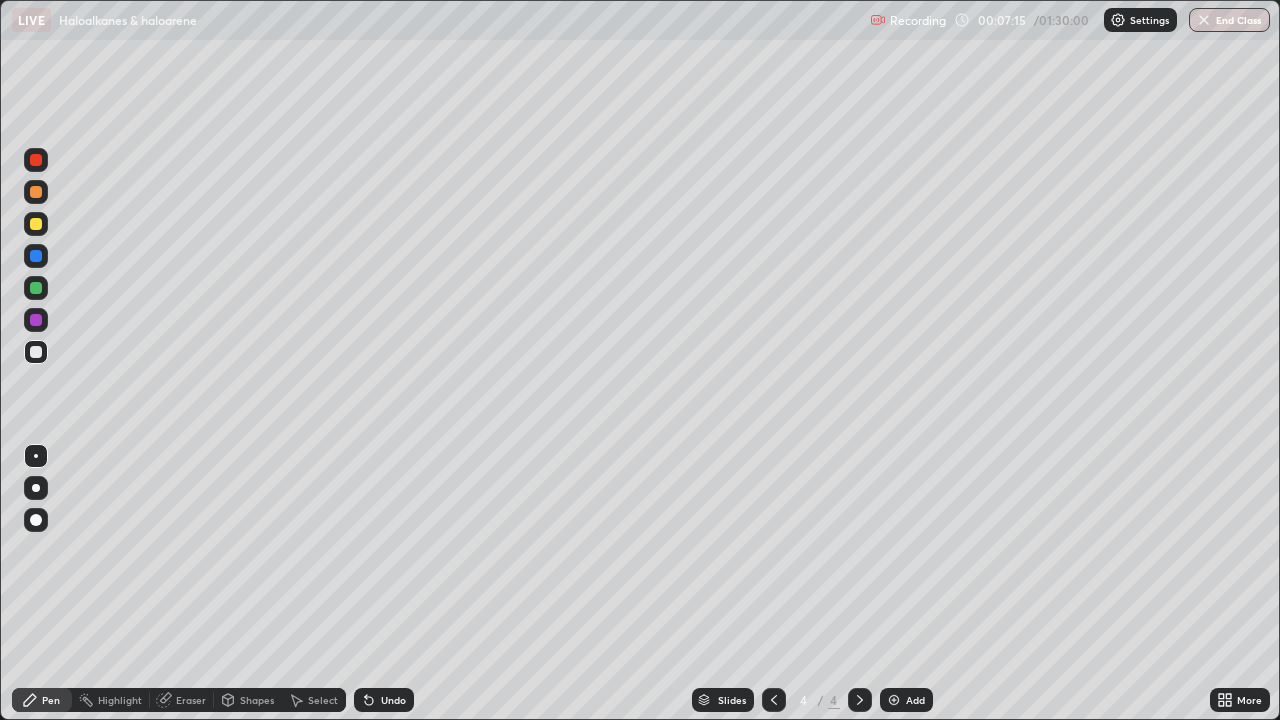 click on "Undo" at bounding box center (384, 700) 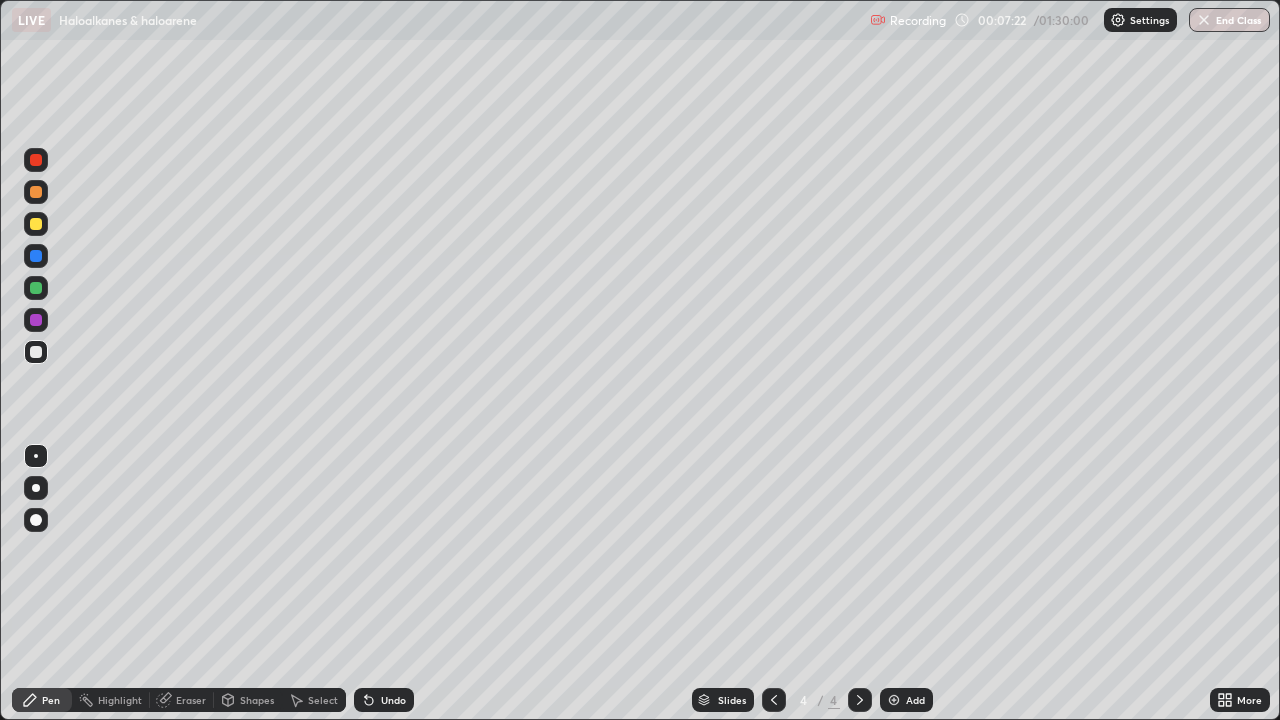 click on "Eraser" at bounding box center (191, 700) 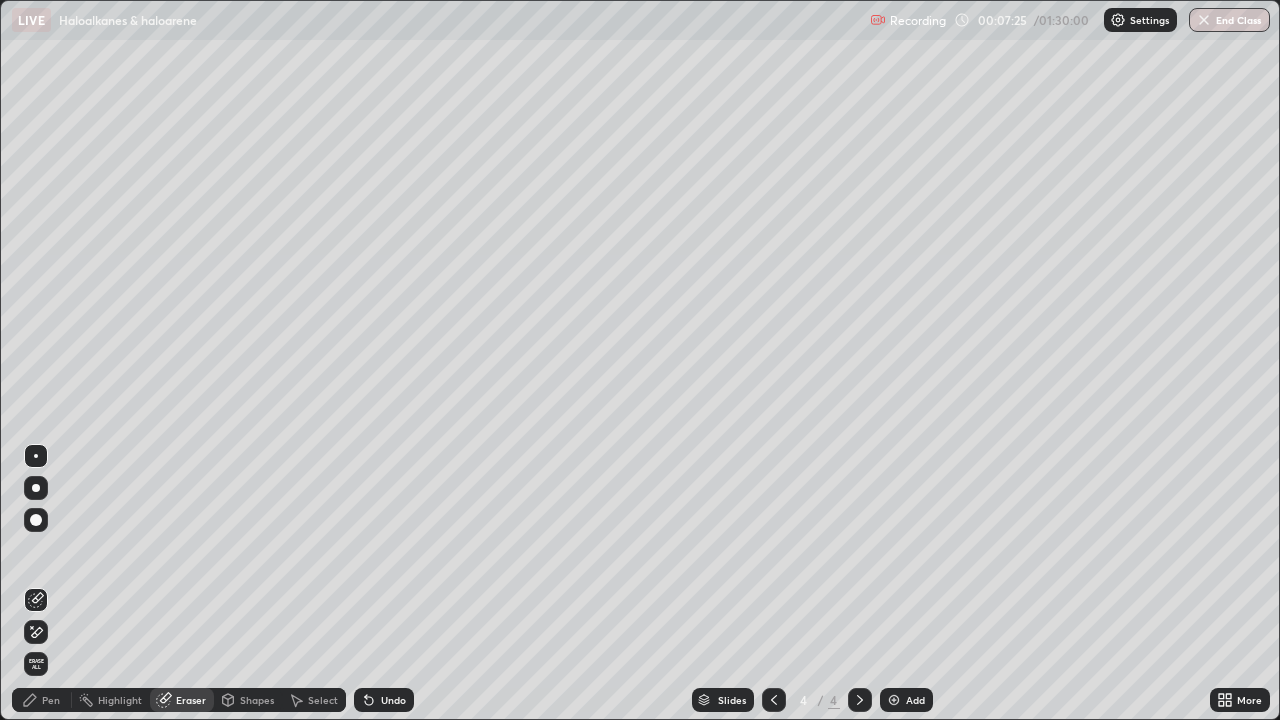 click on "Pen" at bounding box center (51, 700) 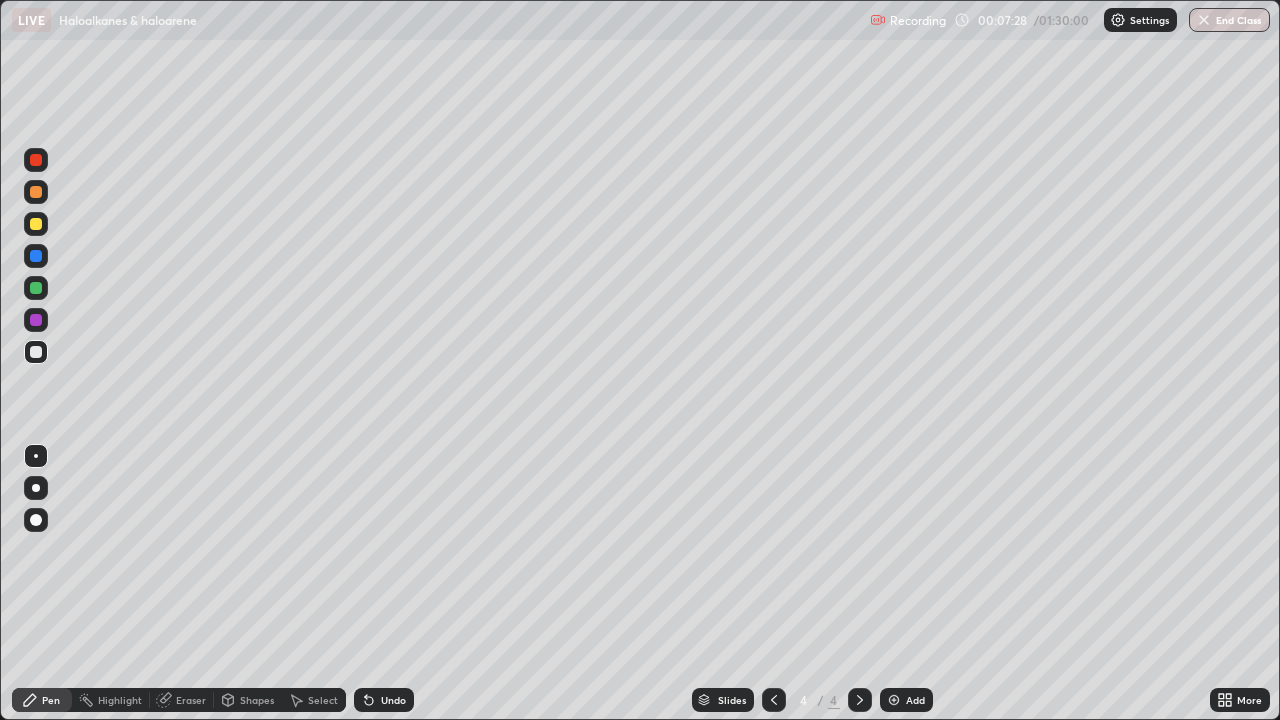 click on "Undo" at bounding box center [384, 700] 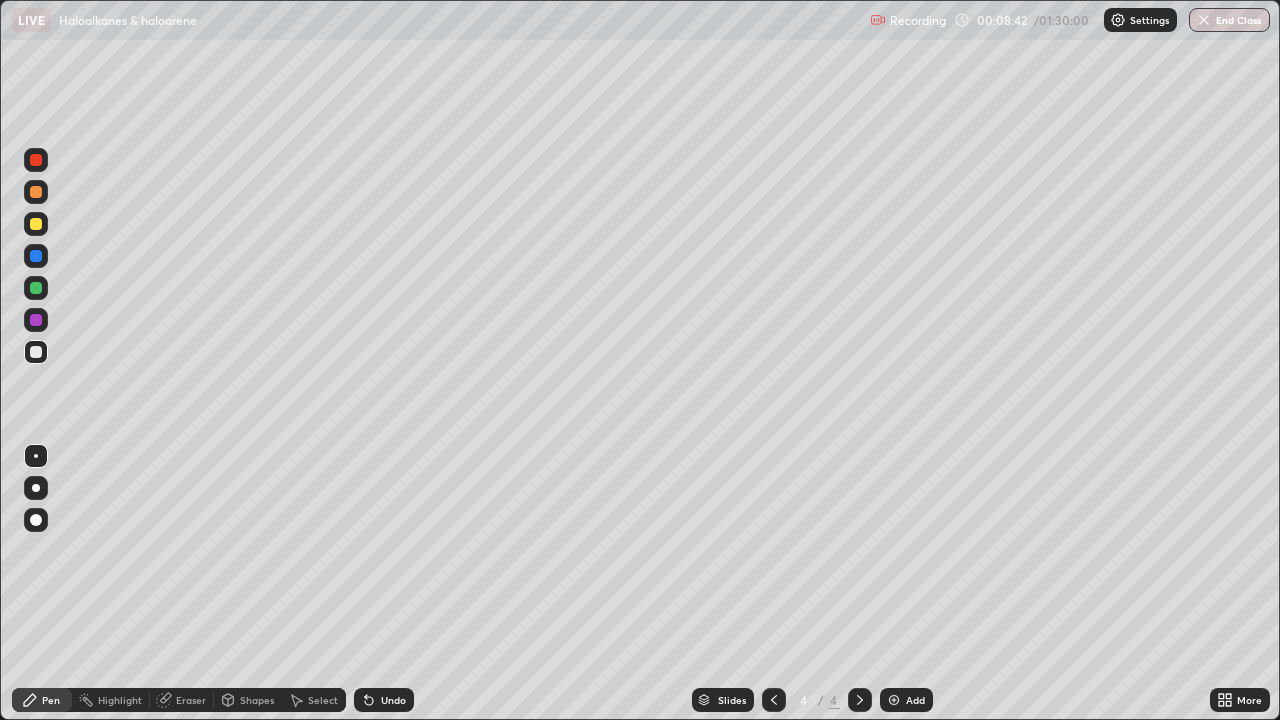 click at bounding box center [36, 320] 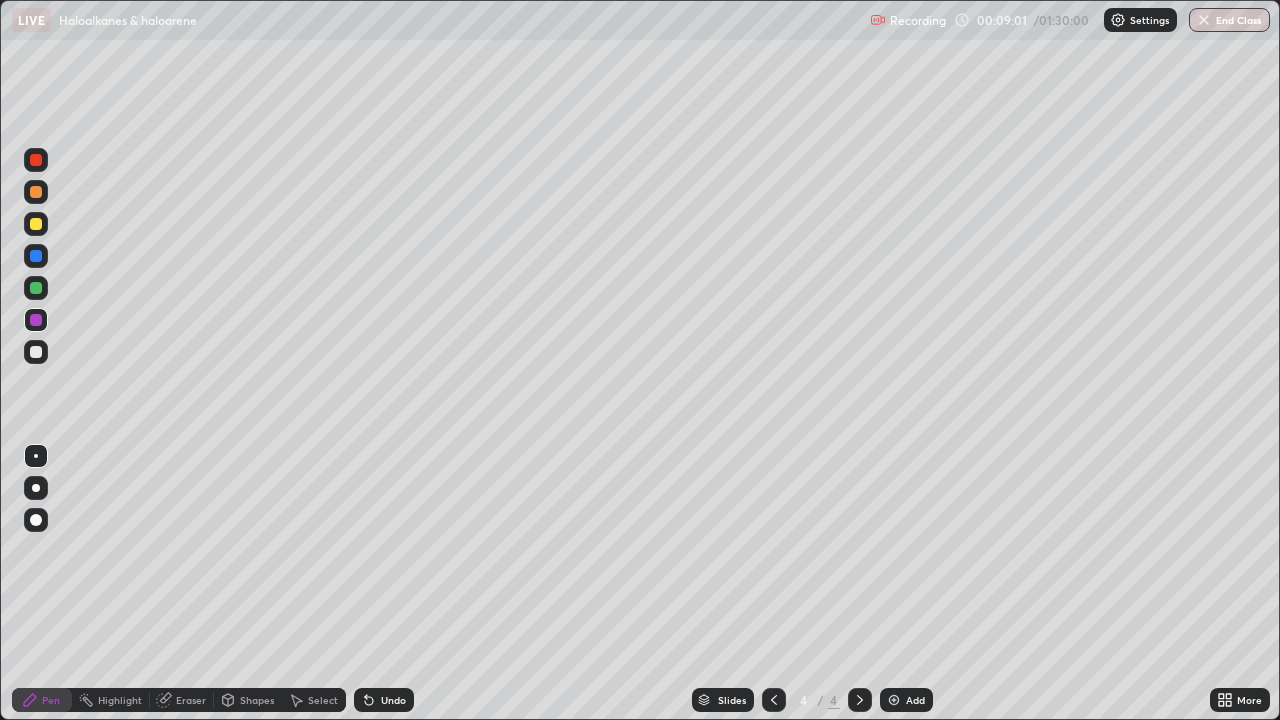 click at bounding box center (36, 352) 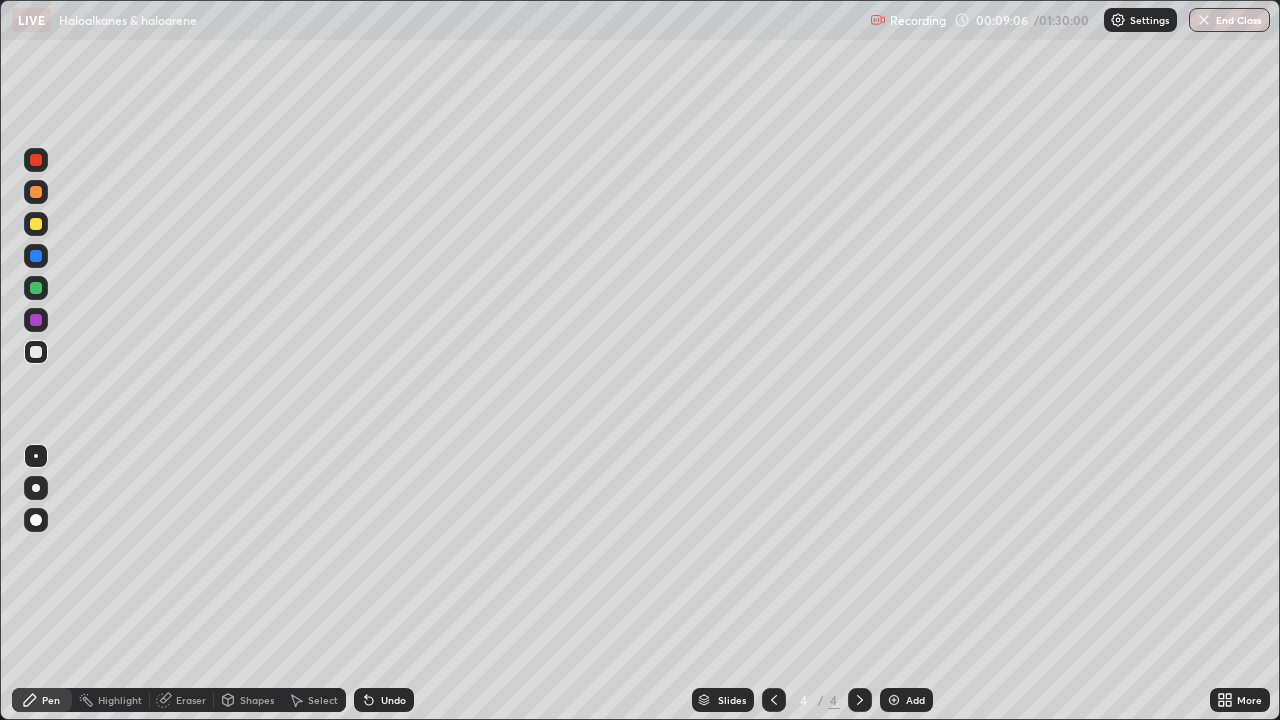 click 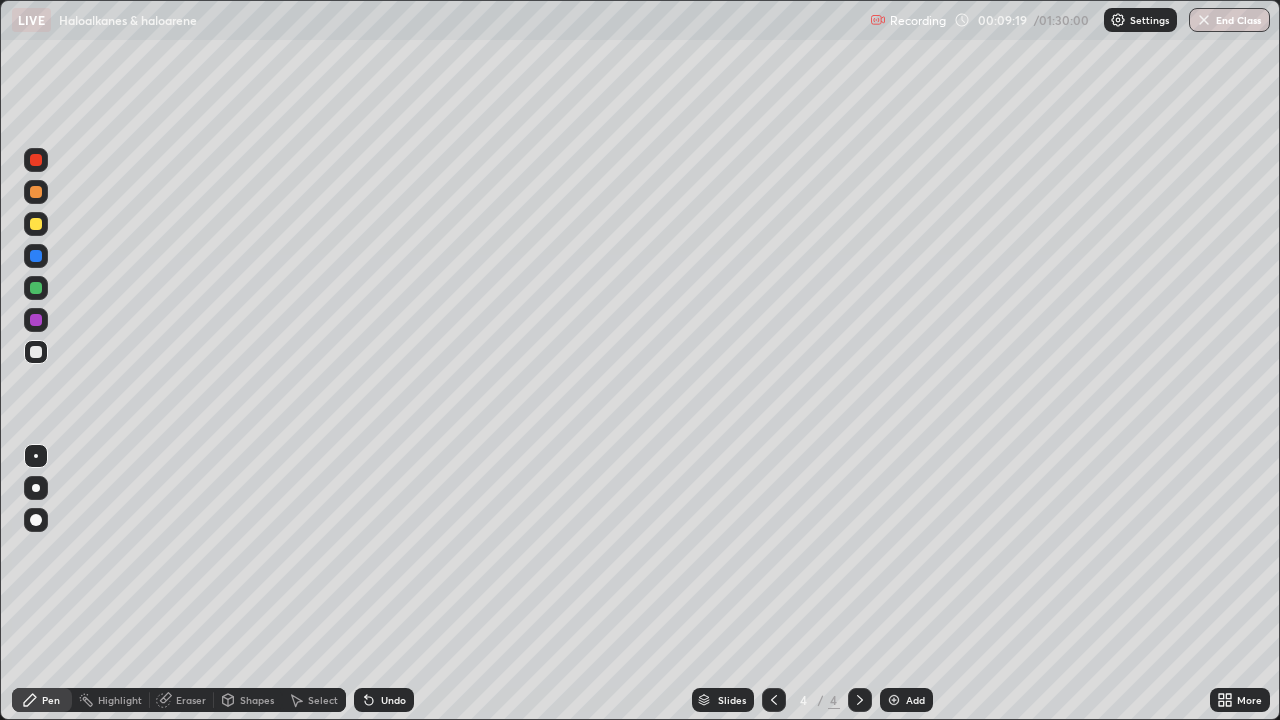 click at bounding box center [36, 224] 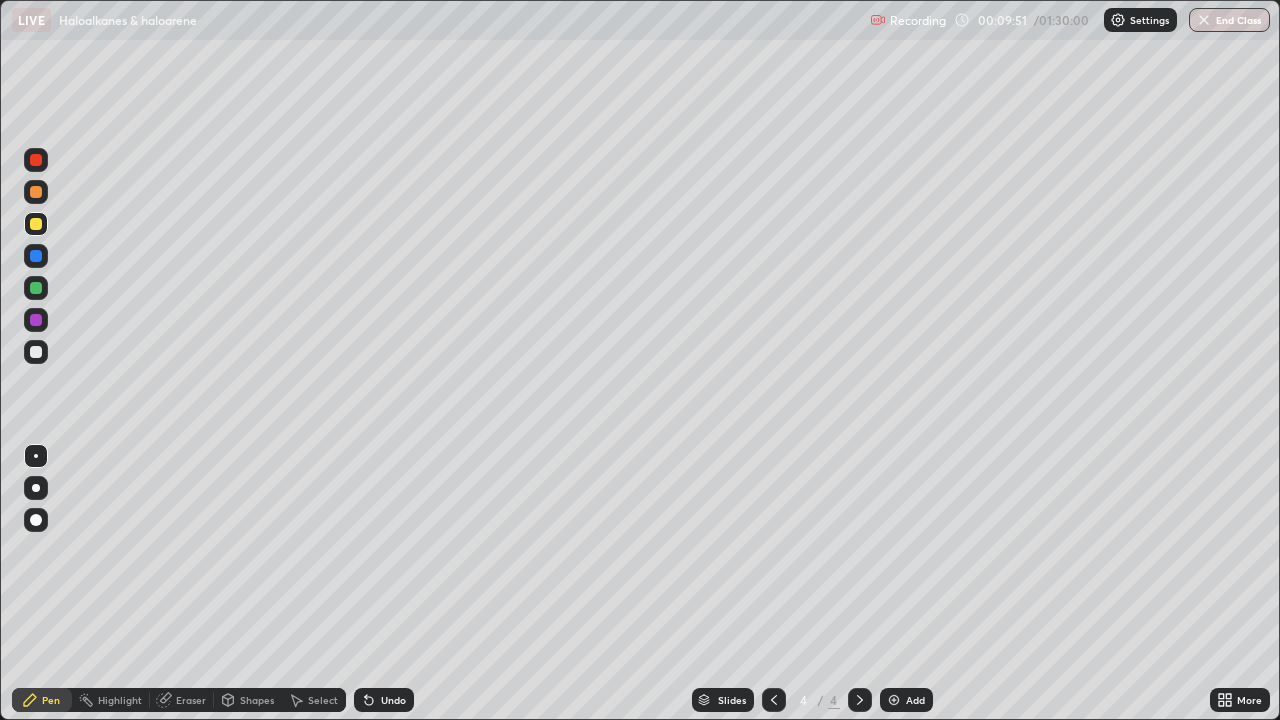 click at bounding box center (36, 256) 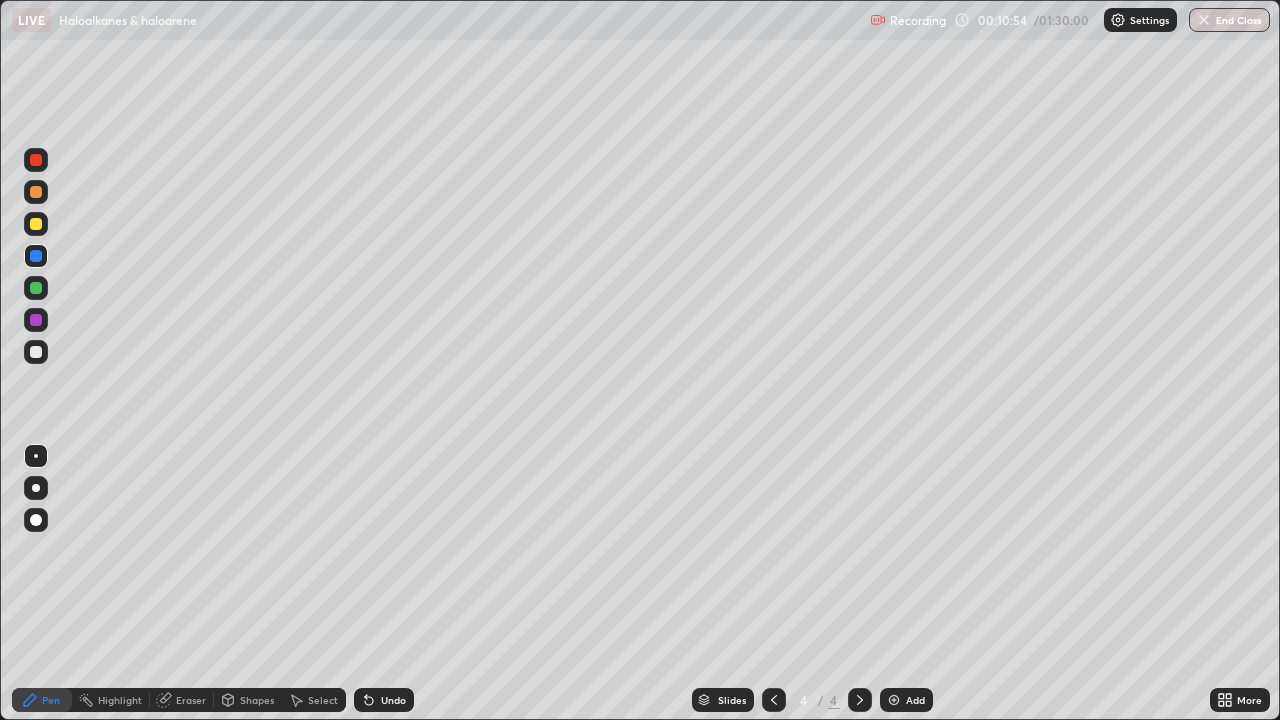click 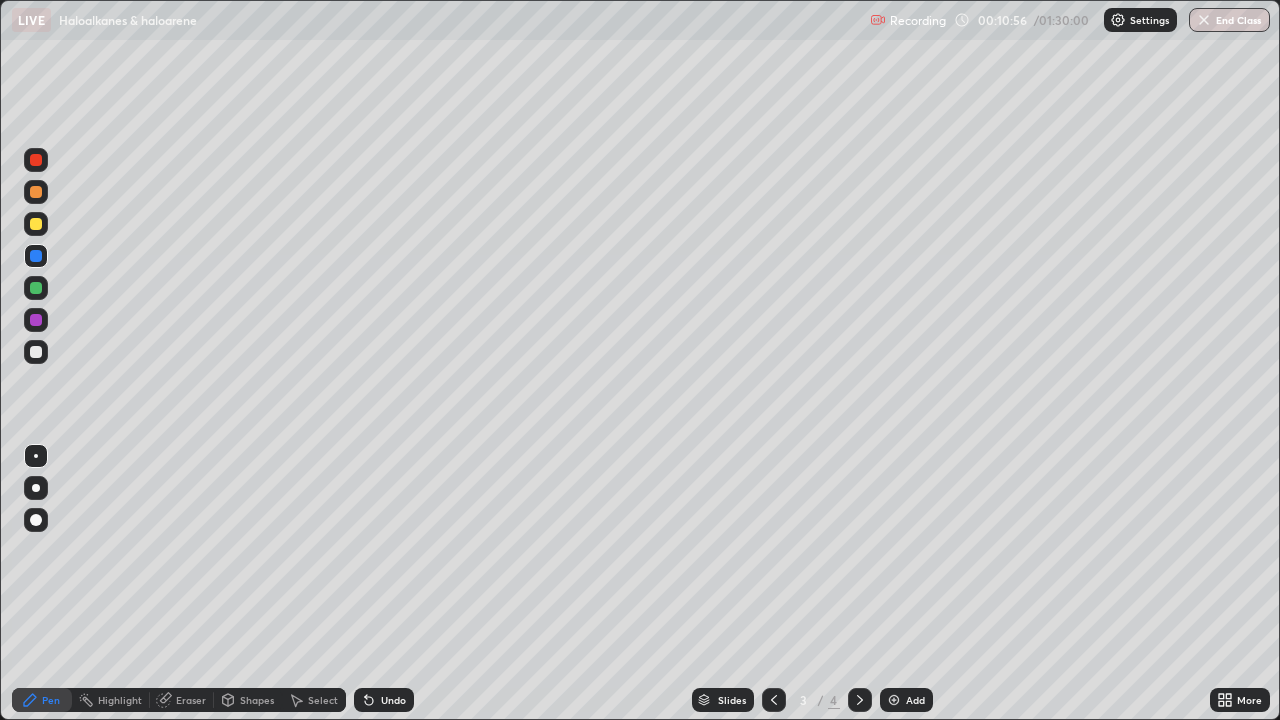 click at bounding box center [36, 352] 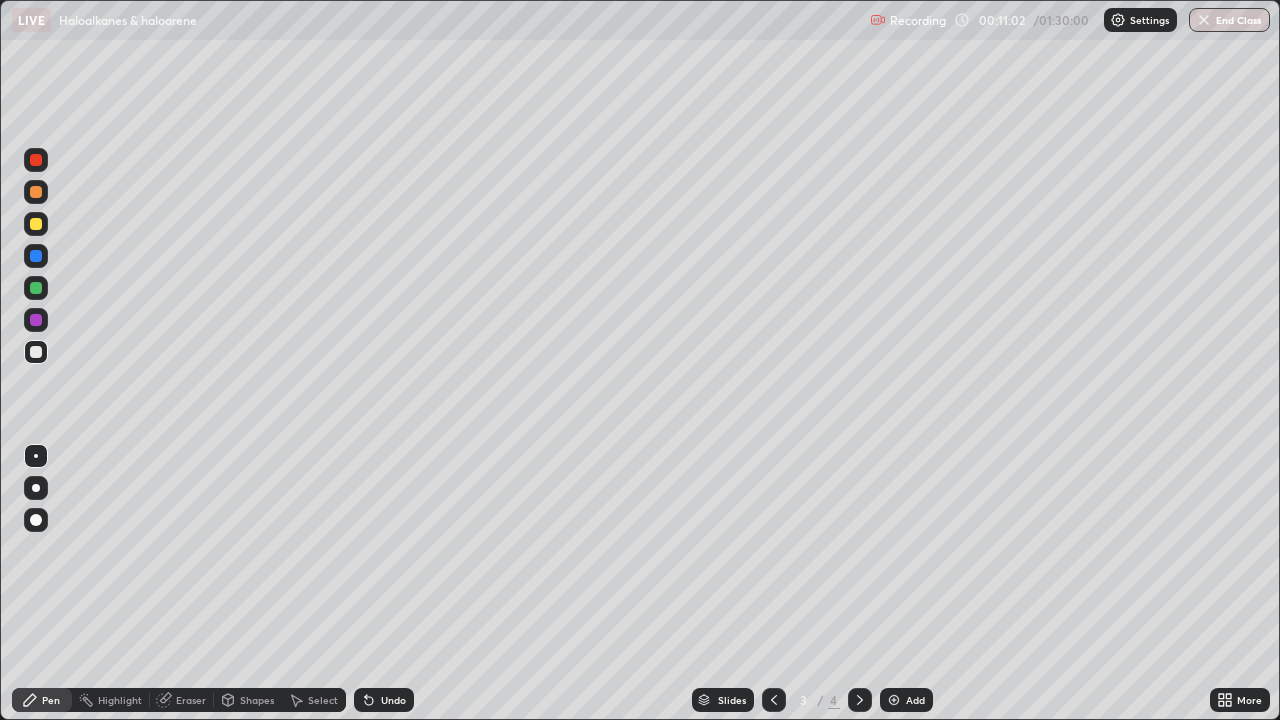 click 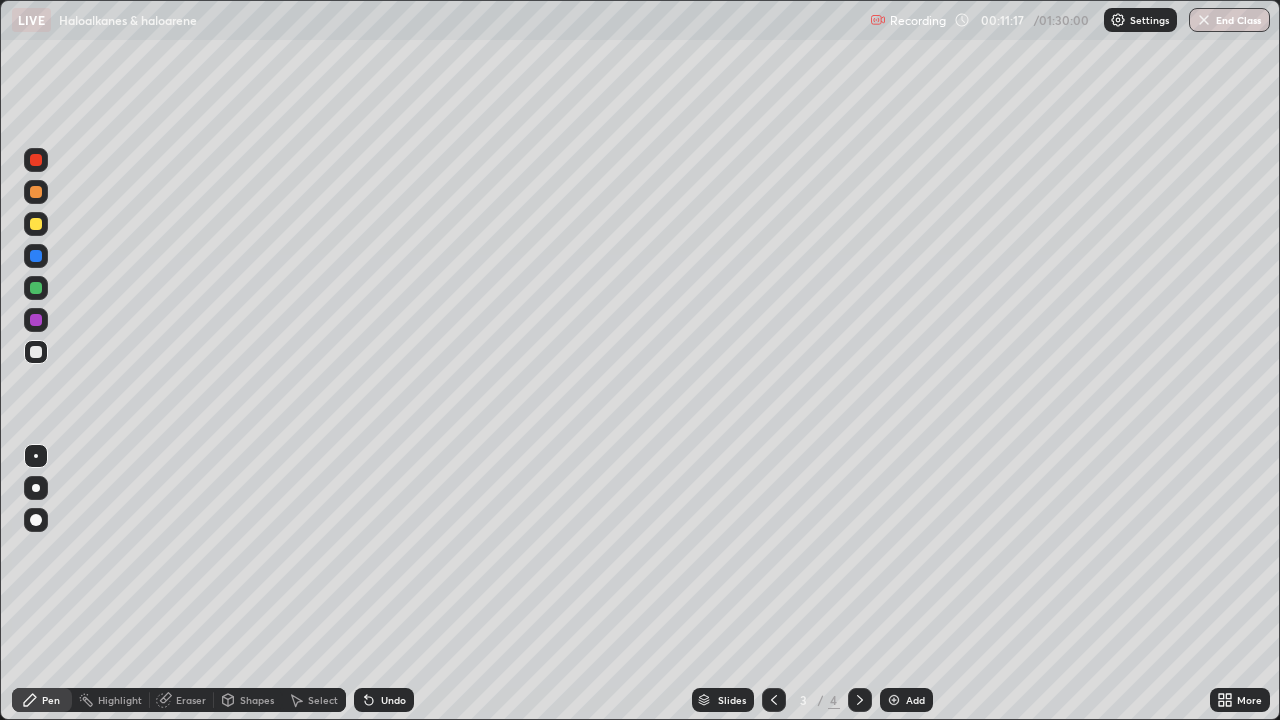 click at bounding box center [36, 352] 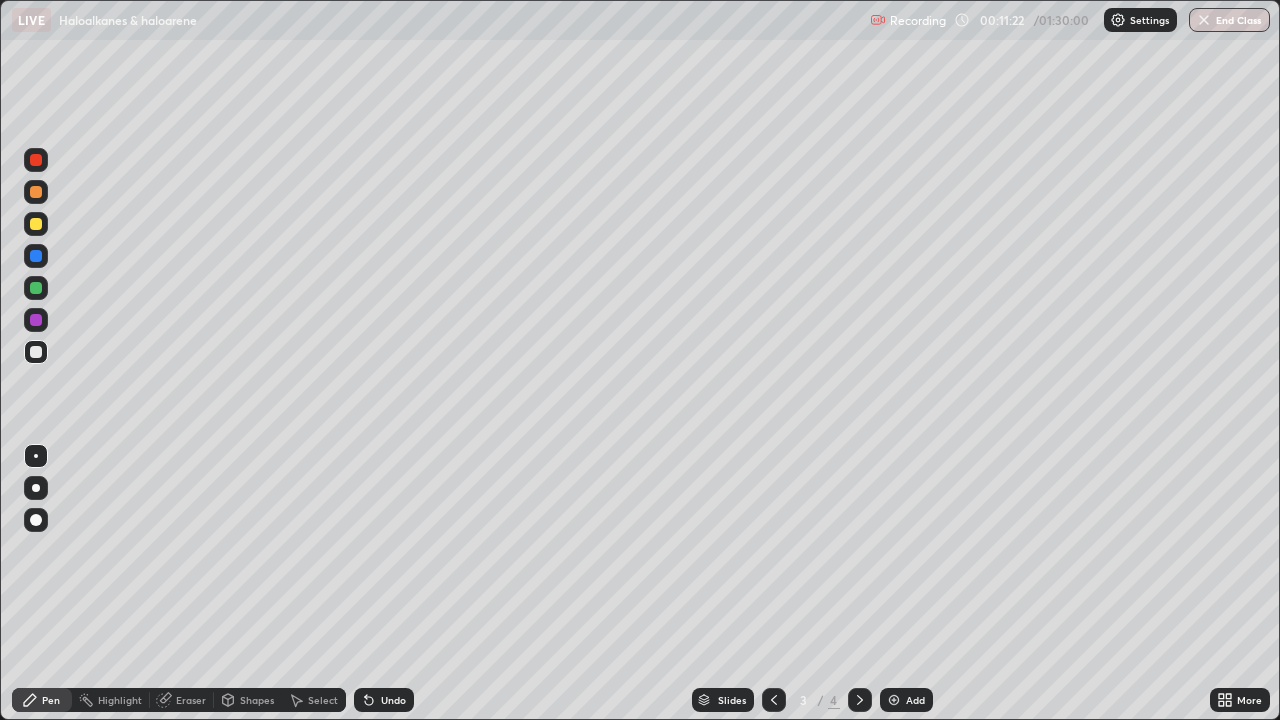 click 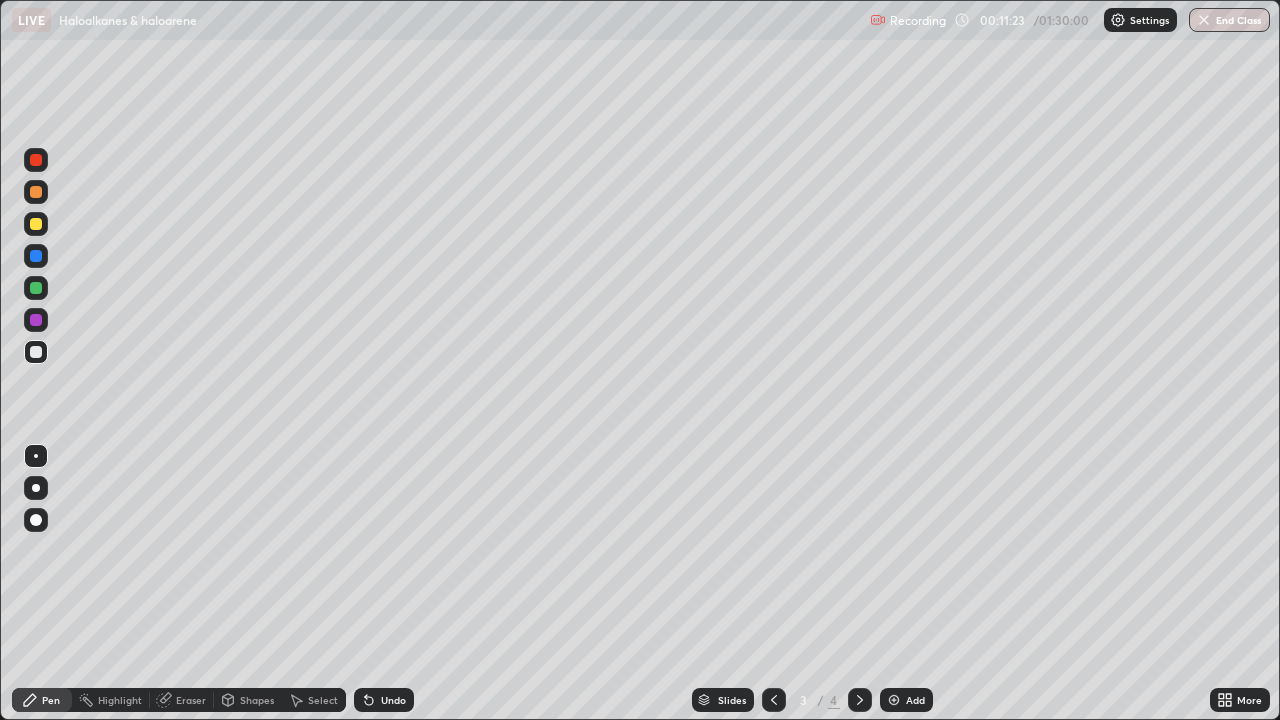 click 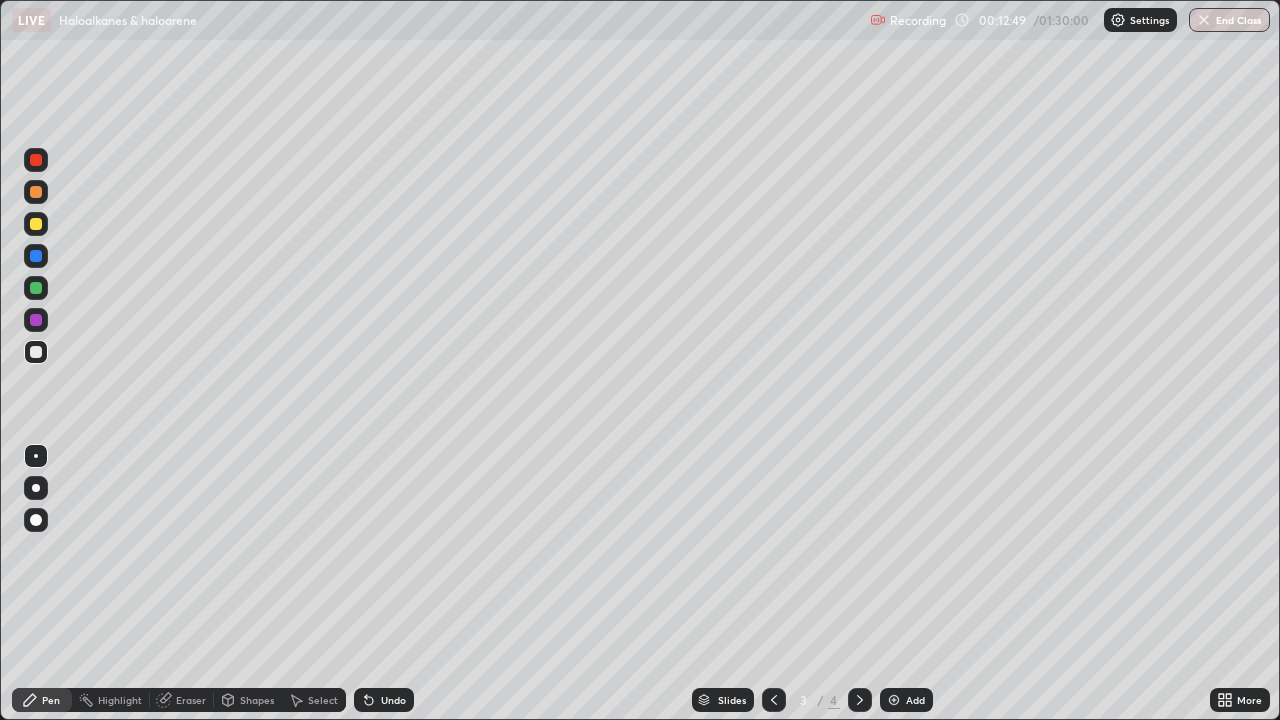 click 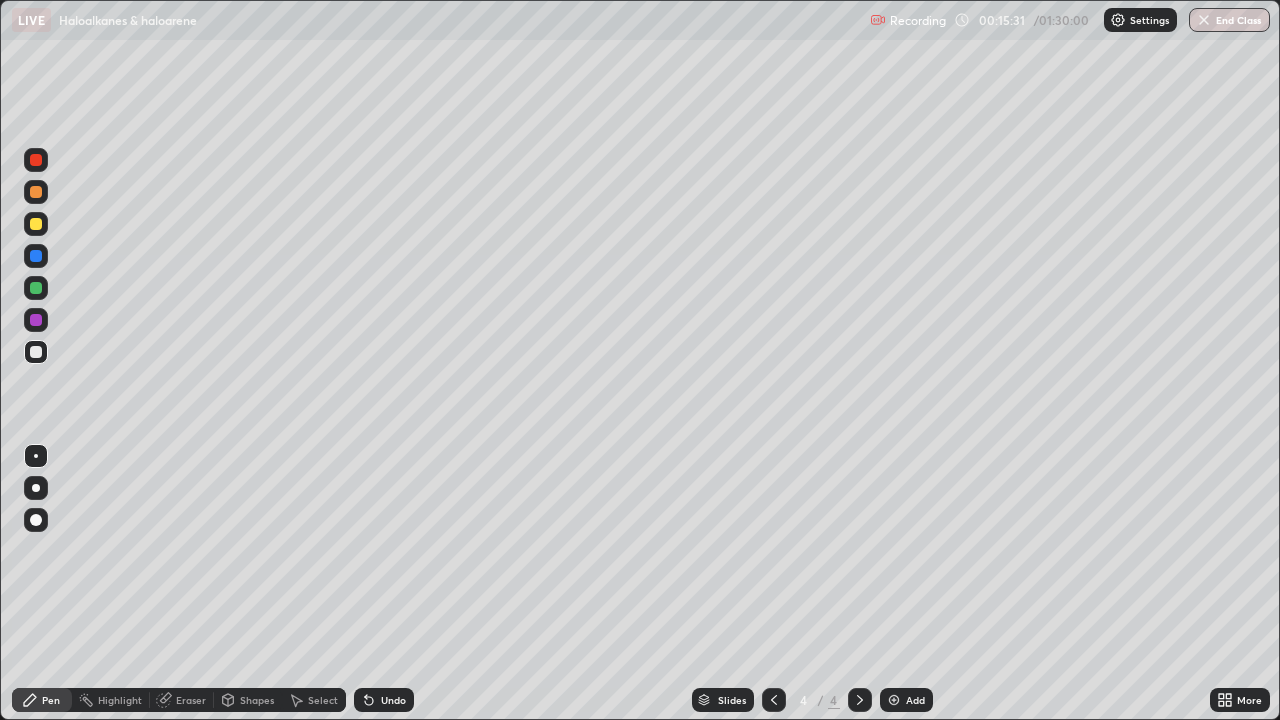 click at bounding box center (774, 700) 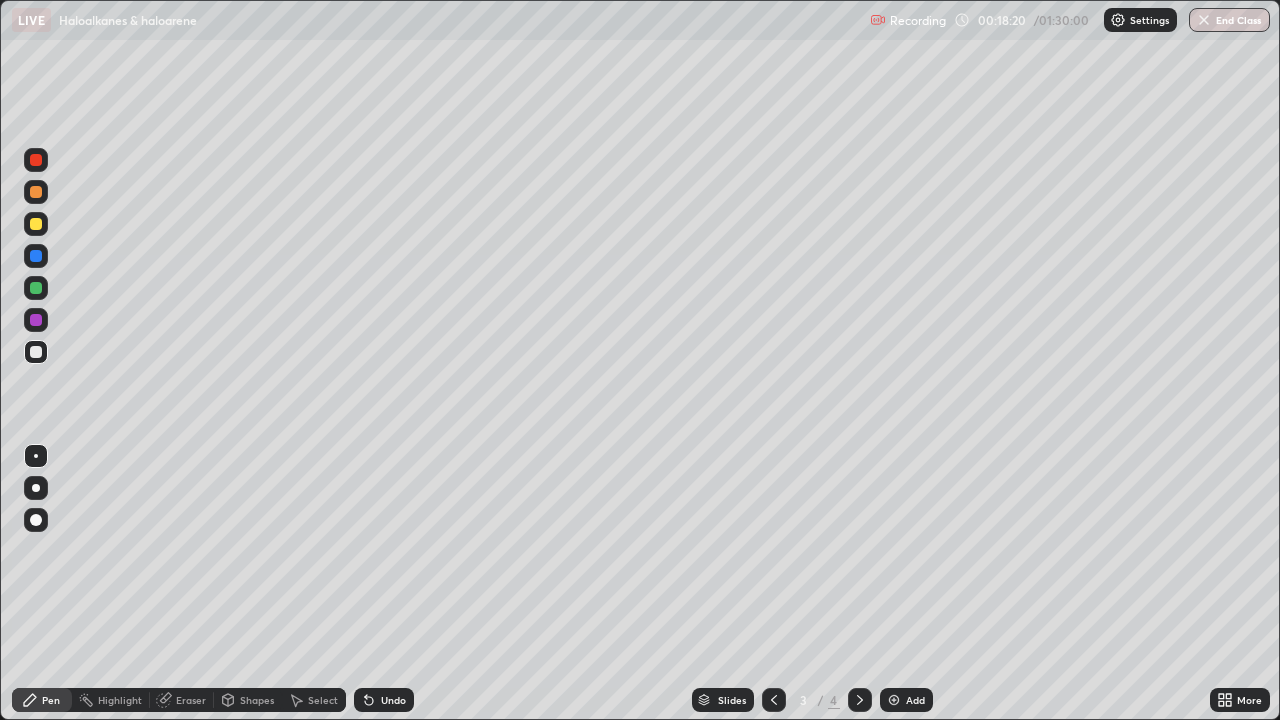 click at bounding box center [36, 256] 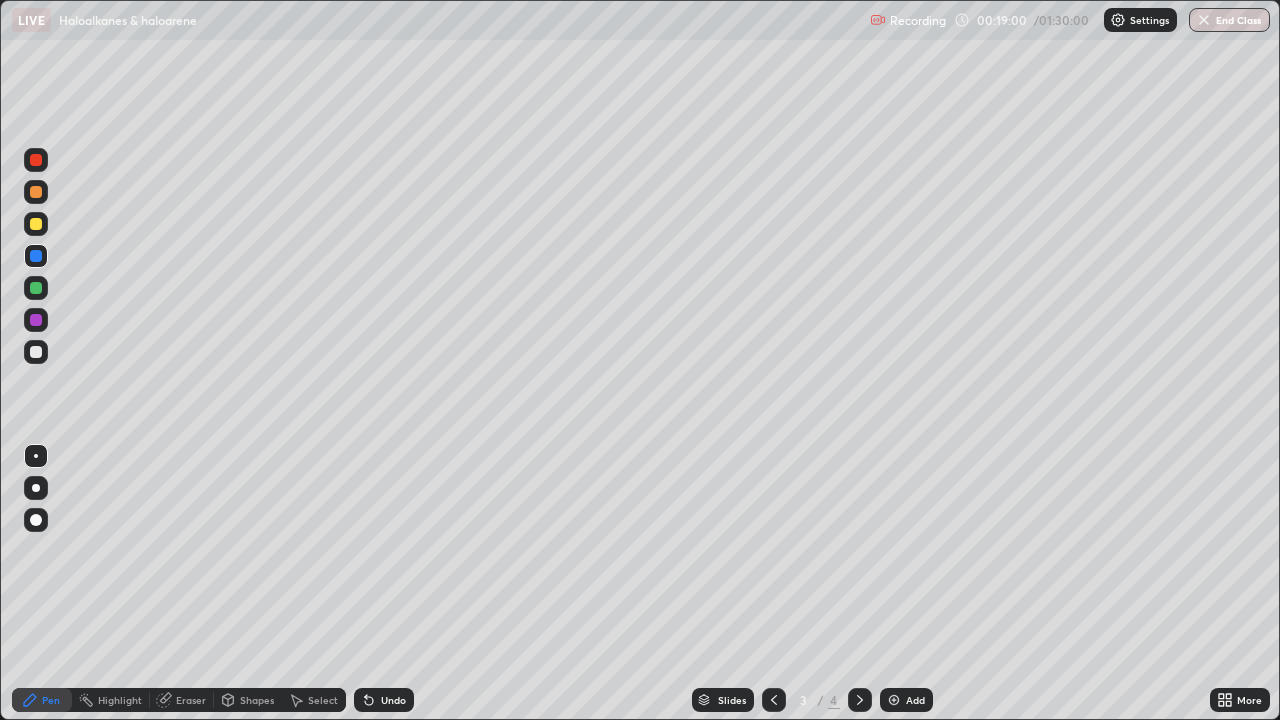 click 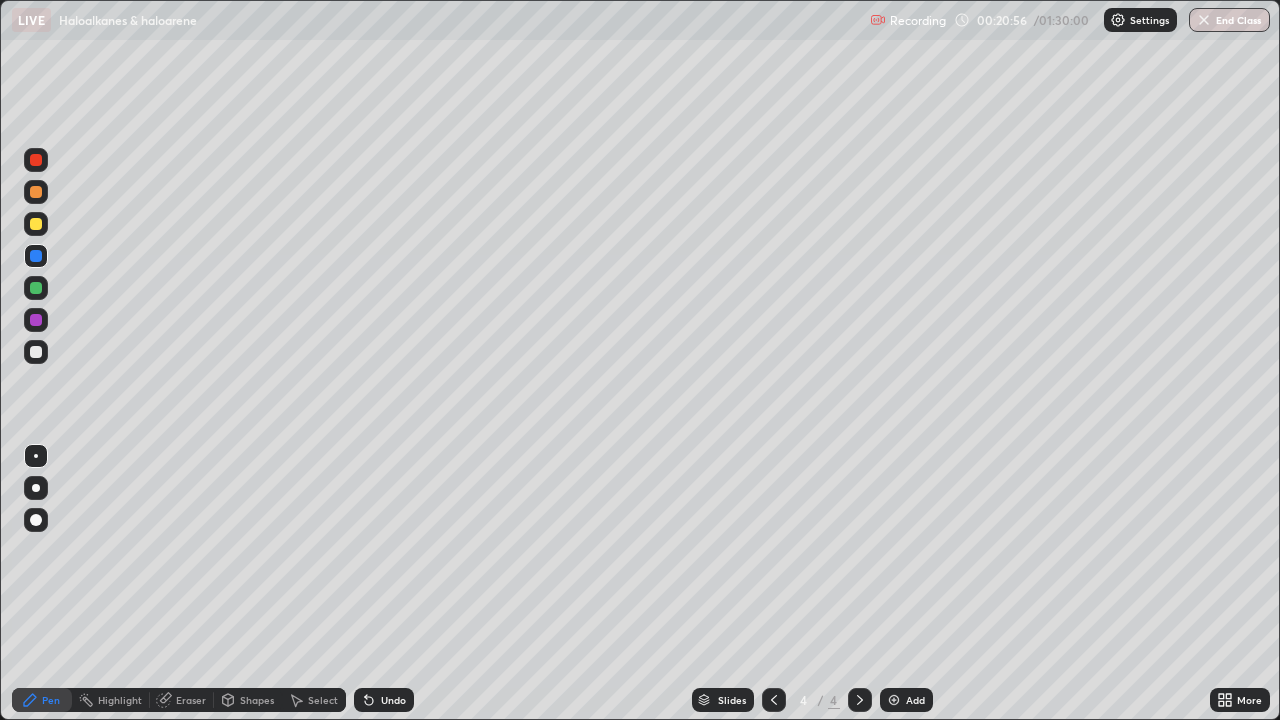 click on "Add" at bounding box center [906, 700] 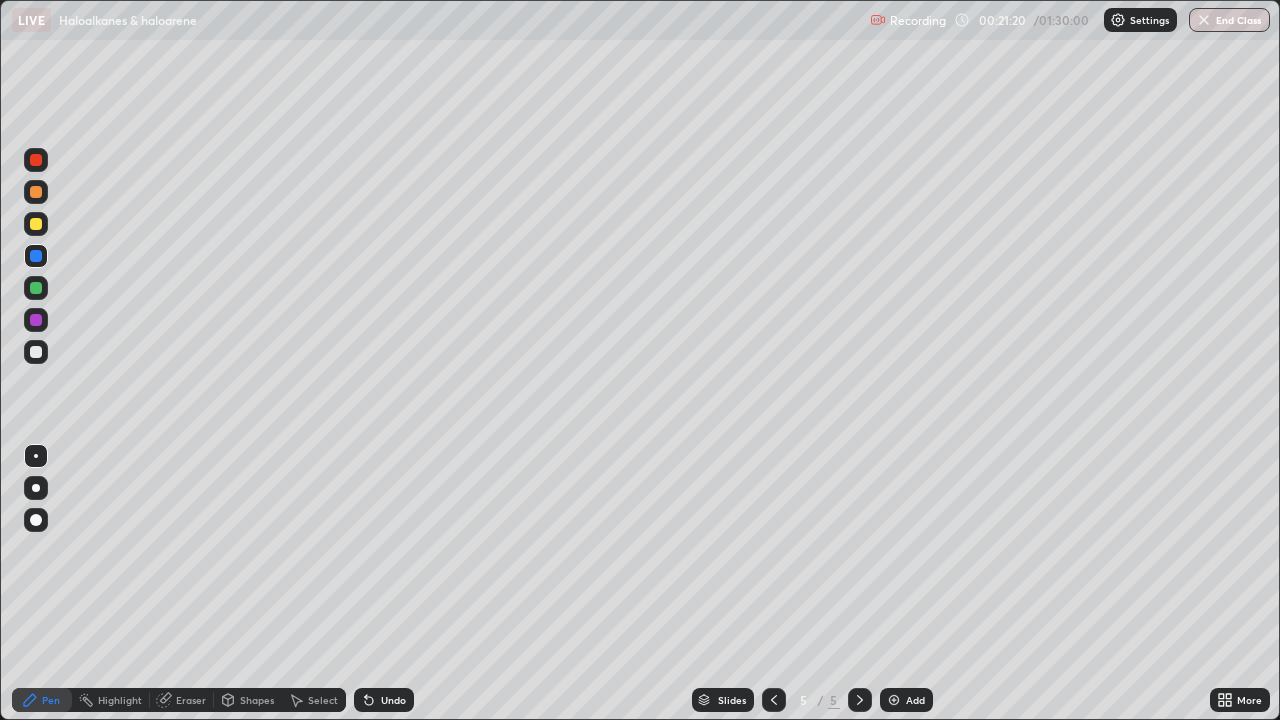 click at bounding box center (36, 320) 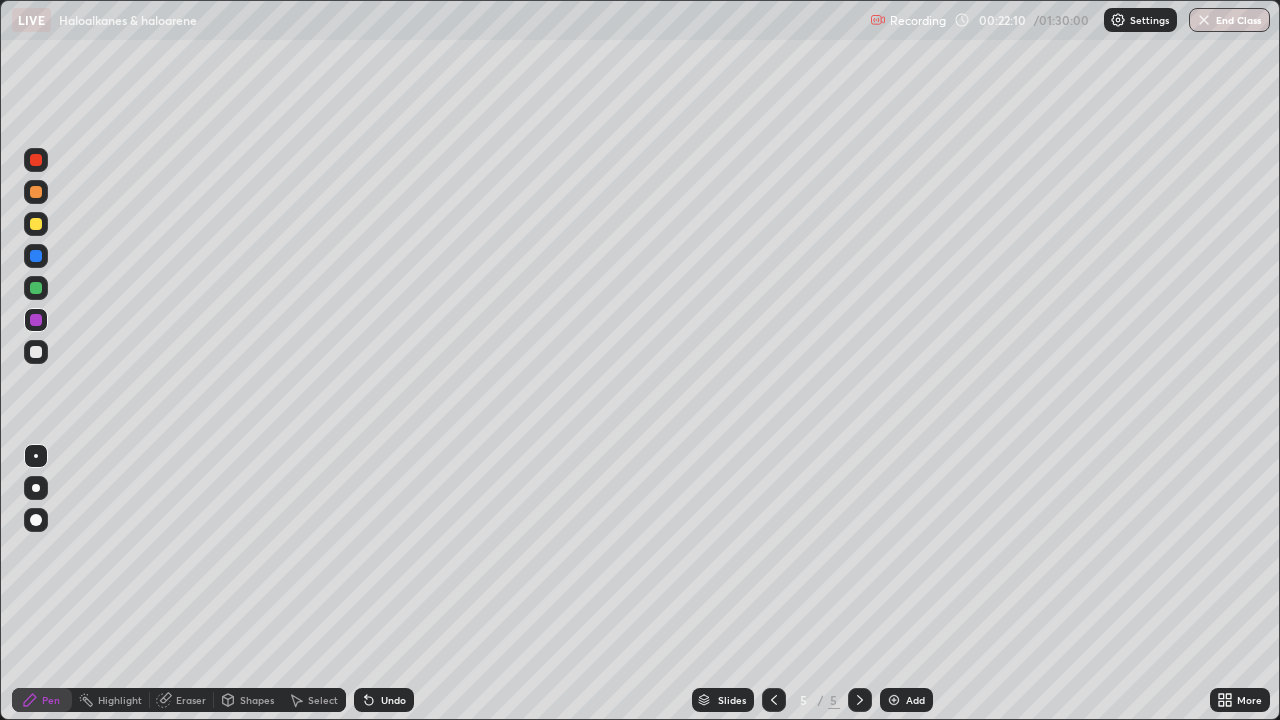 click at bounding box center (36, 256) 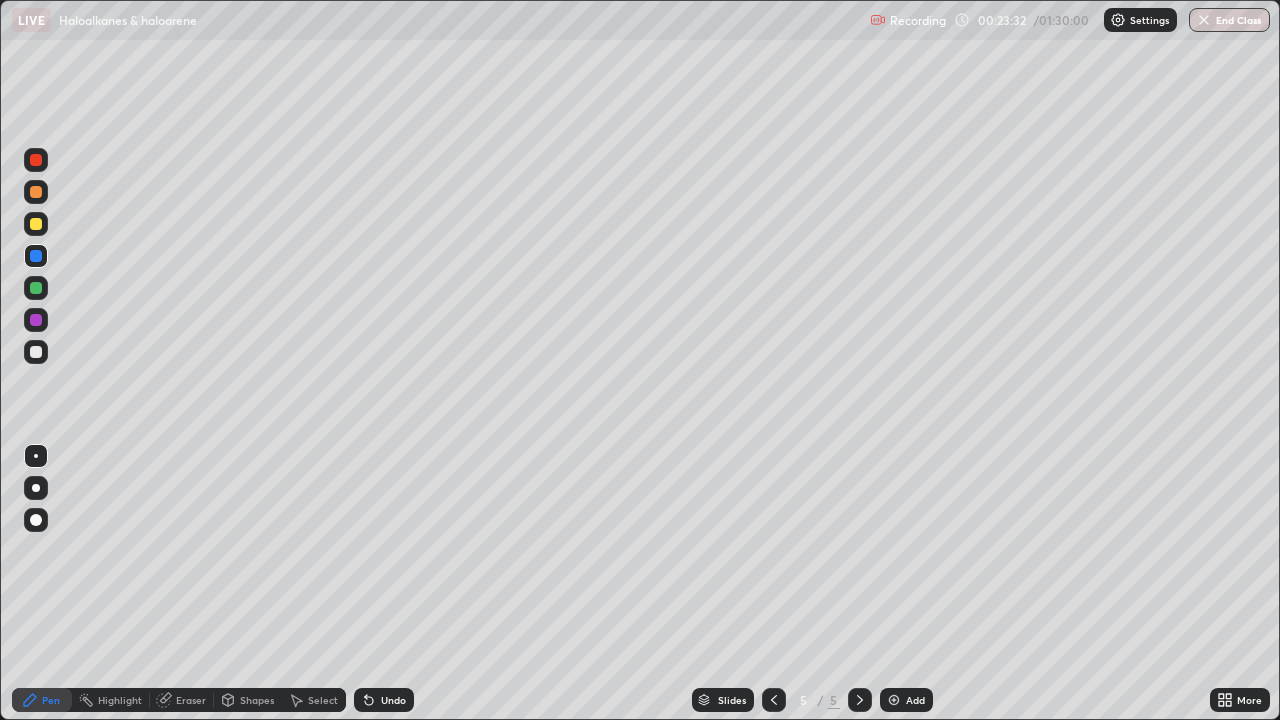 click at bounding box center [36, 320] 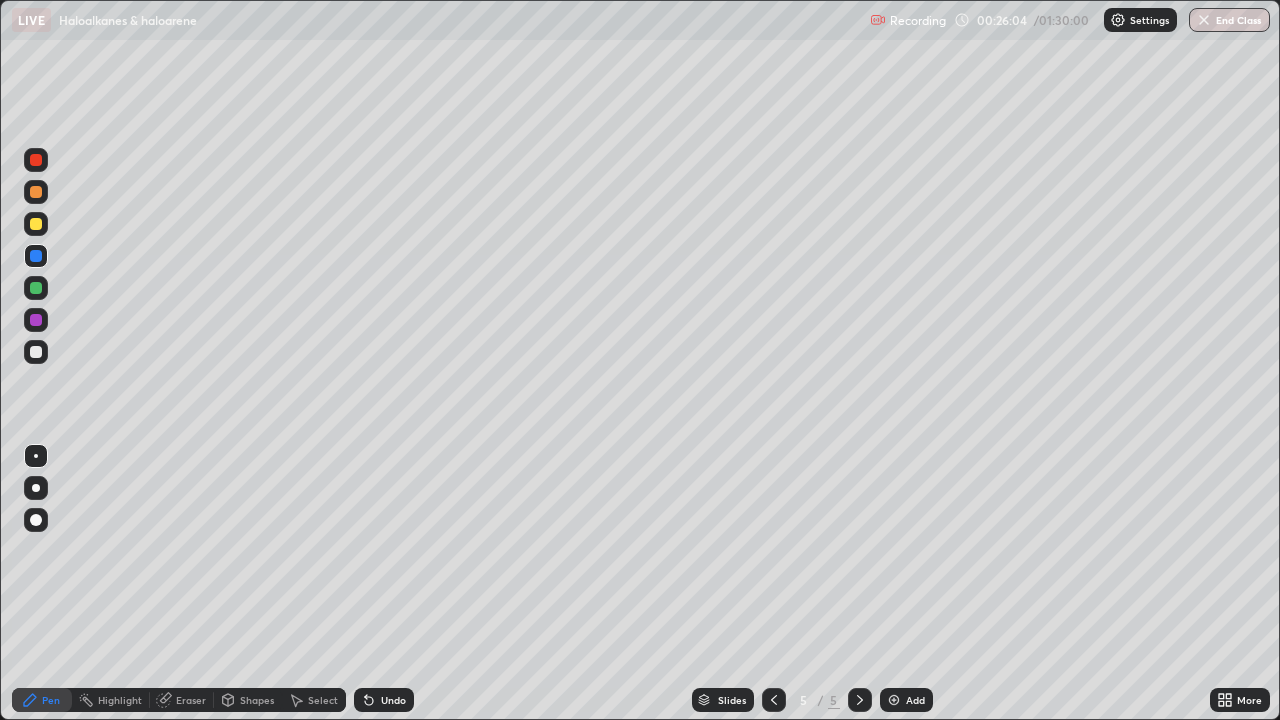 click 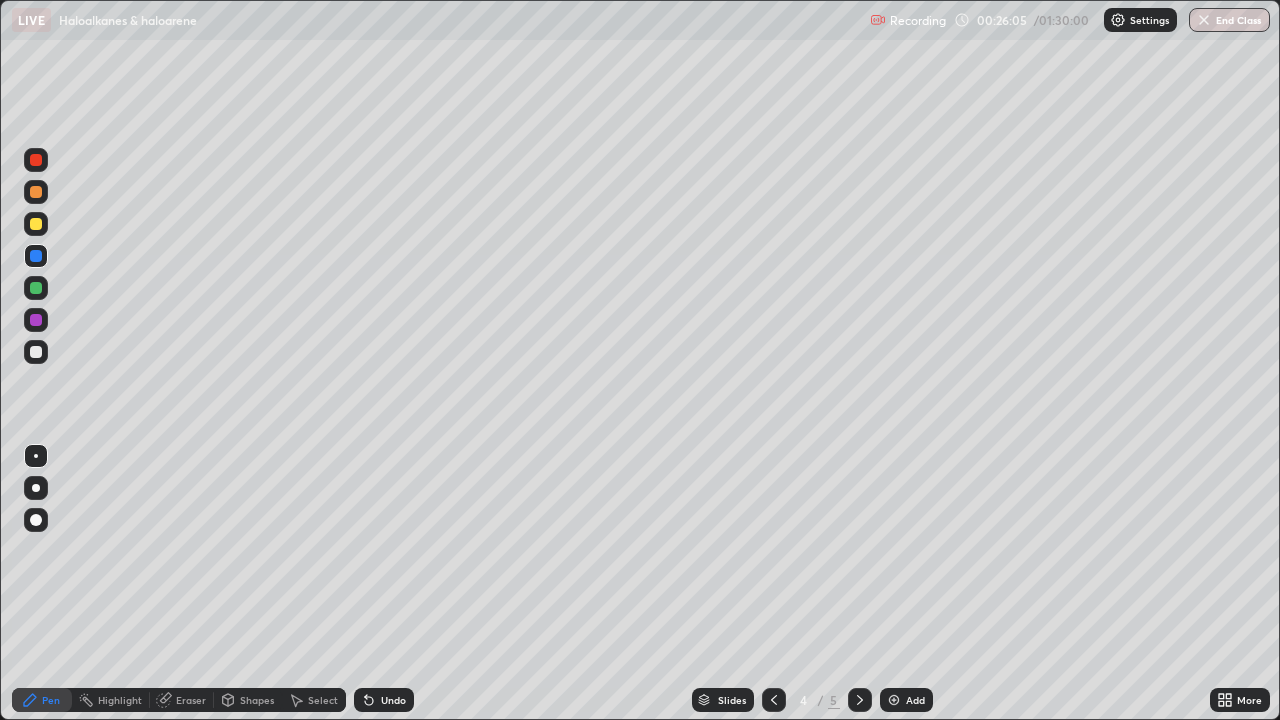 click 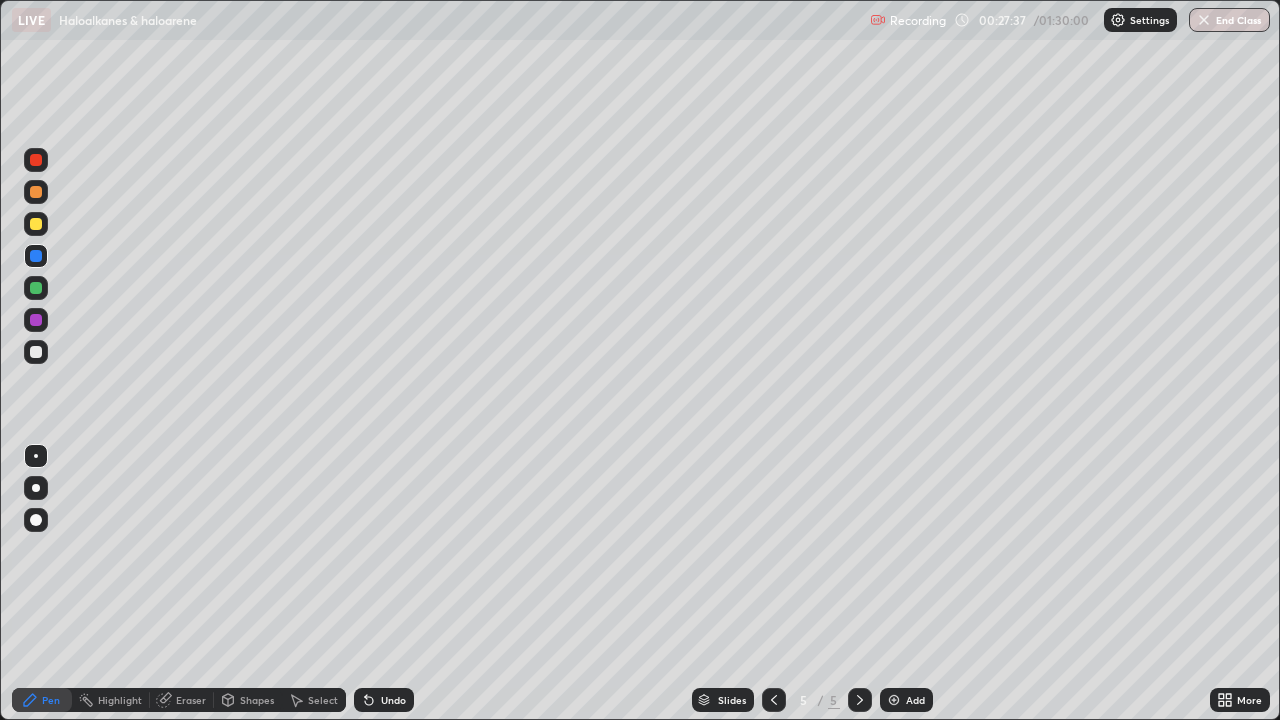 click at bounding box center (36, 352) 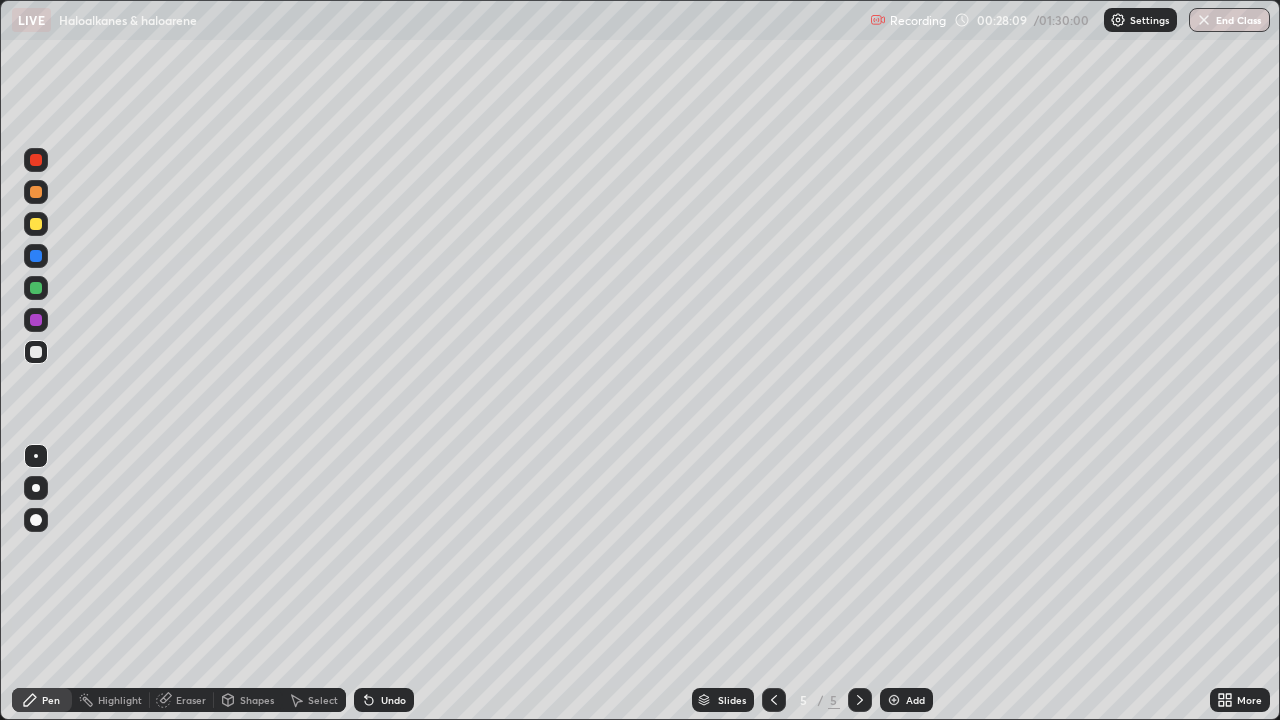 click at bounding box center (894, 700) 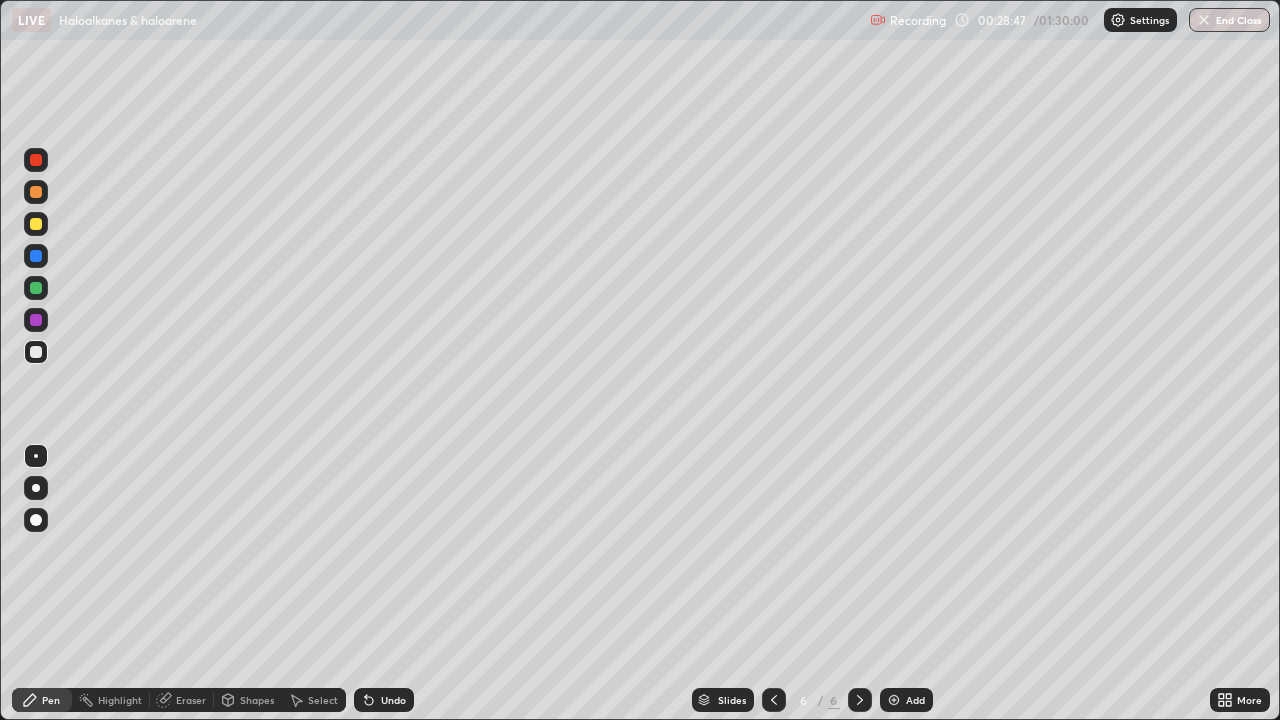 click at bounding box center (36, 320) 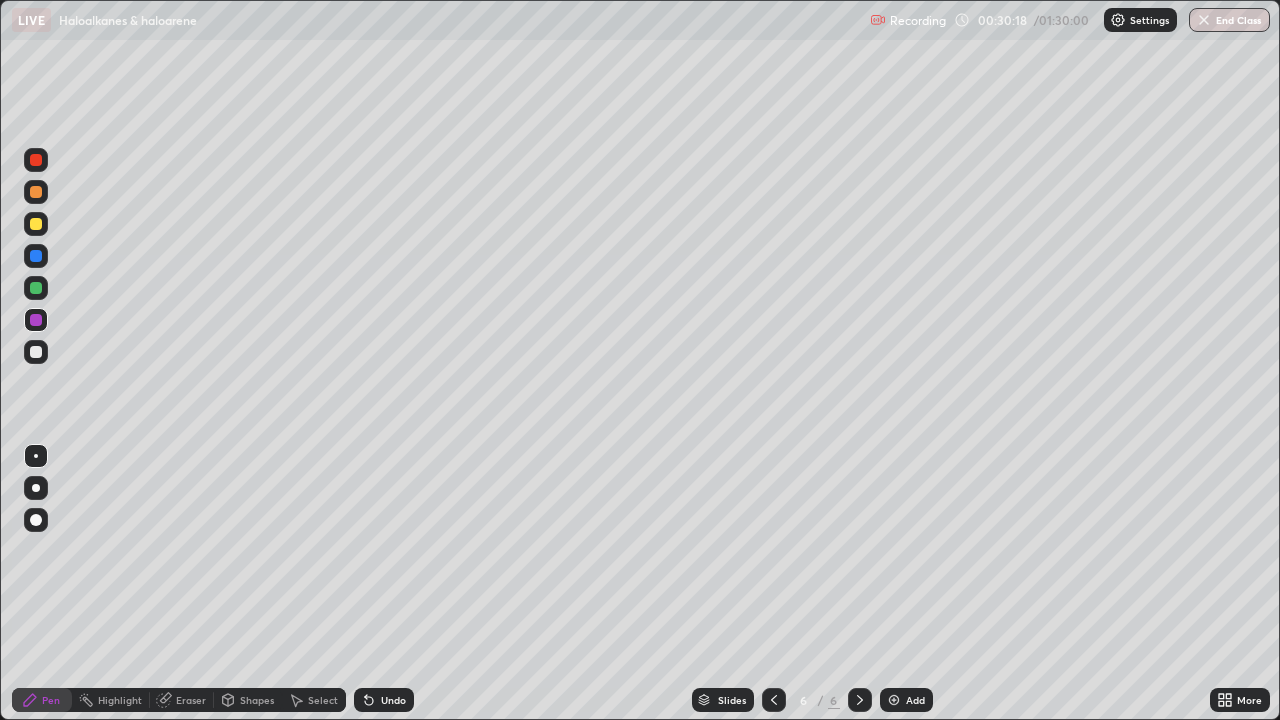 click at bounding box center (36, 224) 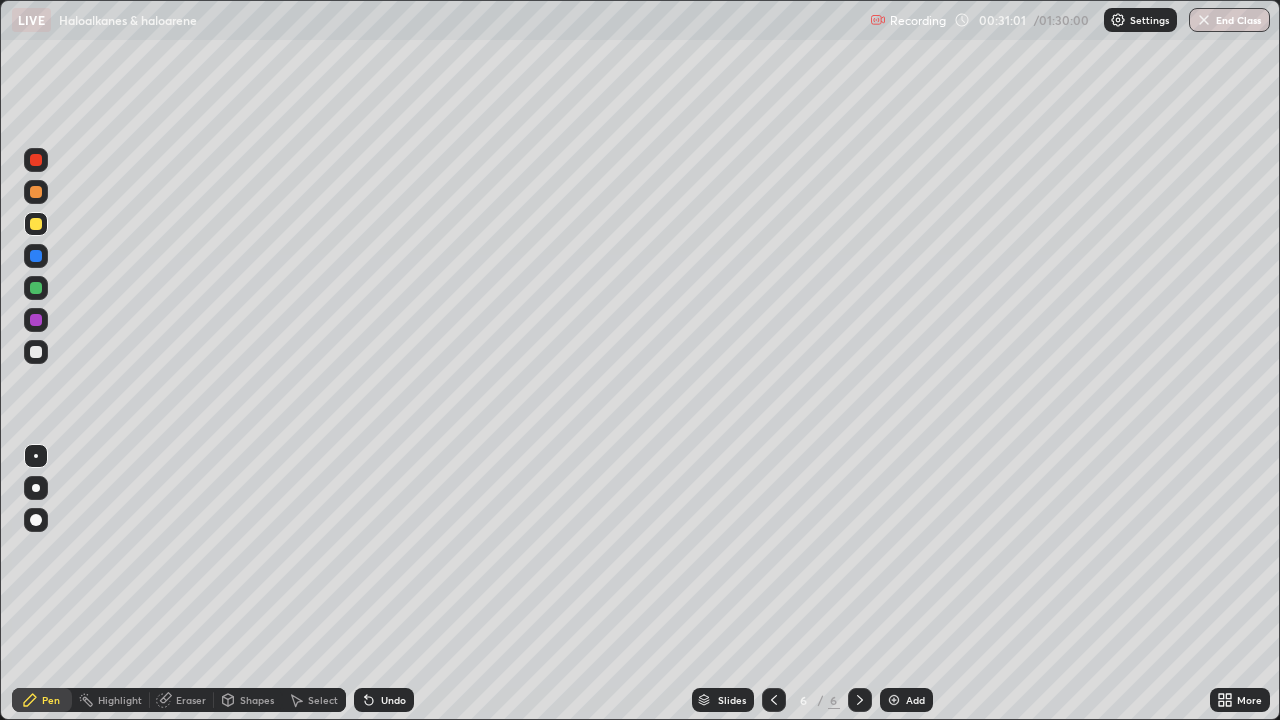 click 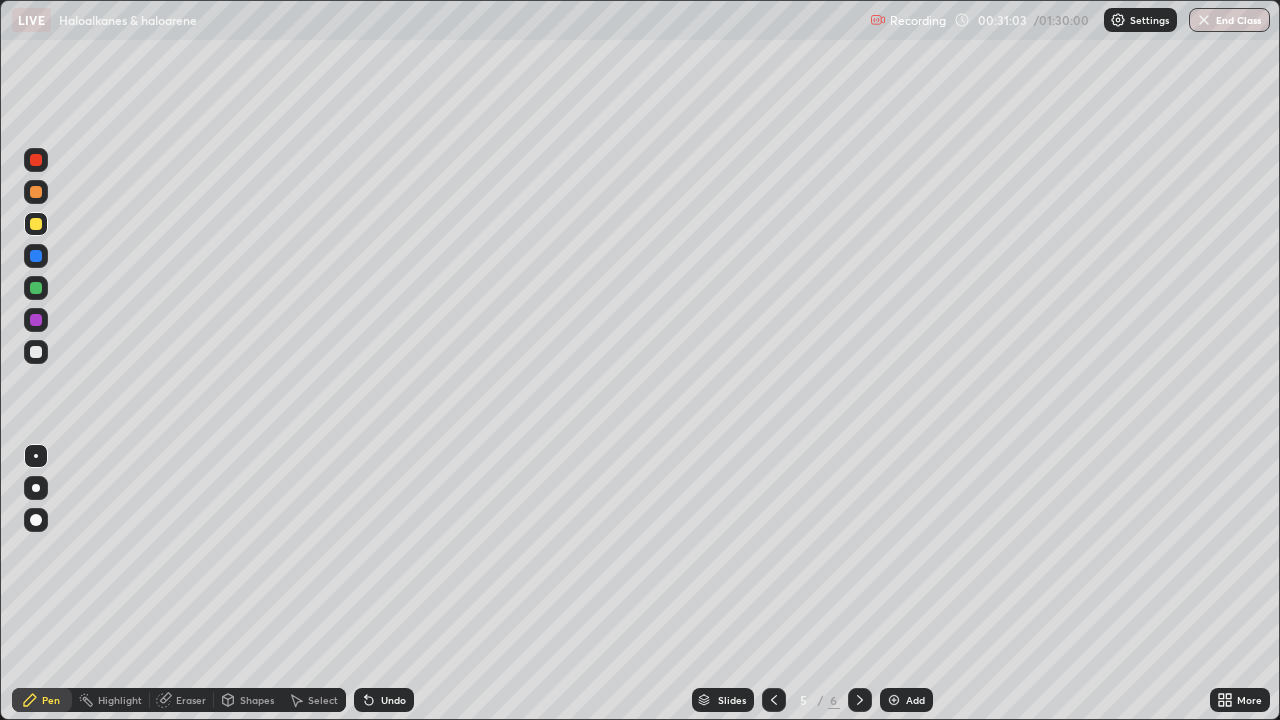 click 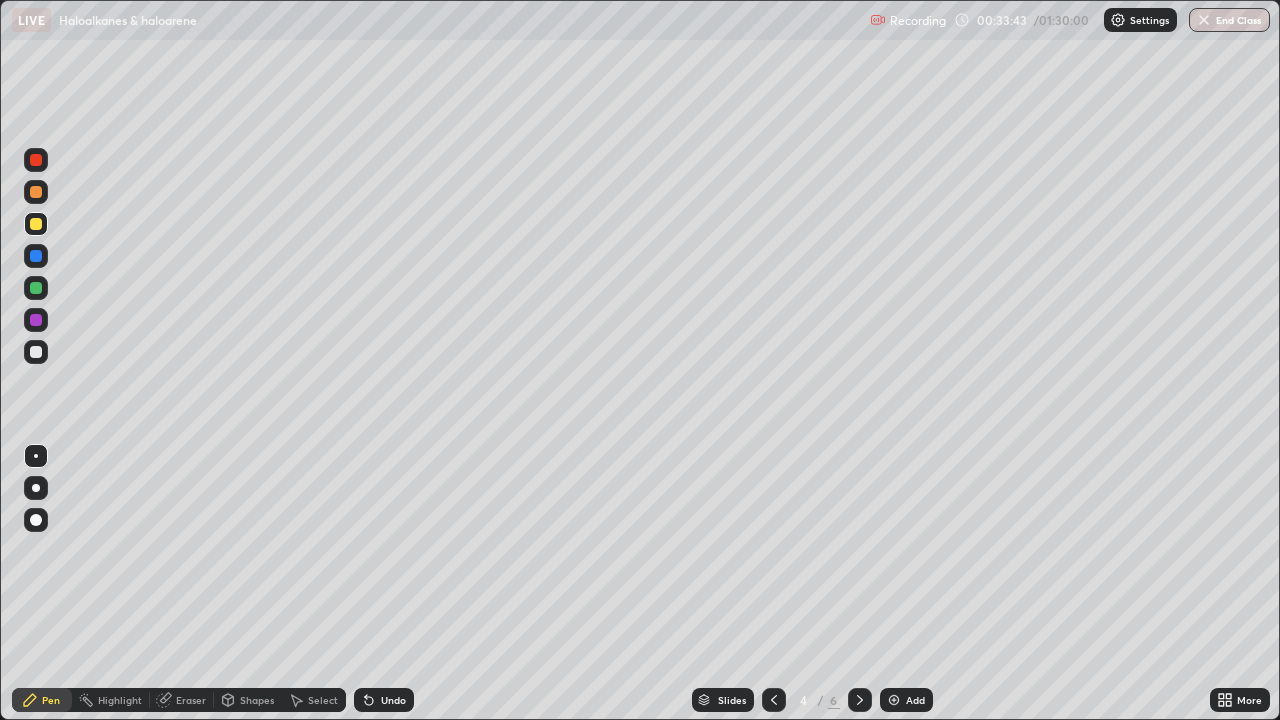 click 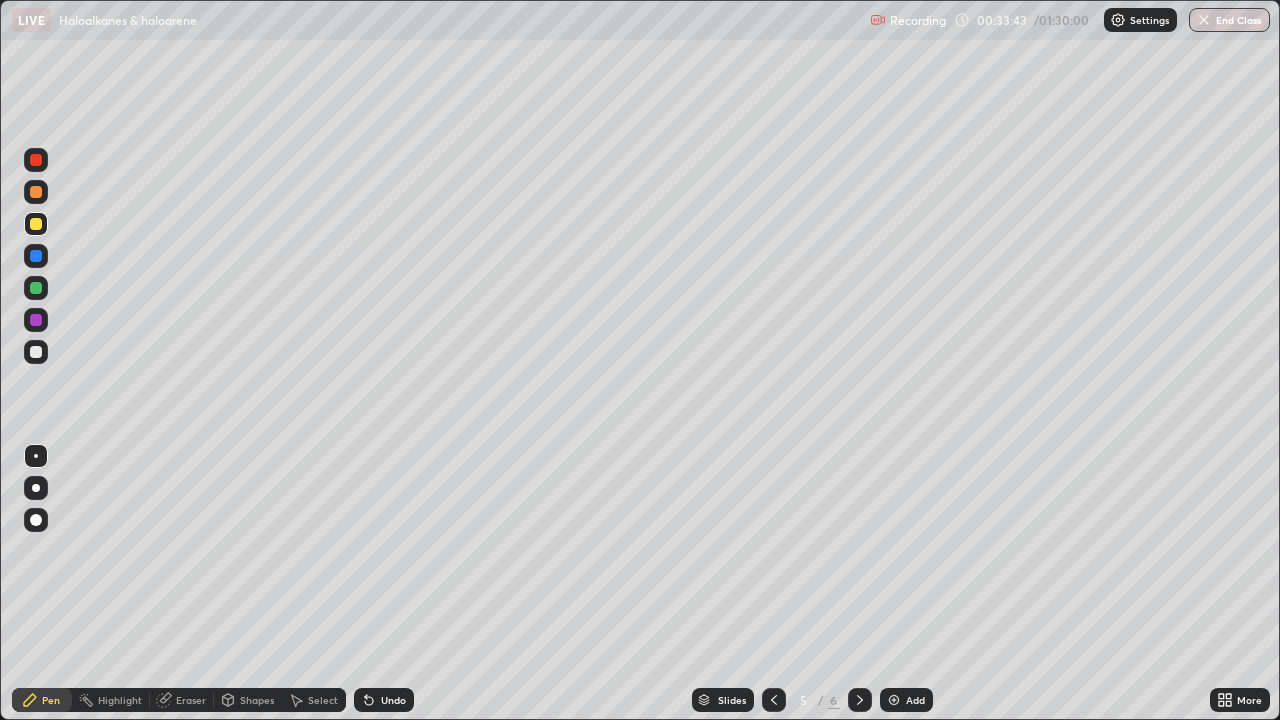click 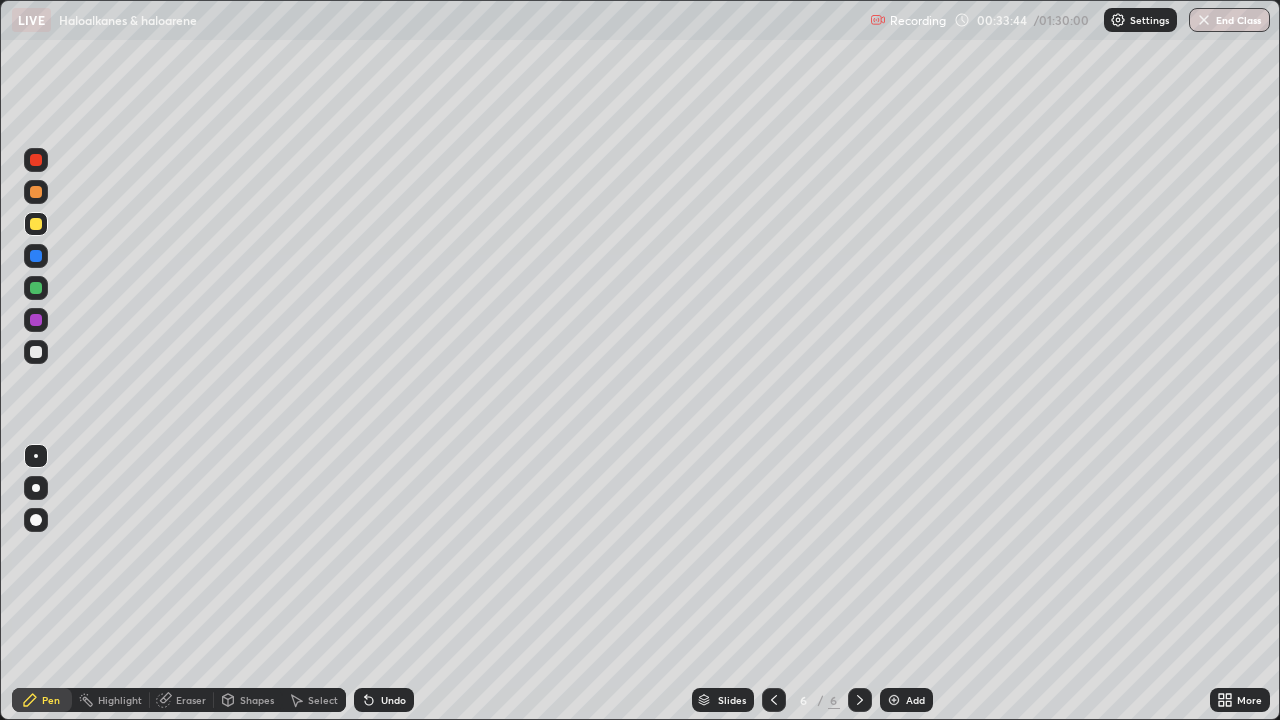 click at bounding box center [894, 700] 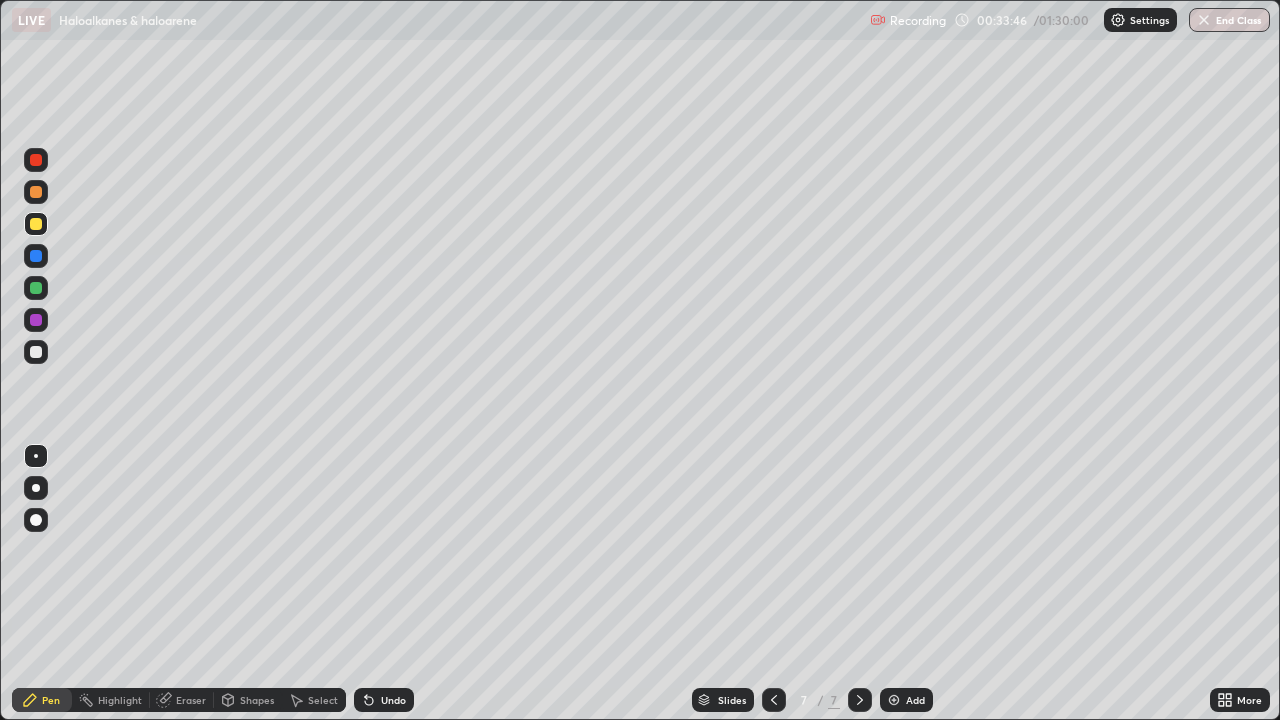 click at bounding box center [36, 352] 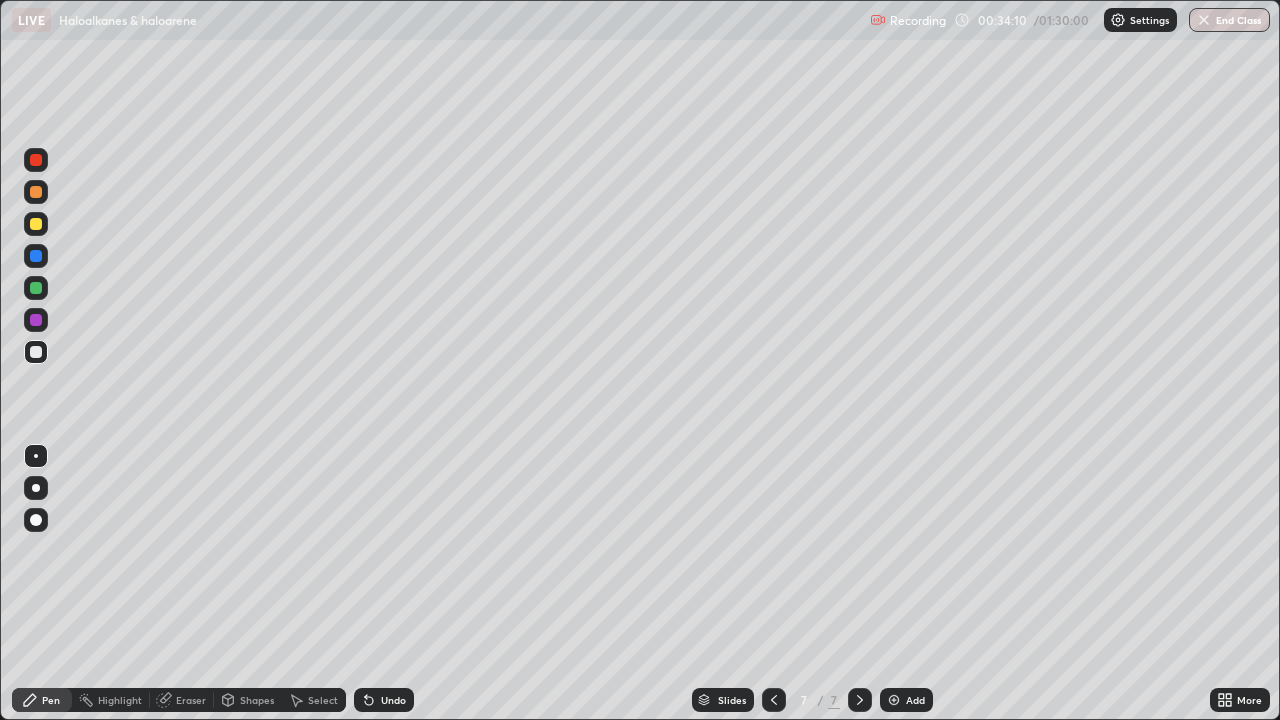 click at bounding box center (36, 320) 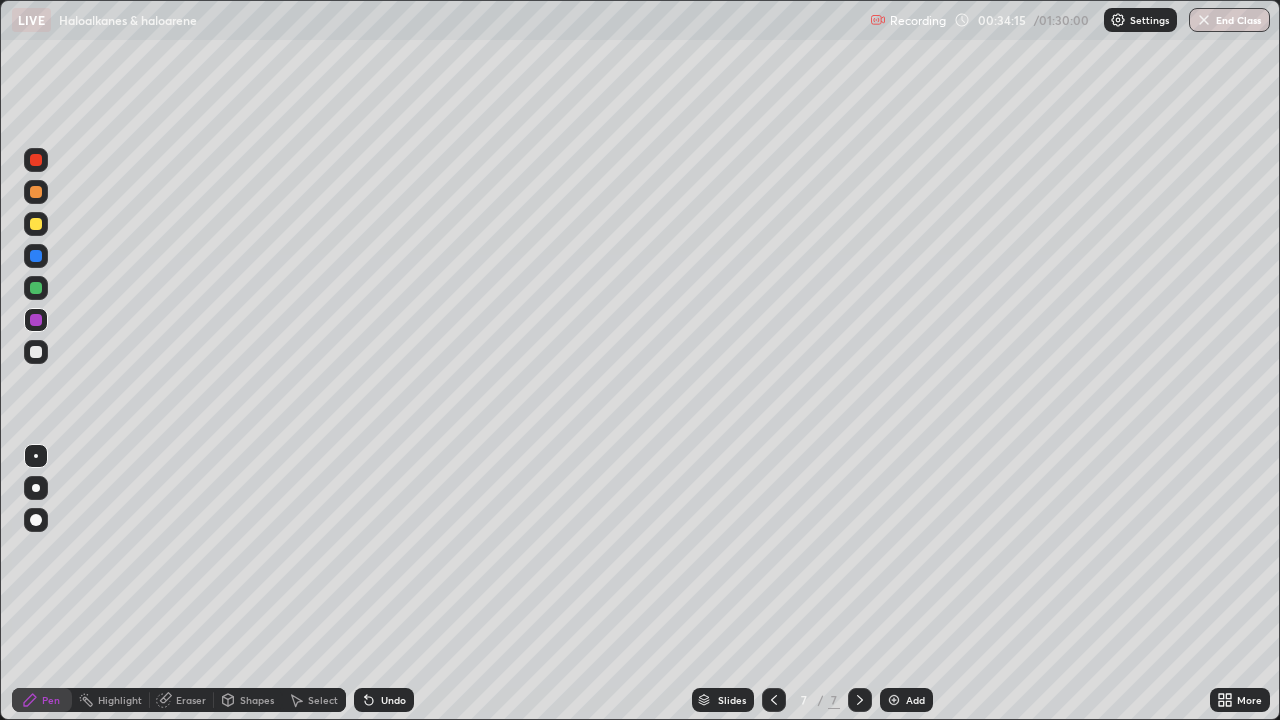 click at bounding box center (36, 352) 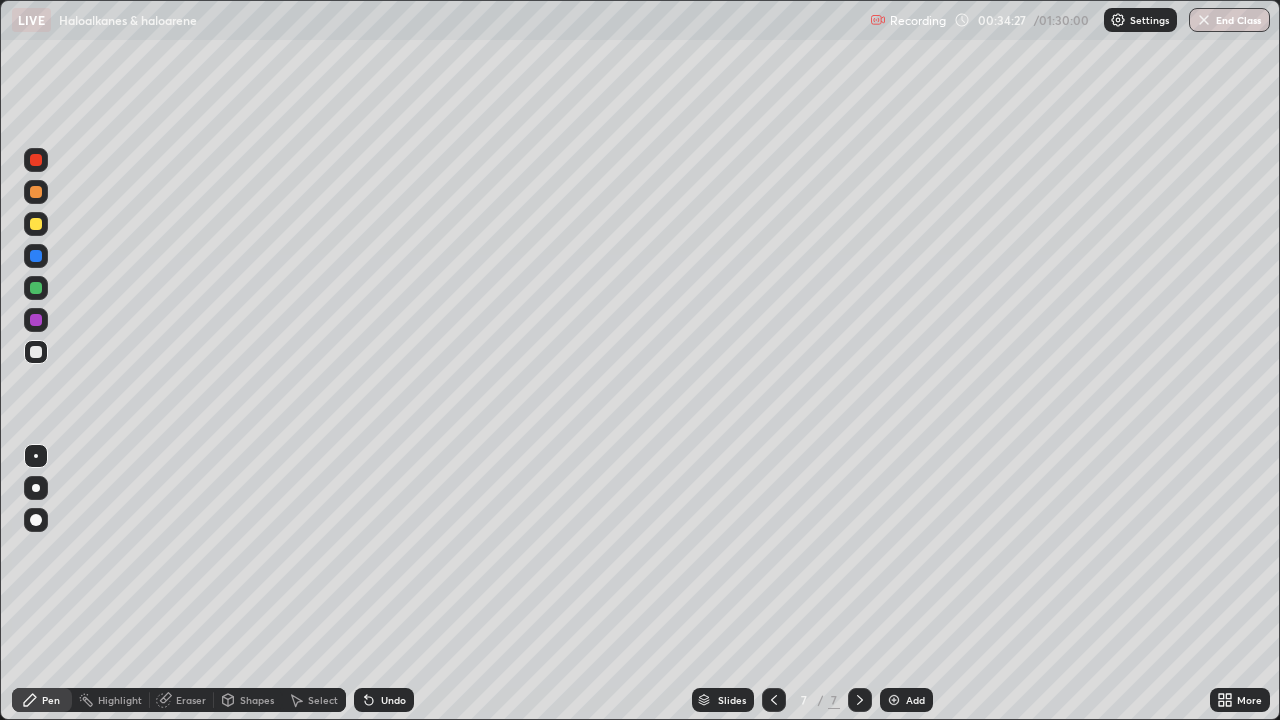 click on "Eraser" at bounding box center [191, 700] 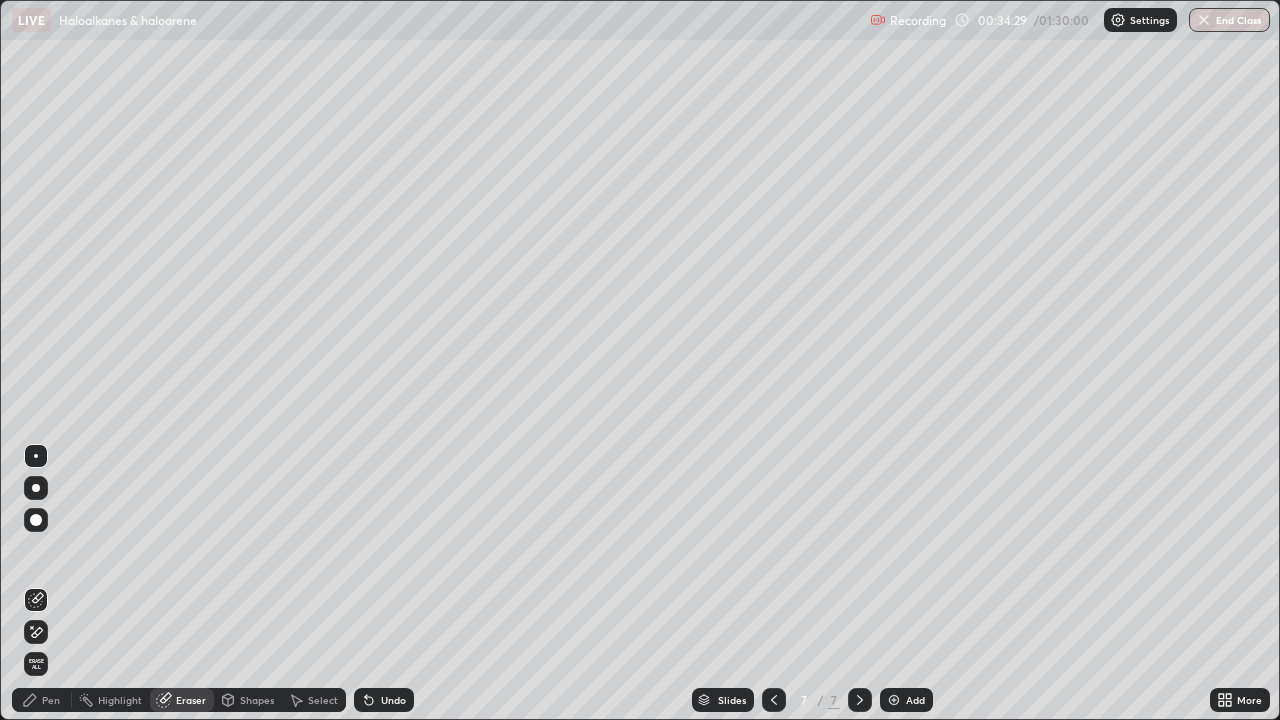 click on "Pen" at bounding box center [51, 700] 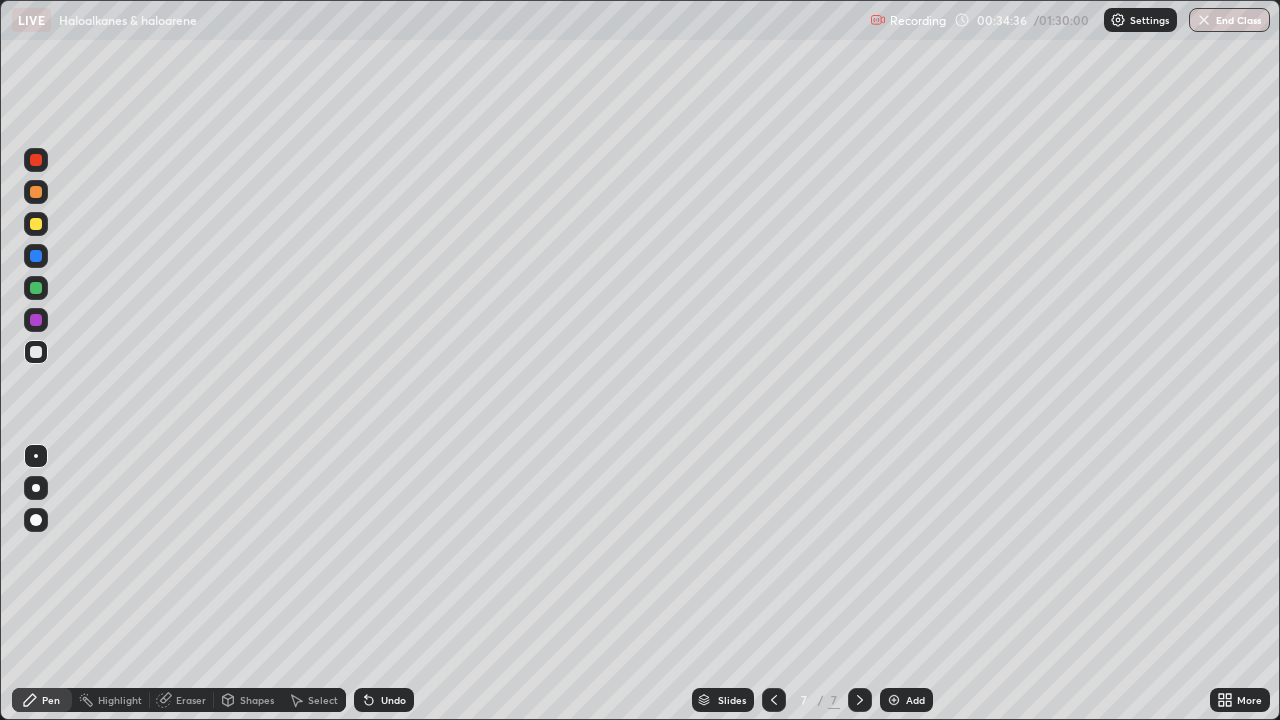 click at bounding box center [36, 320] 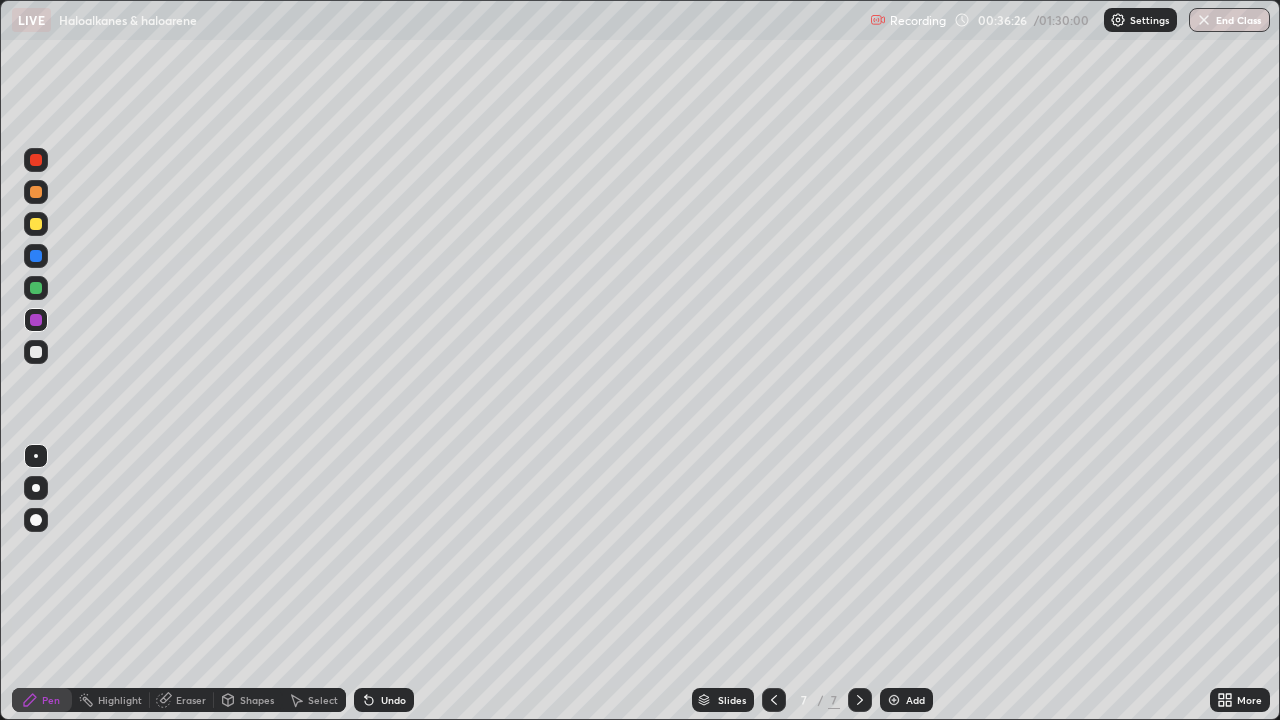 click at bounding box center [894, 700] 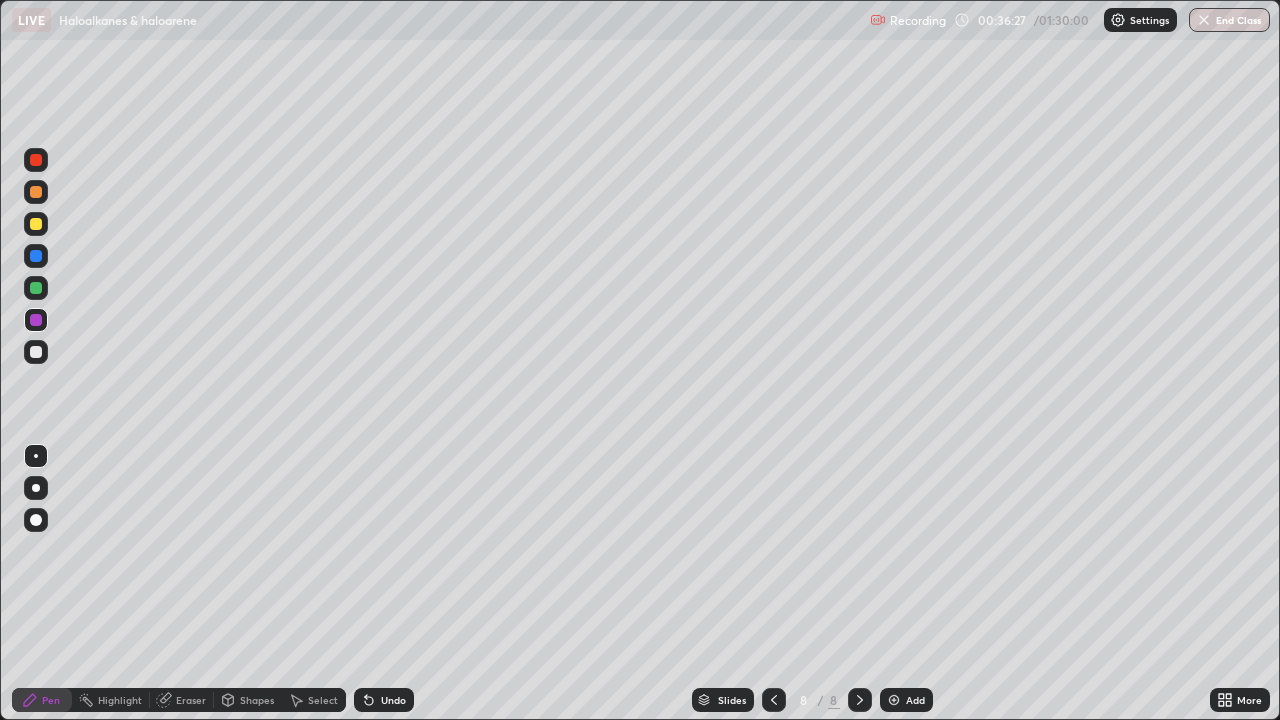click at bounding box center [36, 352] 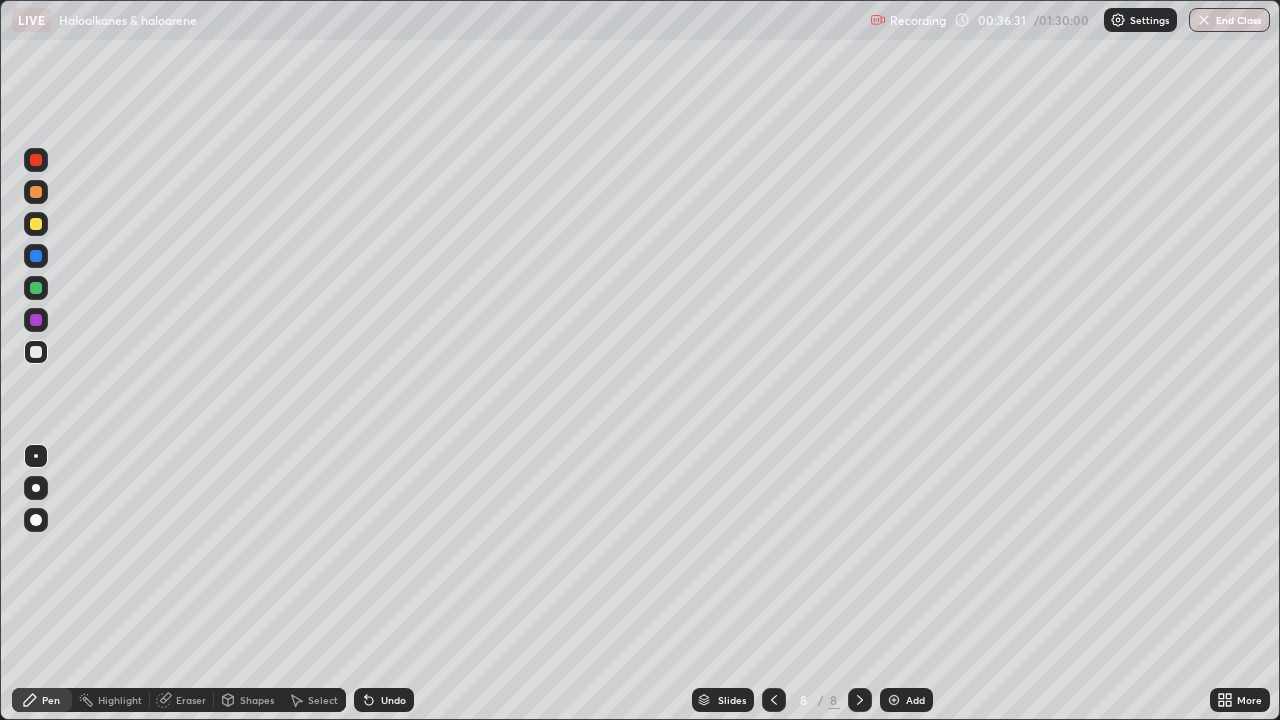 click at bounding box center (36, 160) 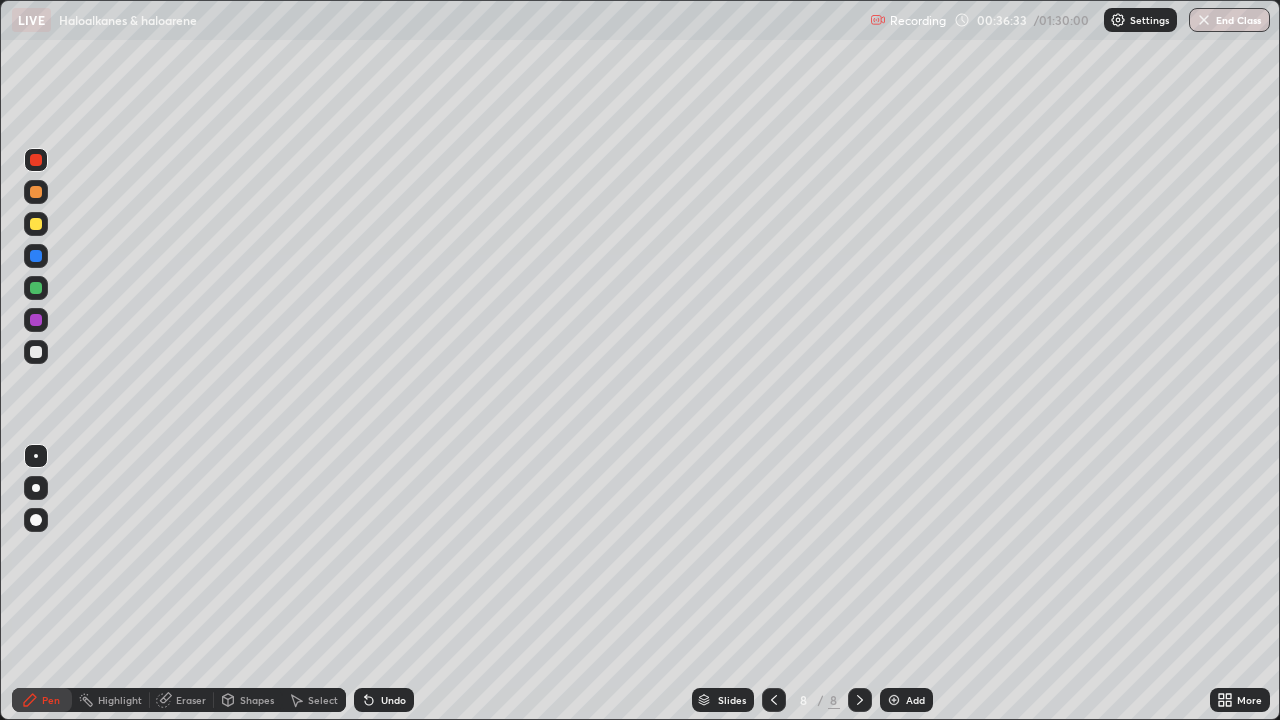 click on "Undo" at bounding box center (384, 700) 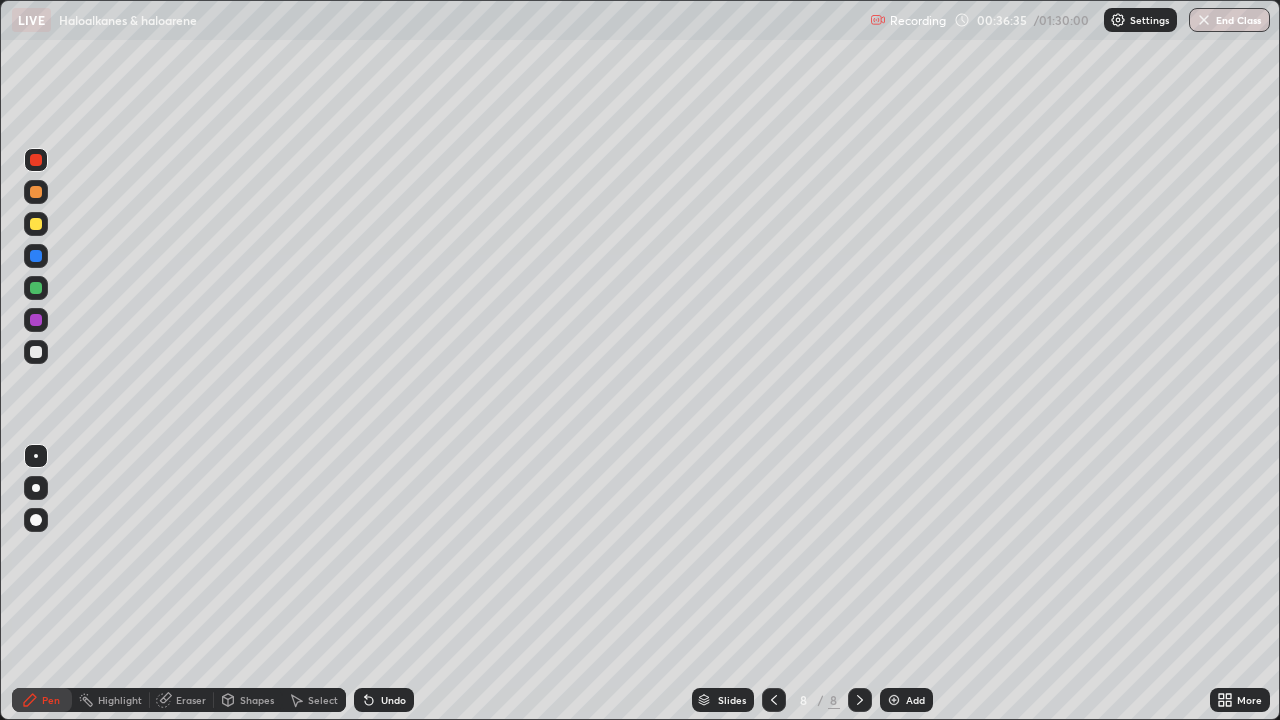 click on "Undo" at bounding box center [384, 700] 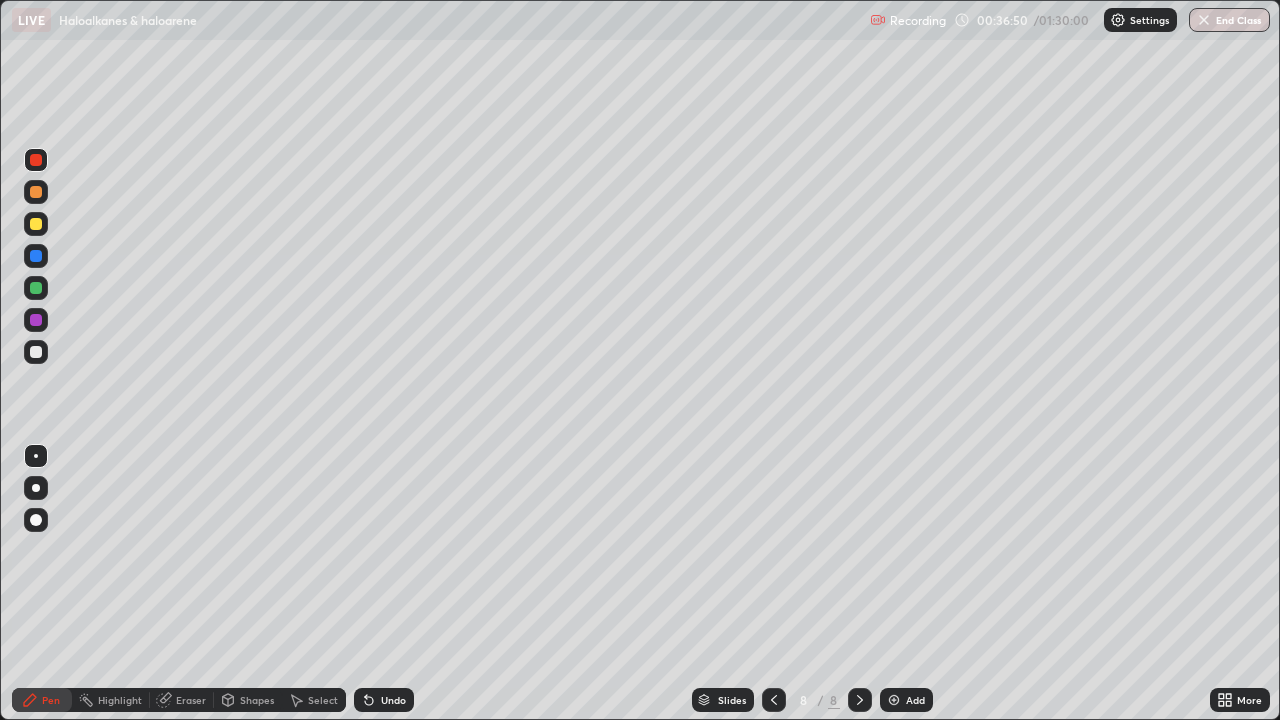 click at bounding box center (36, 352) 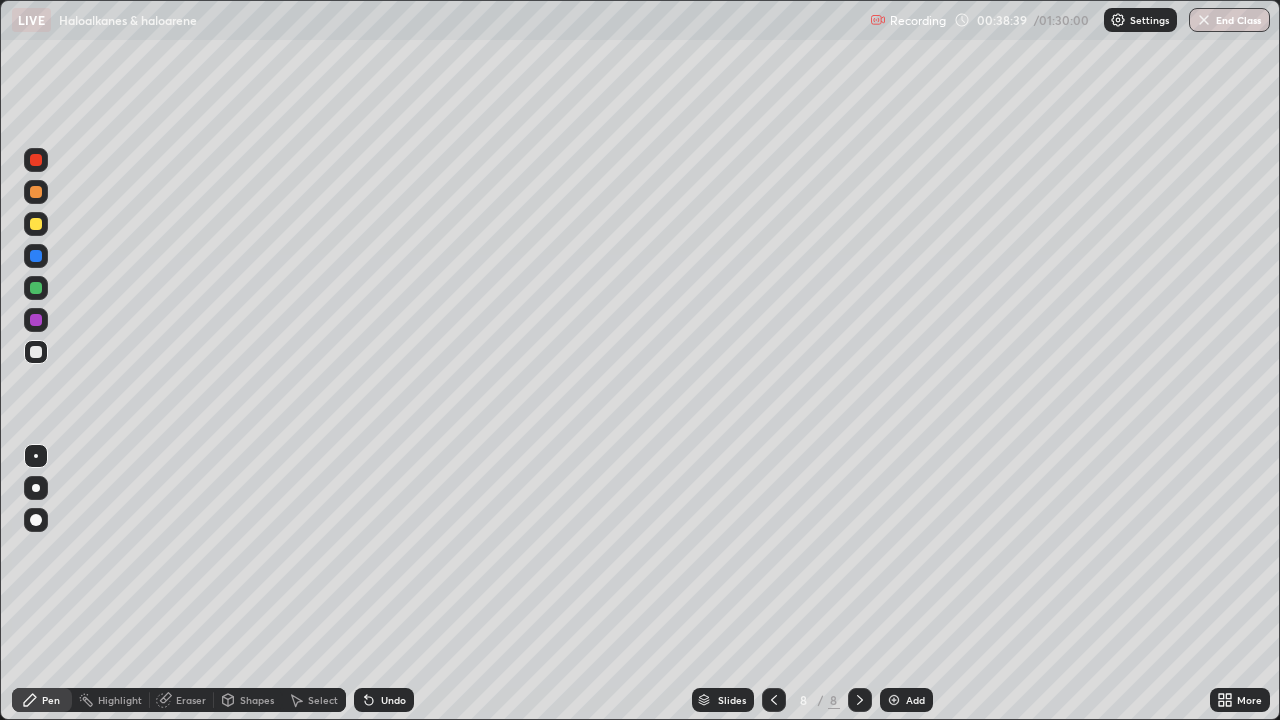 click on "Undo" at bounding box center [384, 700] 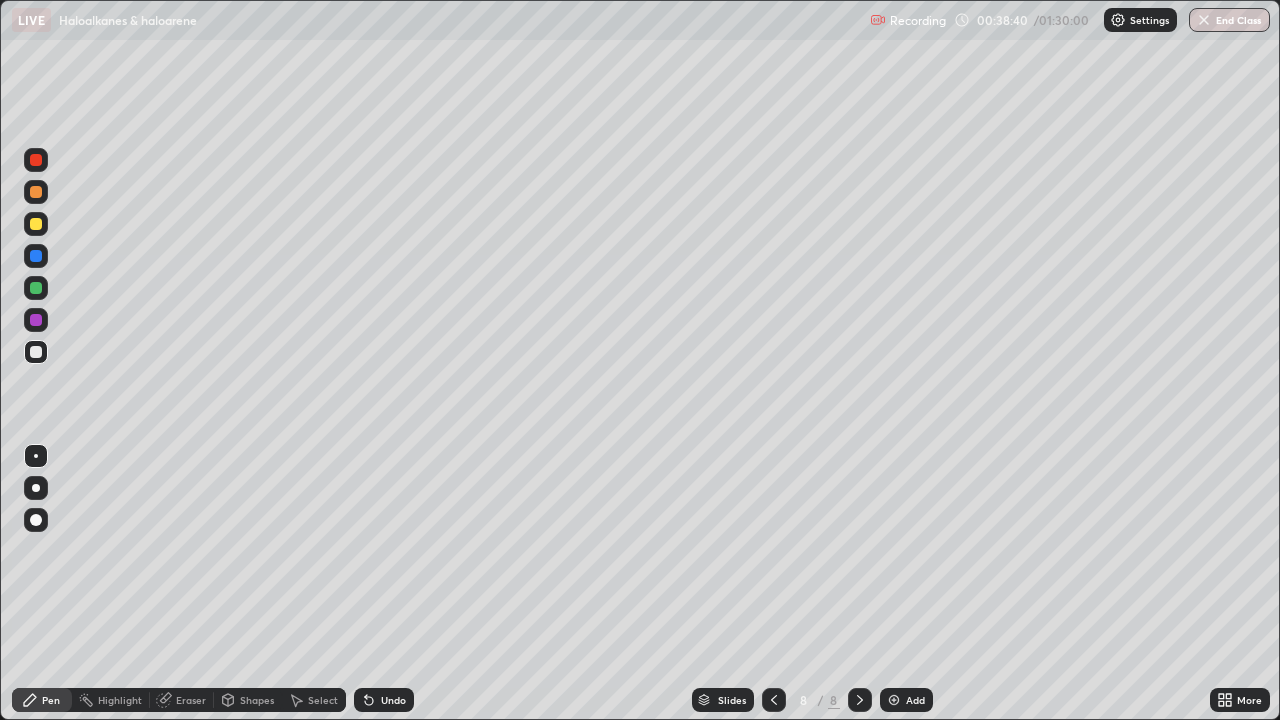 click on "Undo" at bounding box center [384, 700] 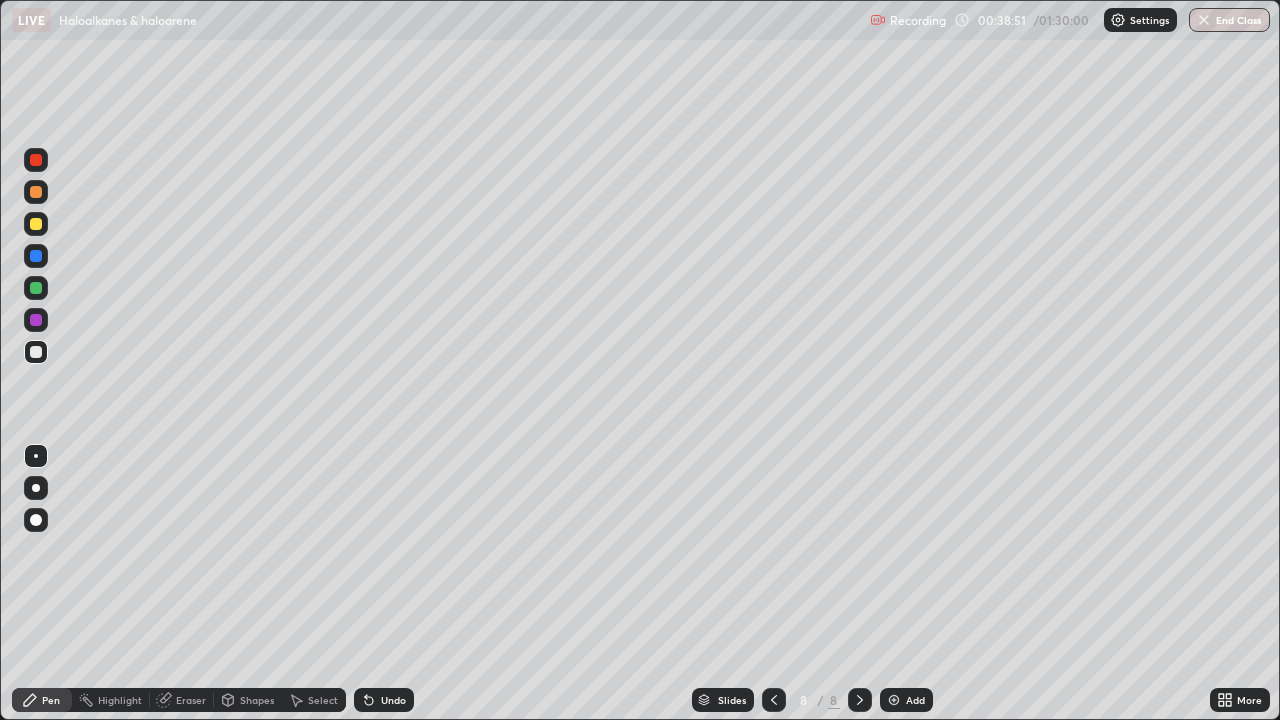click on "Undo" at bounding box center (384, 700) 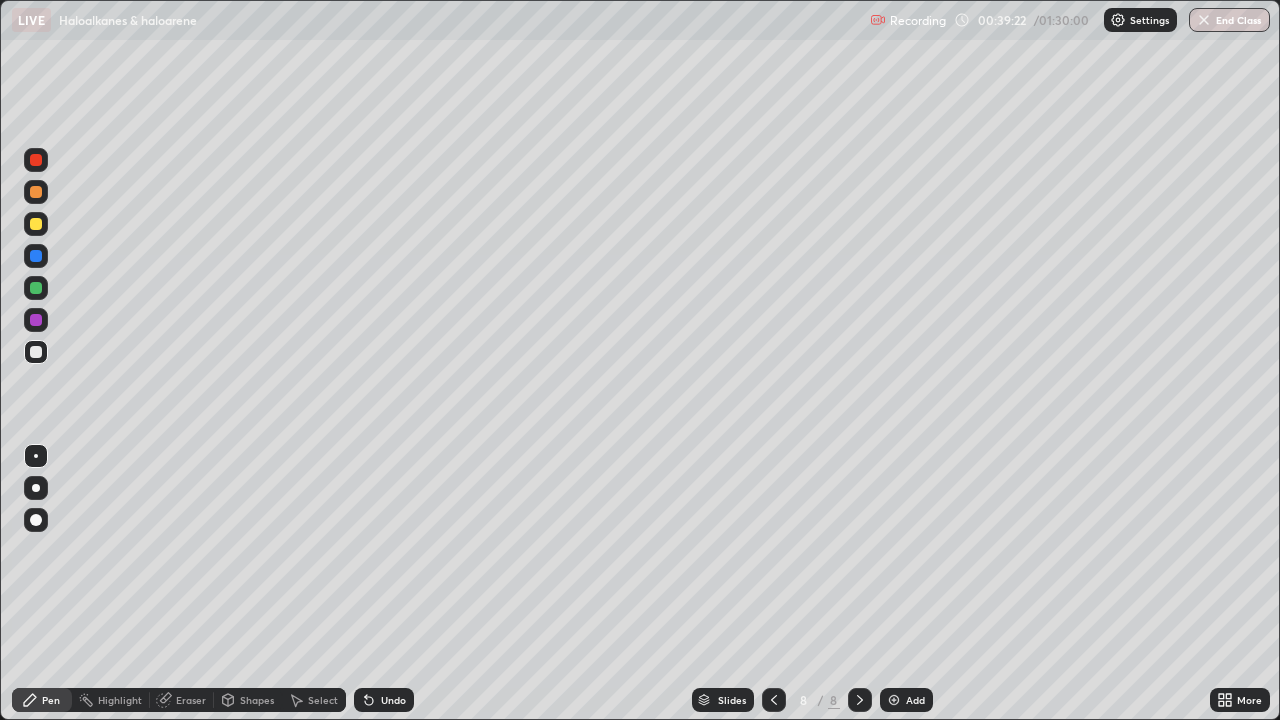 click 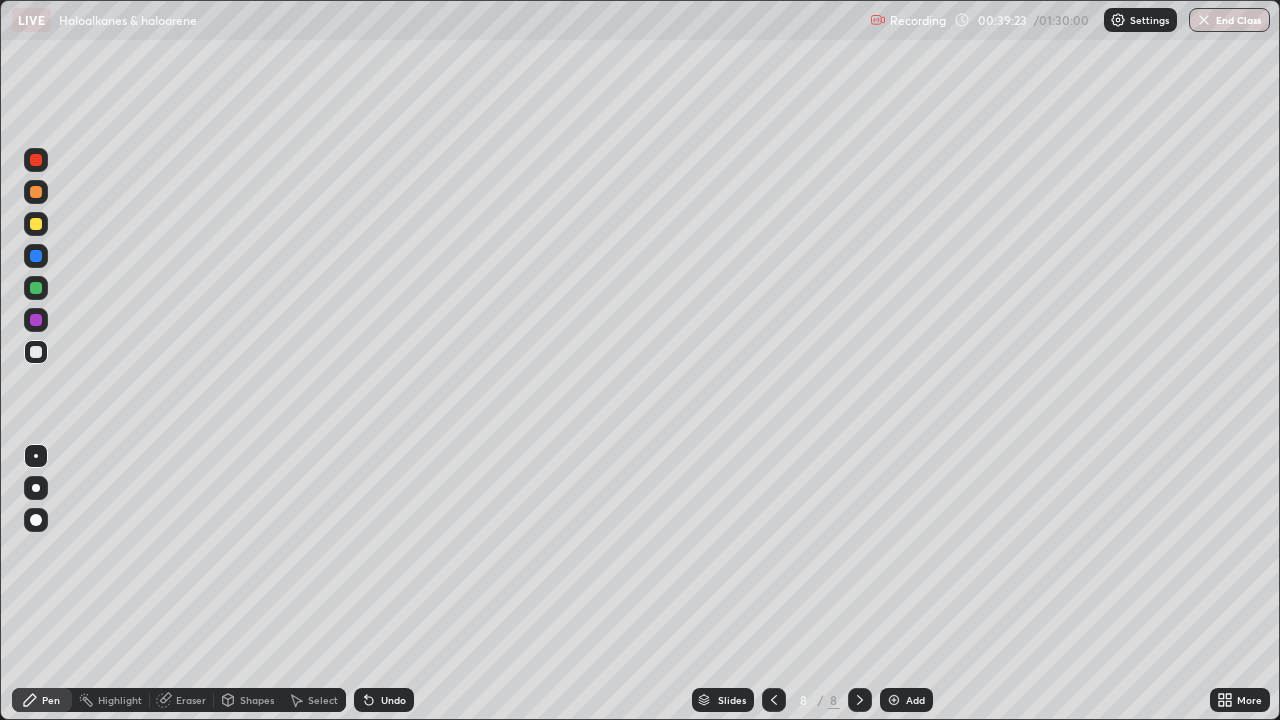 click 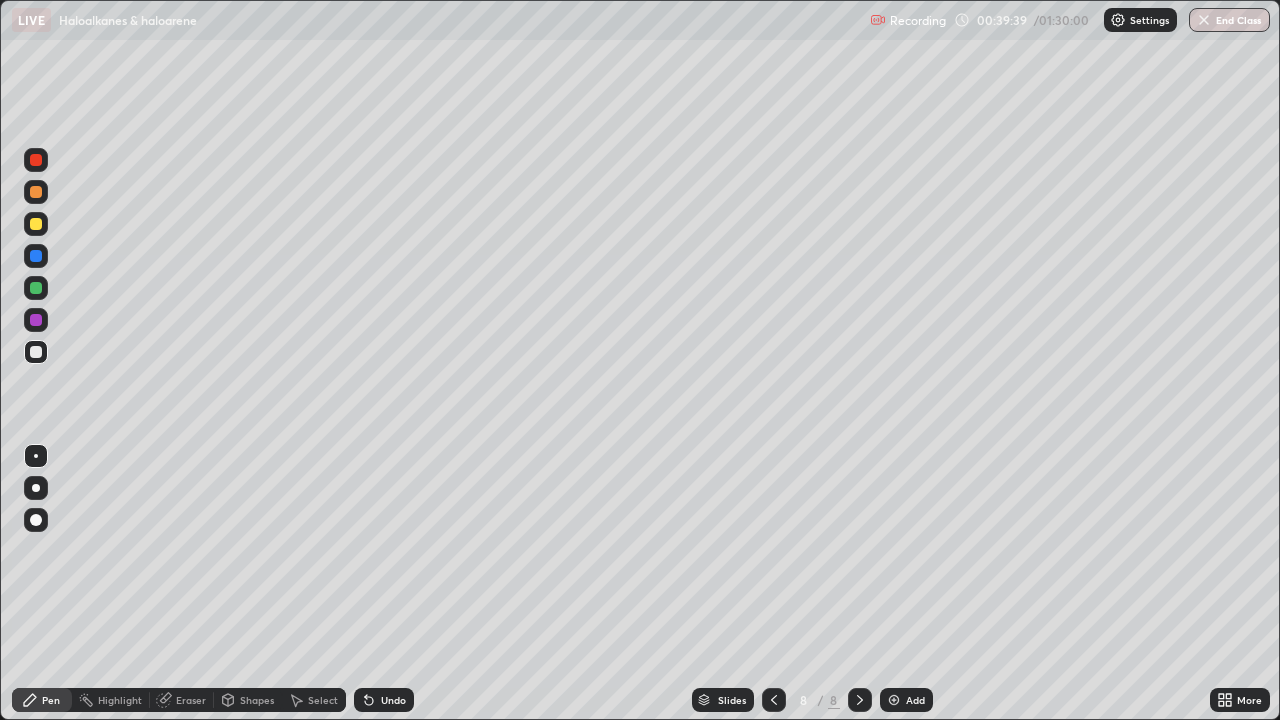 click on "Eraser" at bounding box center (191, 700) 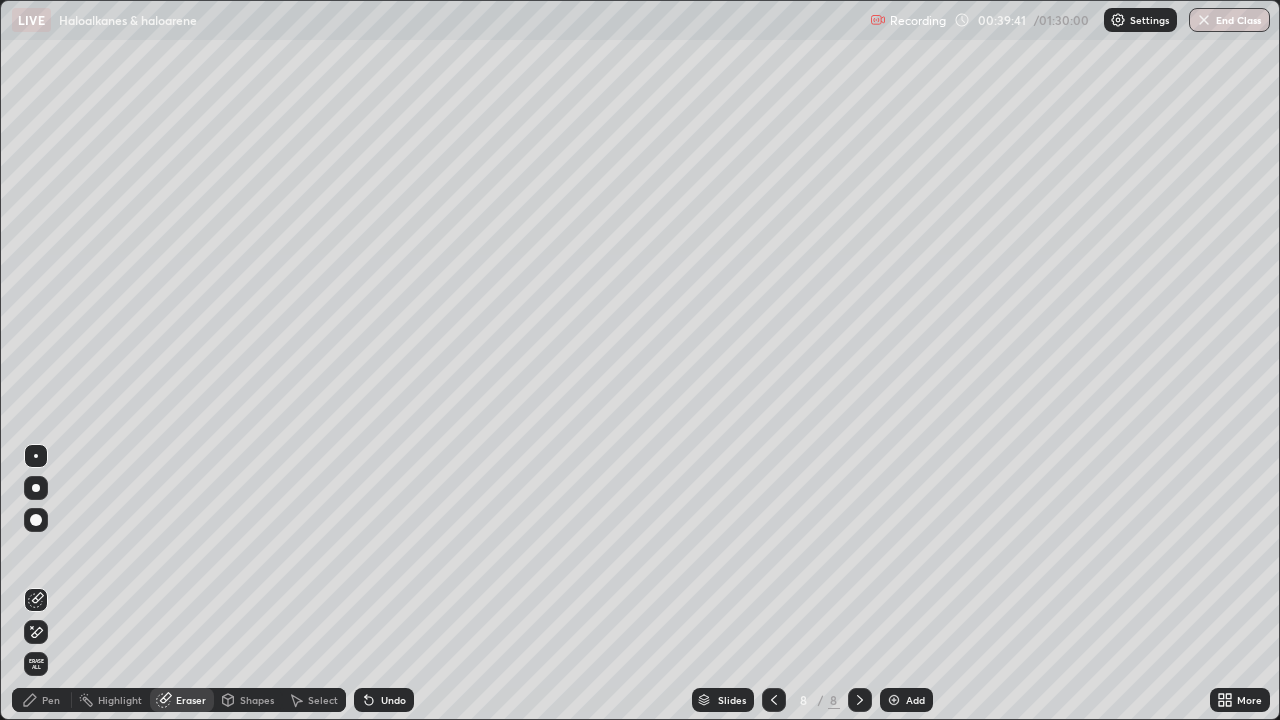 click on "Pen" at bounding box center (42, 700) 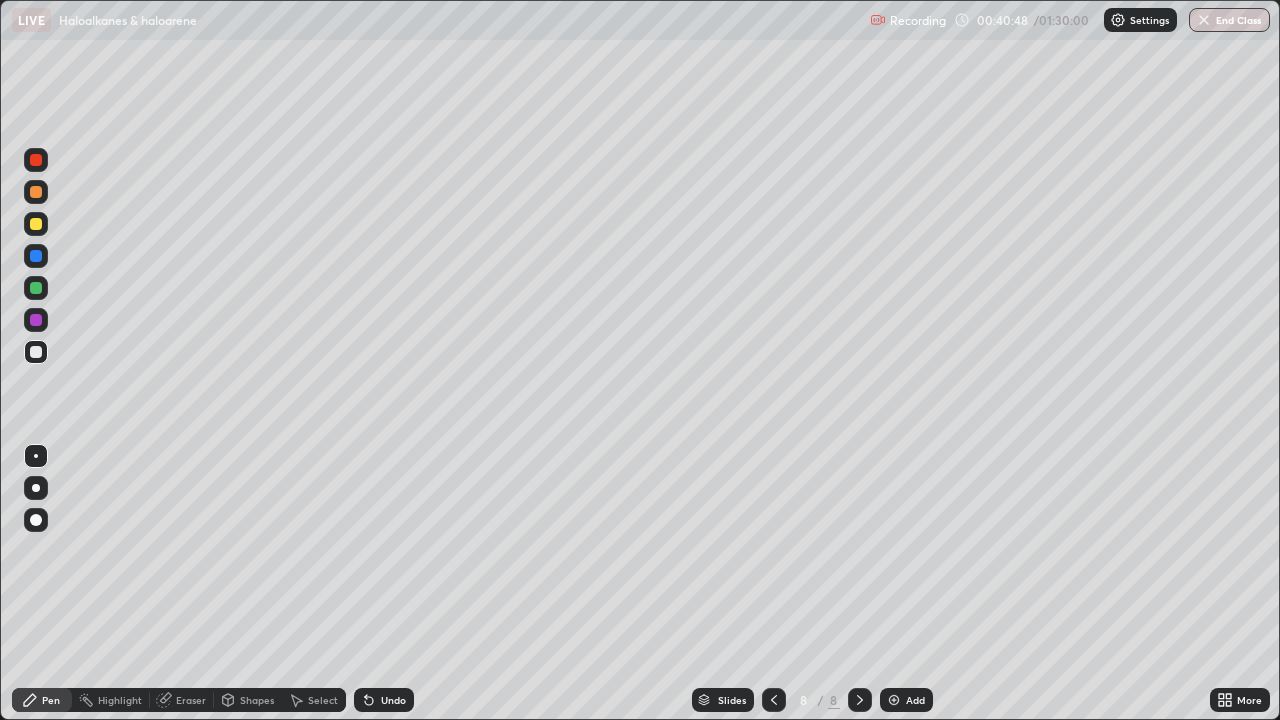 click at bounding box center (894, 700) 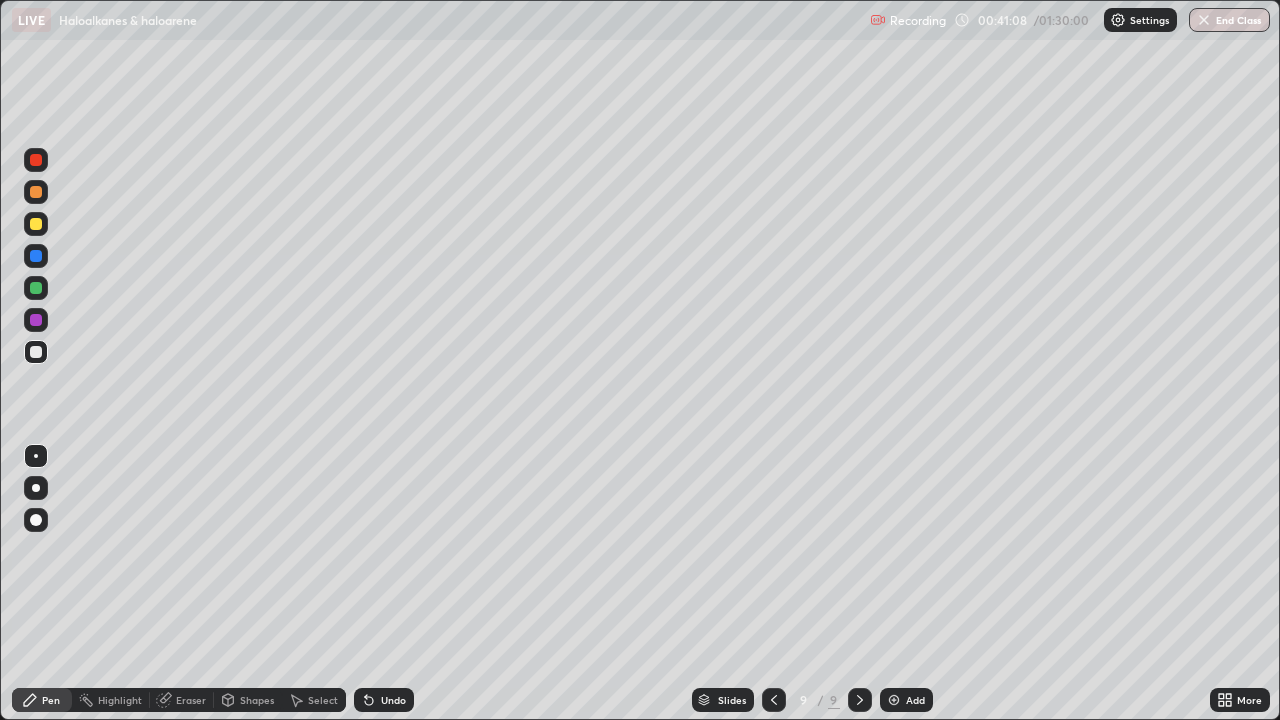 click on "Select" at bounding box center [323, 700] 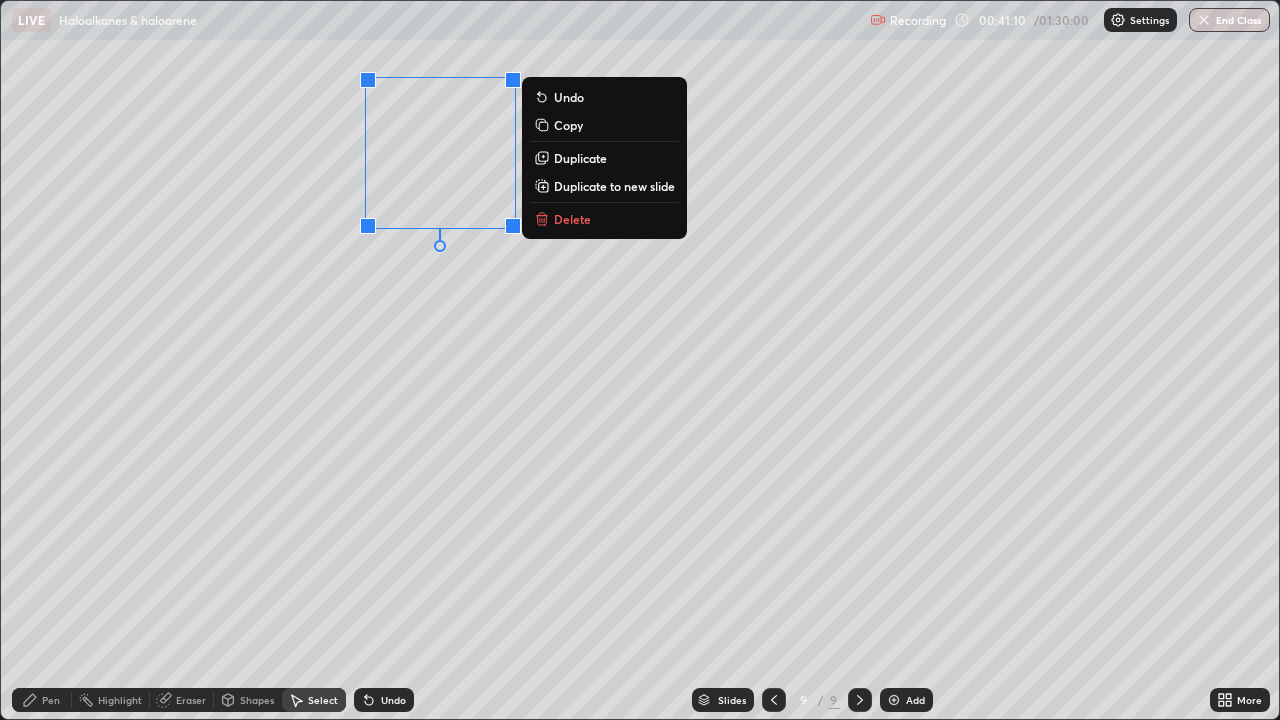 click on "Delete" at bounding box center (604, 219) 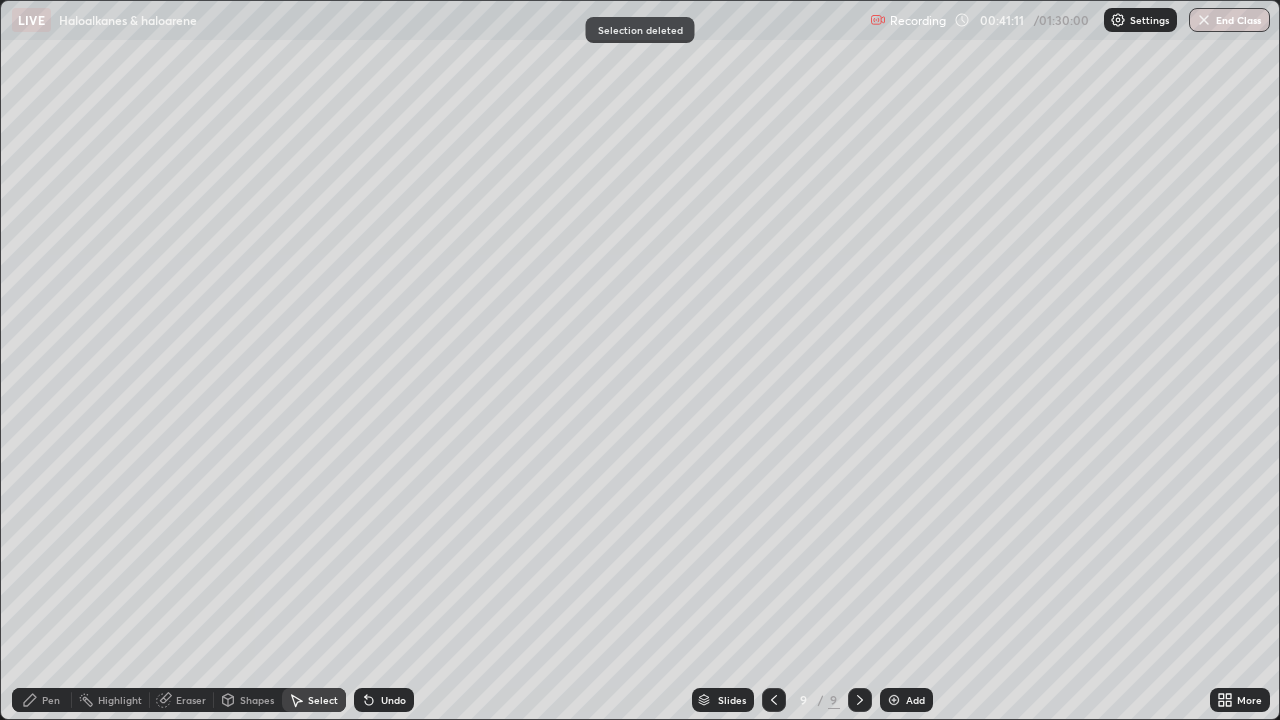 click on "Pen" at bounding box center (42, 700) 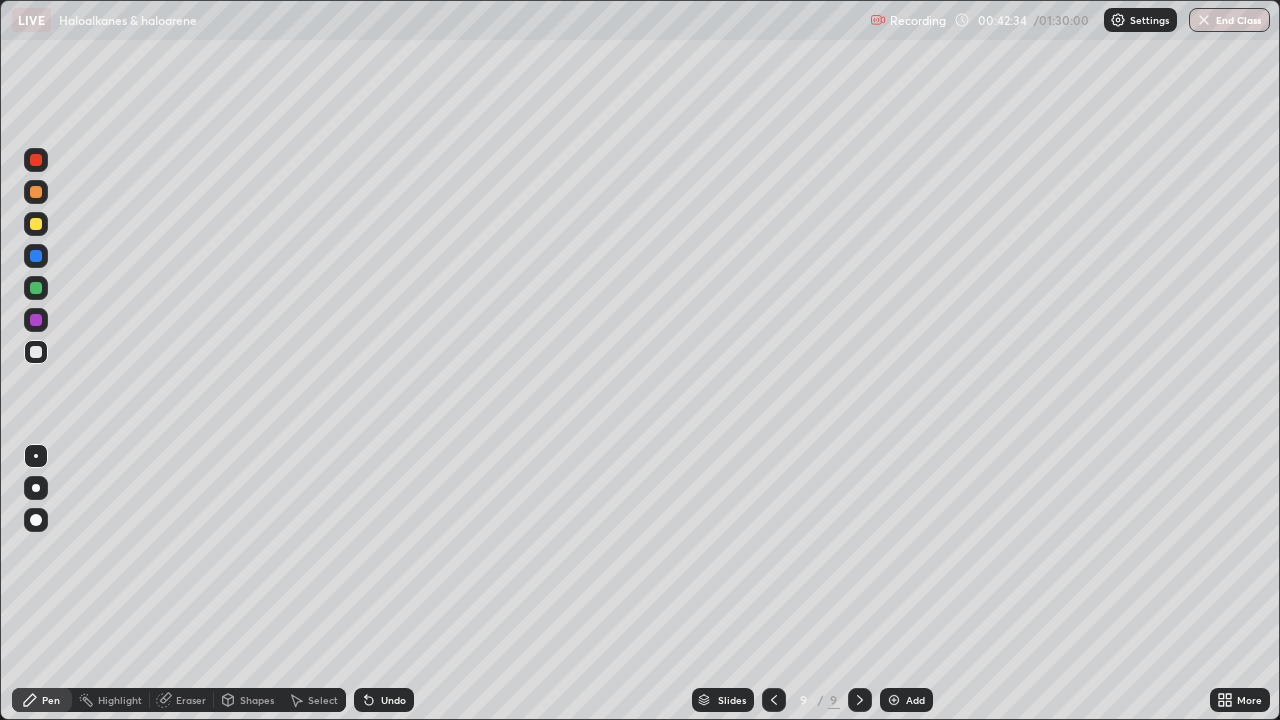 click on "Undo" at bounding box center (393, 700) 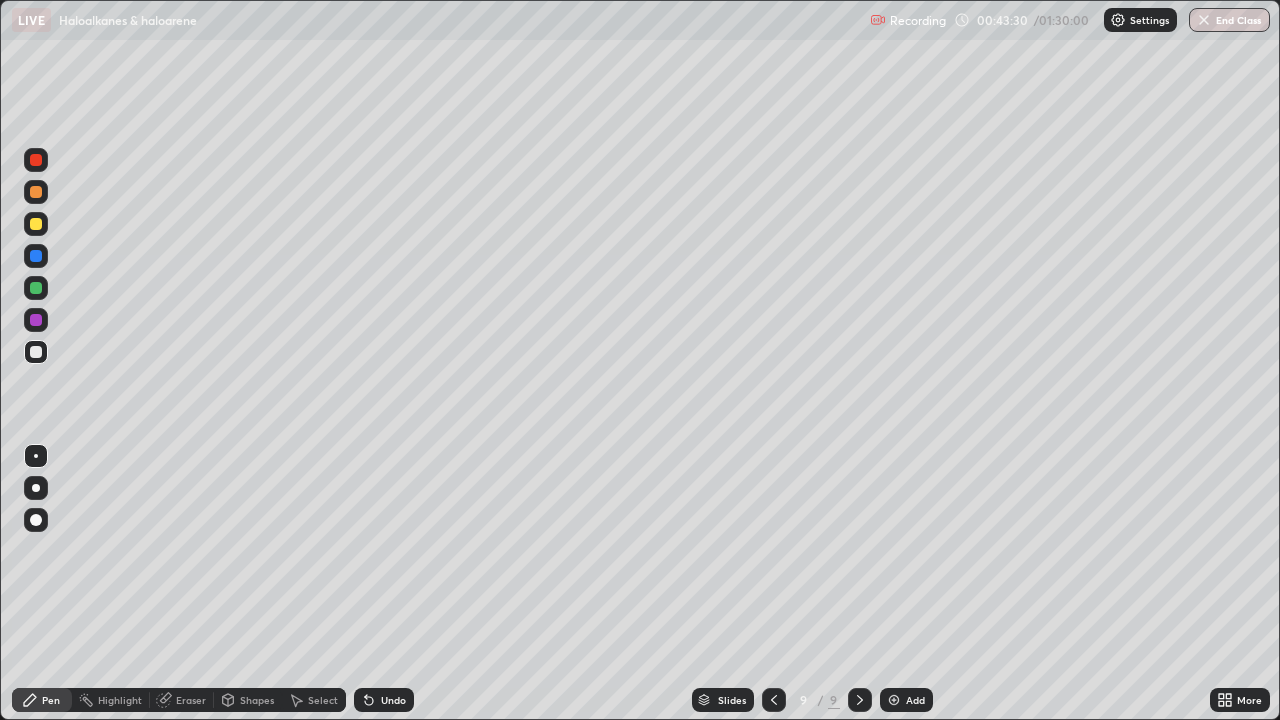 click at bounding box center (774, 700) 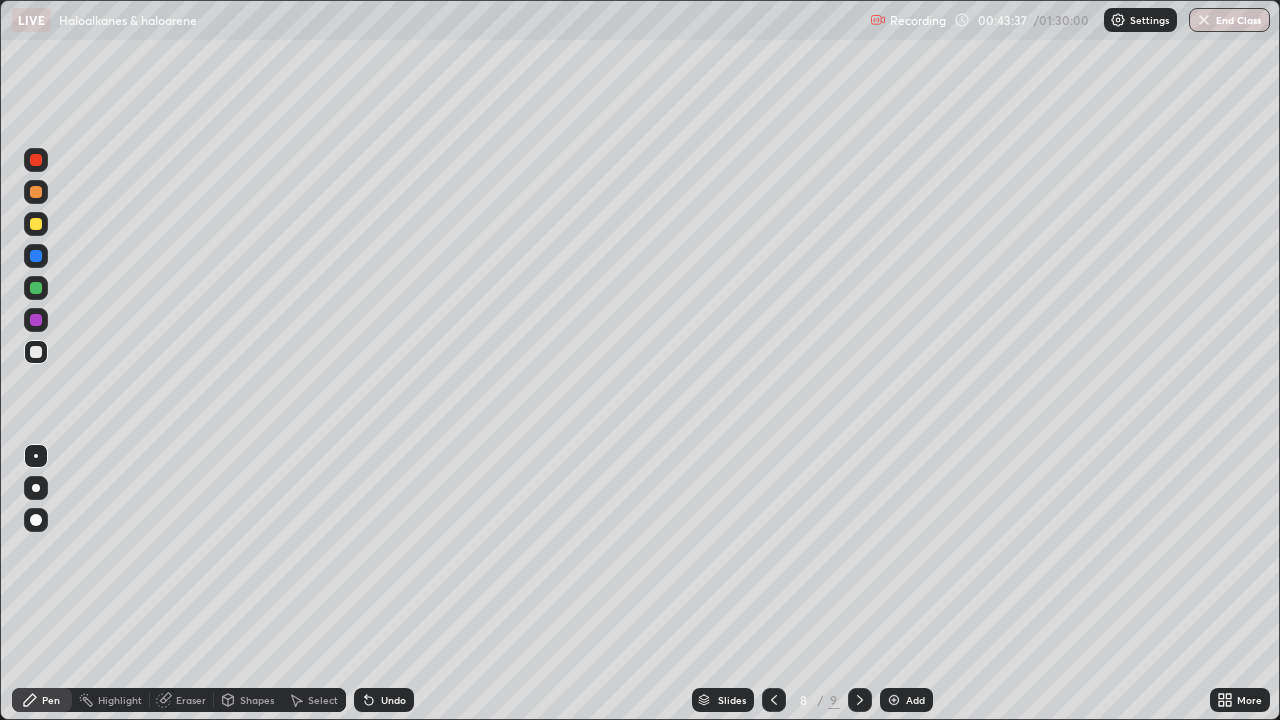 click 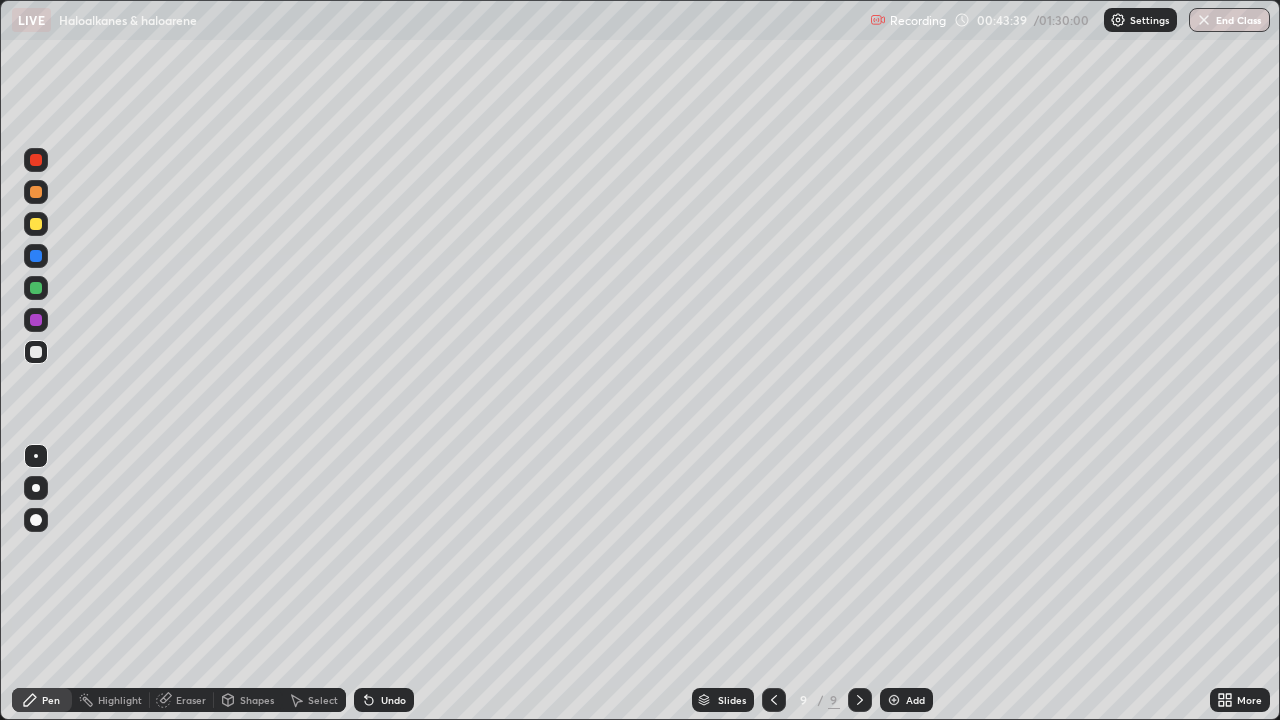 click on "Eraser" at bounding box center (191, 700) 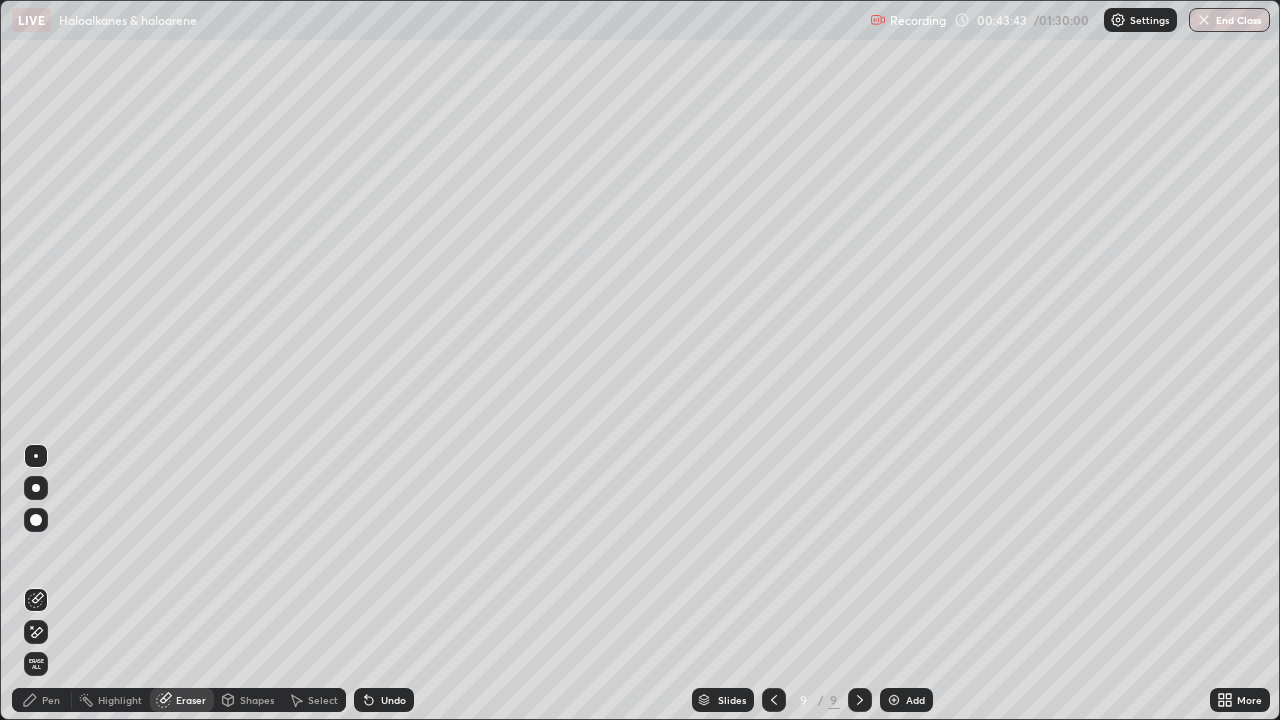 click on "Pen" at bounding box center (42, 700) 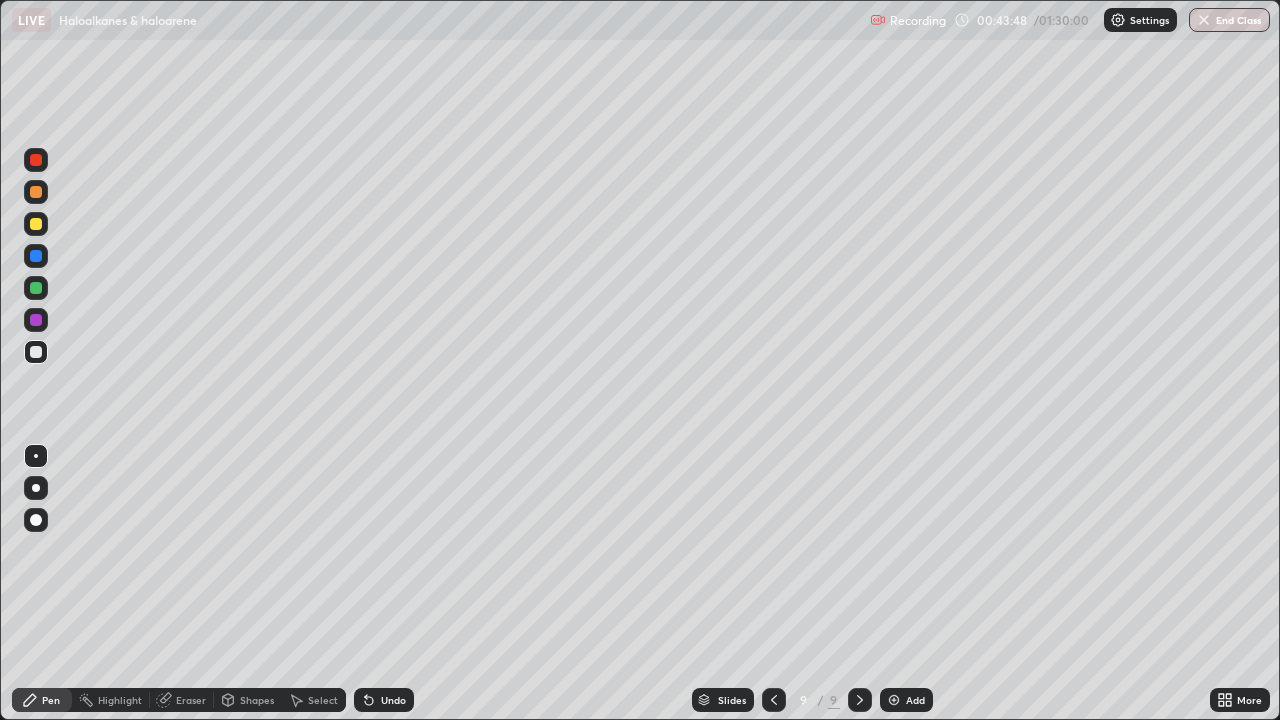 click on "Eraser" at bounding box center [191, 700] 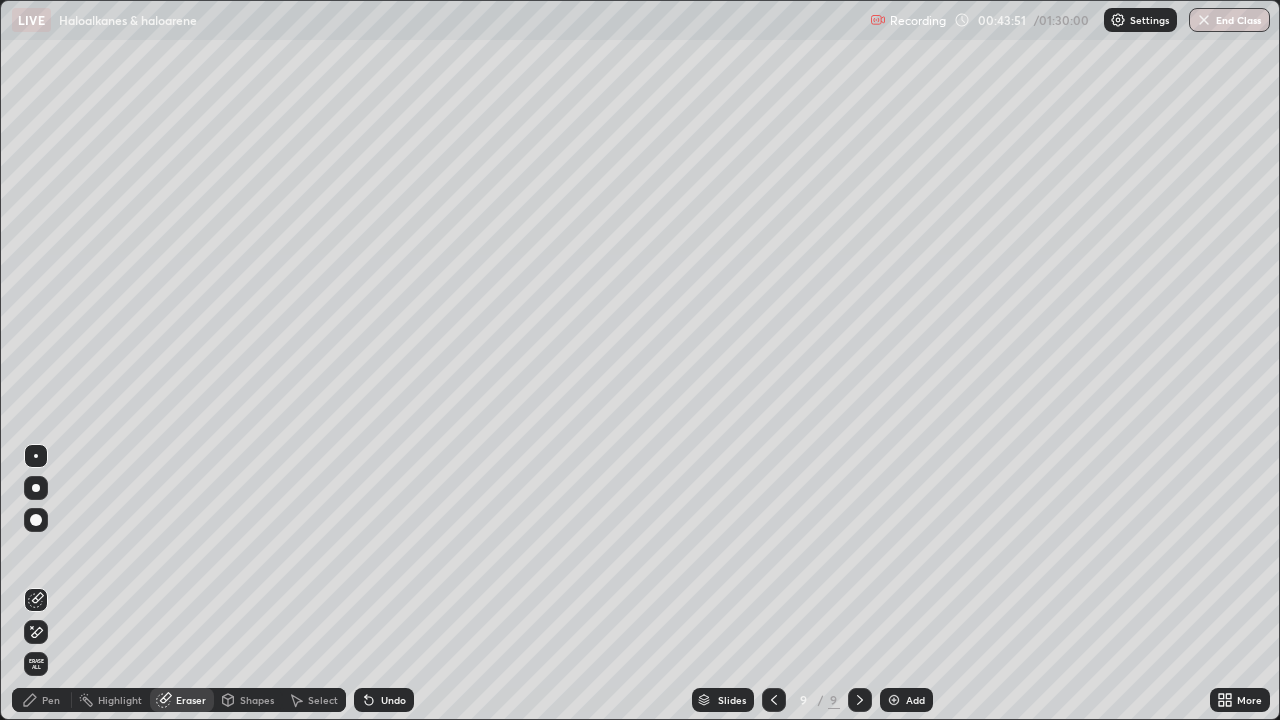 click on "Select" at bounding box center (323, 700) 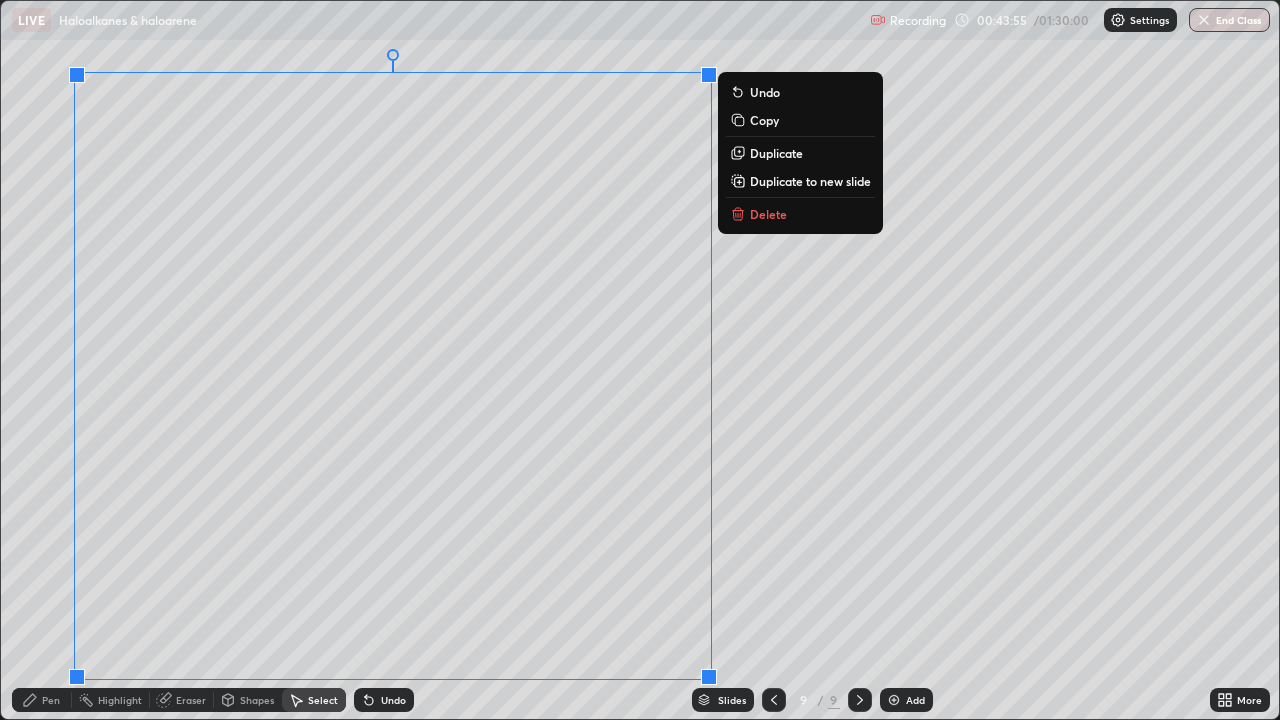 click on "Delete" at bounding box center [768, 214] 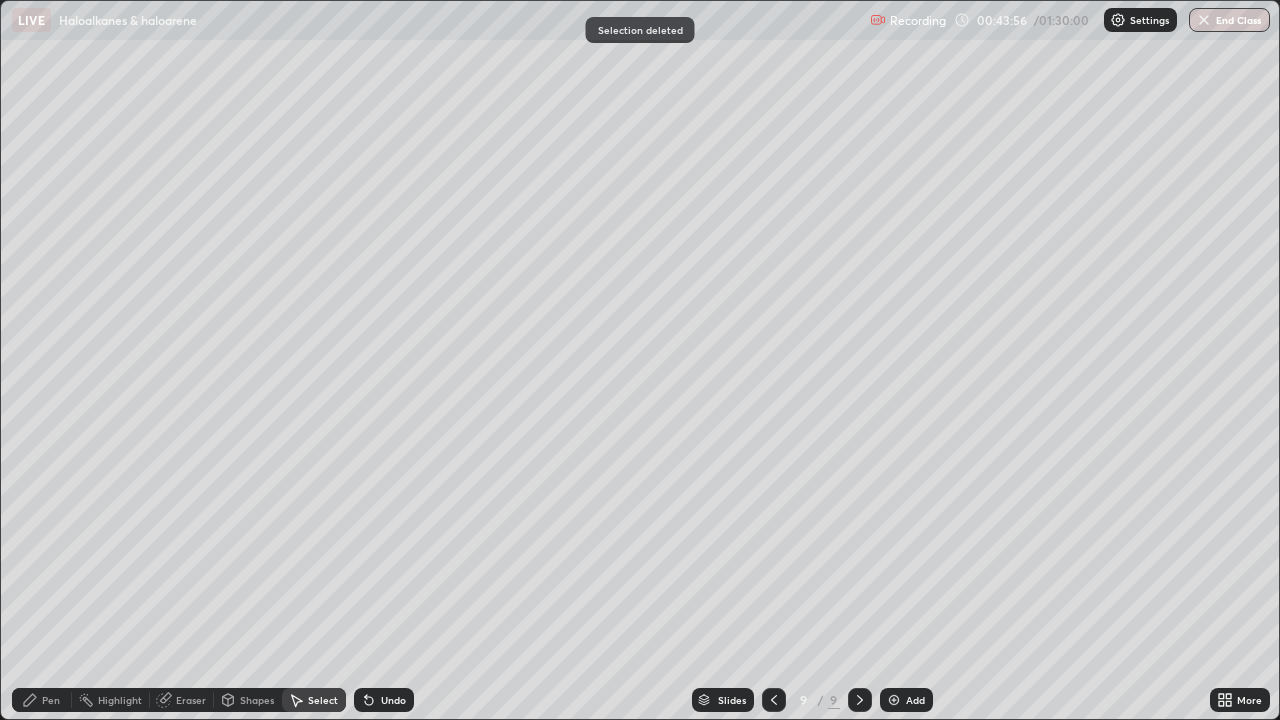 click 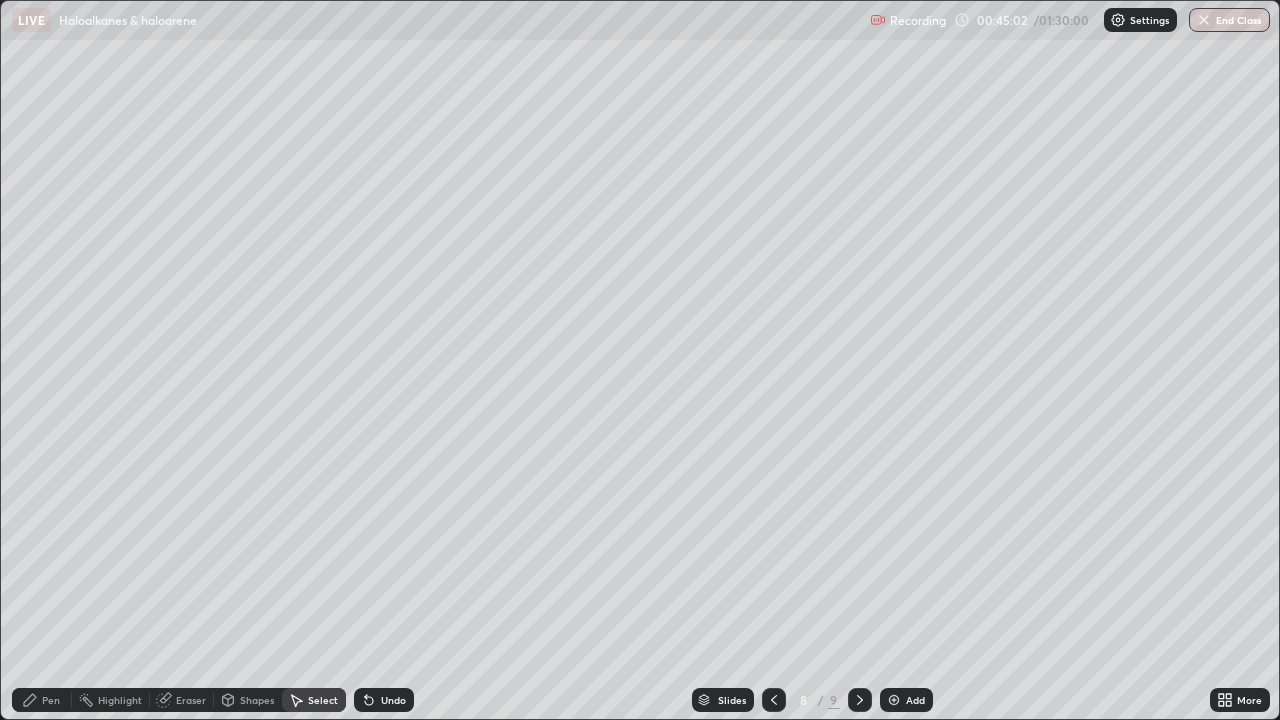 click 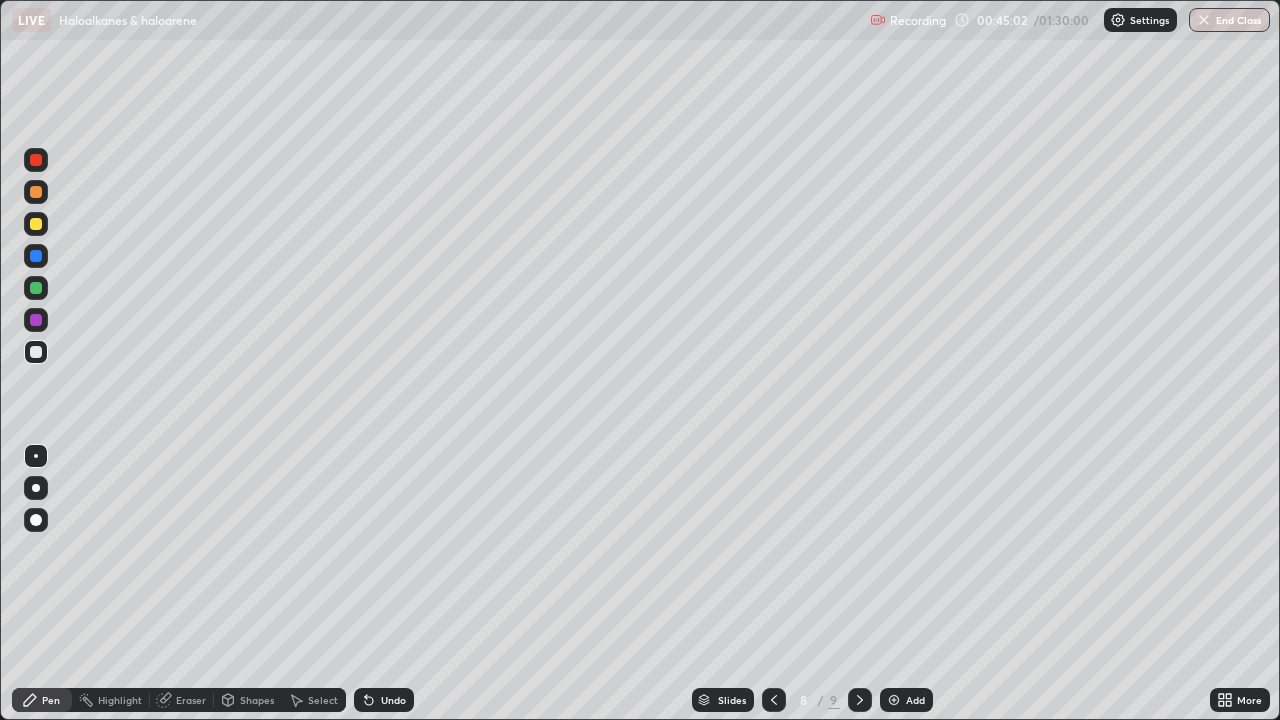 click at bounding box center [36, 288] 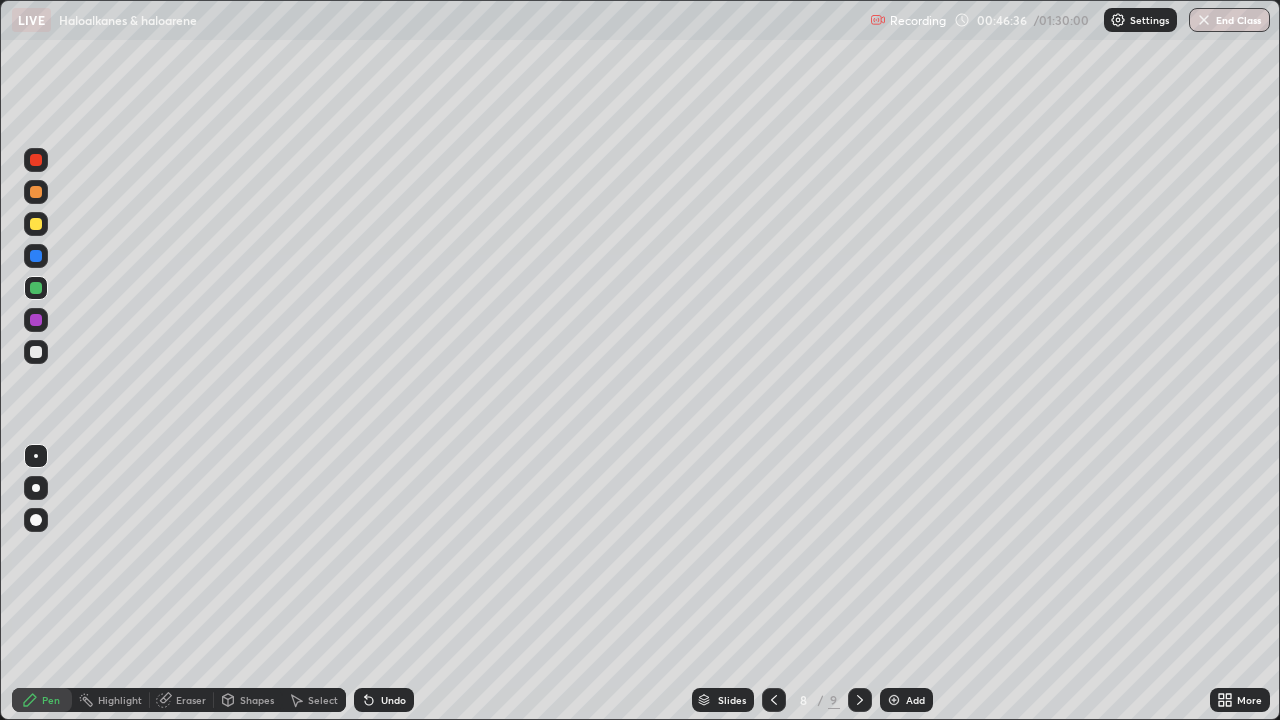 click at bounding box center (36, 256) 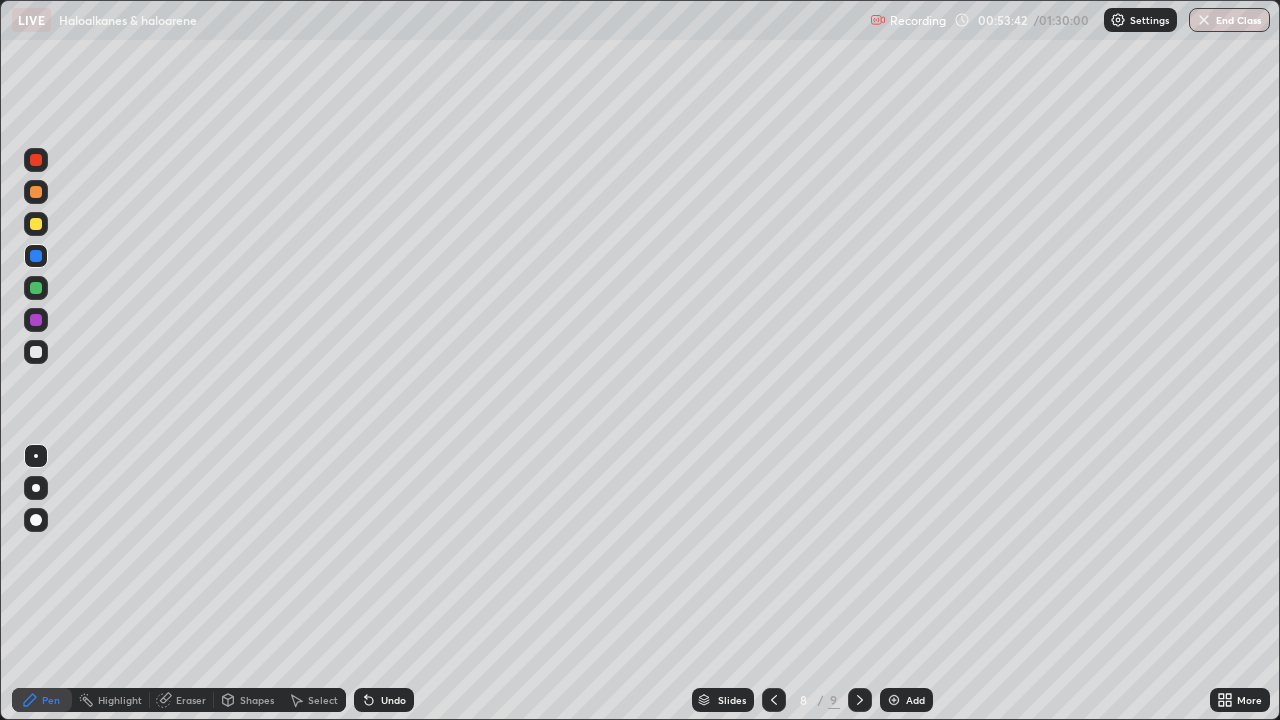 click at bounding box center (860, 700) 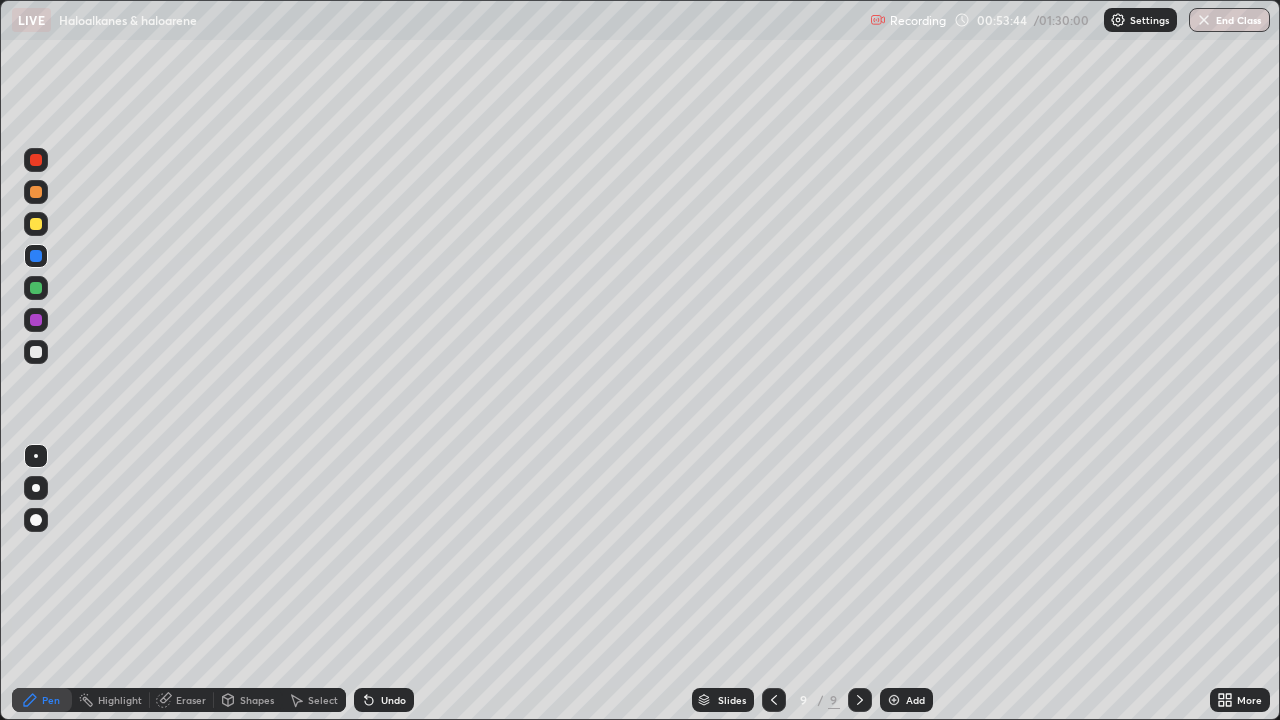 click at bounding box center [36, 352] 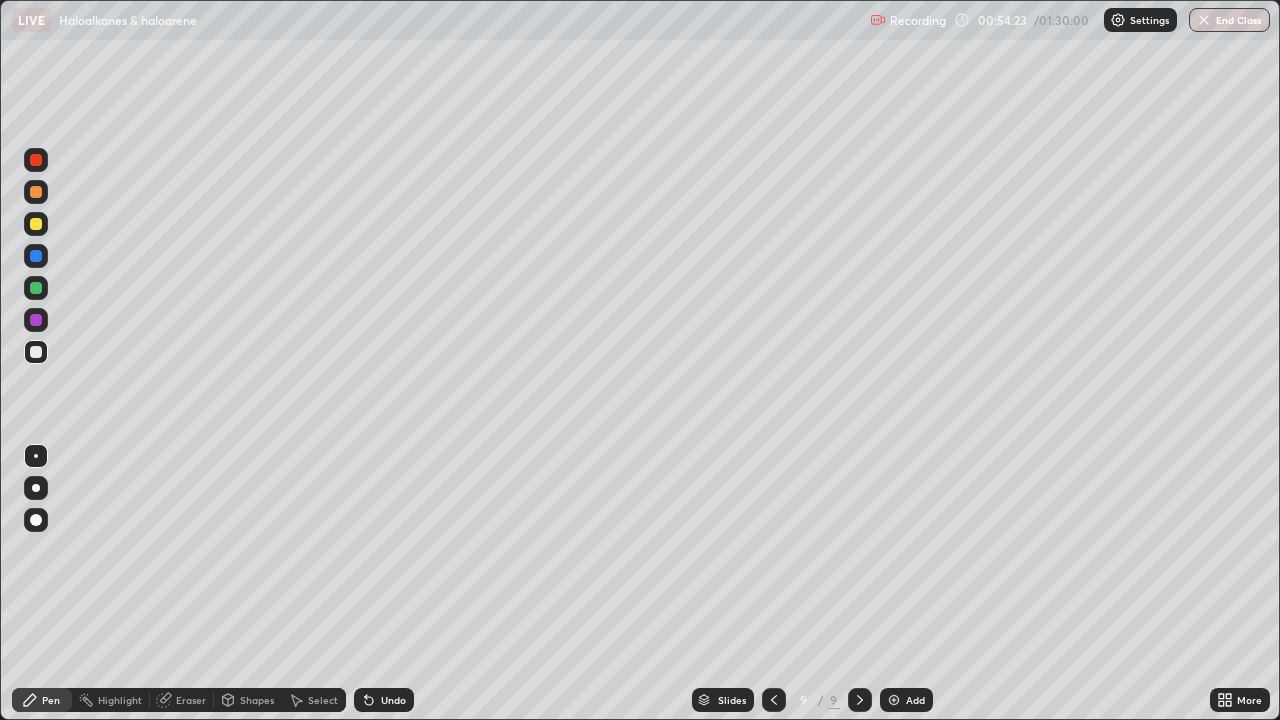 click on "Eraser" at bounding box center (191, 700) 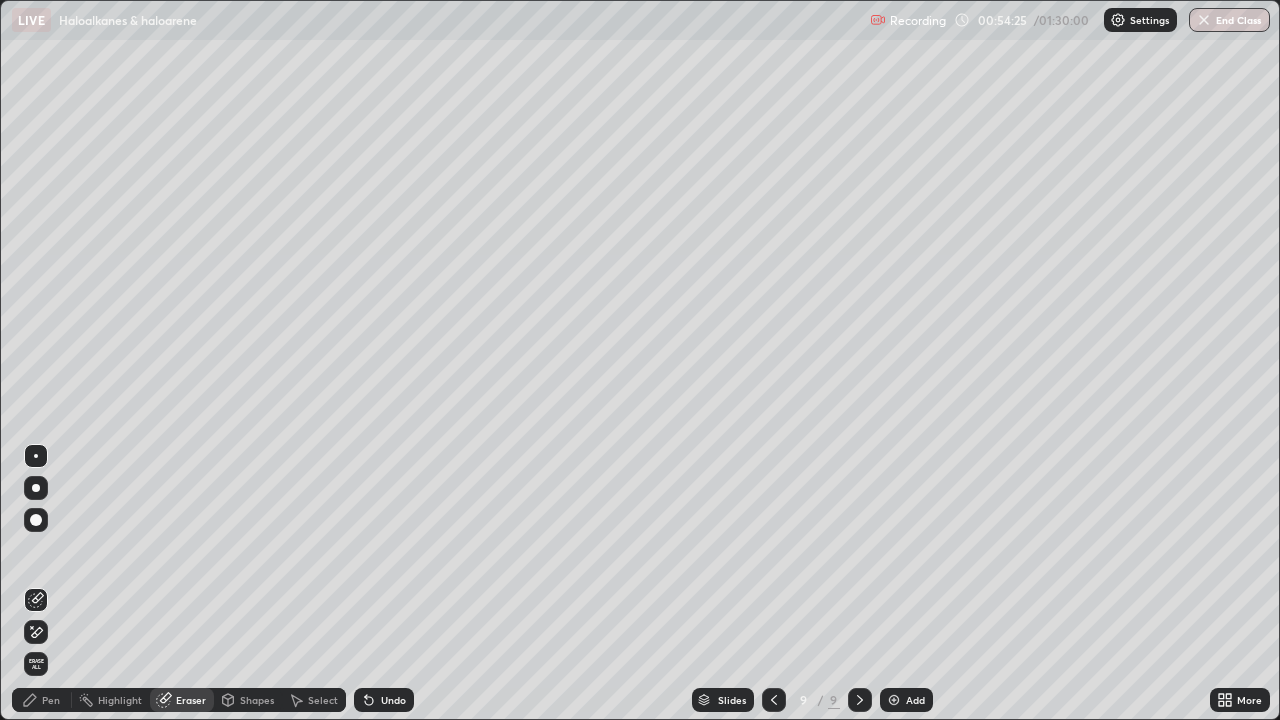click on "Pen" at bounding box center [42, 700] 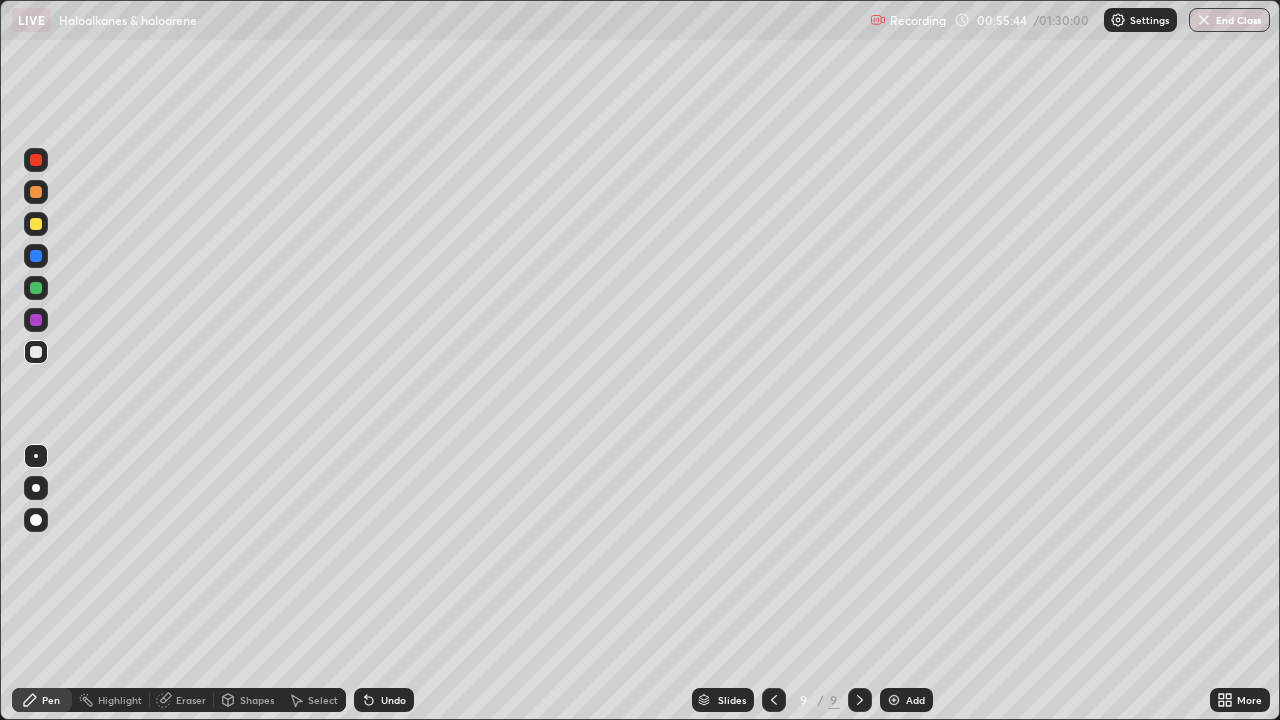click at bounding box center [36, 320] 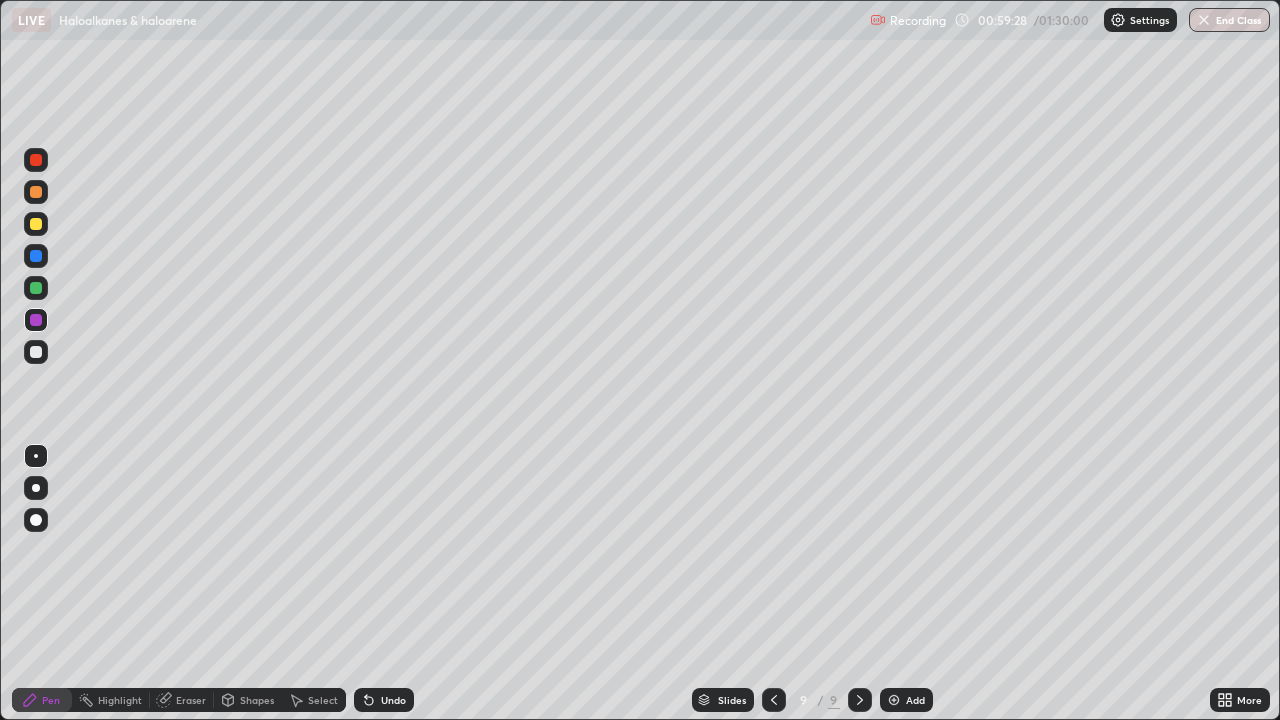 click at bounding box center [894, 700] 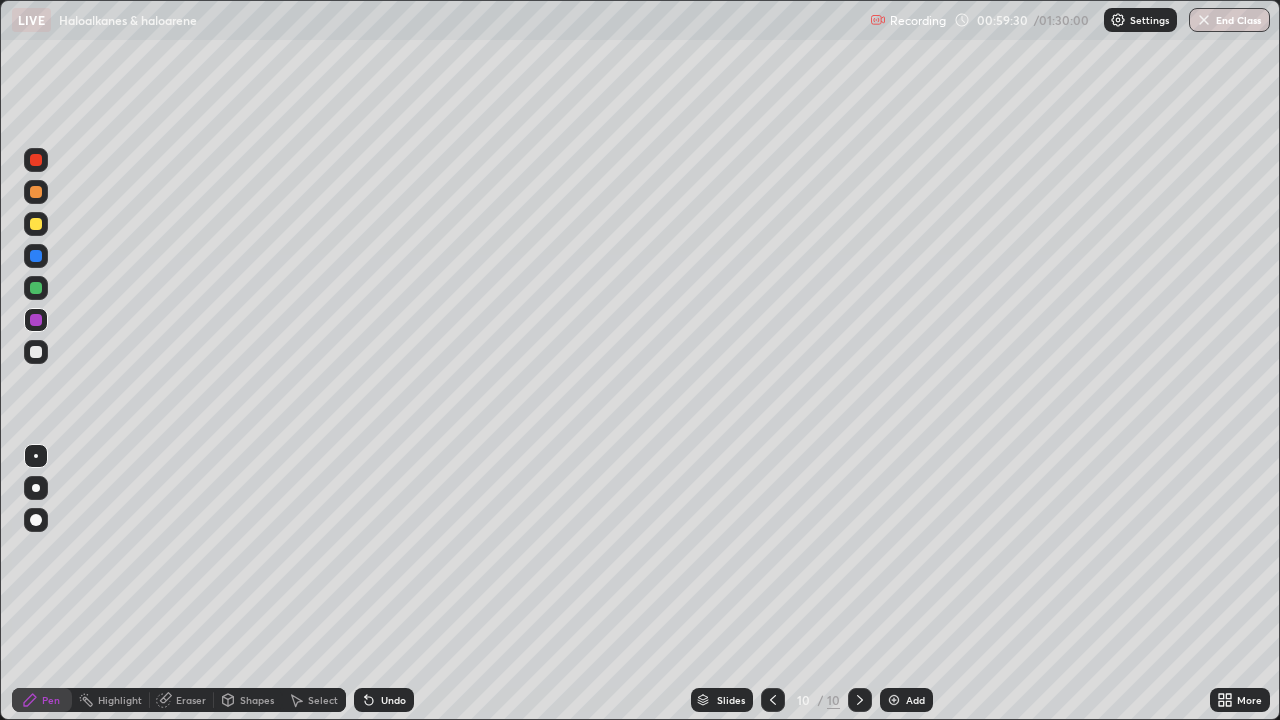 click at bounding box center [36, 352] 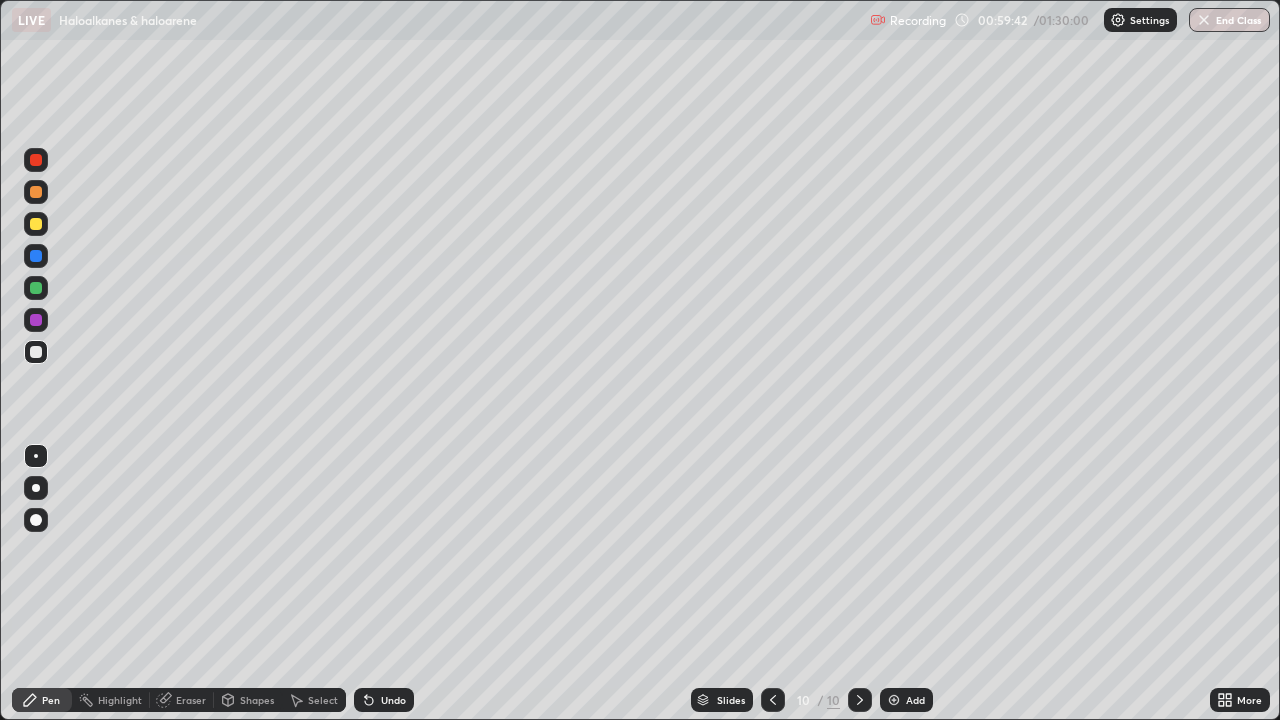 click on "Undo" at bounding box center (384, 700) 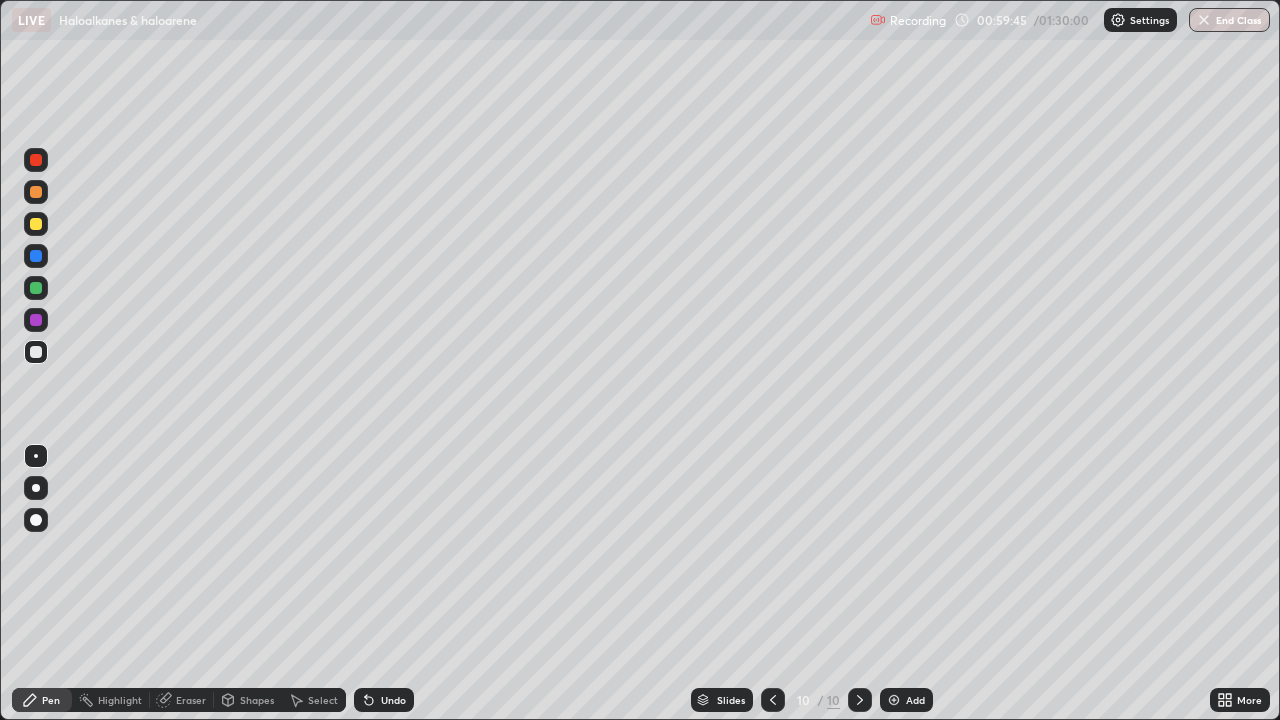 click at bounding box center (36, 192) 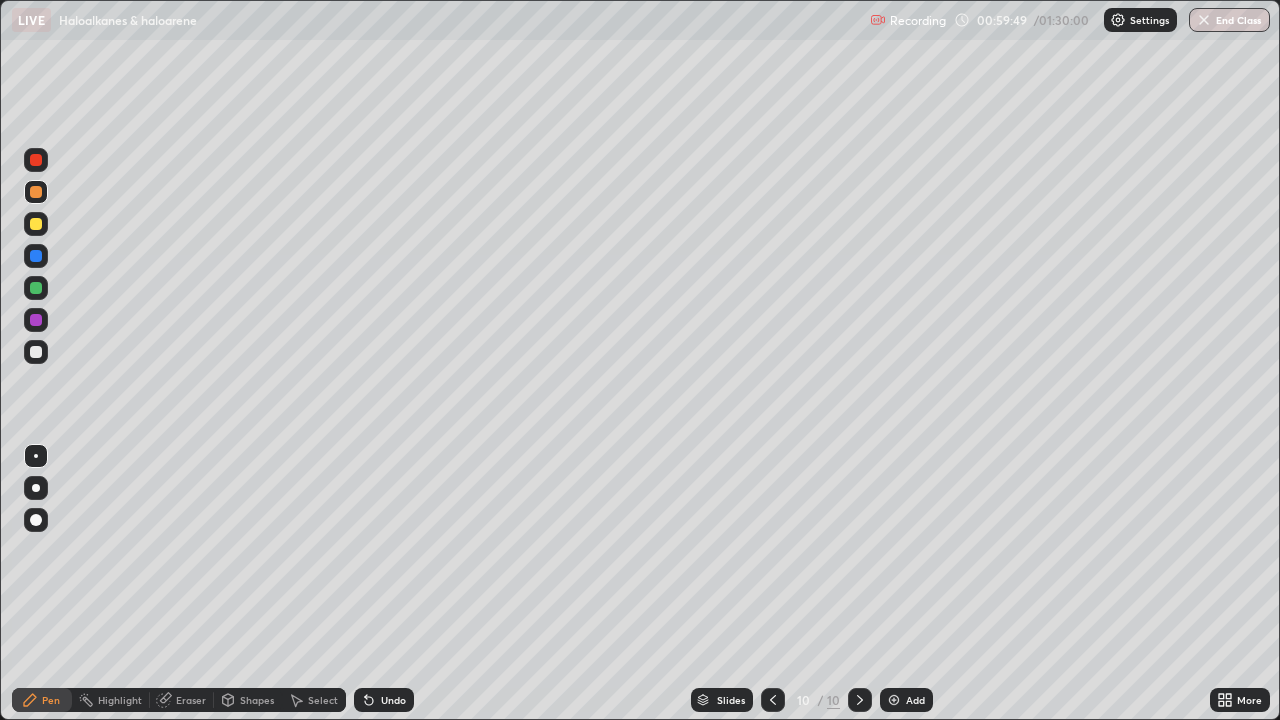 click at bounding box center [36, 352] 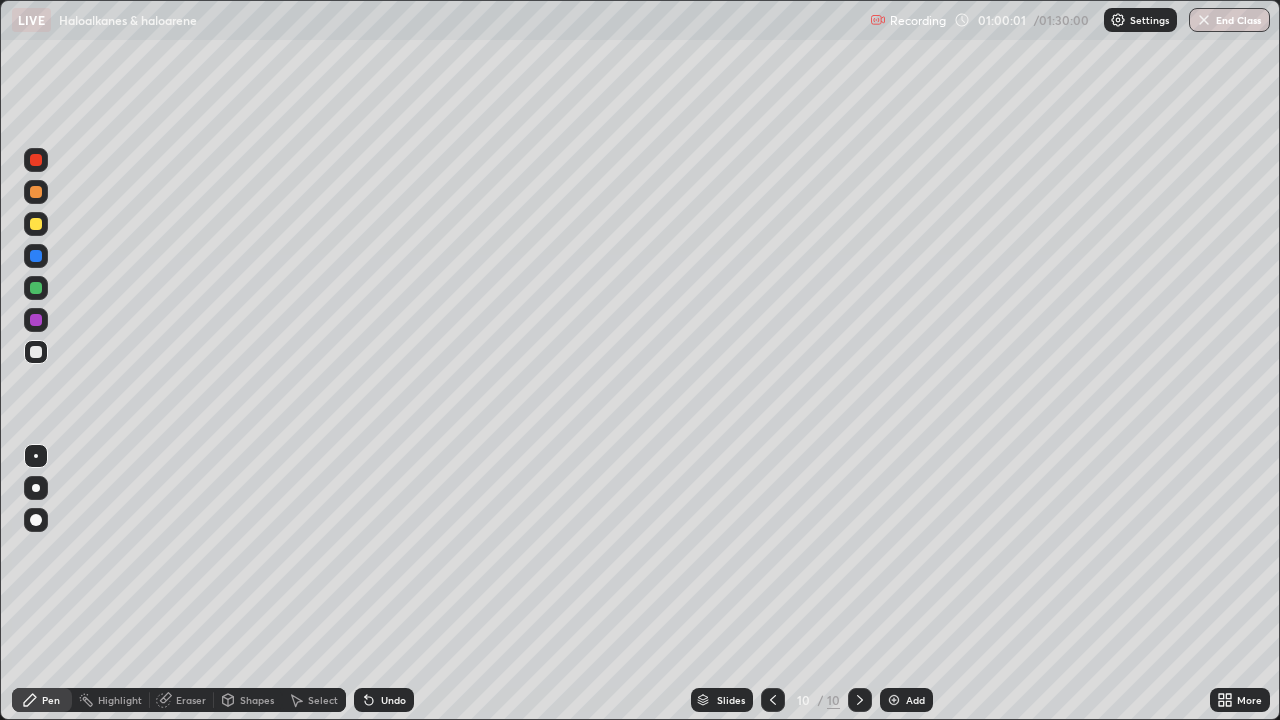click at bounding box center (36, 224) 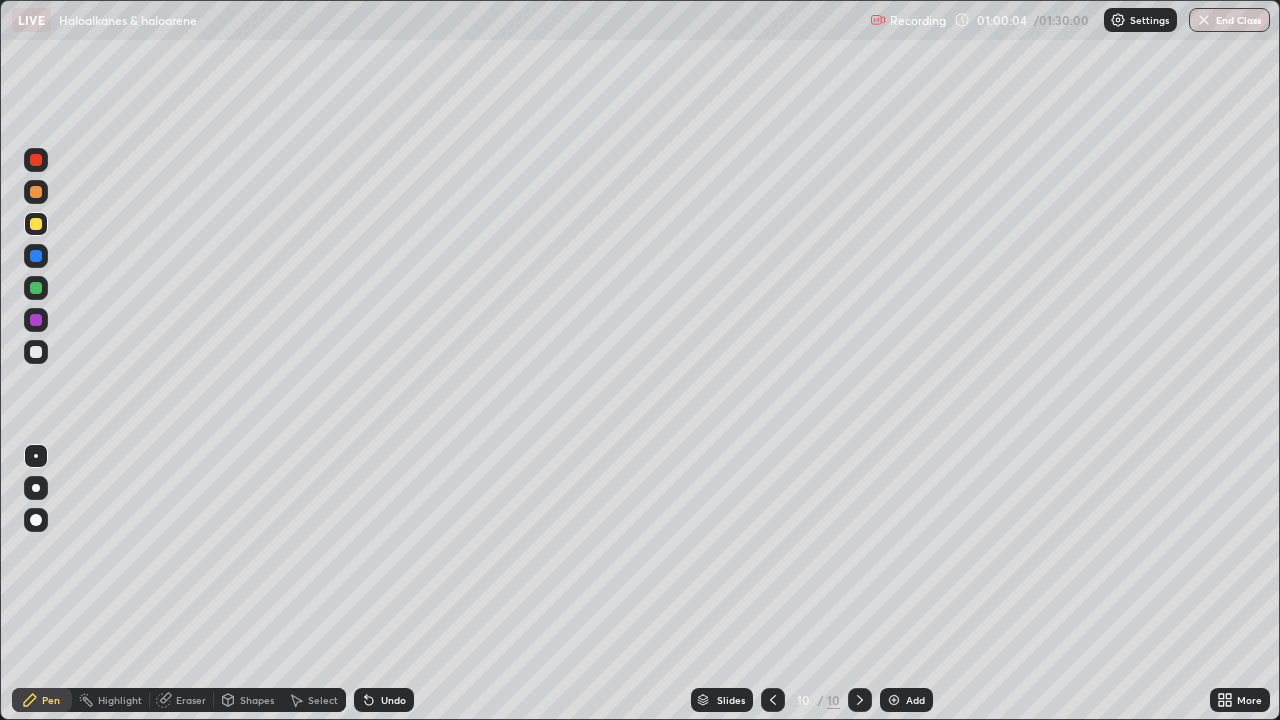 click at bounding box center [36, 160] 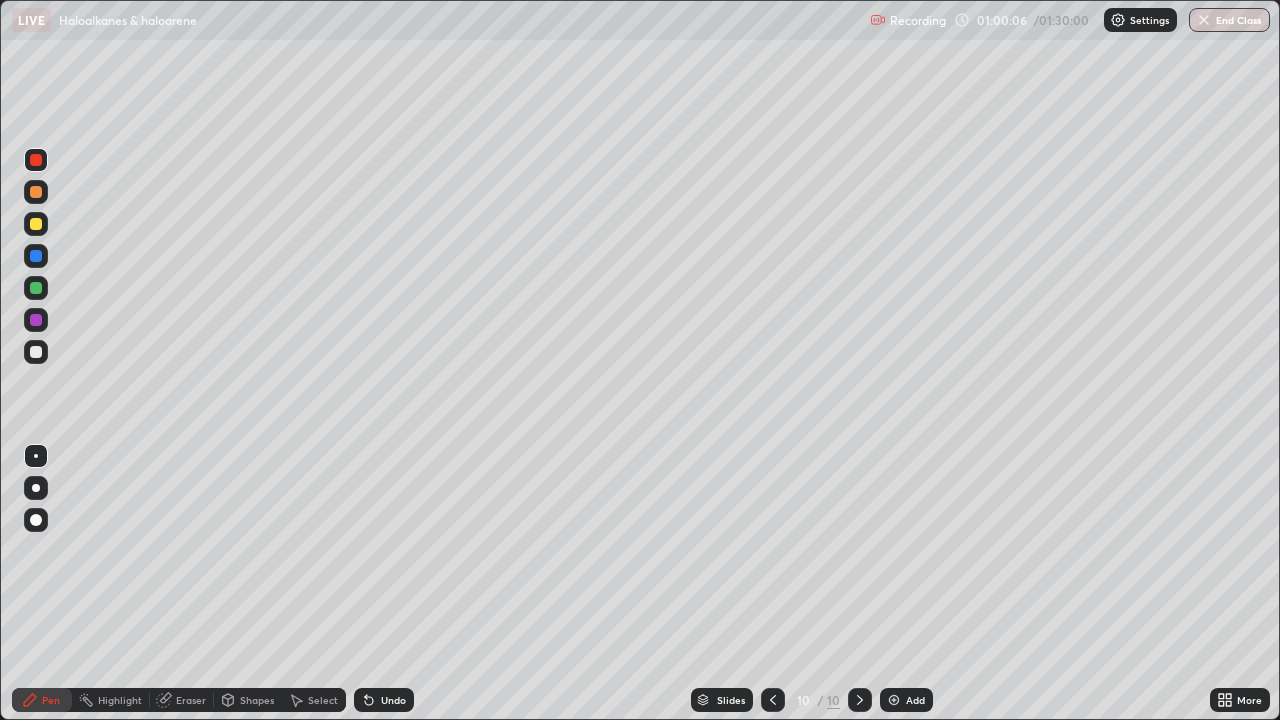 click at bounding box center (36, 352) 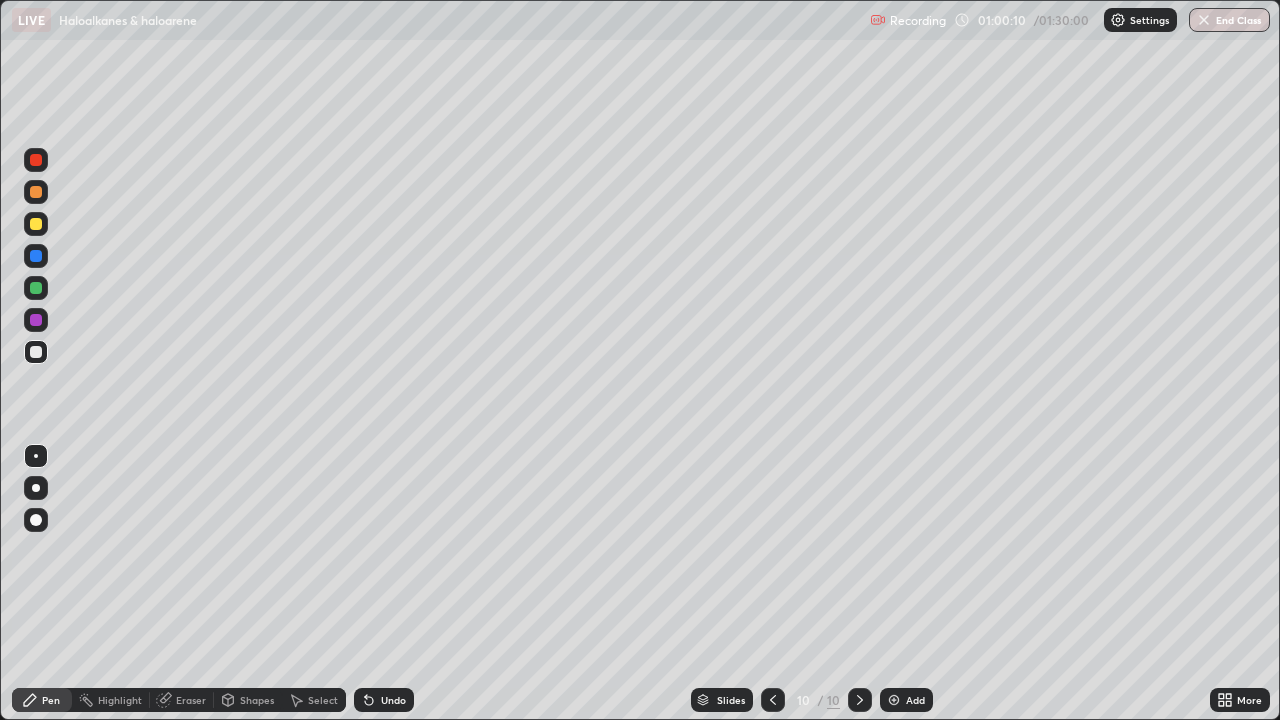 click on "Undo" at bounding box center [384, 700] 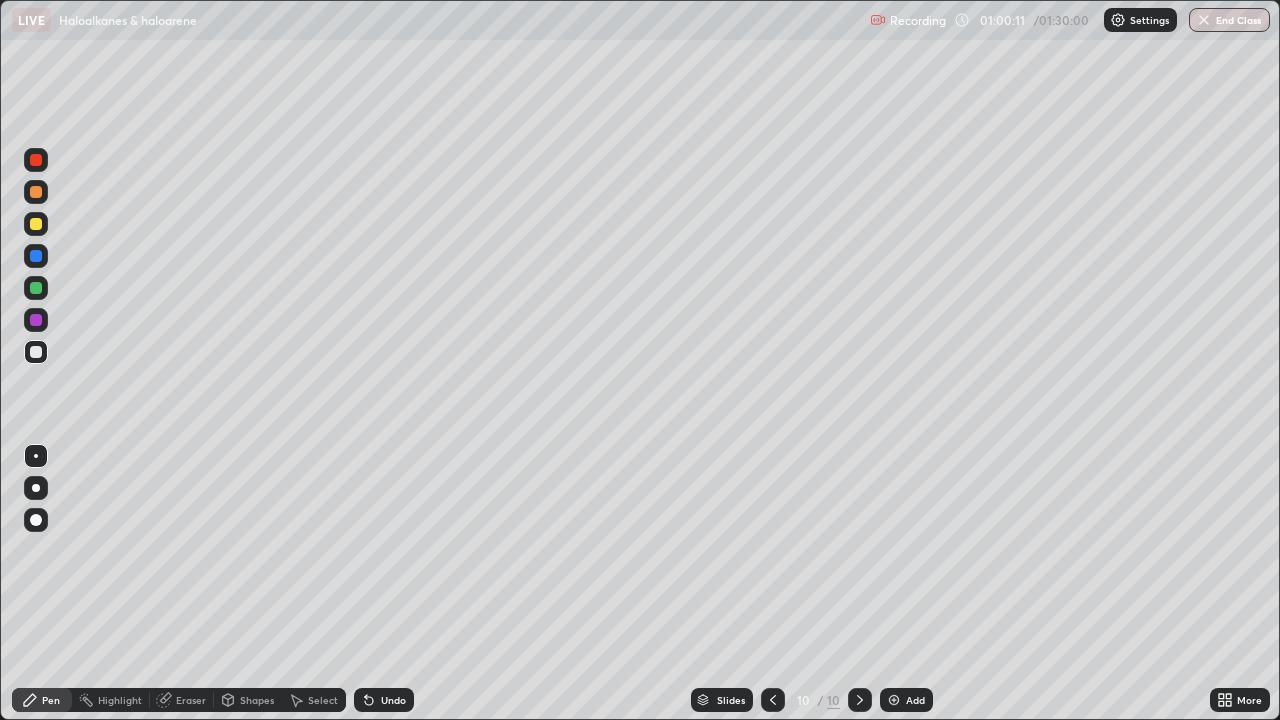 click on "Undo" at bounding box center [384, 700] 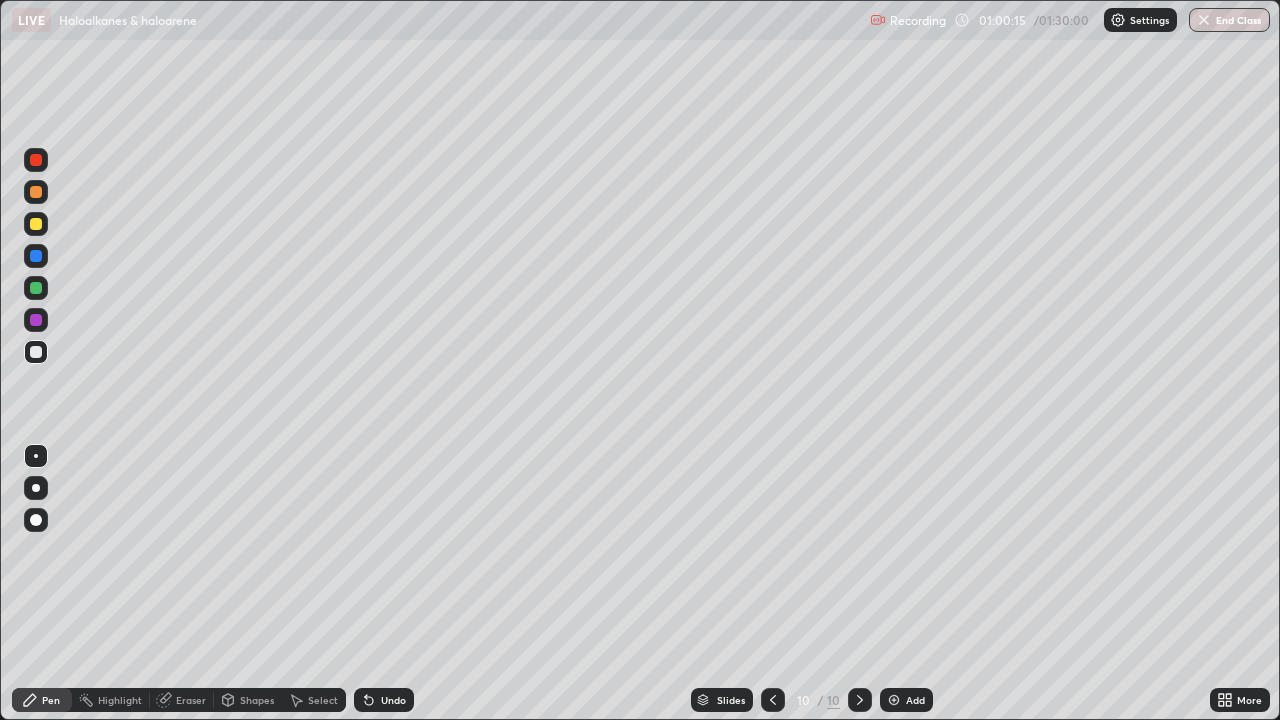click at bounding box center [36, 224] 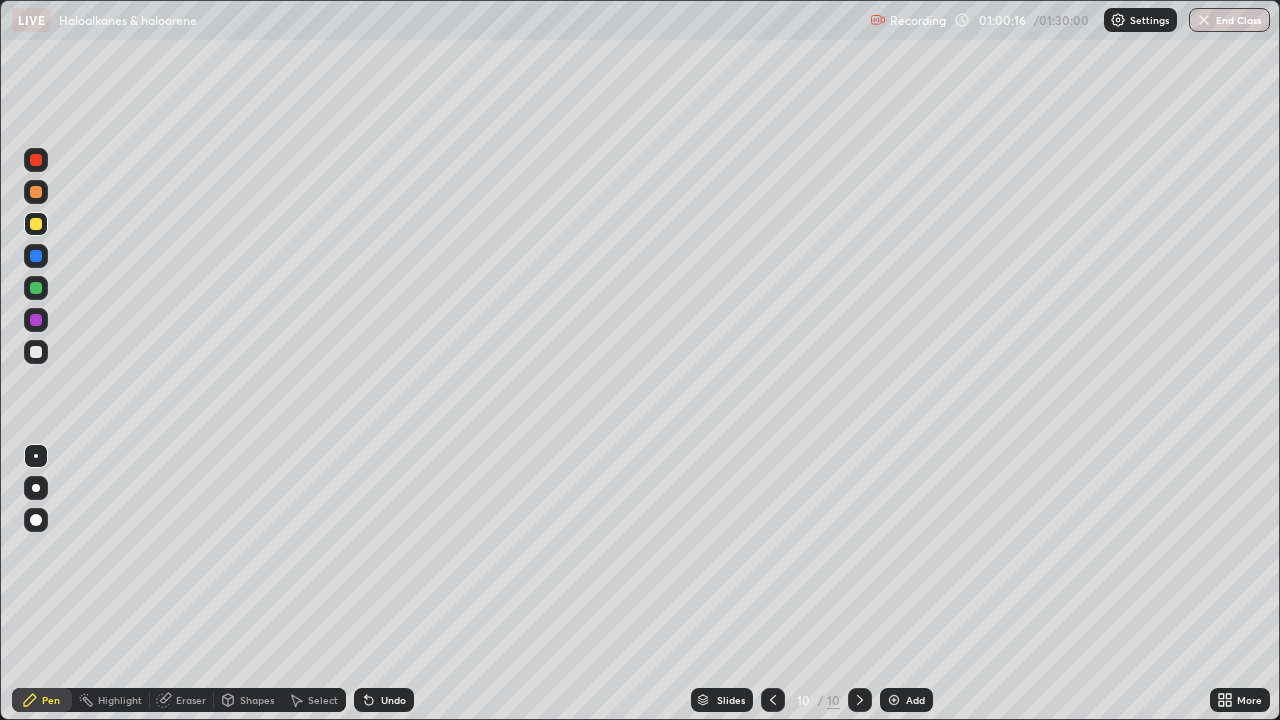 click at bounding box center [36, 160] 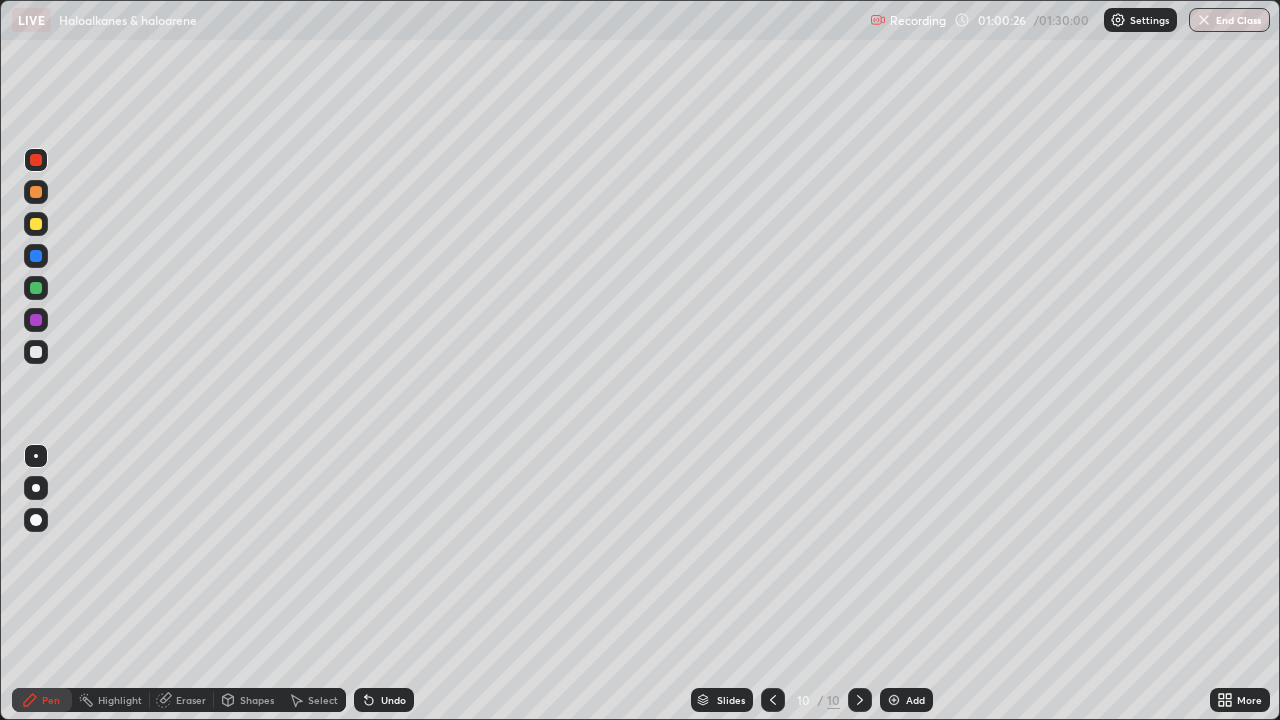 click at bounding box center [36, 320] 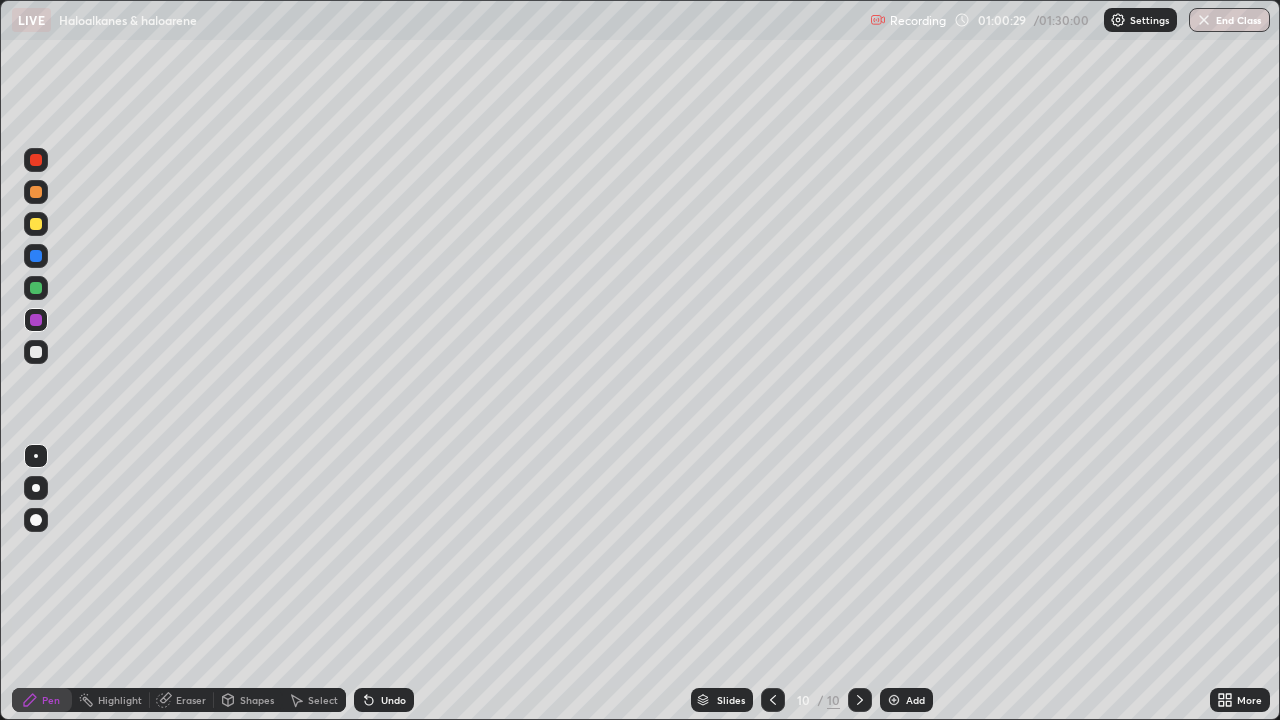 click at bounding box center [36, 192] 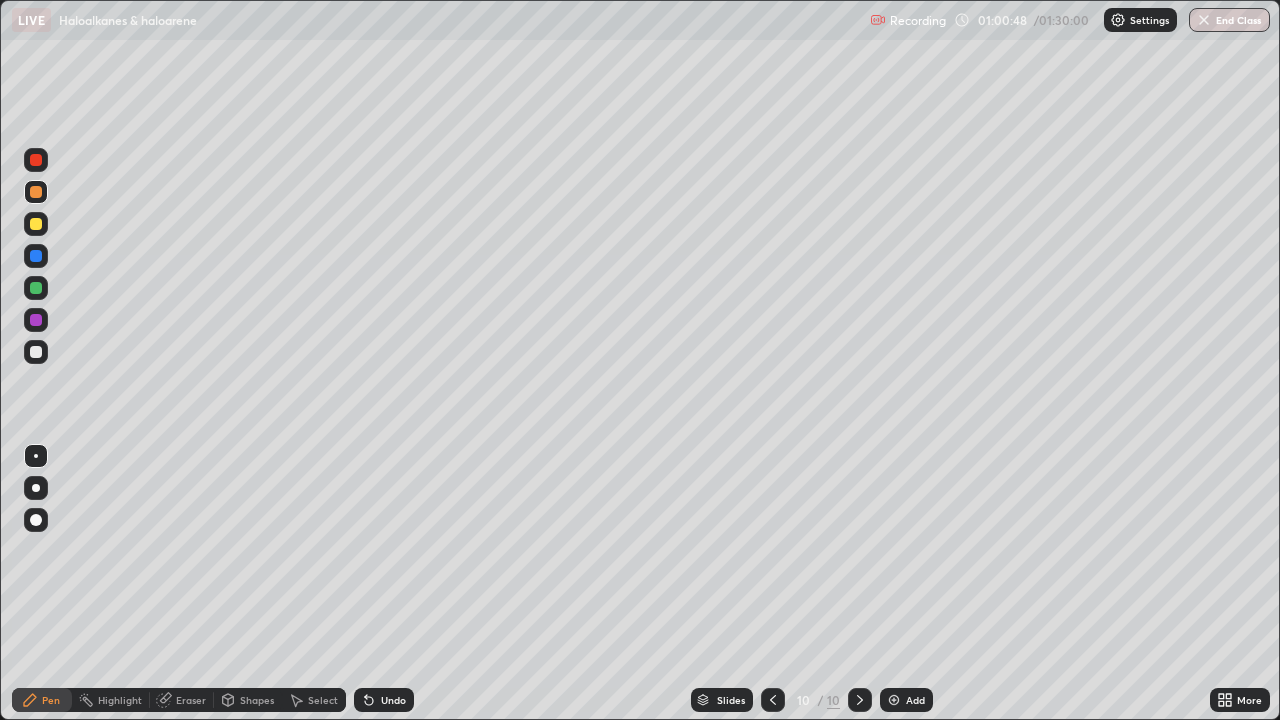 click at bounding box center [36, 352] 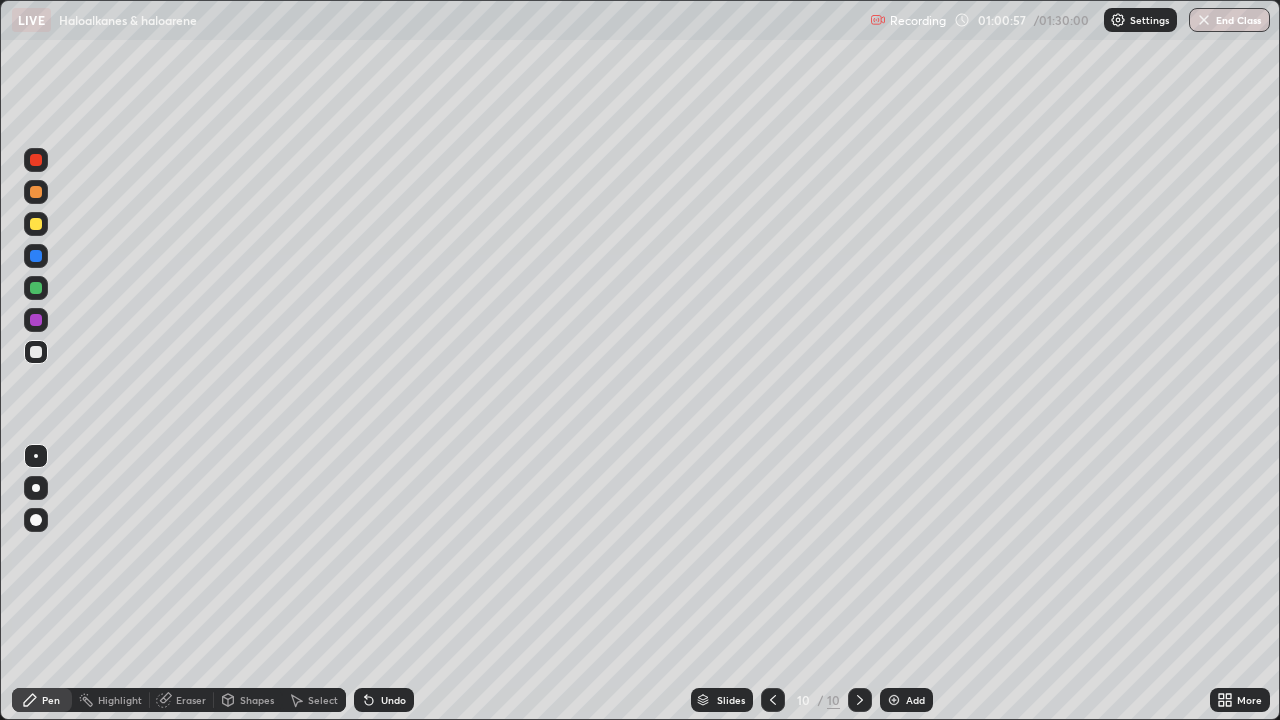 click 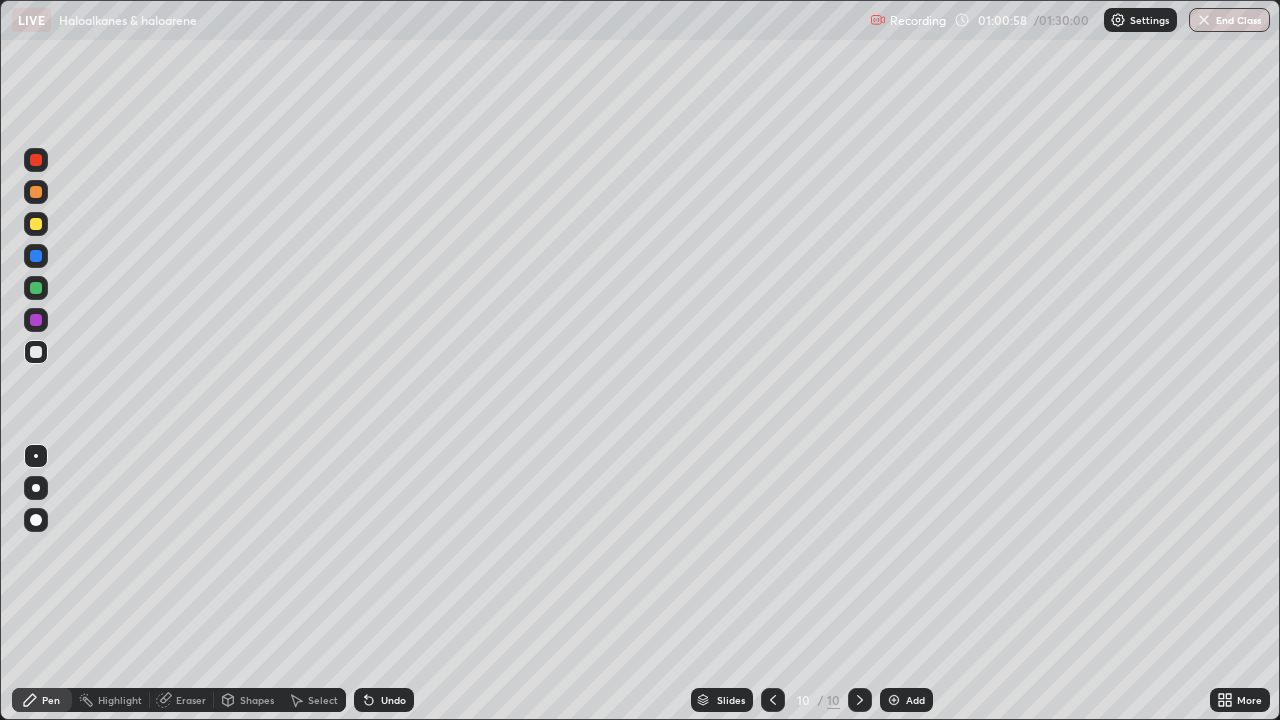 click 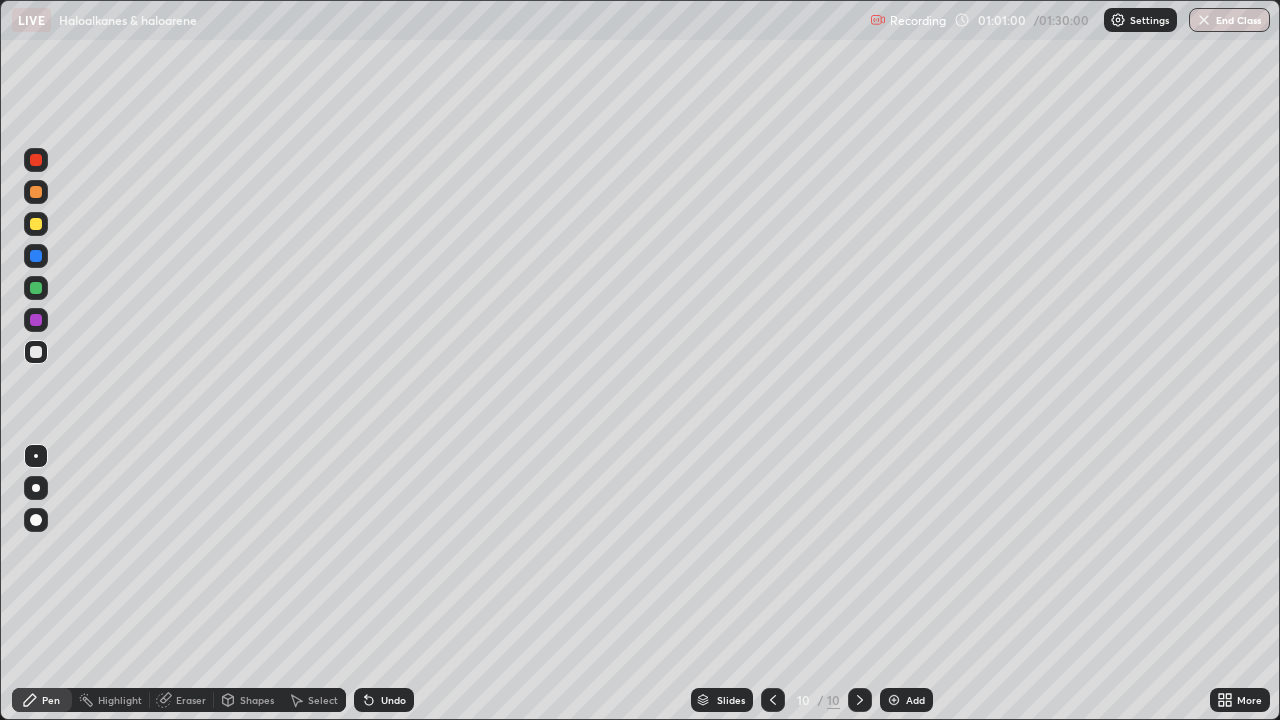 click 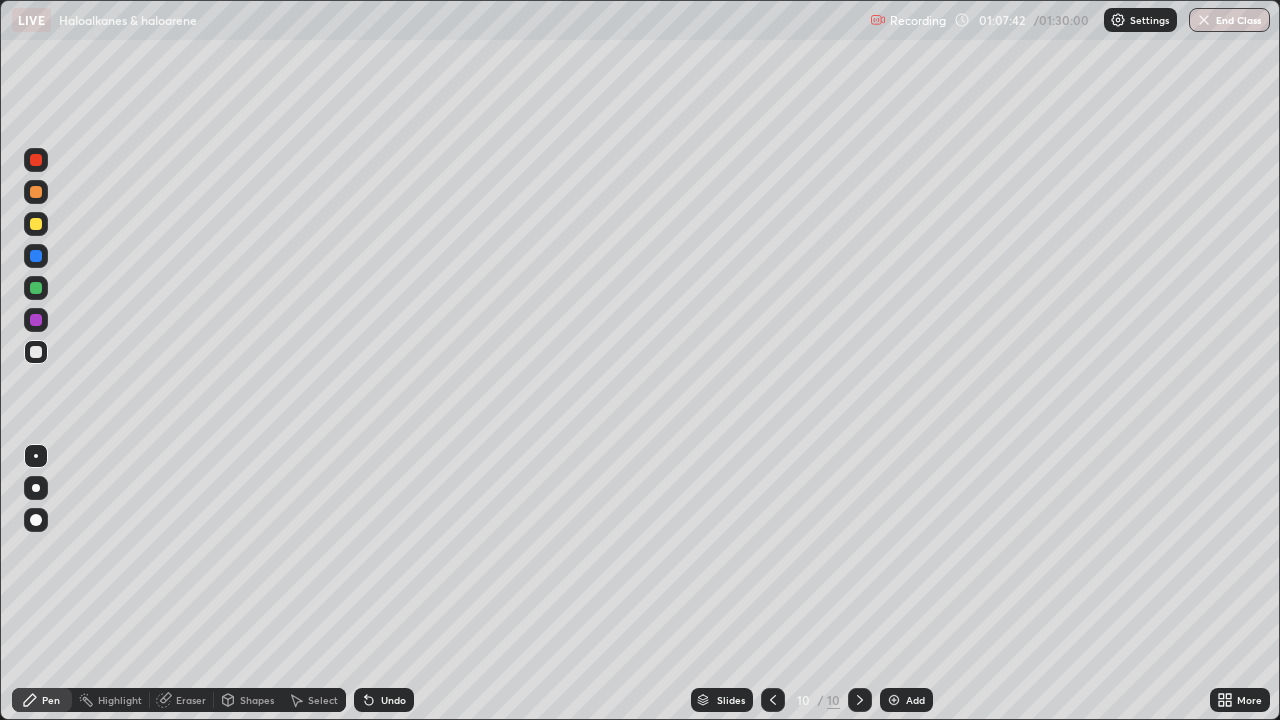 click at bounding box center (894, 700) 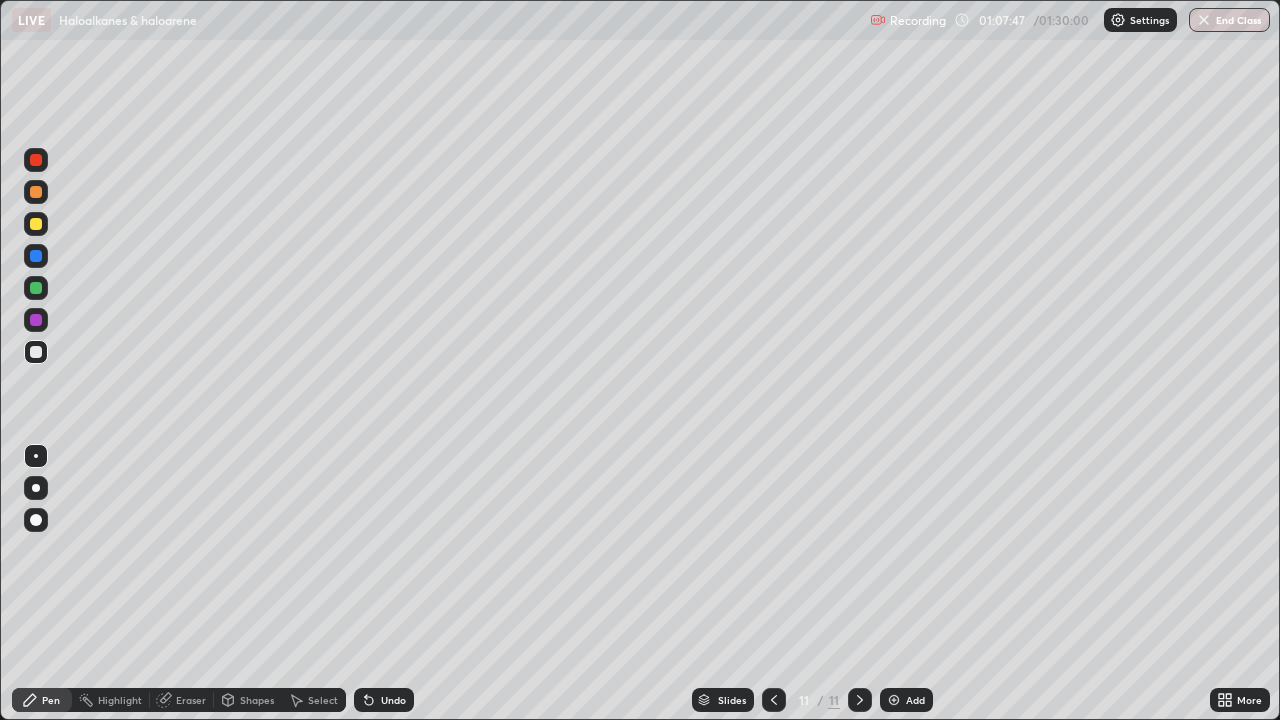 click at bounding box center (36, 352) 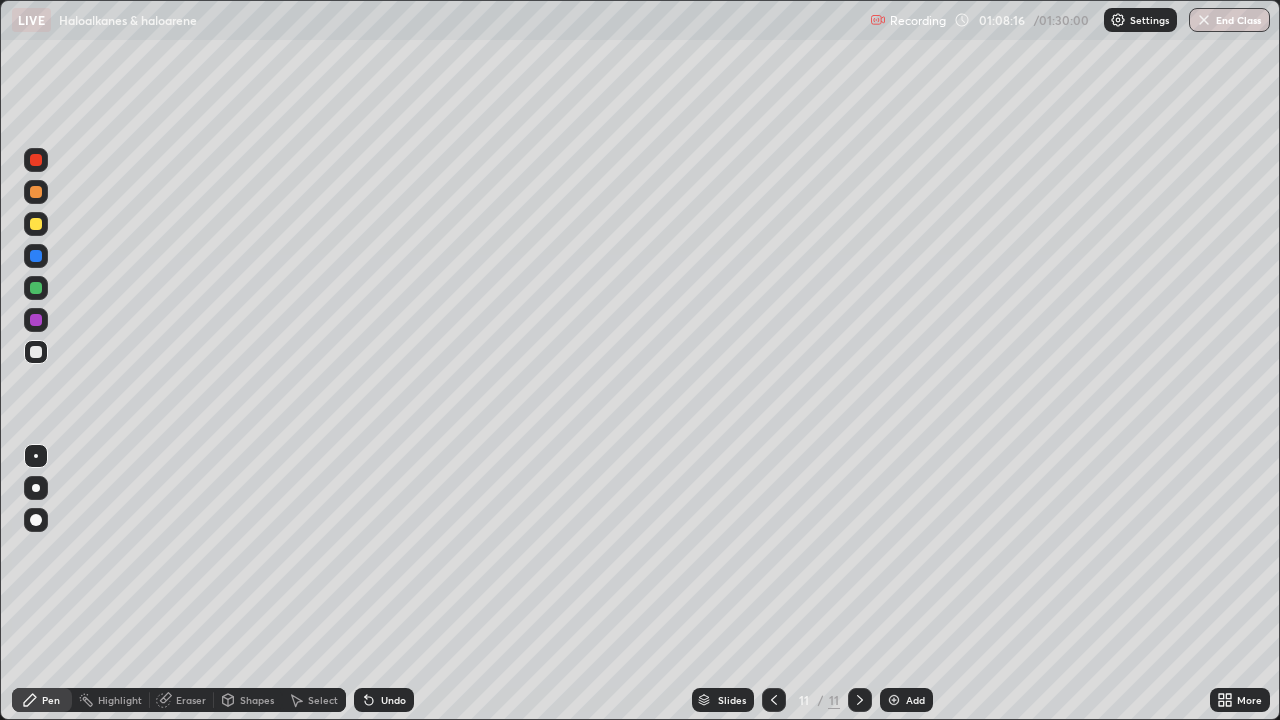 click at bounding box center [36, 320] 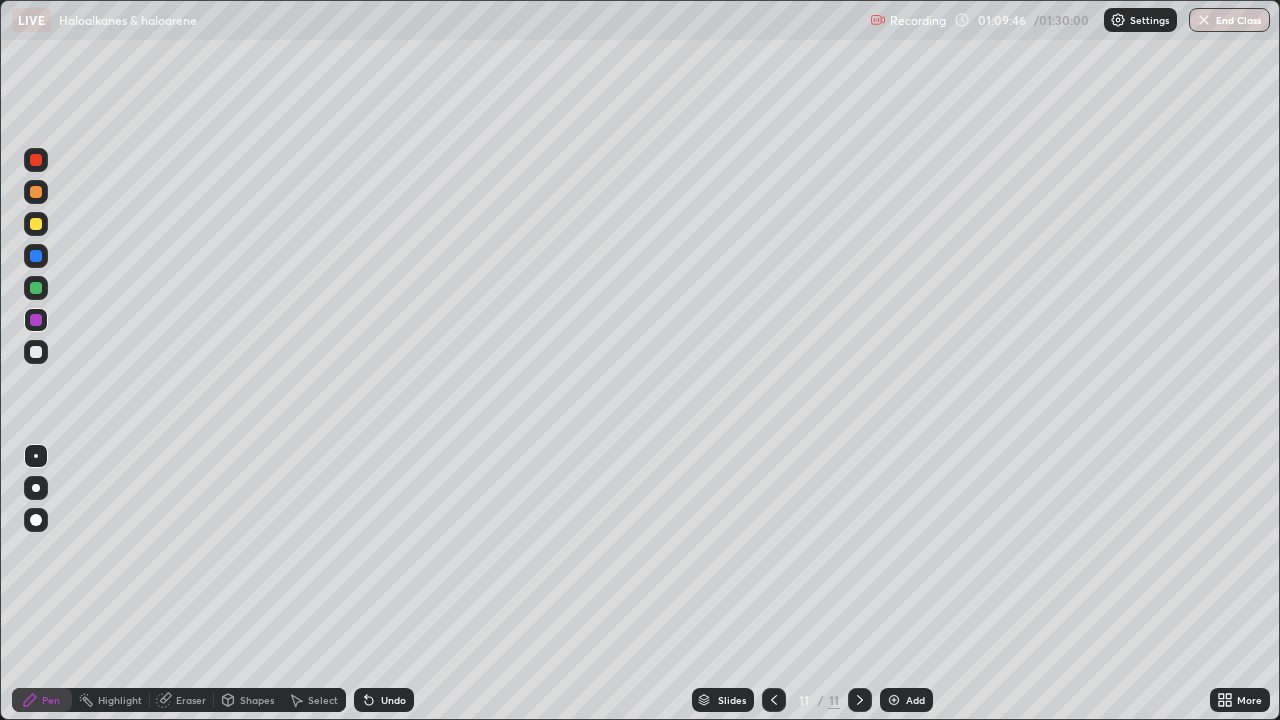 click at bounding box center [36, 256] 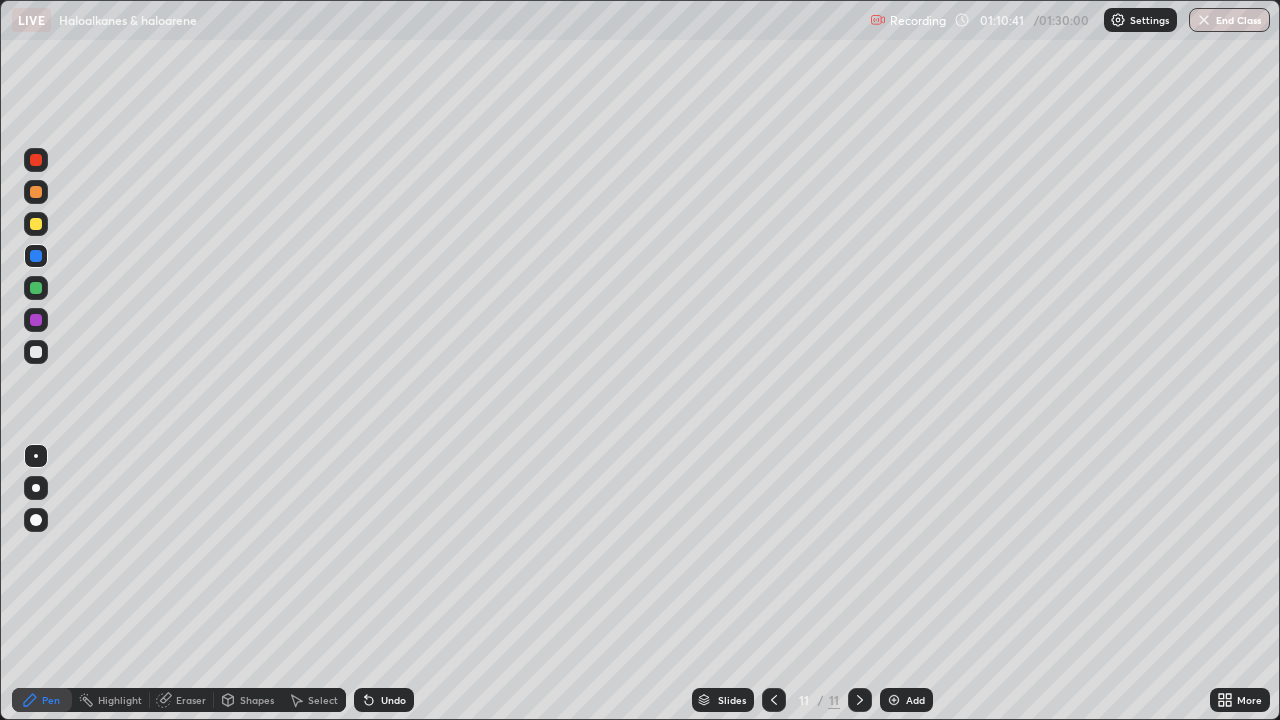 click on "Select" at bounding box center (323, 700) 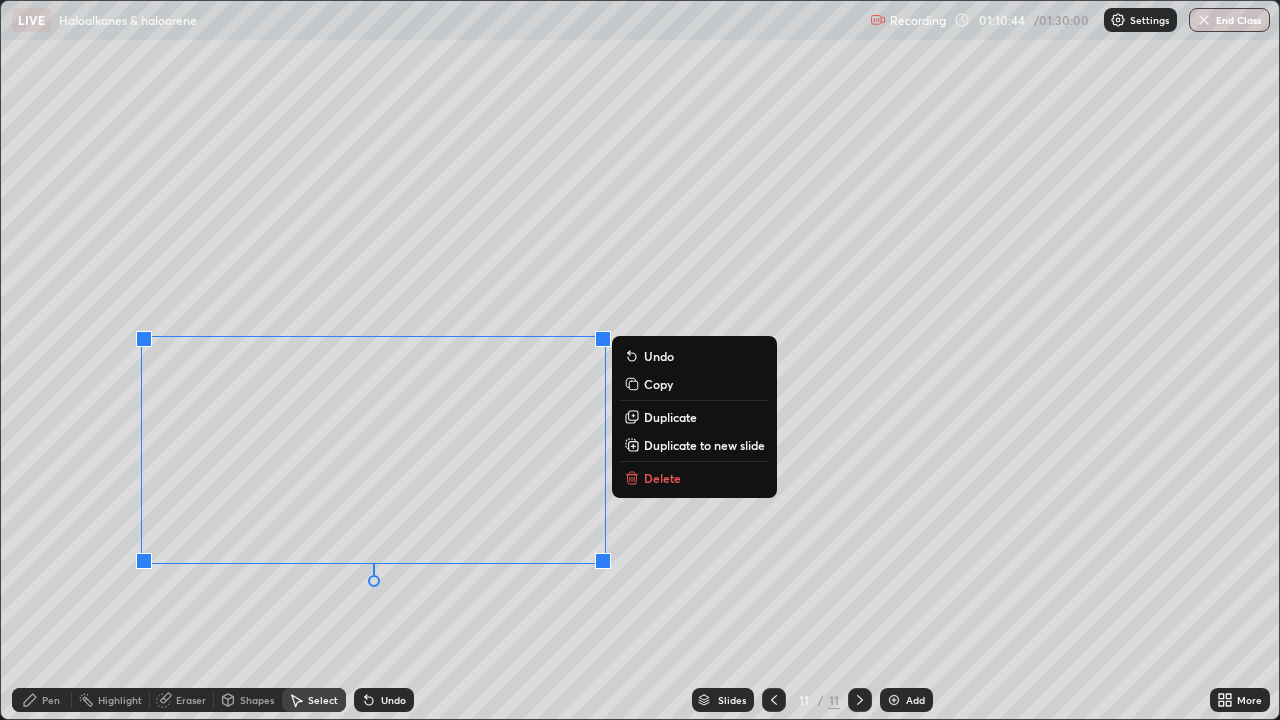 click on "Delete" at bounding box center [662, 478] 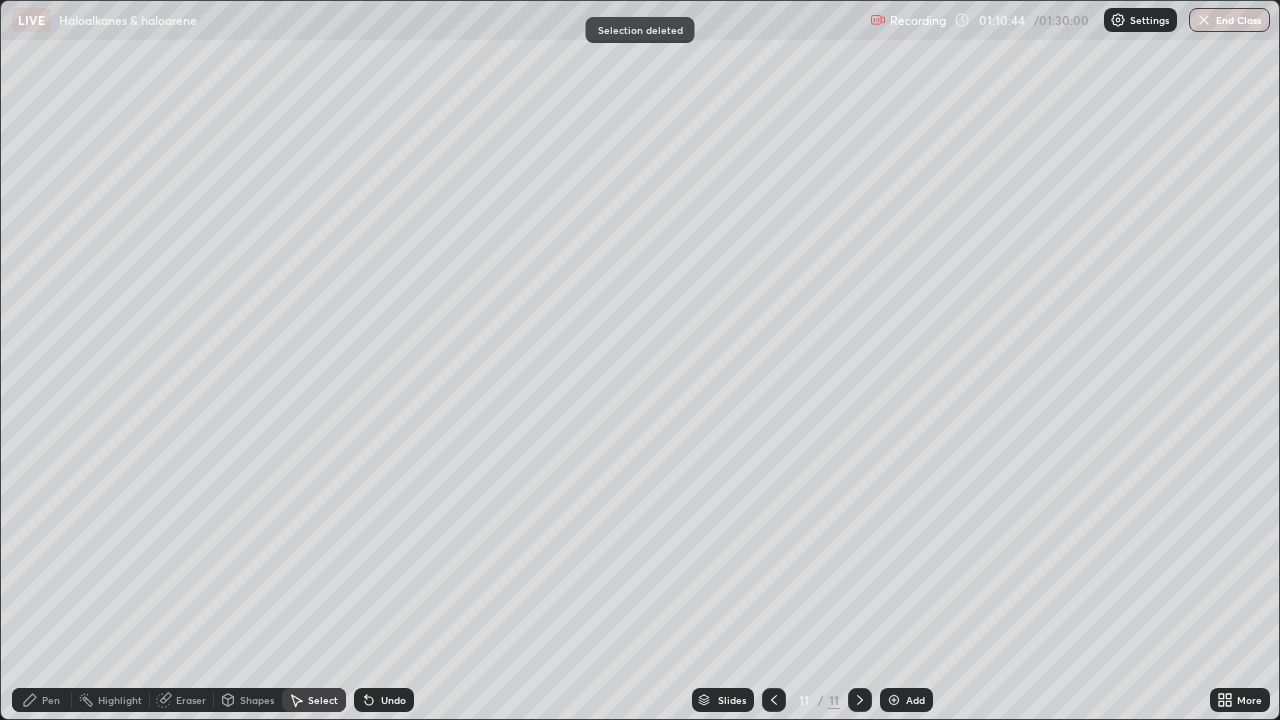 click on "Pen" at bounding box center (51, 700) 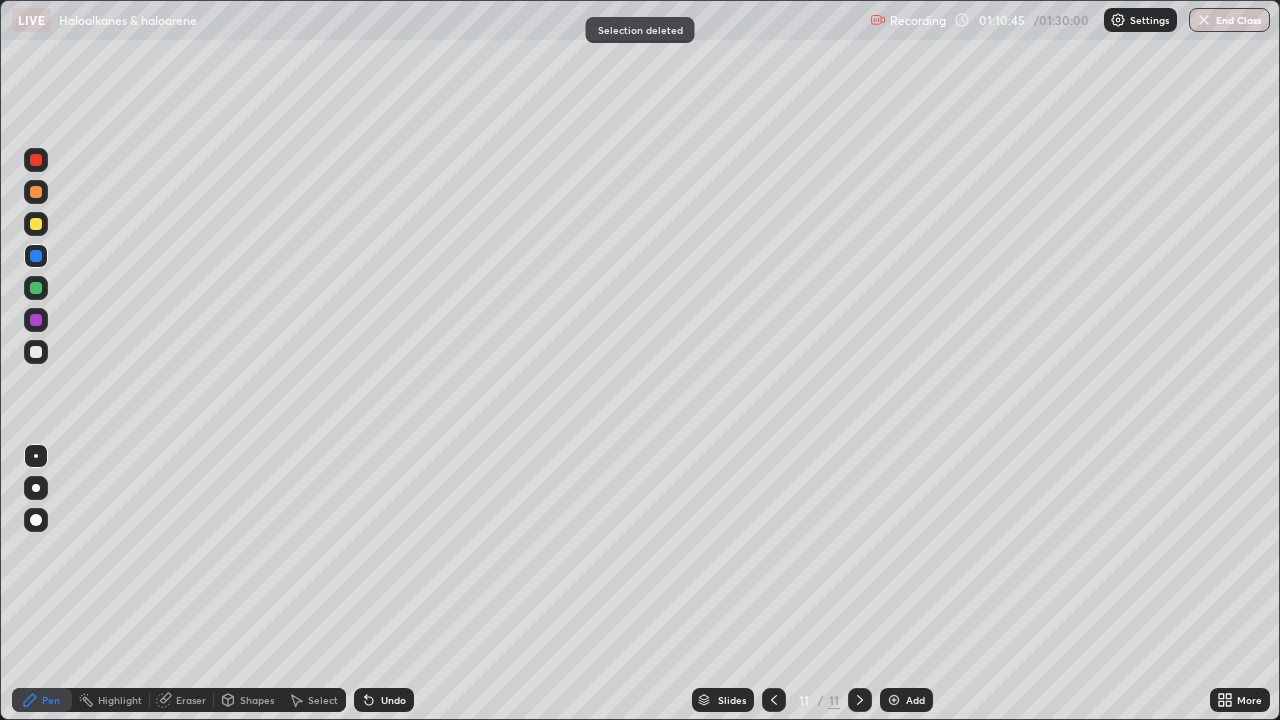 click at bounding box center [36, 320] 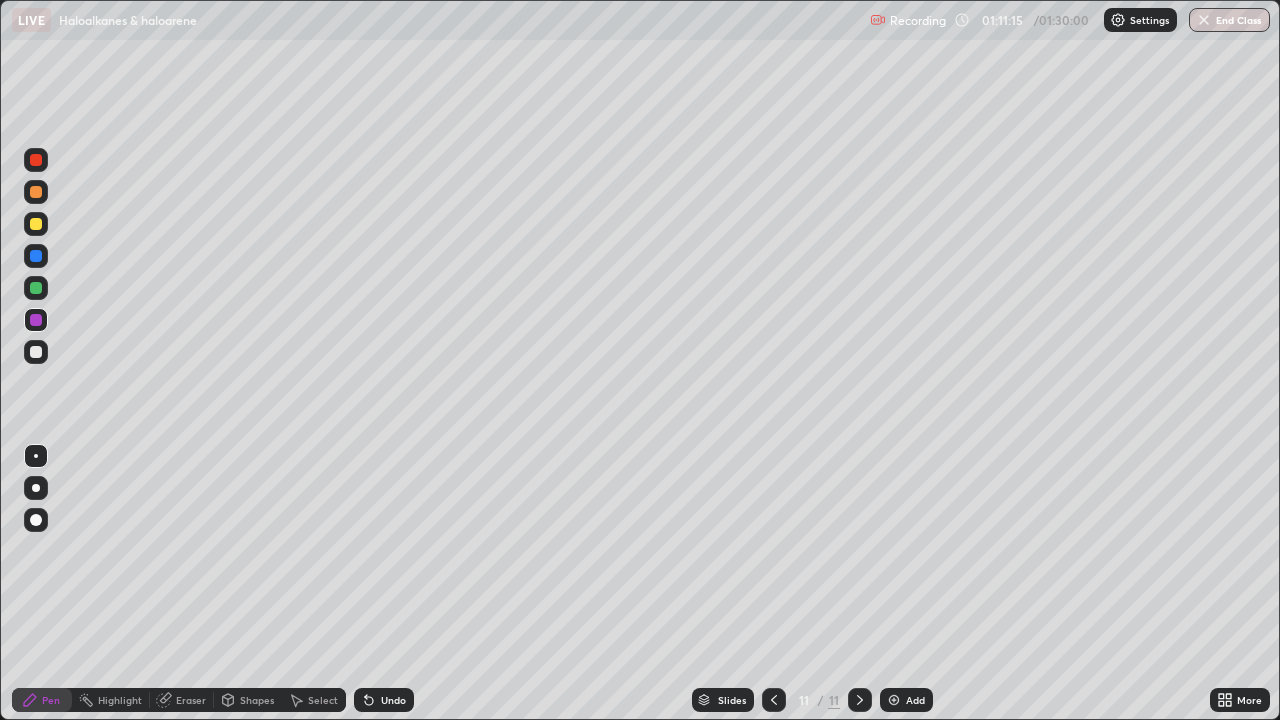 click 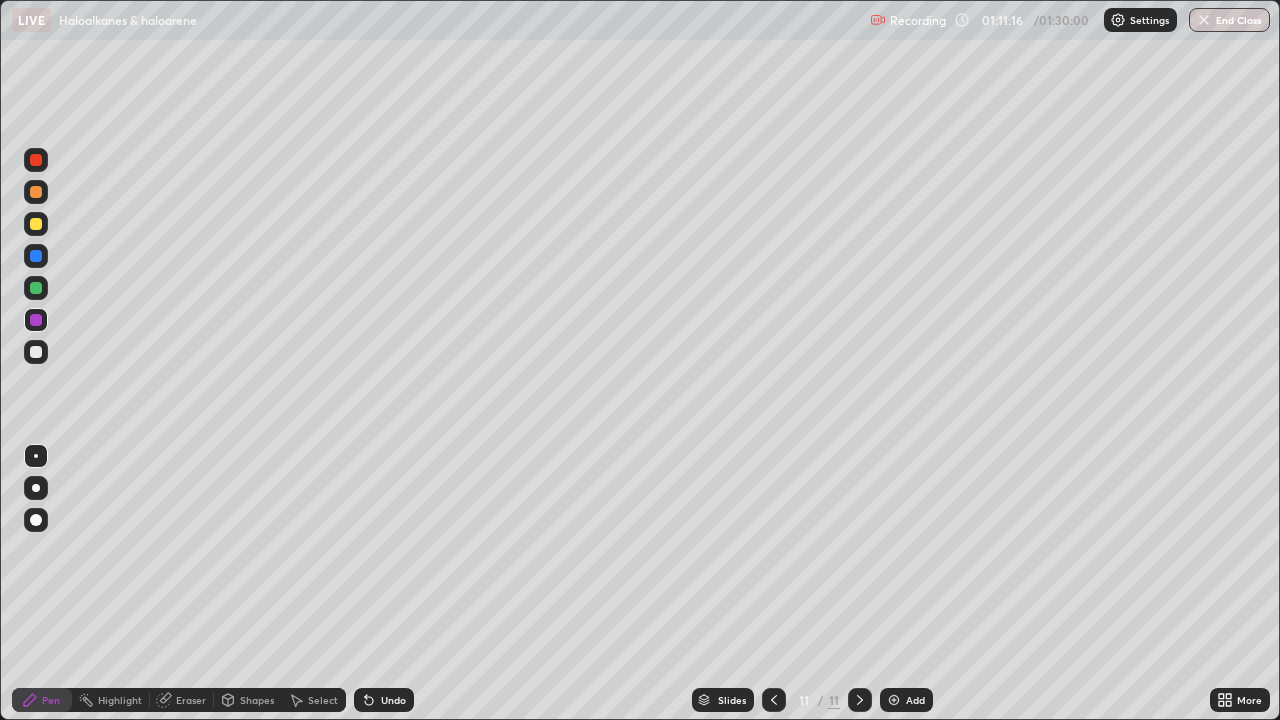 click on "Undo" at bounding box center [393, 700] 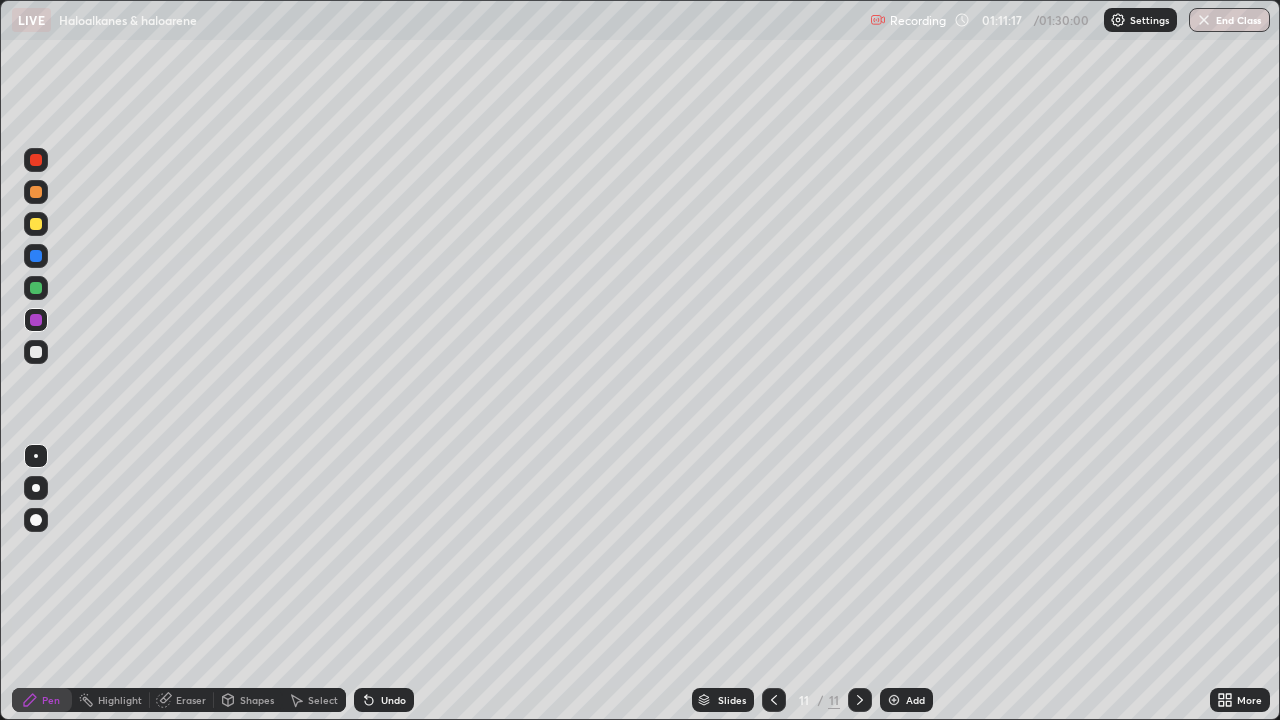click on "Undo" at bounding box center (393, 700) 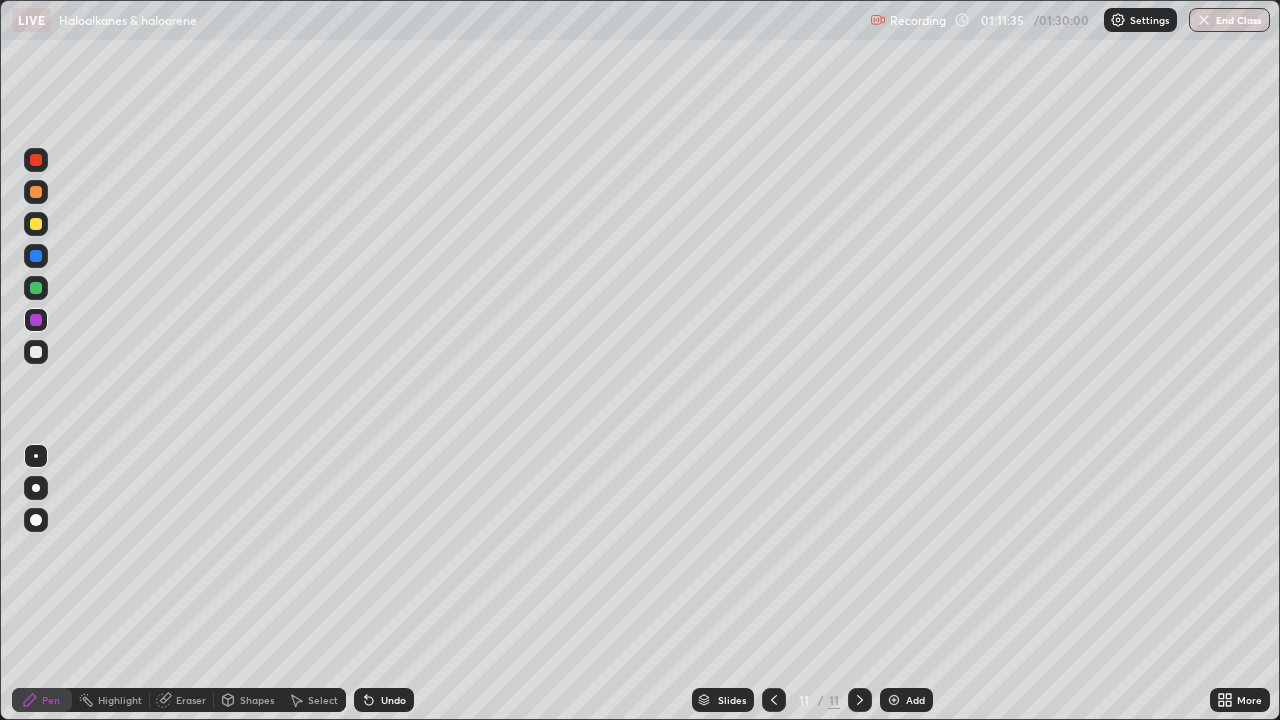 click on "Eraser" at bounding box center [191, 700] 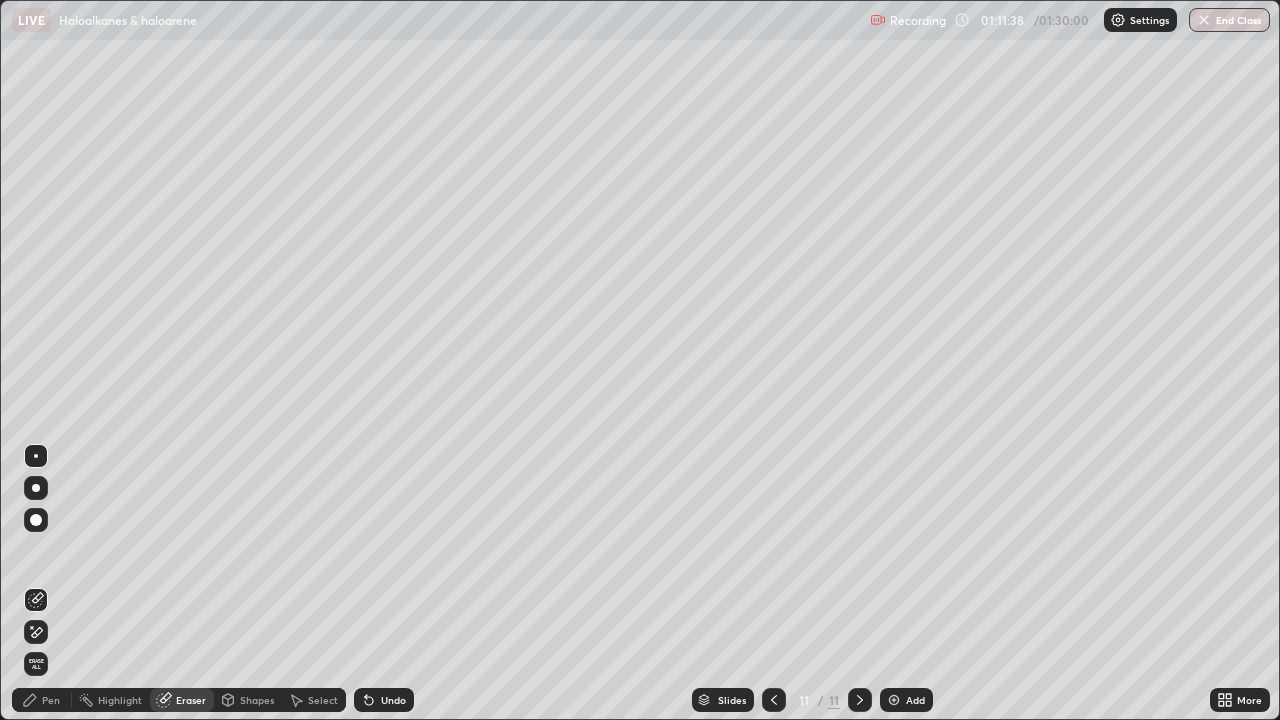 click on "Pen" at bounding box center (42, 700) 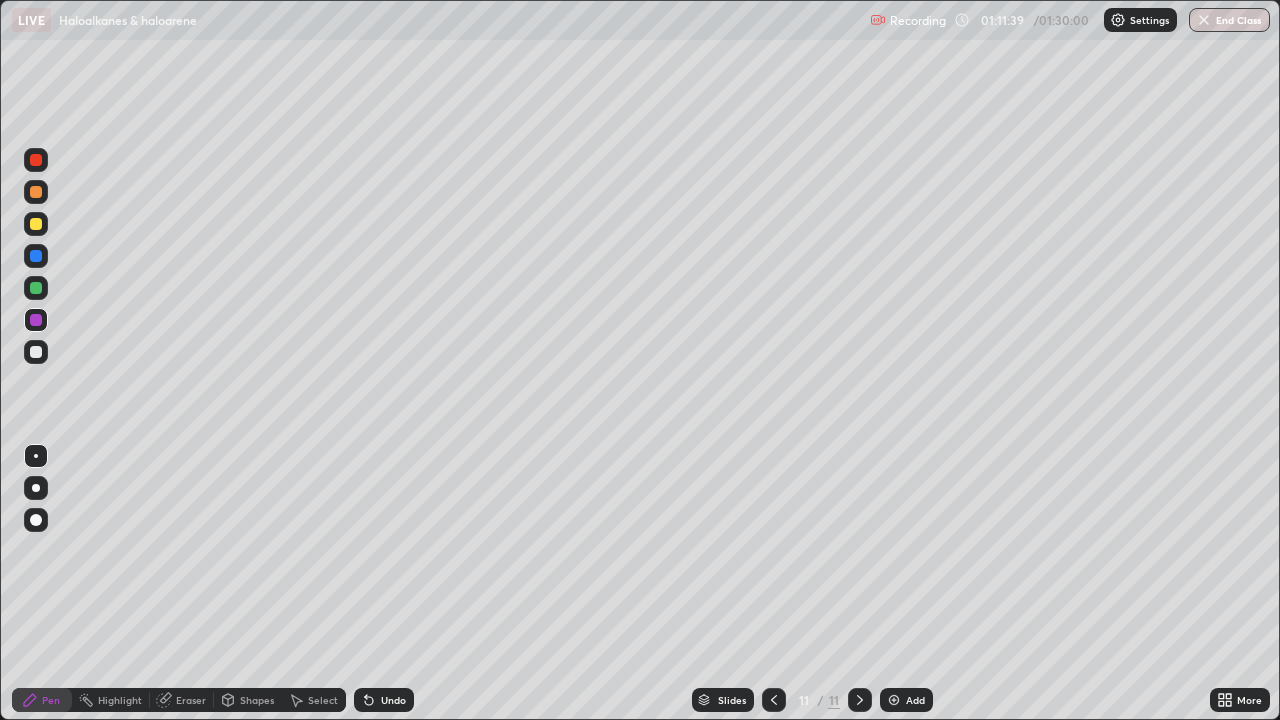 click at bounding box center [36, 256] 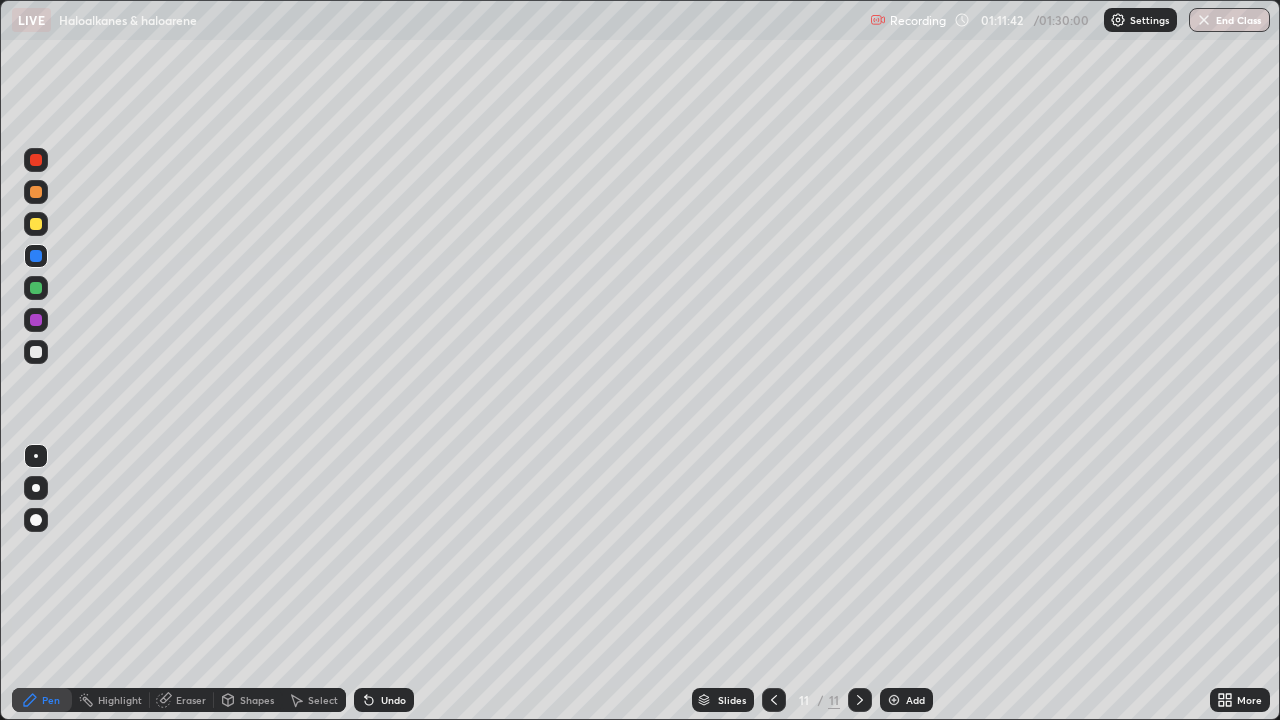click at bounding box center (36, 320) 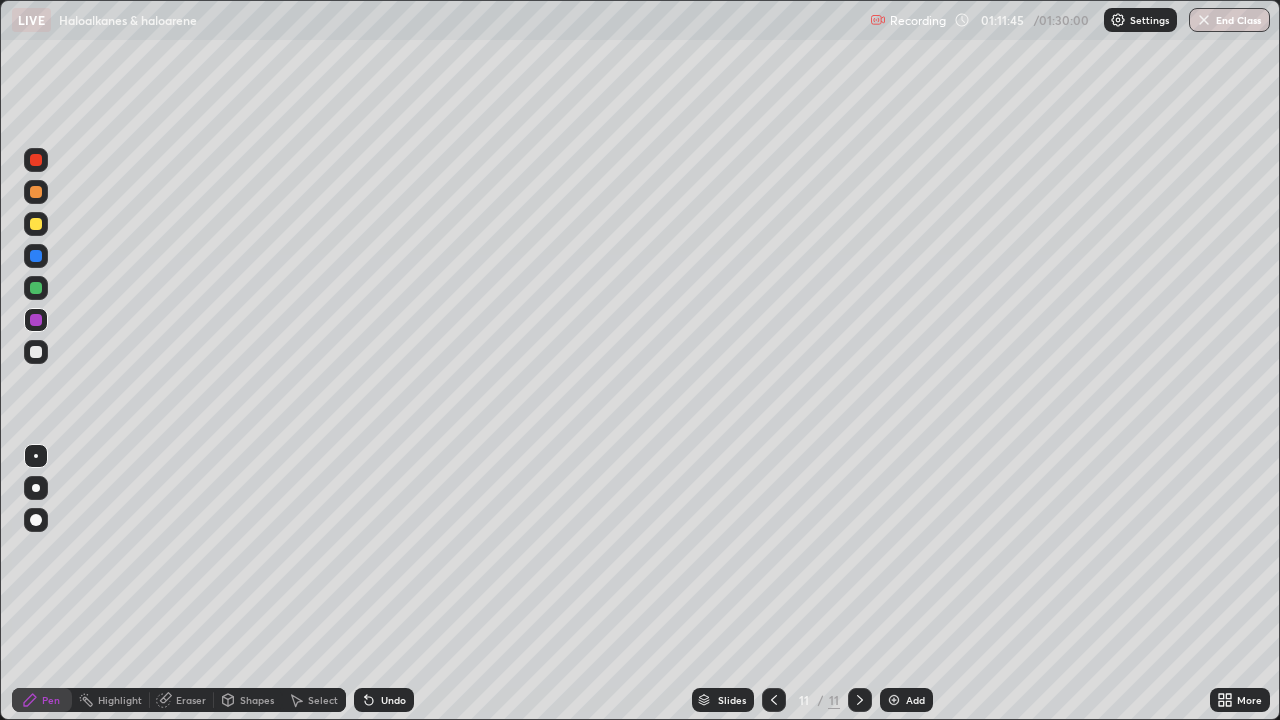click on "Eraser" at bounding box center (182, 700) 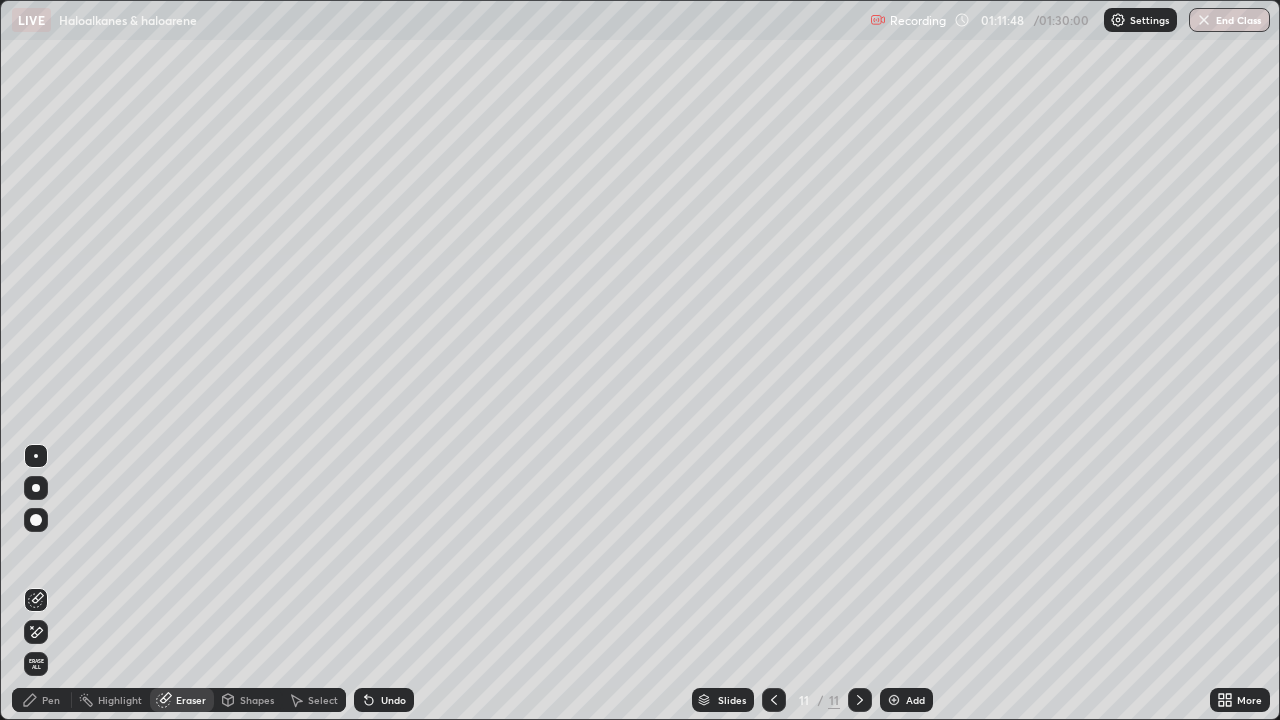 click on "Pen" at bounding box center (51, 700) 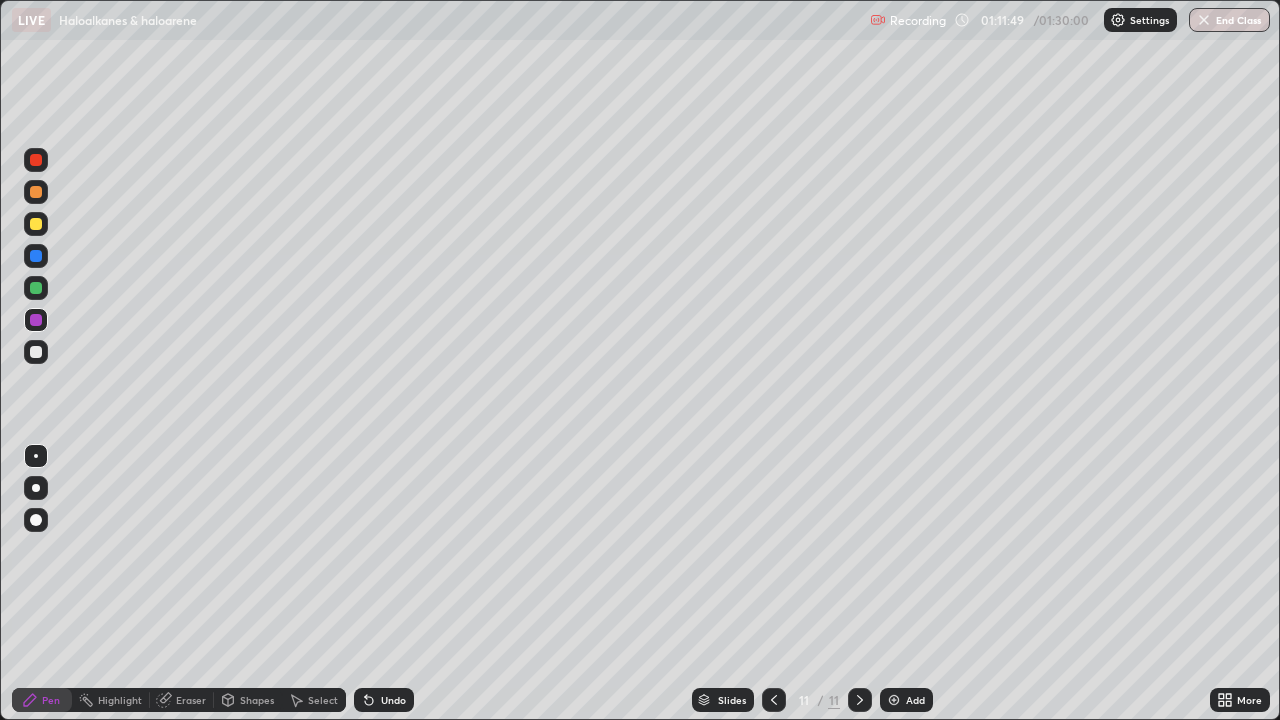 click at bounding box center (36, 256) 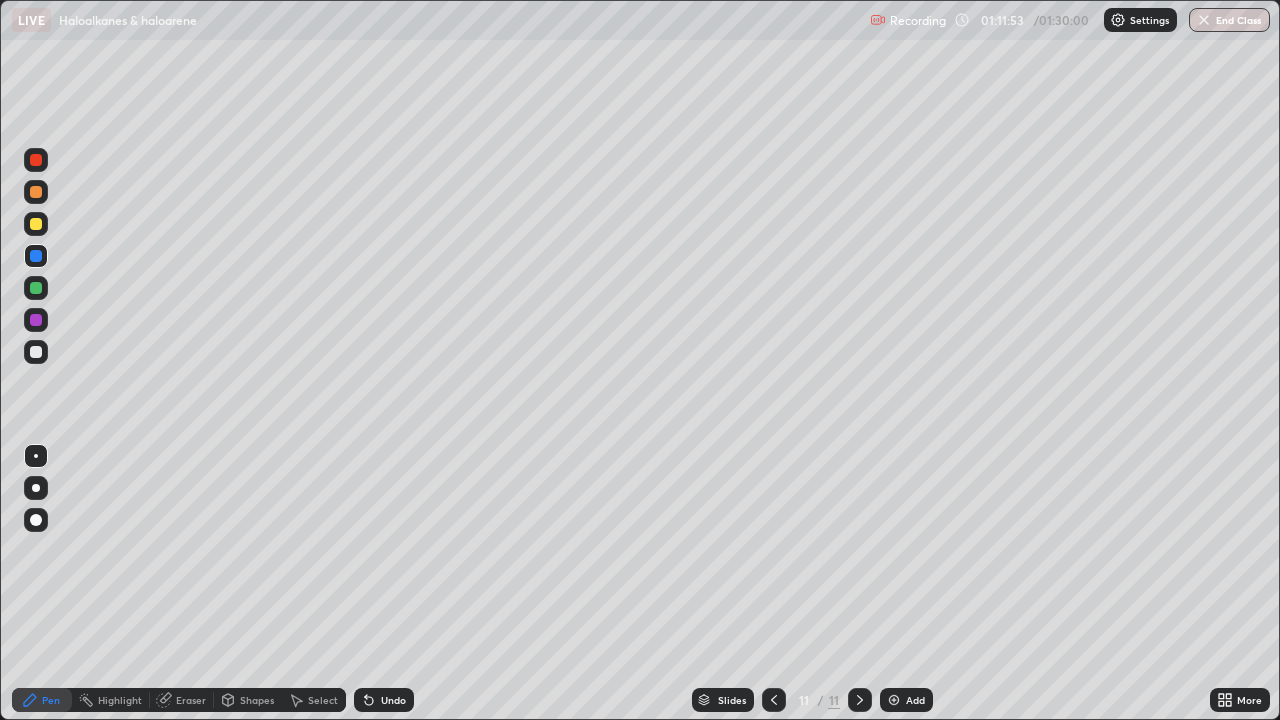 click on "Eraser" at bounding box center [191, 700] 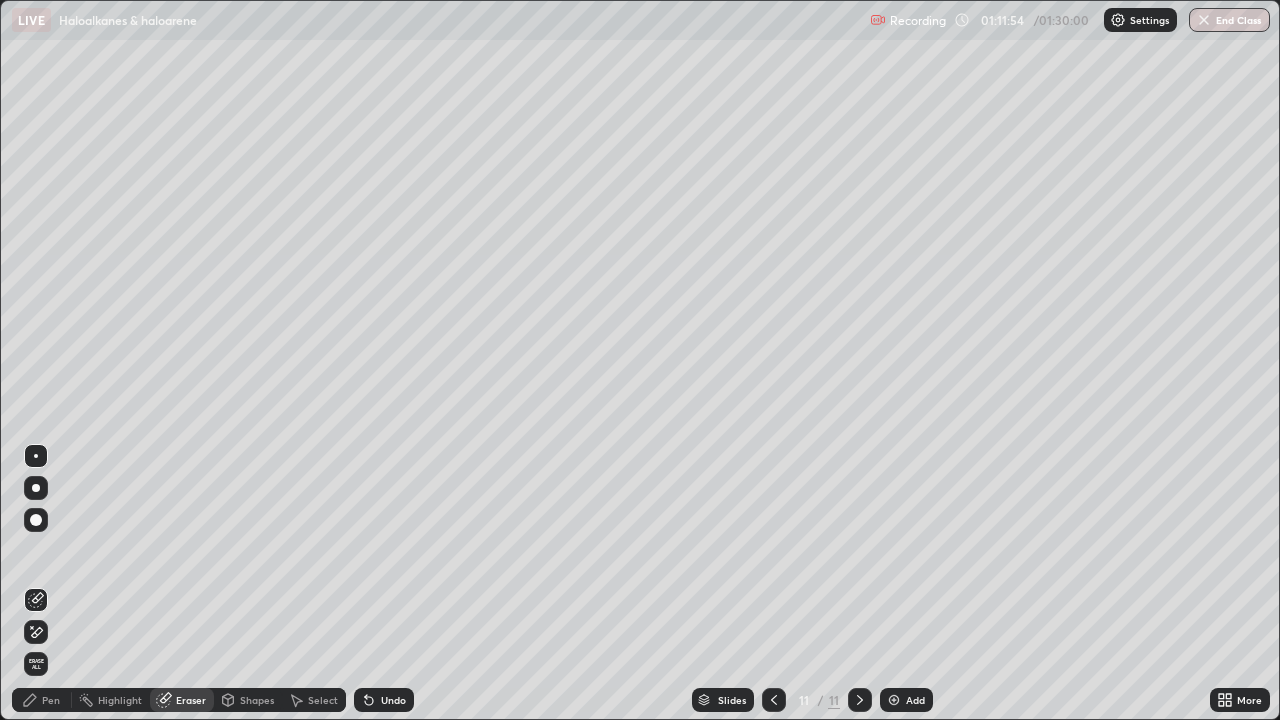 click on "Pen" at bounding box center [42, 700] 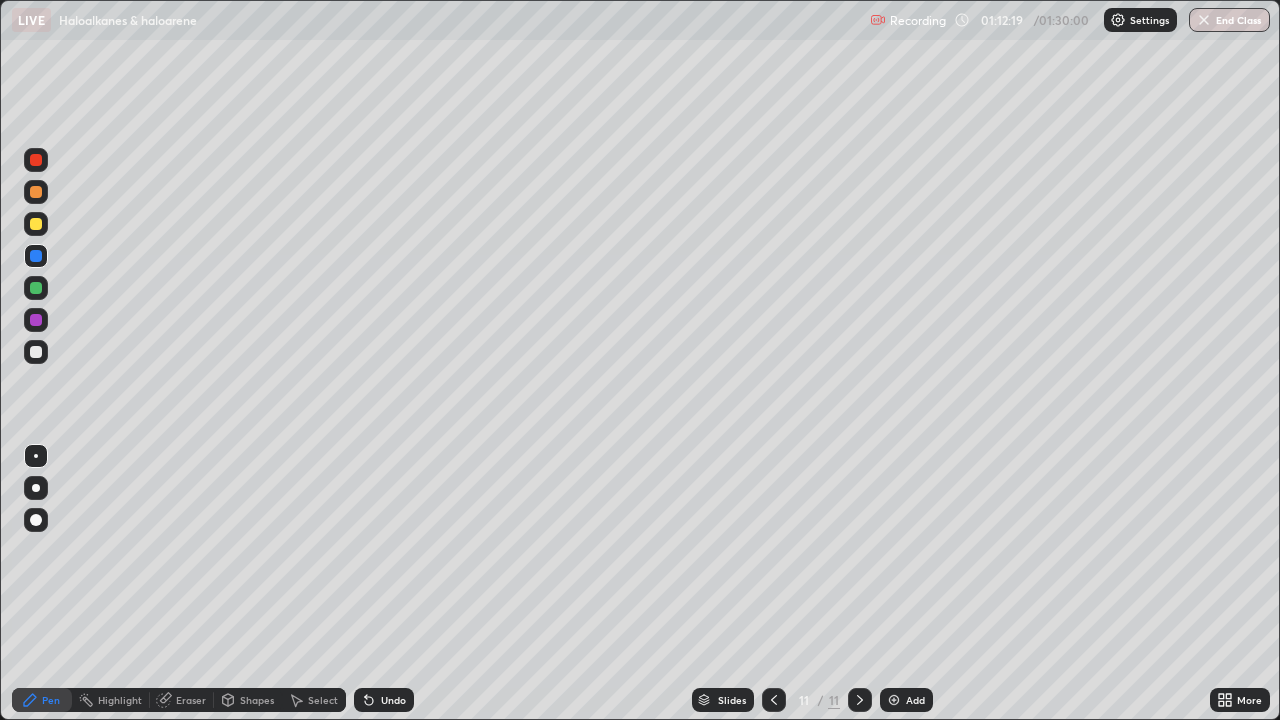 click at bounding box center (36, 320) 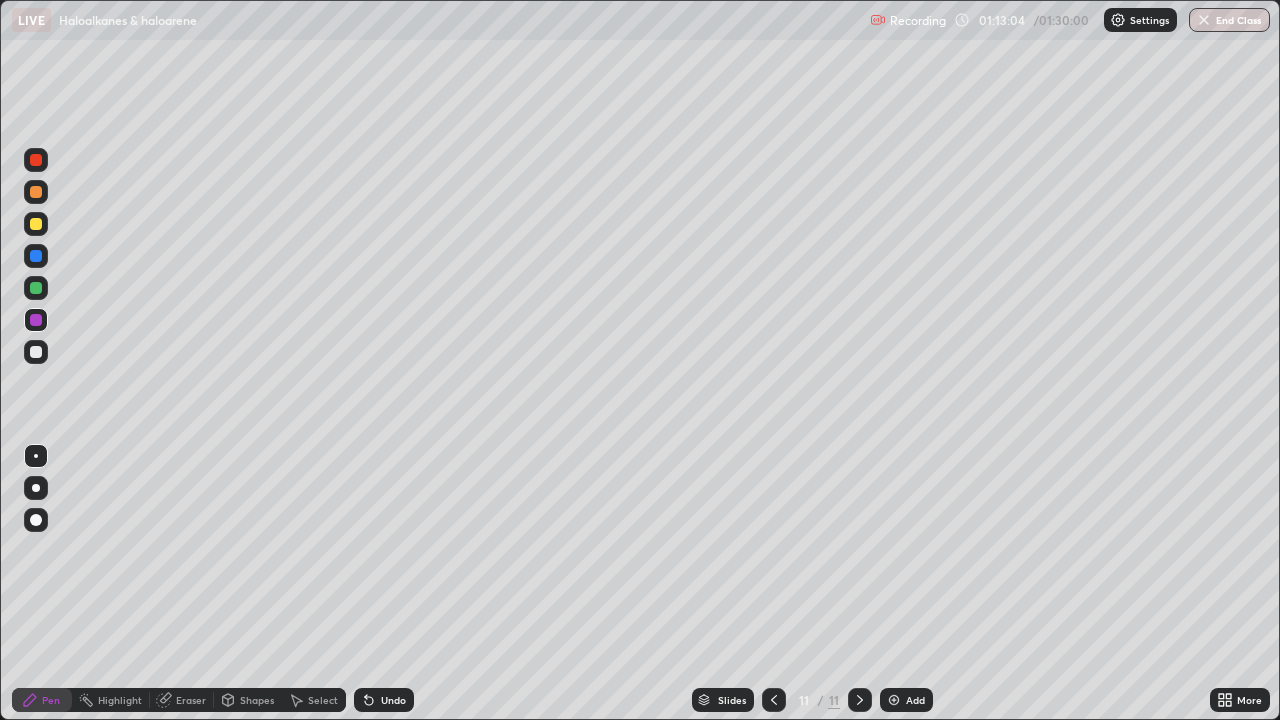 click on "Undo" at bounding box center [384, 700] 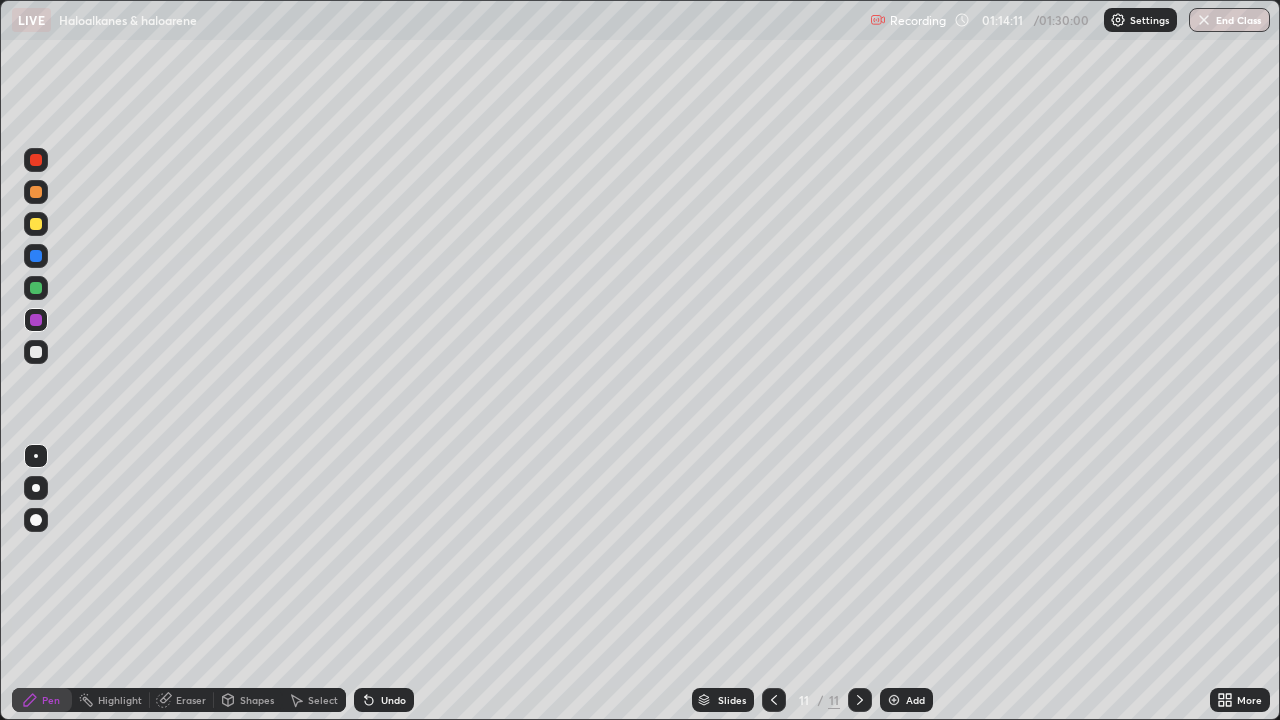 click at bounding box center [894, 700] 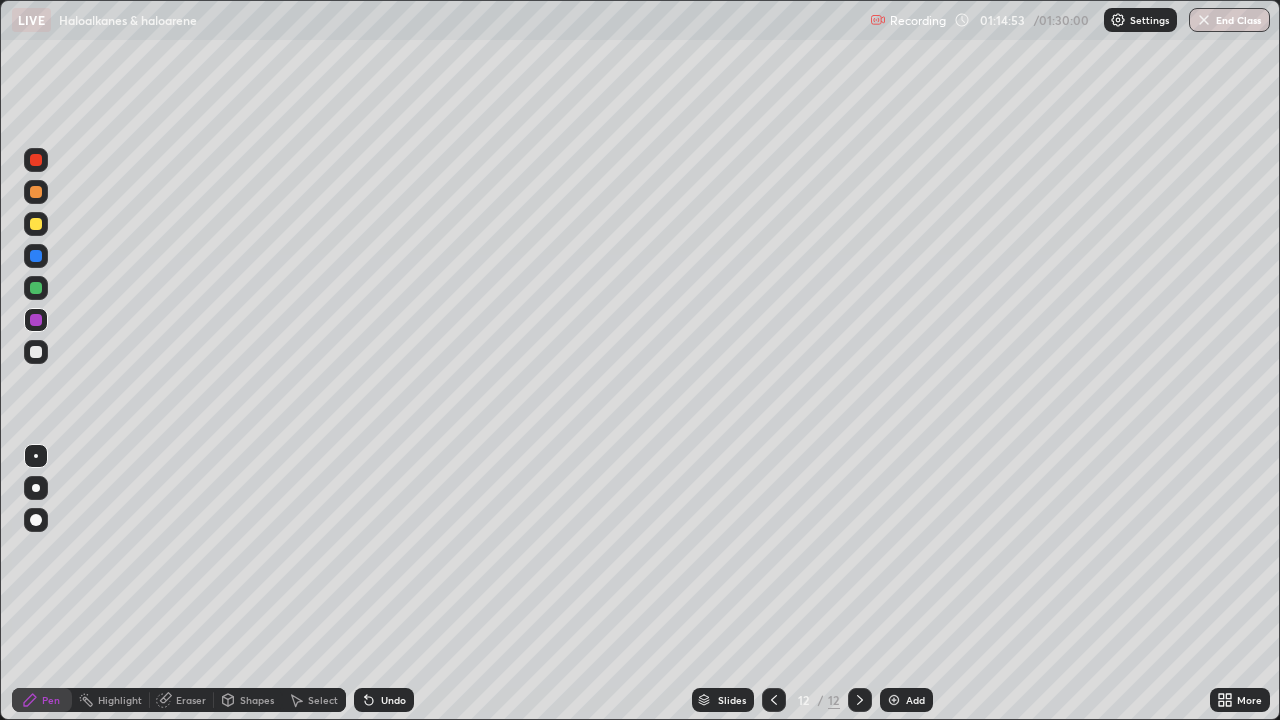 click 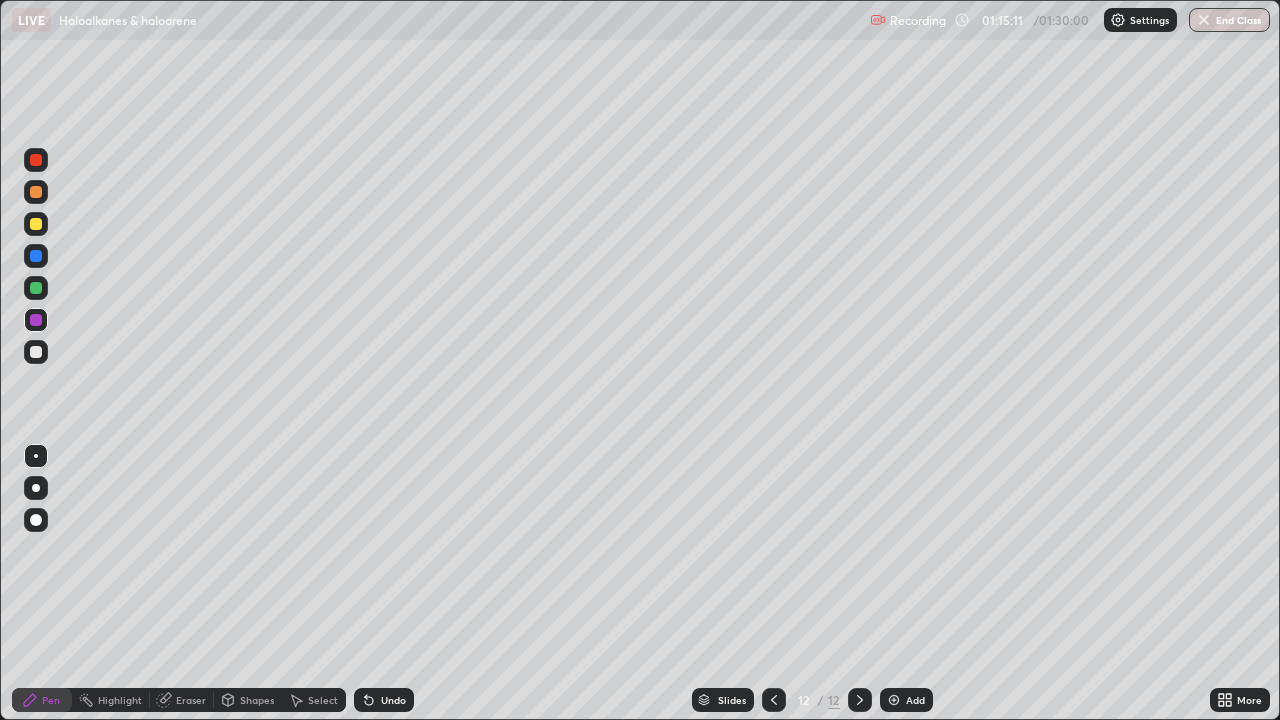 click 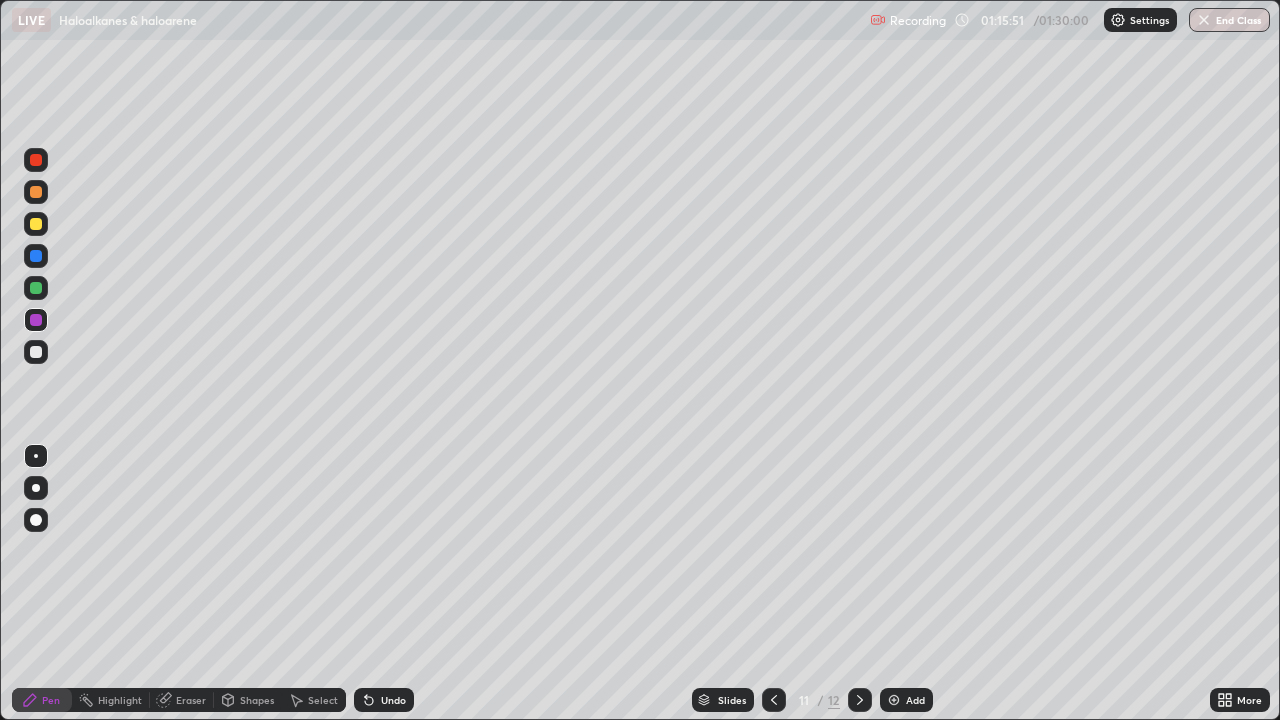 click on "Eraser" at bounding box center (191, 700) 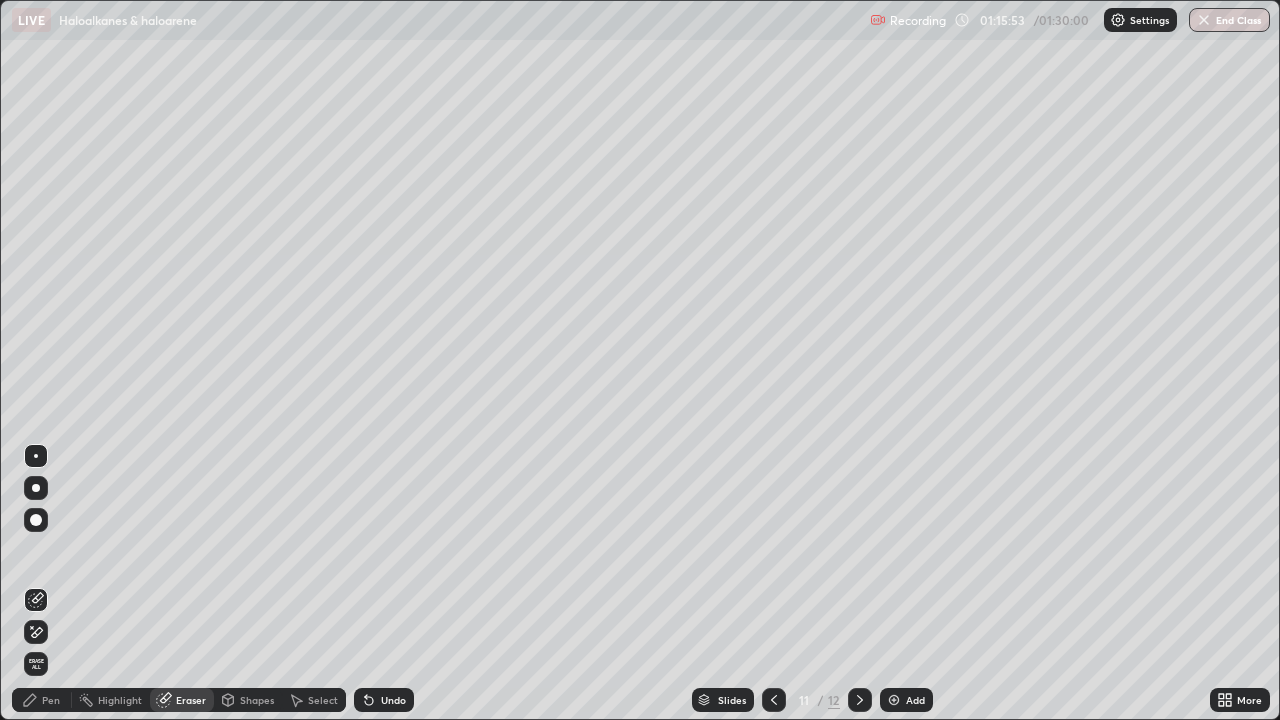 click on "Pen" at bounding box center (51, 700) 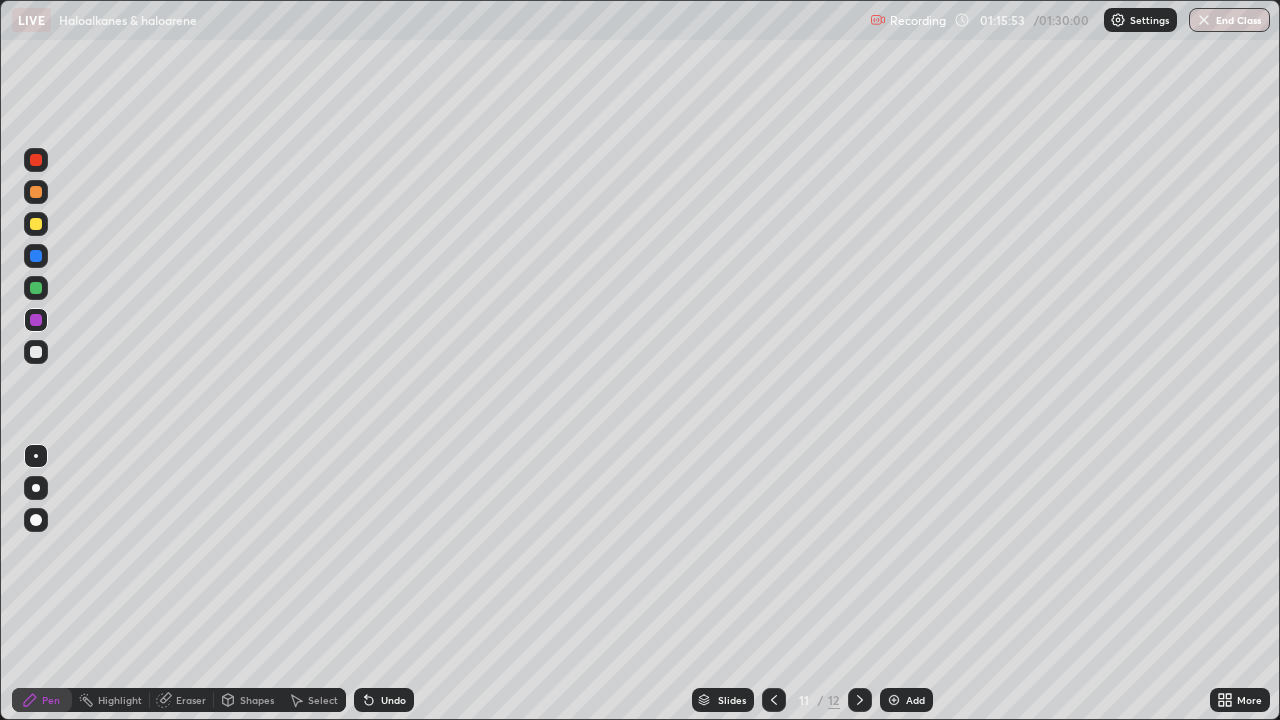 click at bounding box center (36, 352) 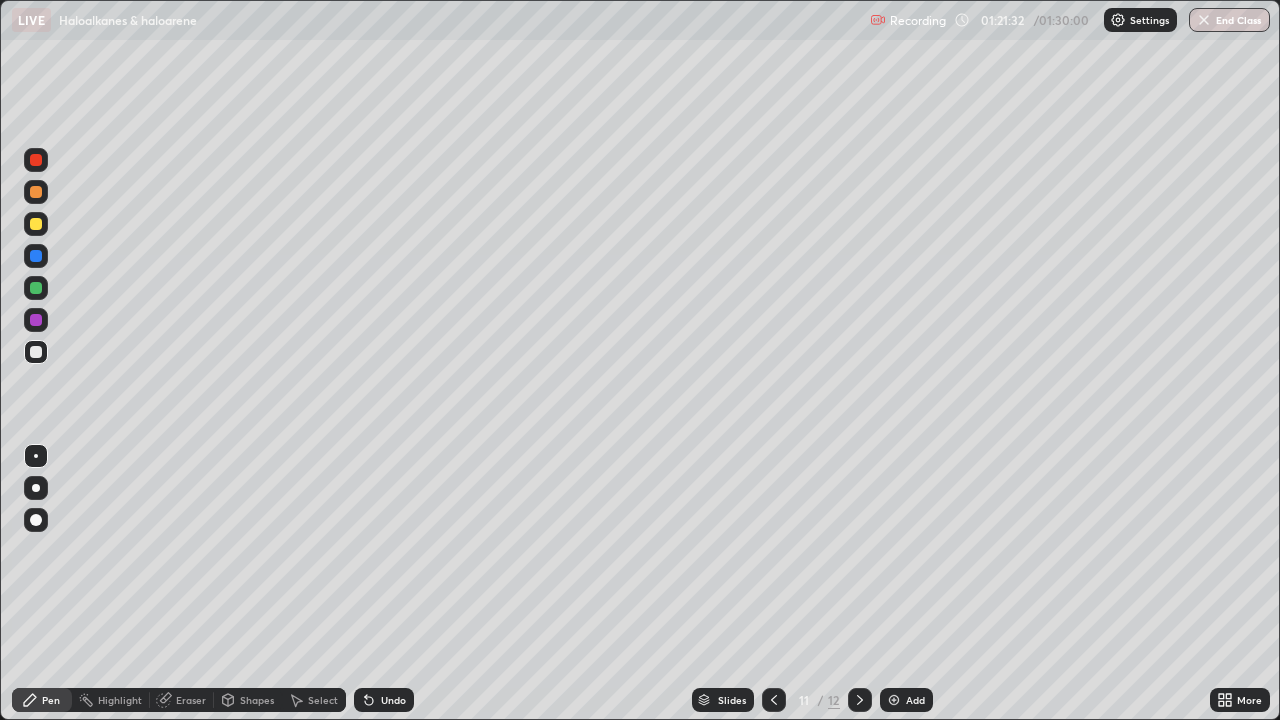 click at bounding box center (36, 320) 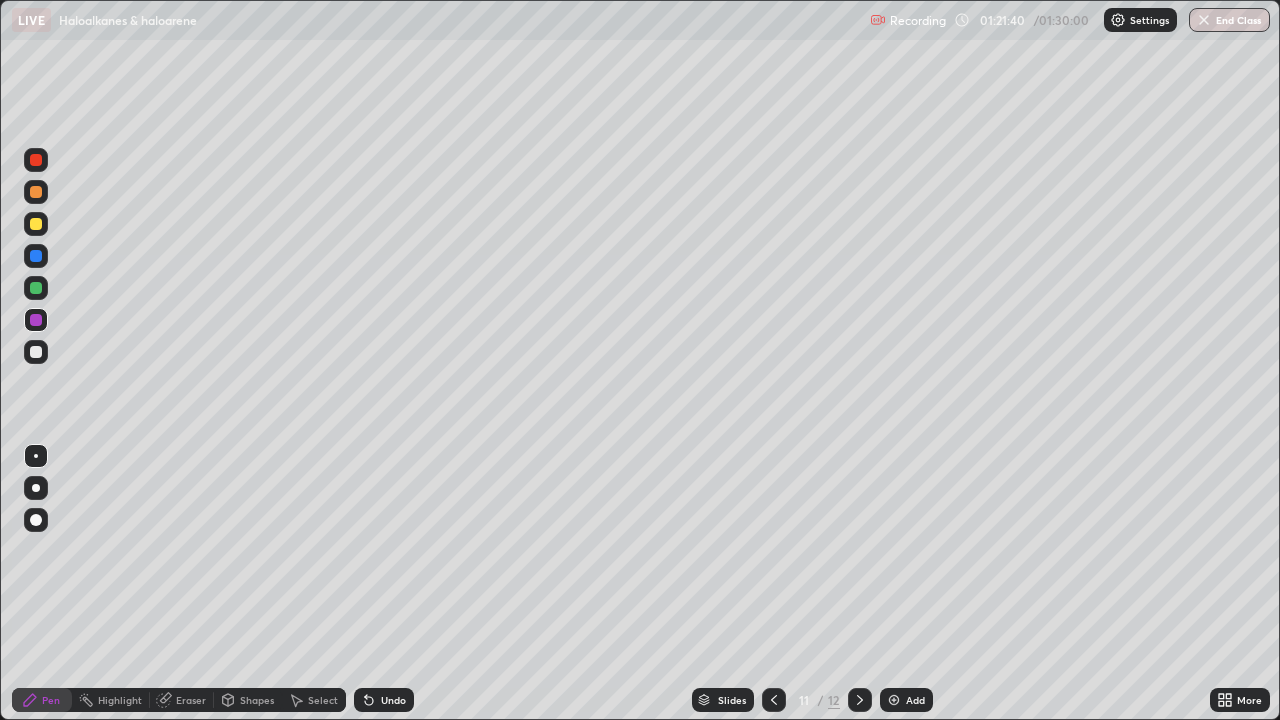 click on "Undo" at bounding box center [384, 700] 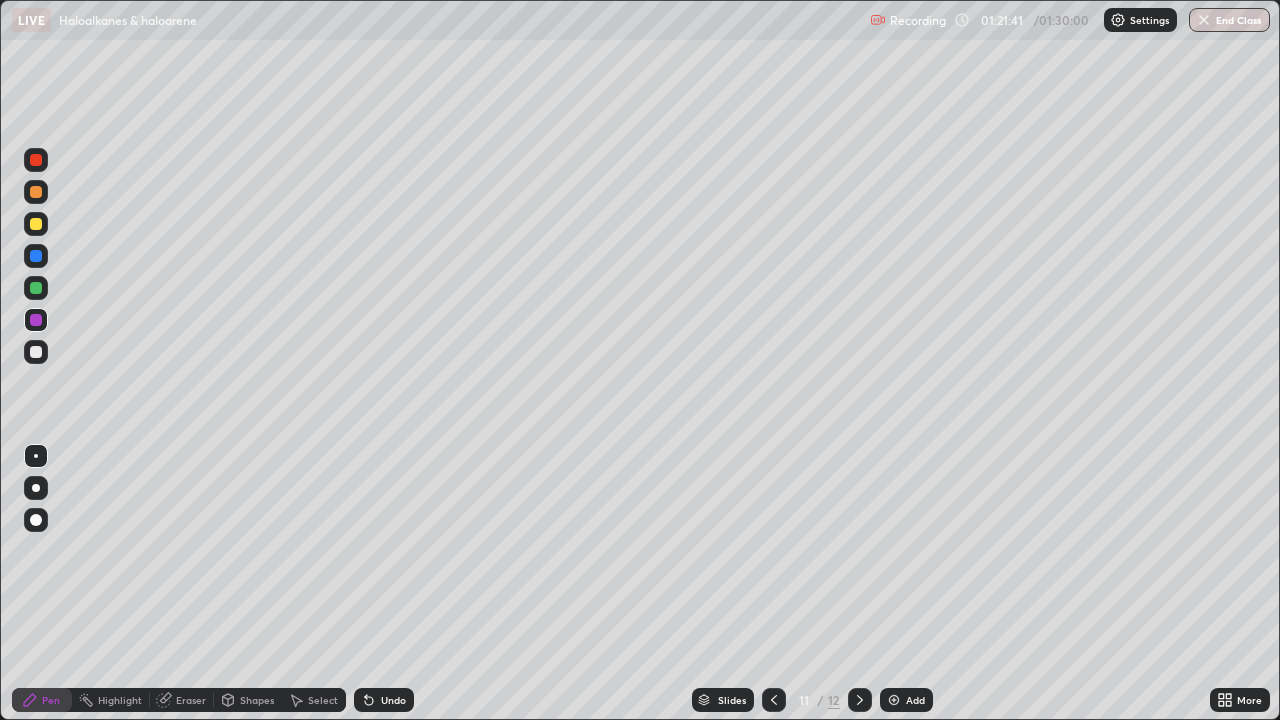 click on "Undo" at bounding box center (393, 700) 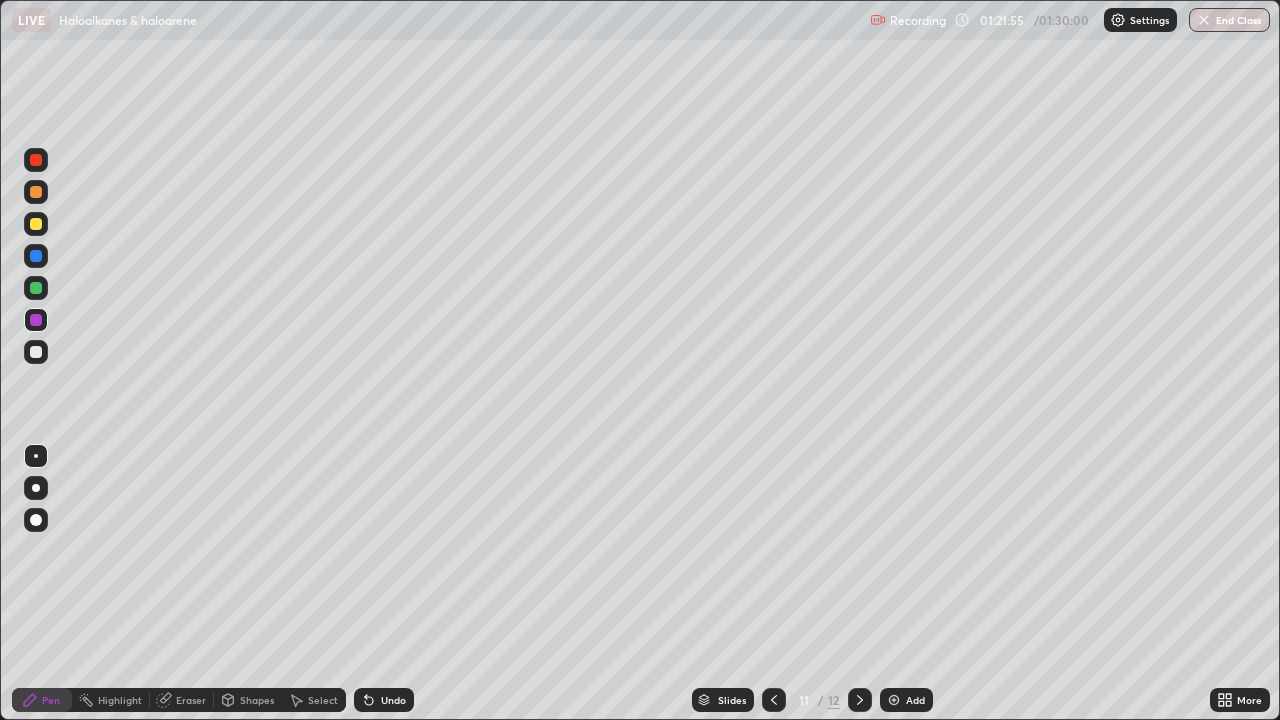 click on "Eraser" at bounding box center (182, 700) 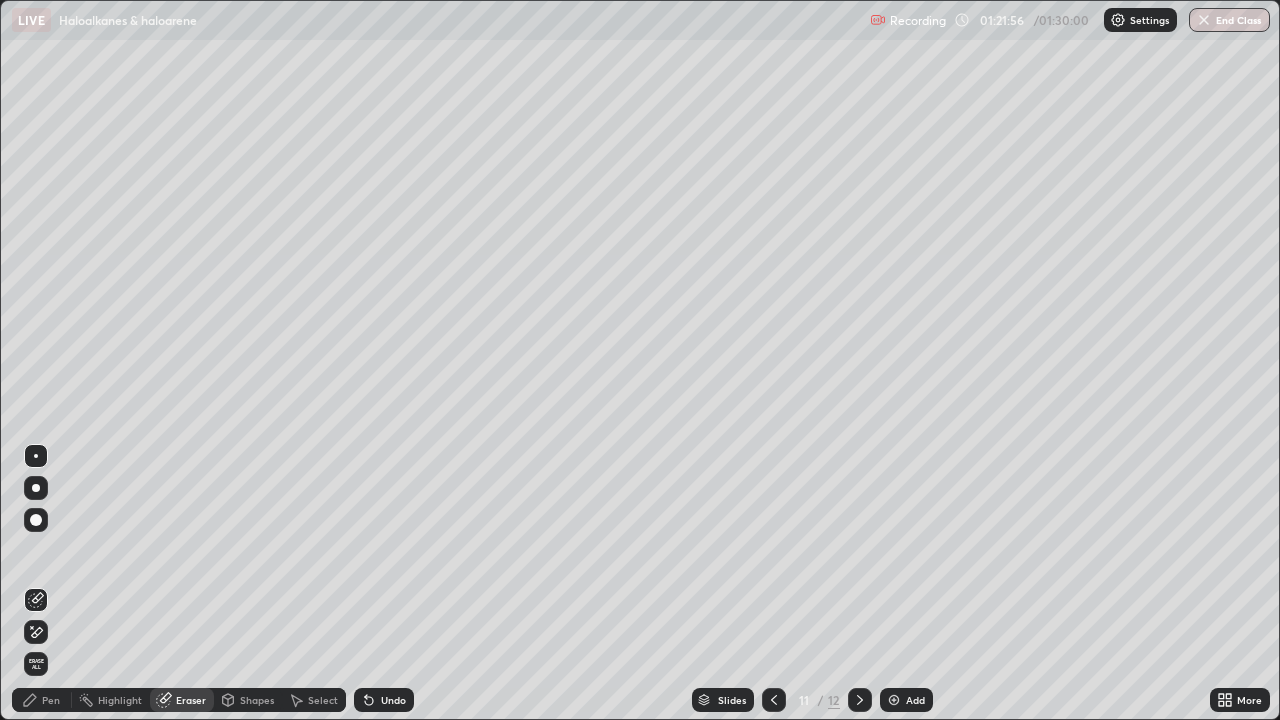 click on "Pen" at bounding box center [42, 700] 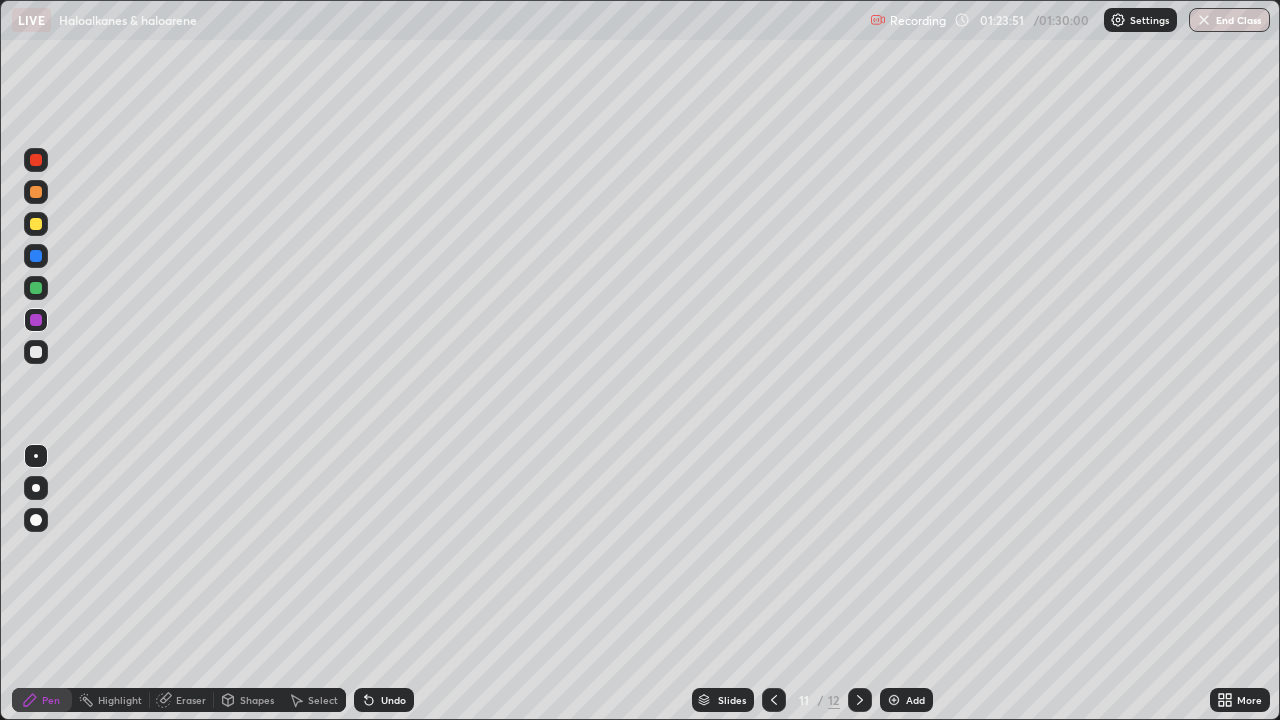 click on "Recording [TIME] / [TIME] Settings End Class" at bounding box center [1070, 20] 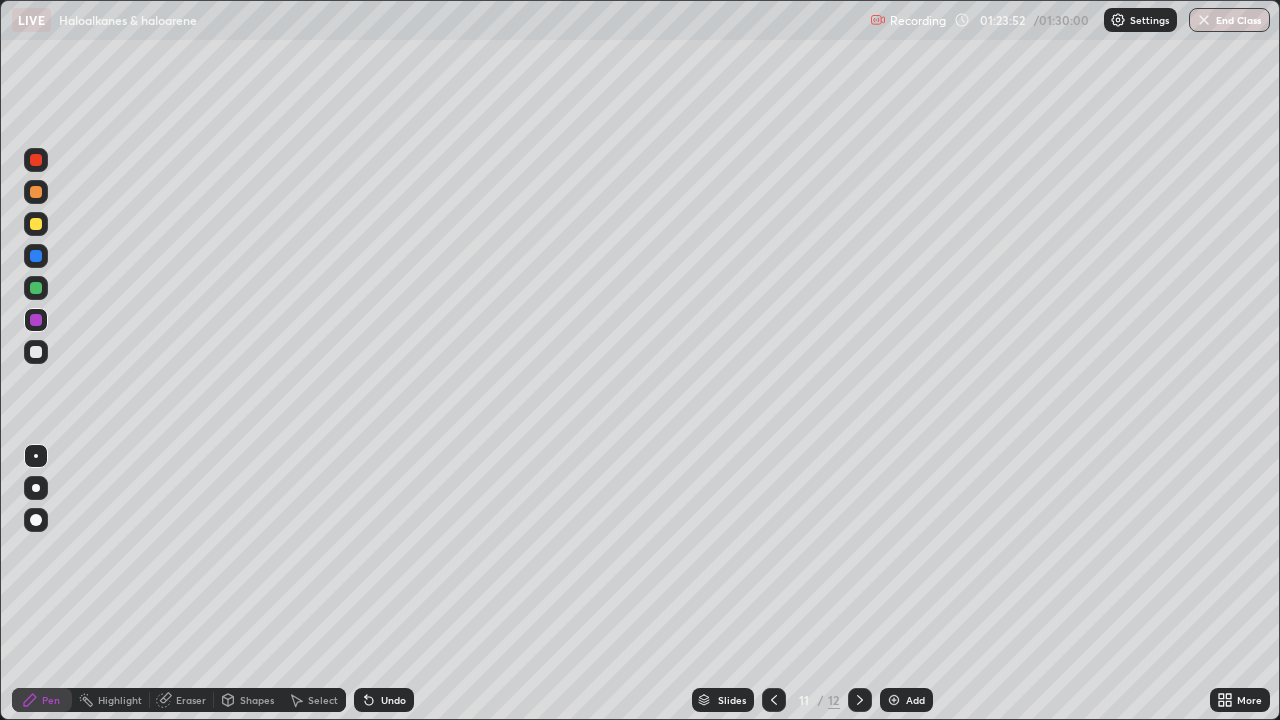 click on "Recording [TIME] / [TIME] Settings End Class" at bounding box center [1070, 20] 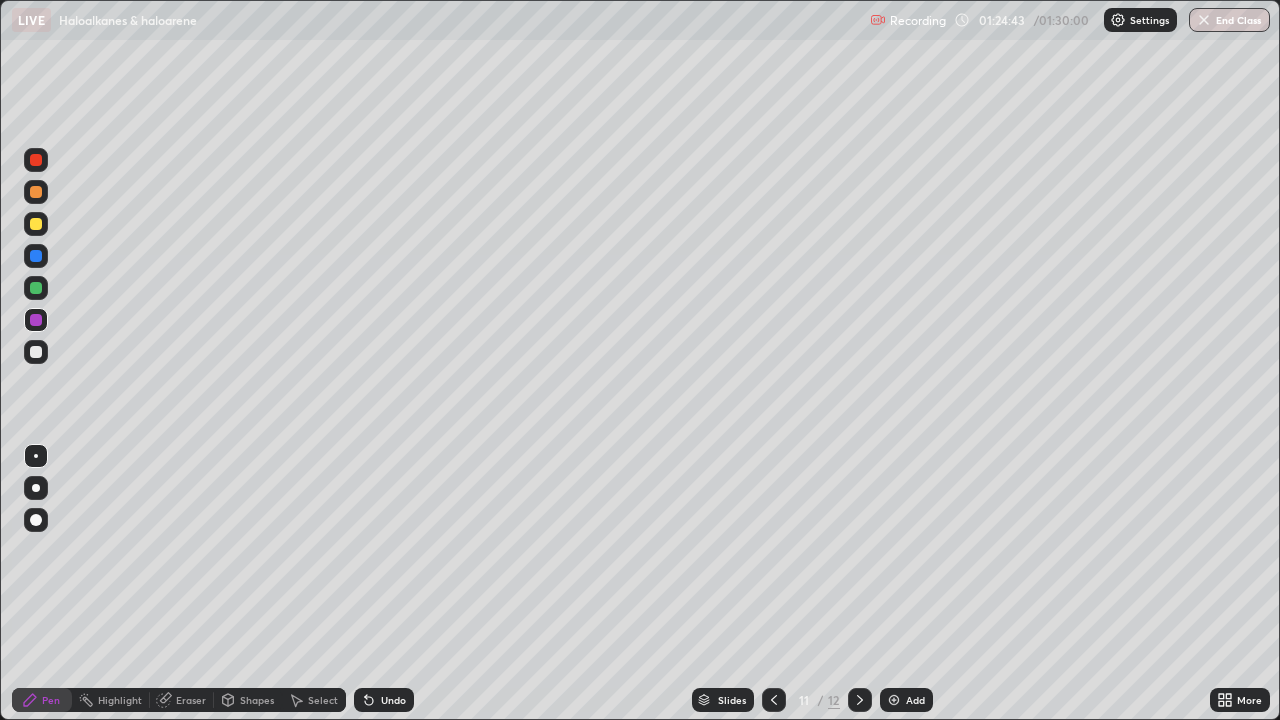 click 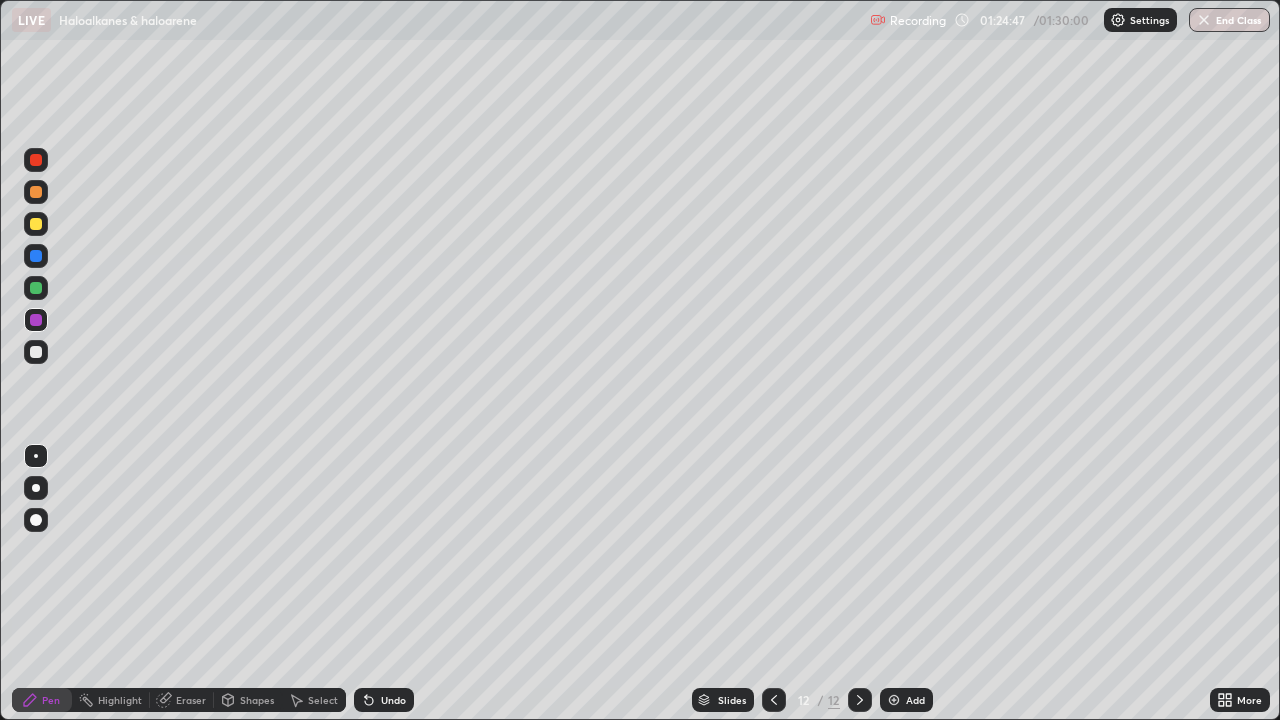 click on "Eraser" at bounding box center [191, 700] 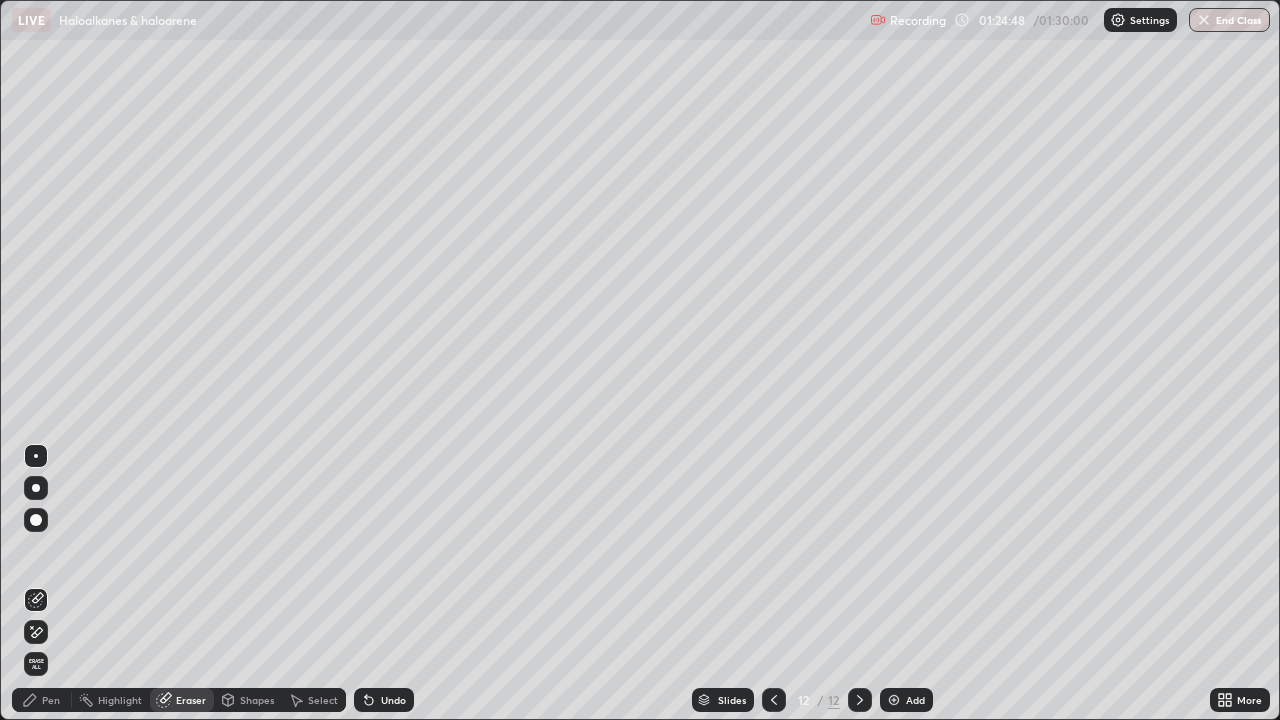 click on "Pen" at bounding box center [51, 700] 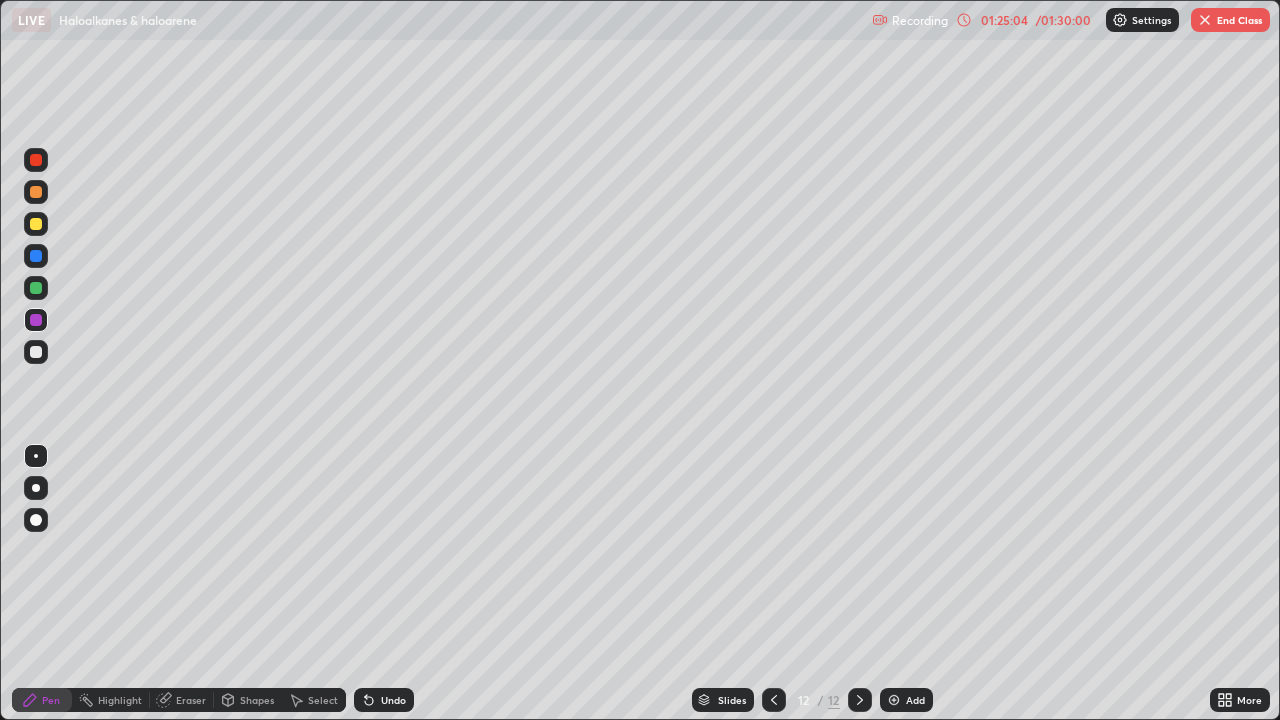 click on "/  01:30:00" at bounding box center [1063, 20] 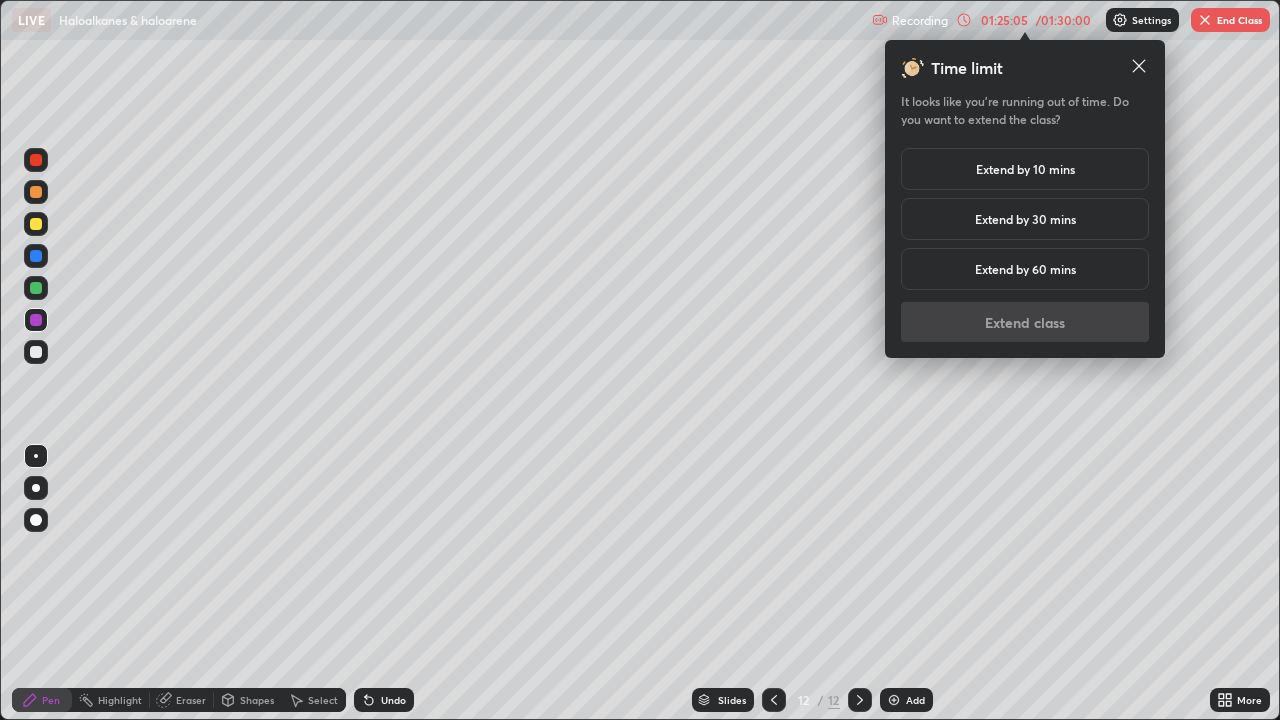 click on "Extend by 30 mins" at bounding box center (1025, 219) 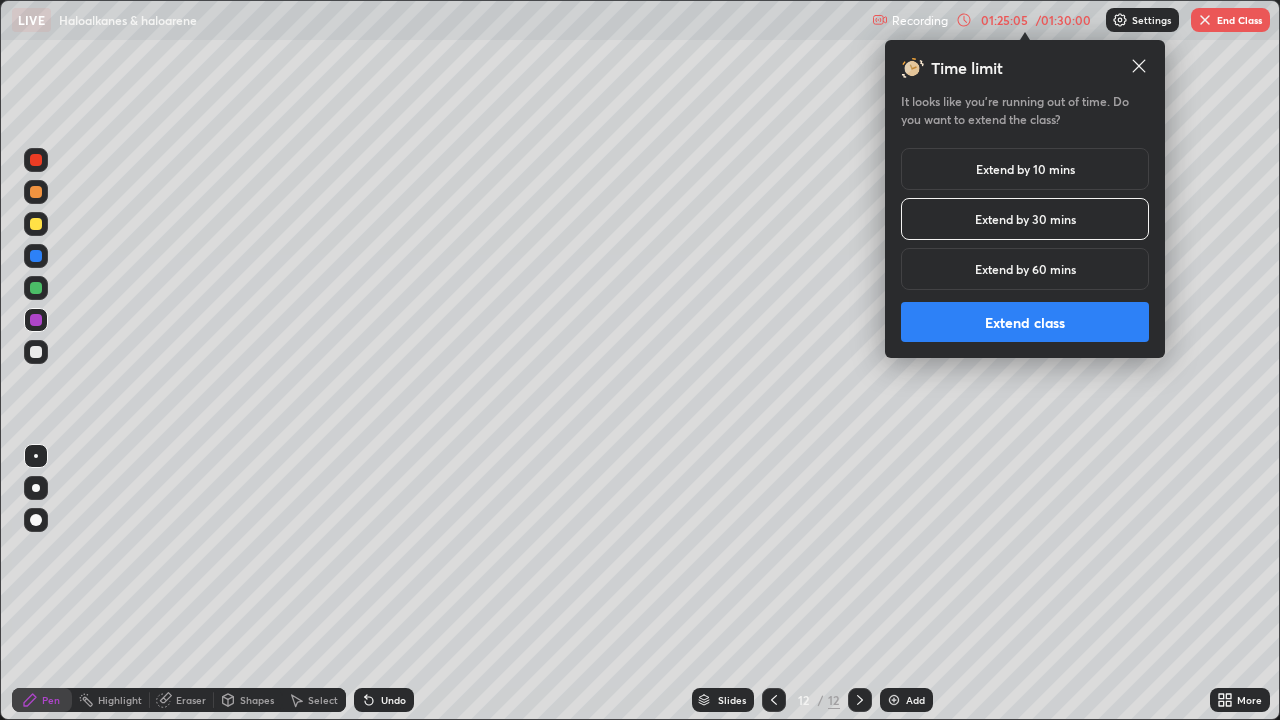 click on "Extend class" at bounding box center [1025, 322] 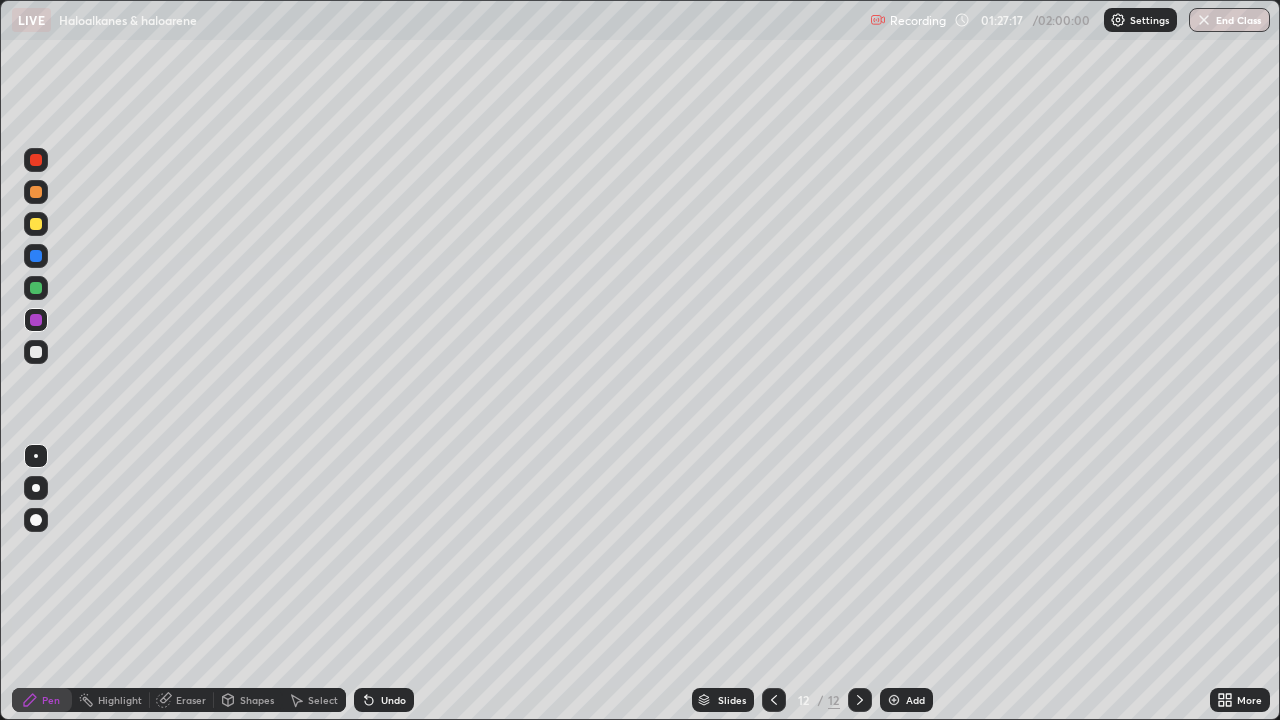 click 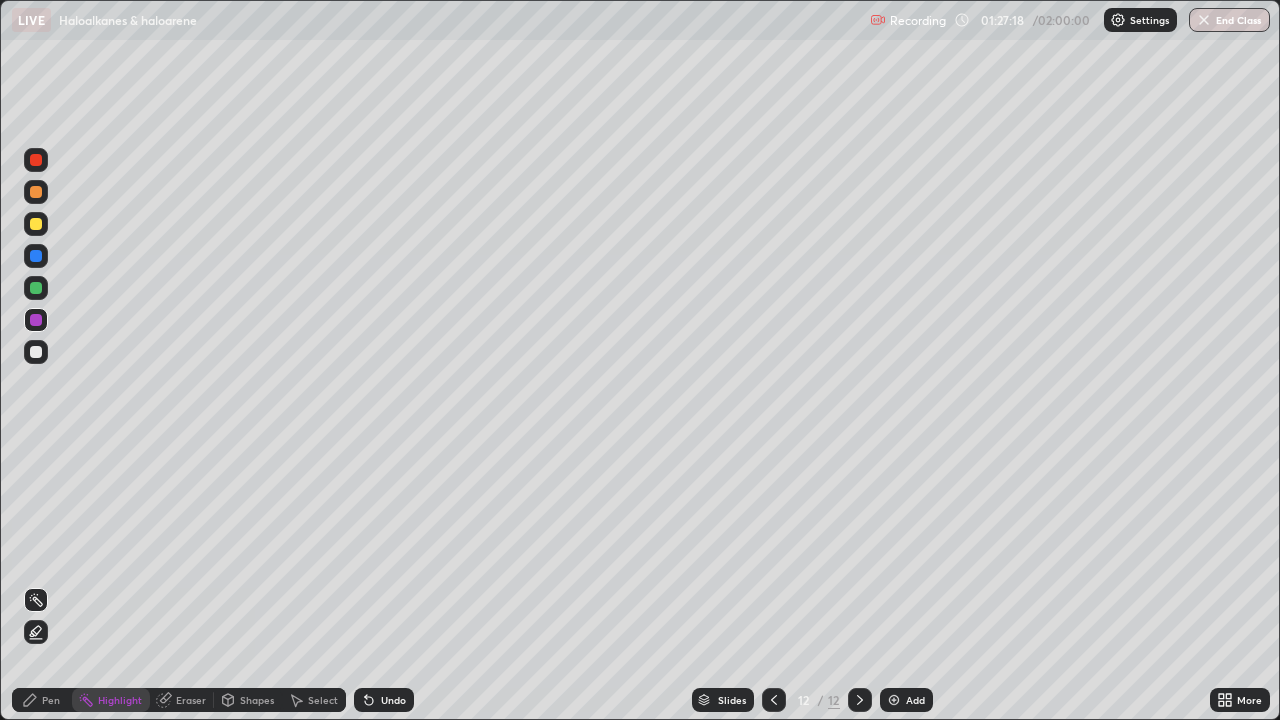 click at bounding box center (36, 352) 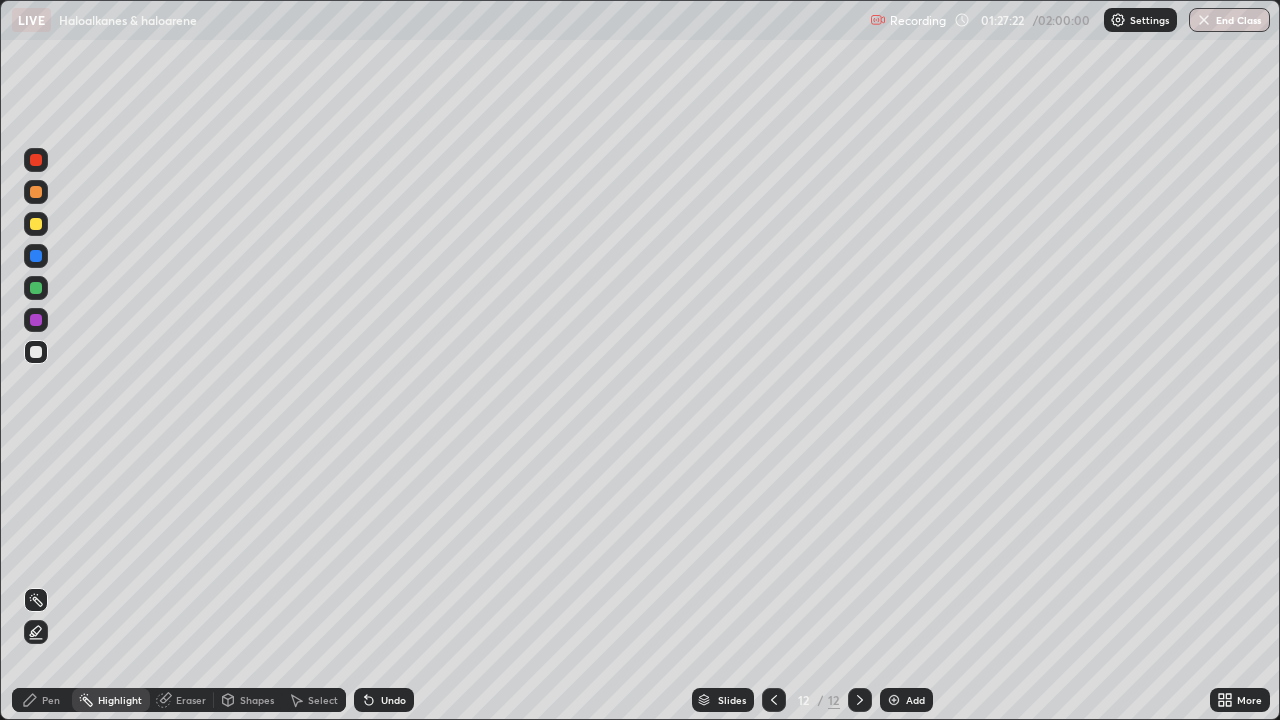 click on "Pen" at bounding box center (42, 700) 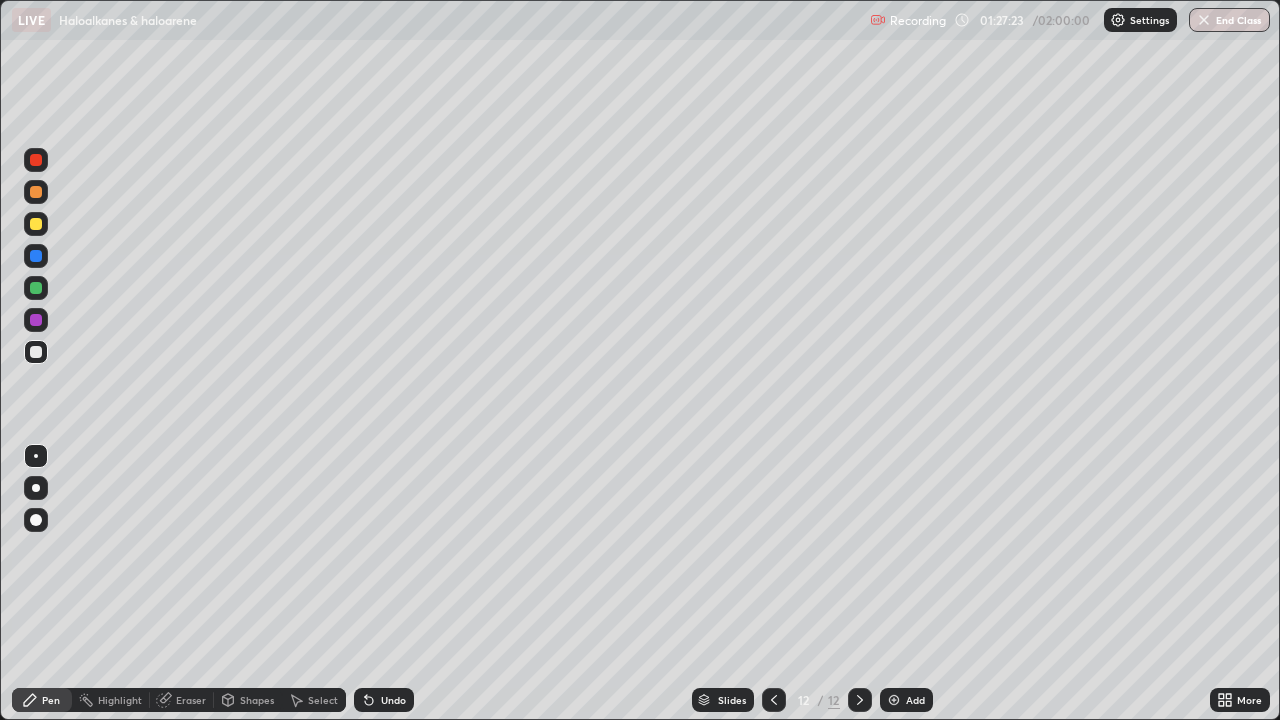 click at bounding box center [36, 352] 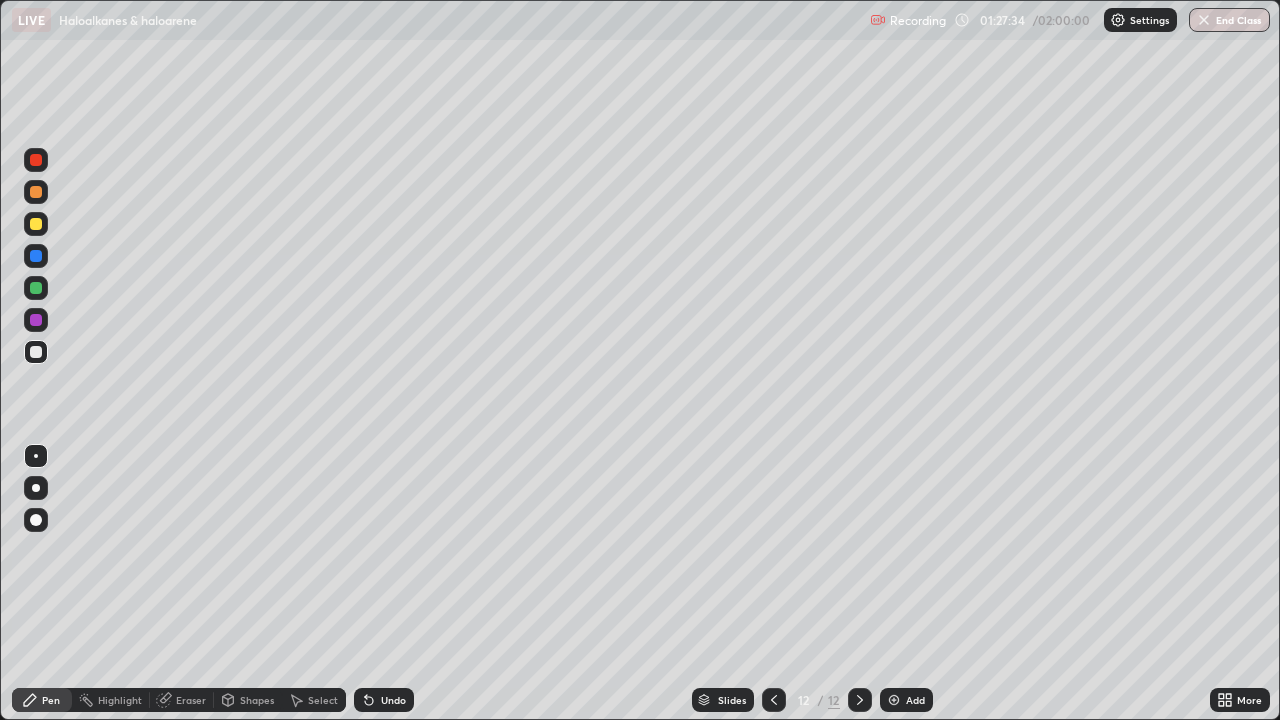 click on "Undo" at bounding box center [384, 700] 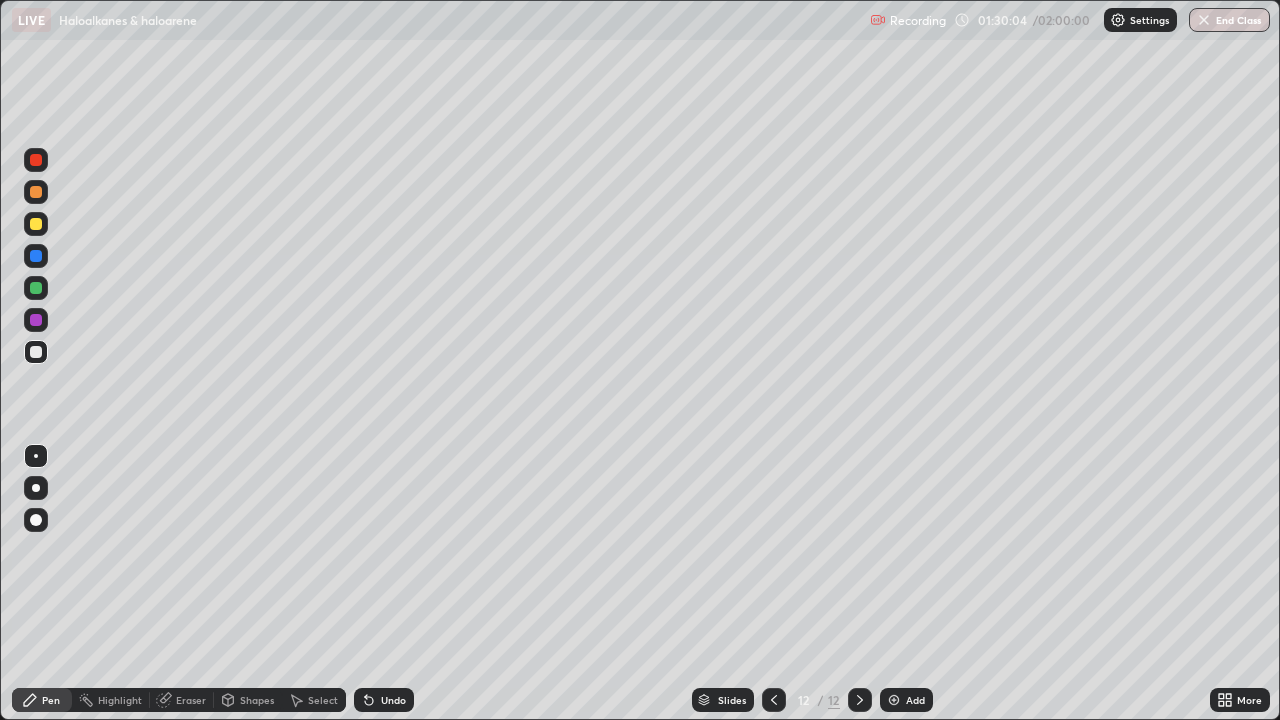 click at bounding box center [36, 224] 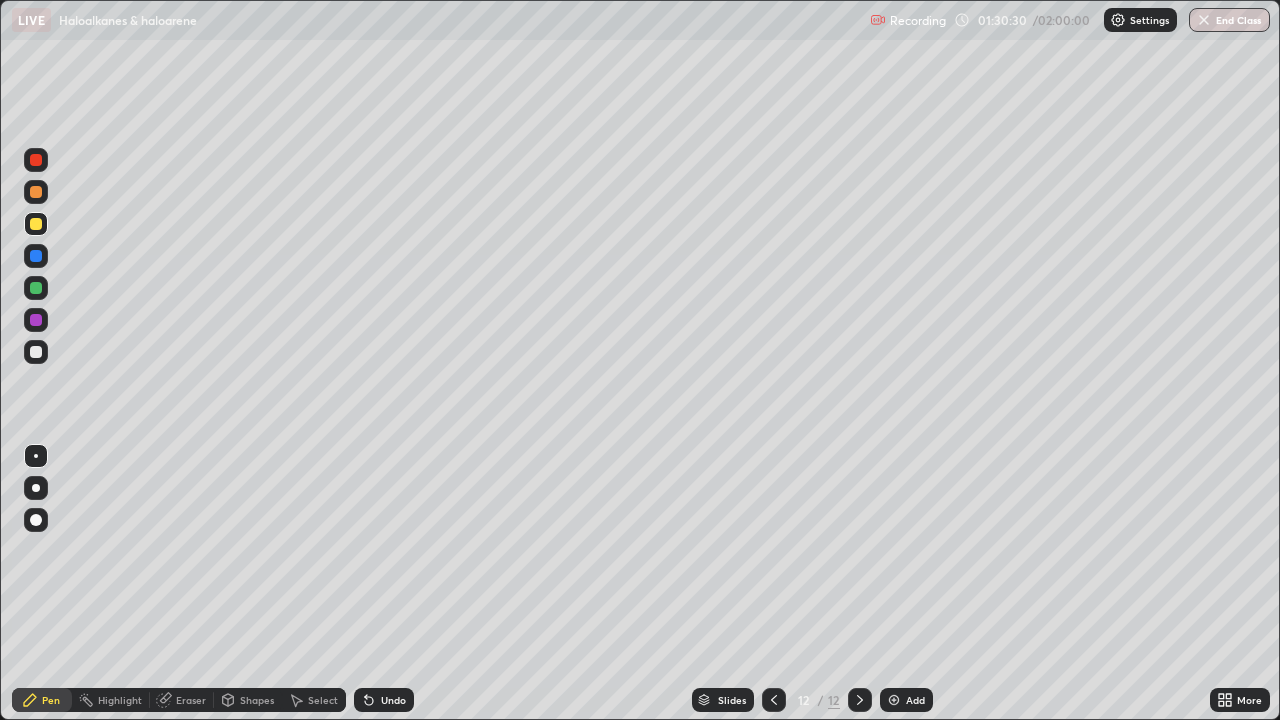 click 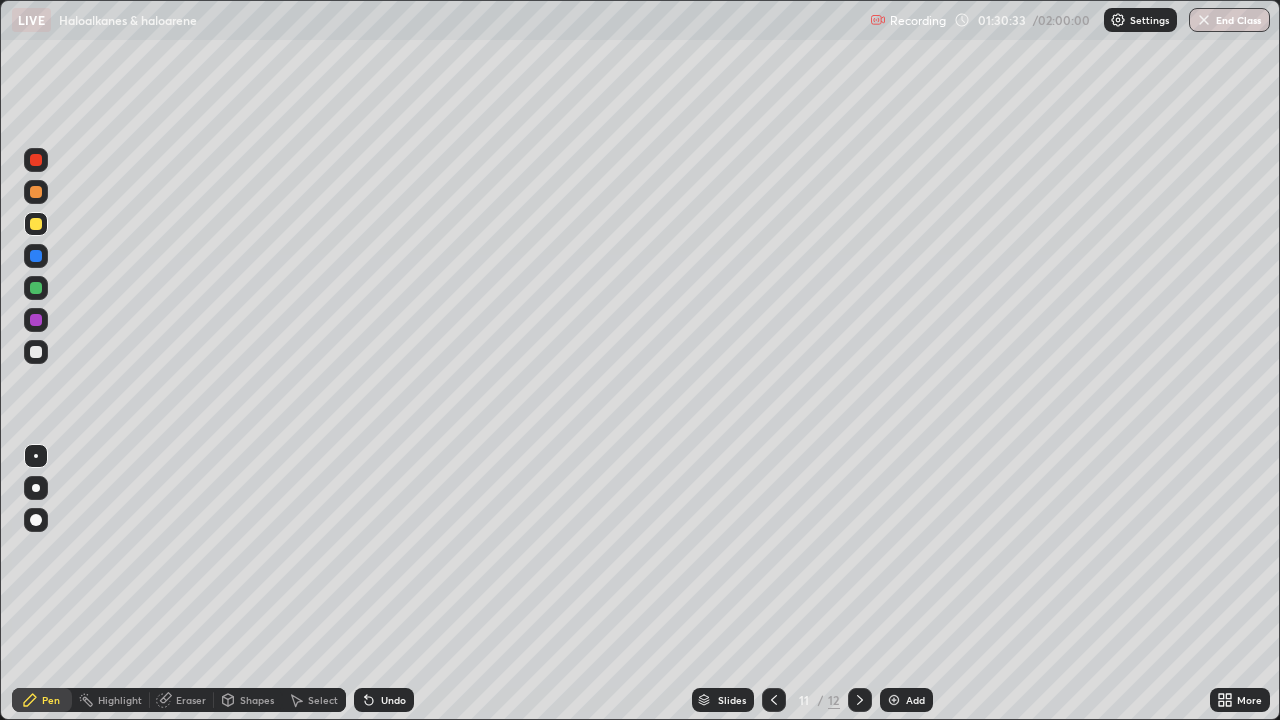 click 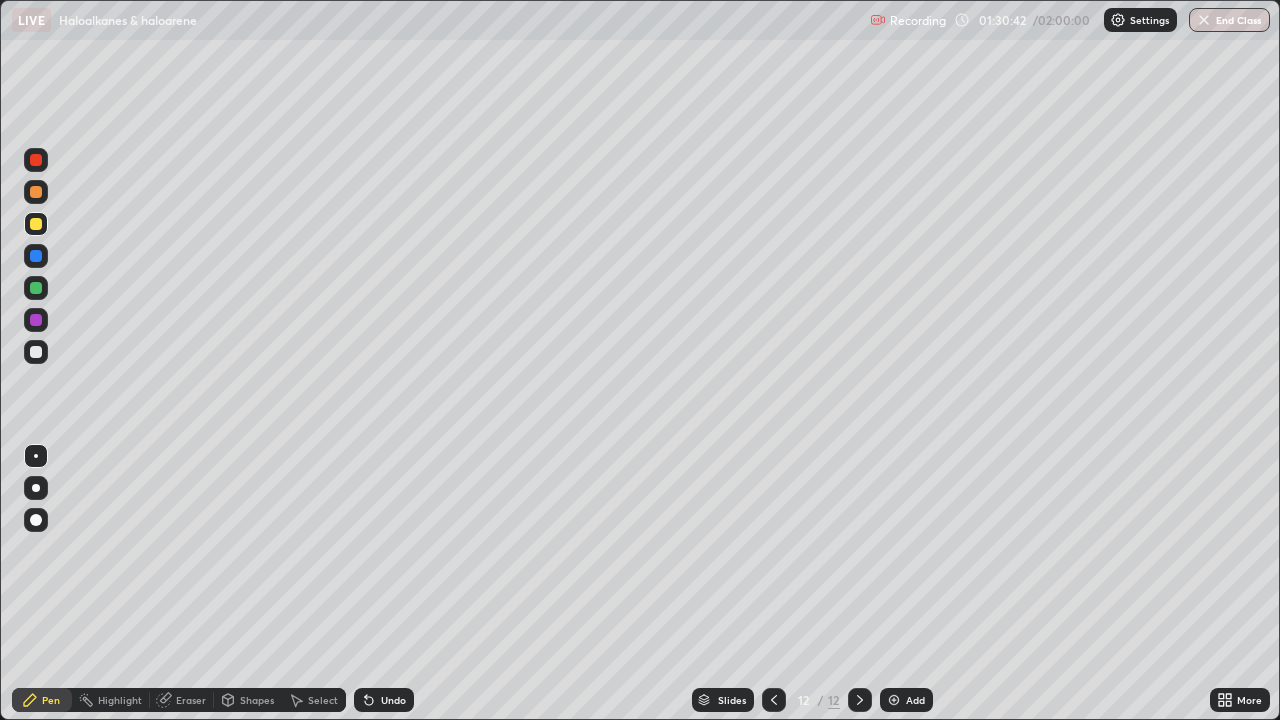 click on "Undo" at bounding box center [384, 700] 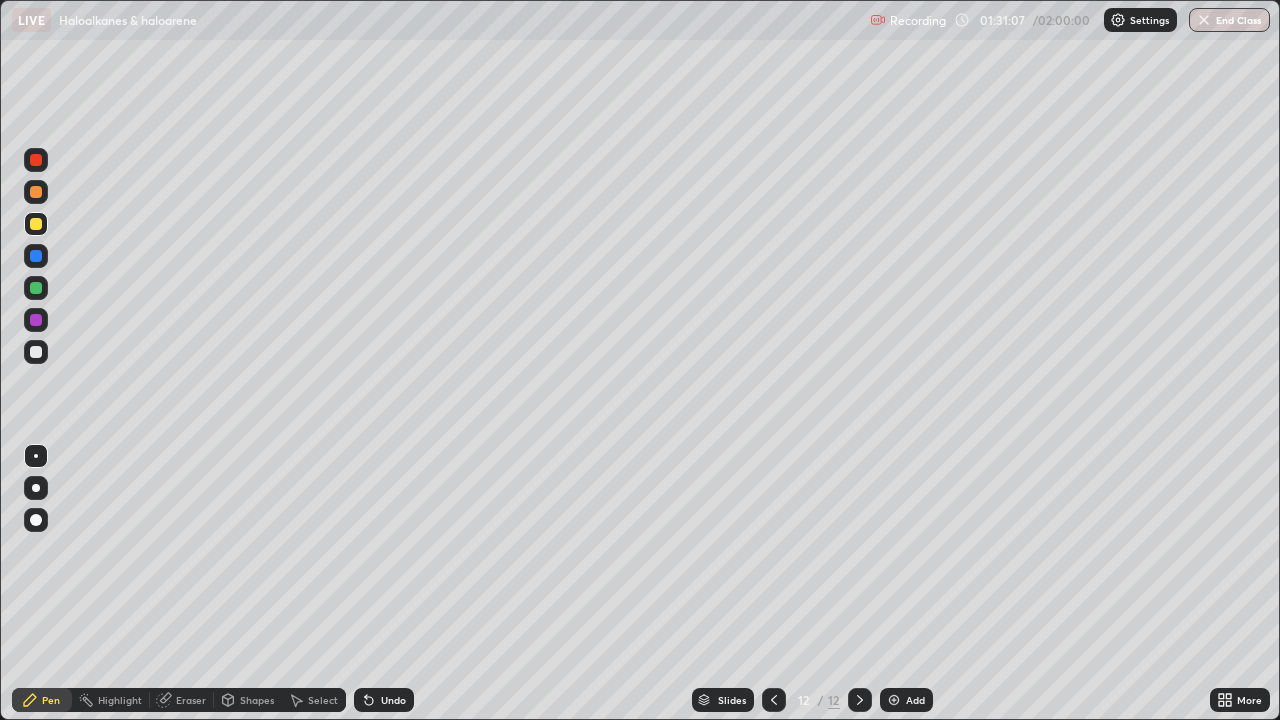 click at bounding box center [36, 320] 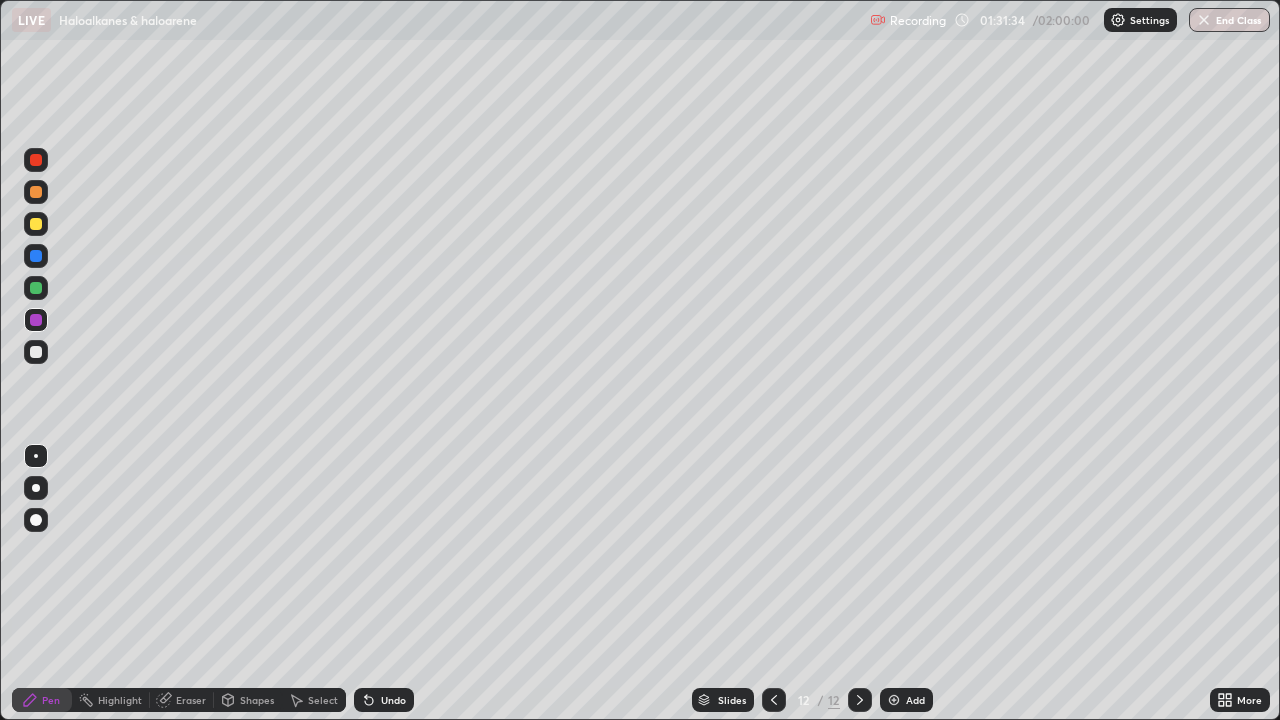 click on "Add" at bounding box center (906, 700) 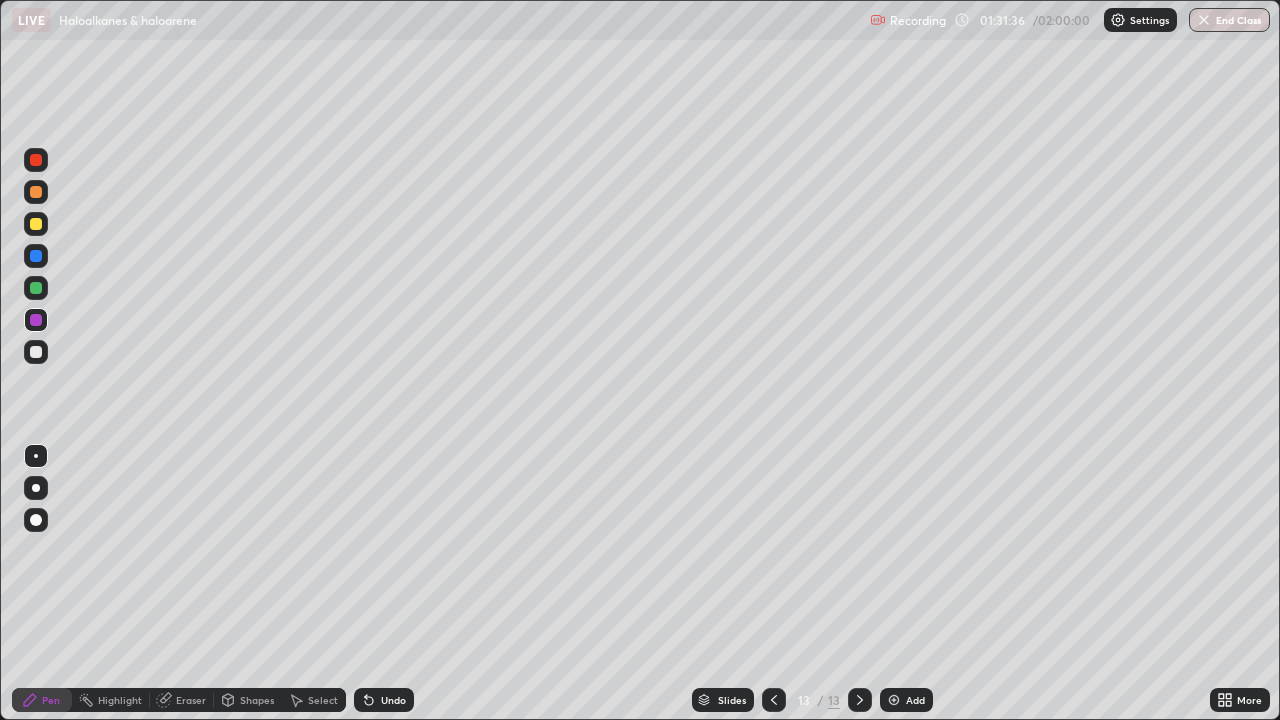 click at bounding box center [36, 352] 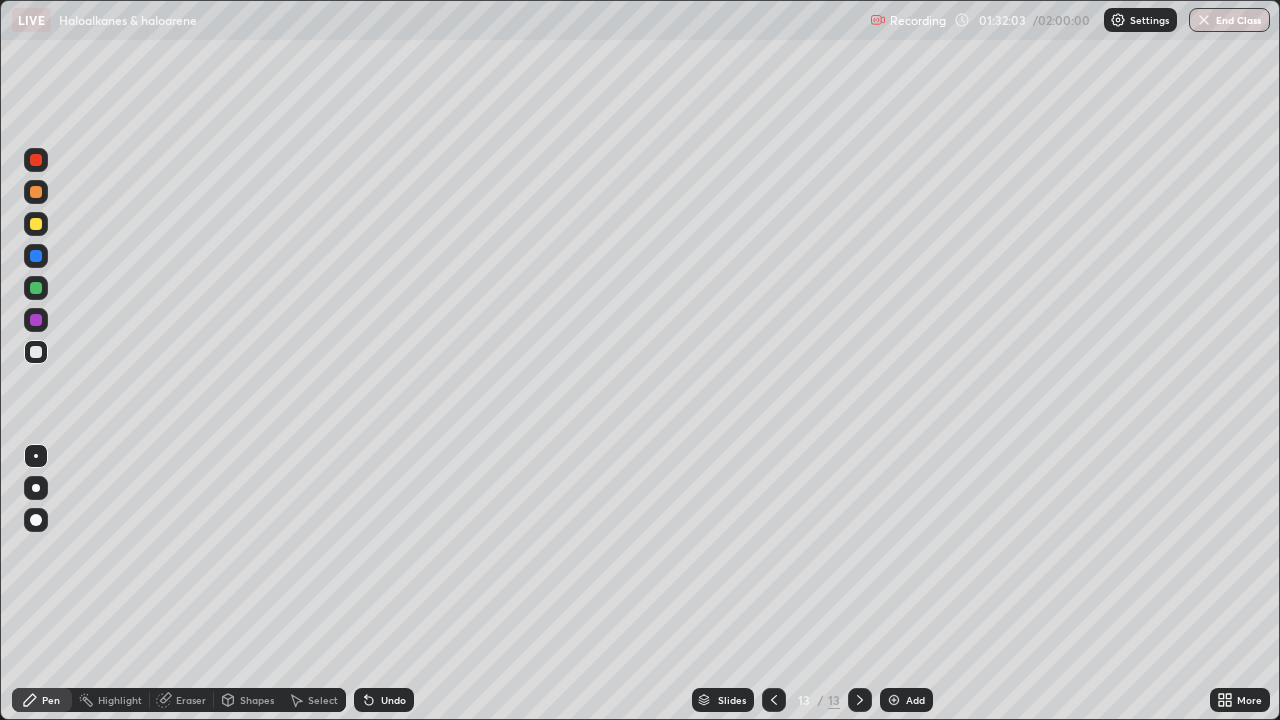 click on "Undo" at bounding box center [393, 700] 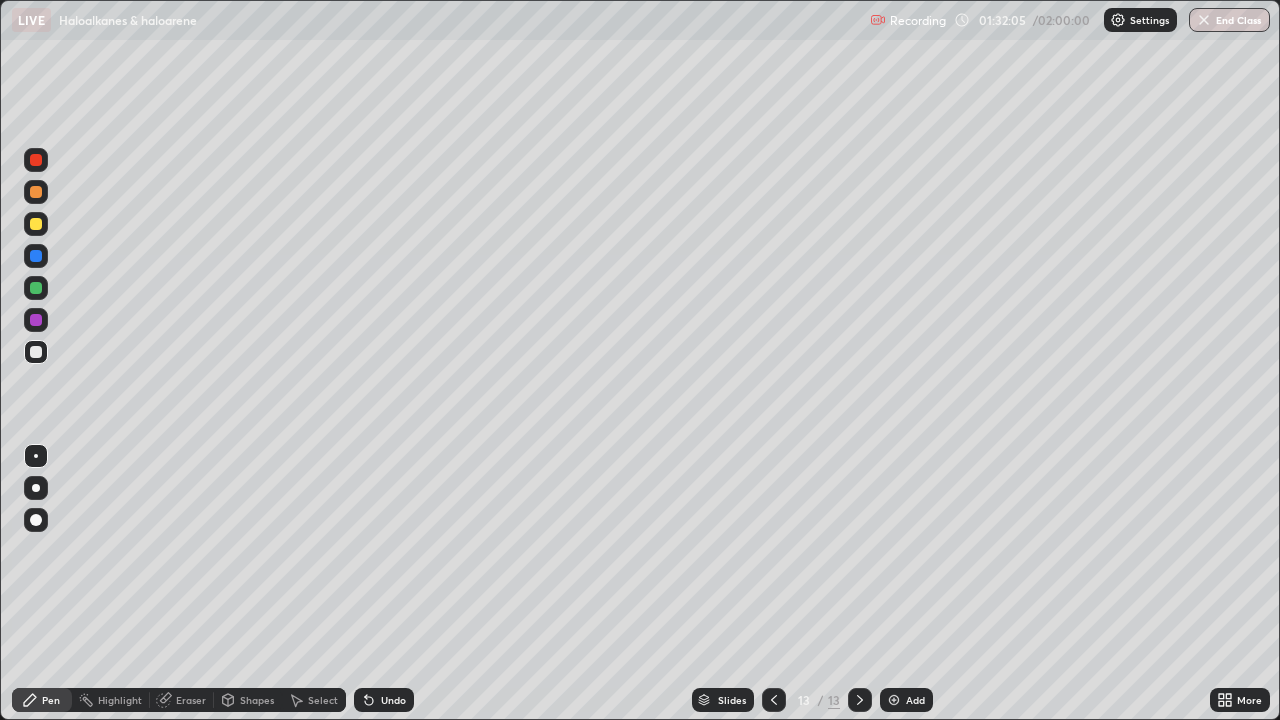 click on "Undo" at bounding box center [393, 700] 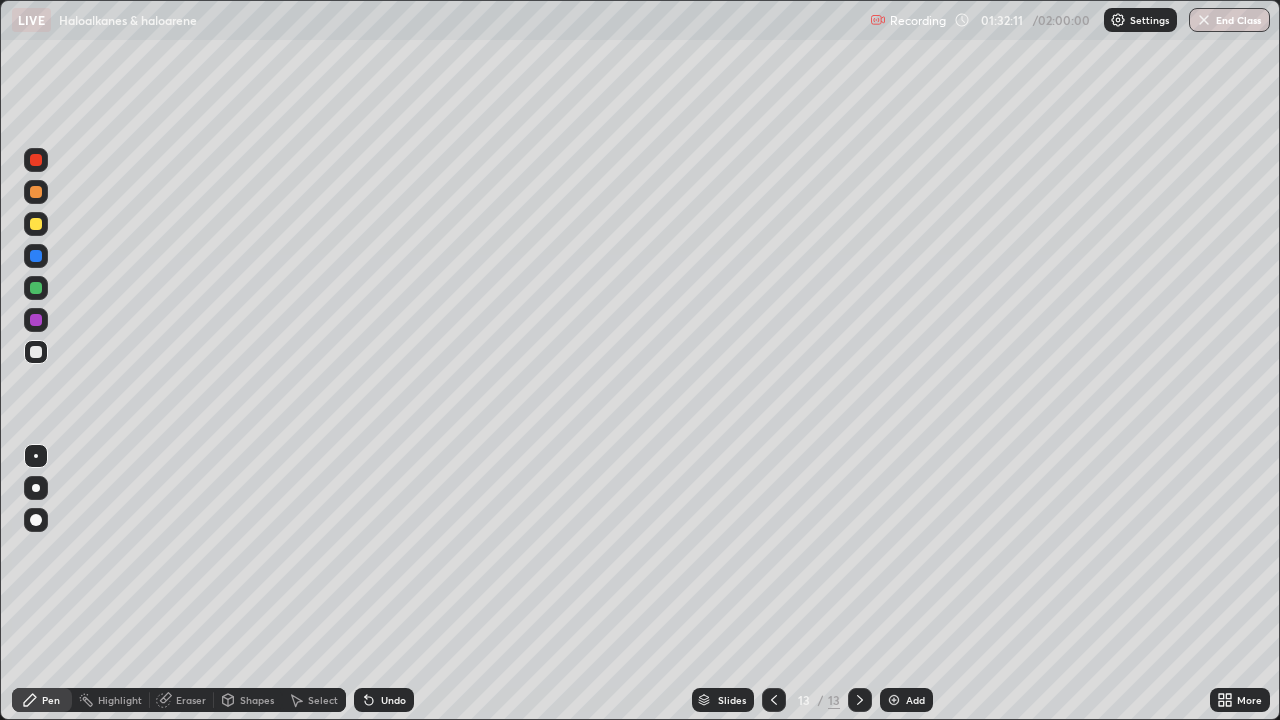 click on "Eraser" at bounding box center [182, 700] 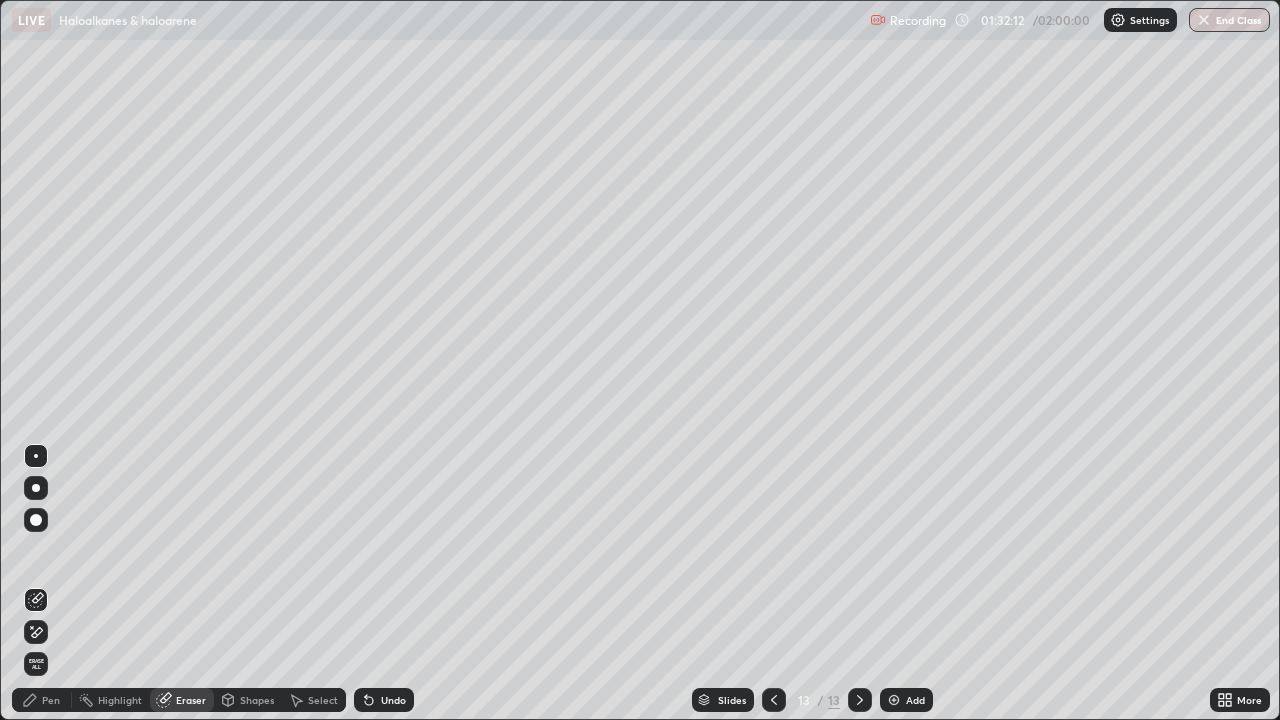 click on "Pen" at bounding box center [51, 700] 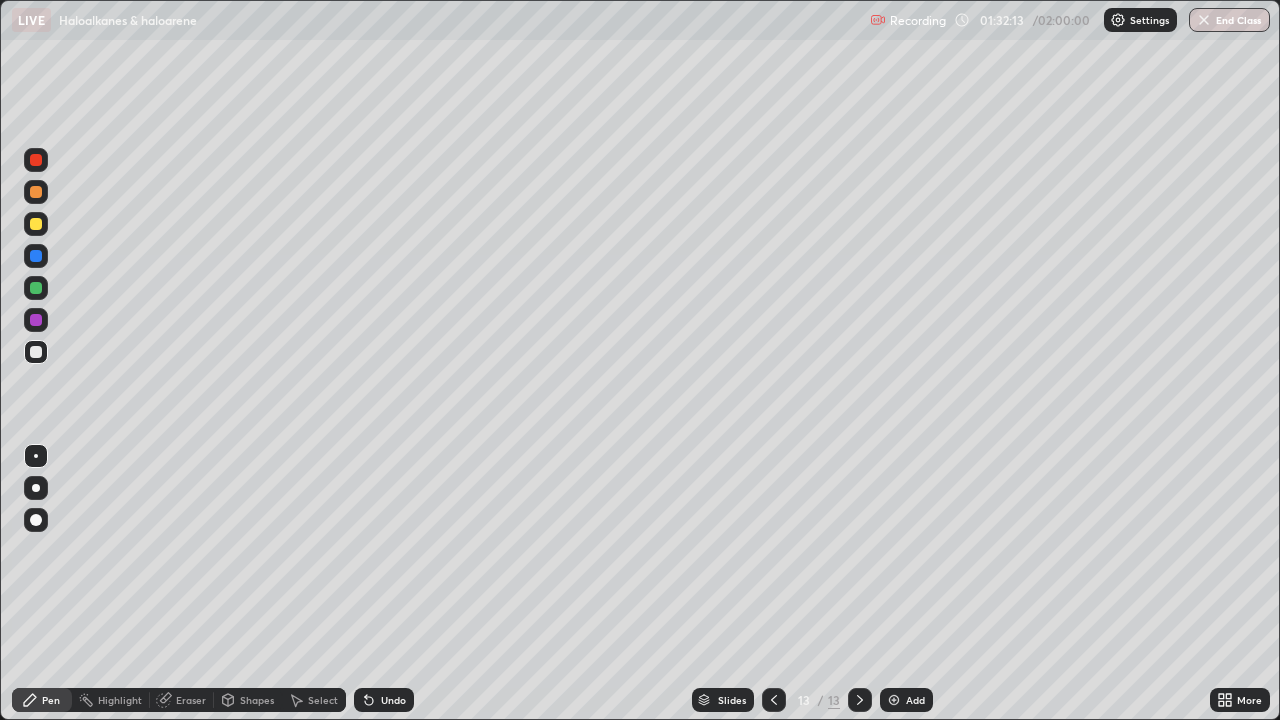 click at bounding box center [36, 352] 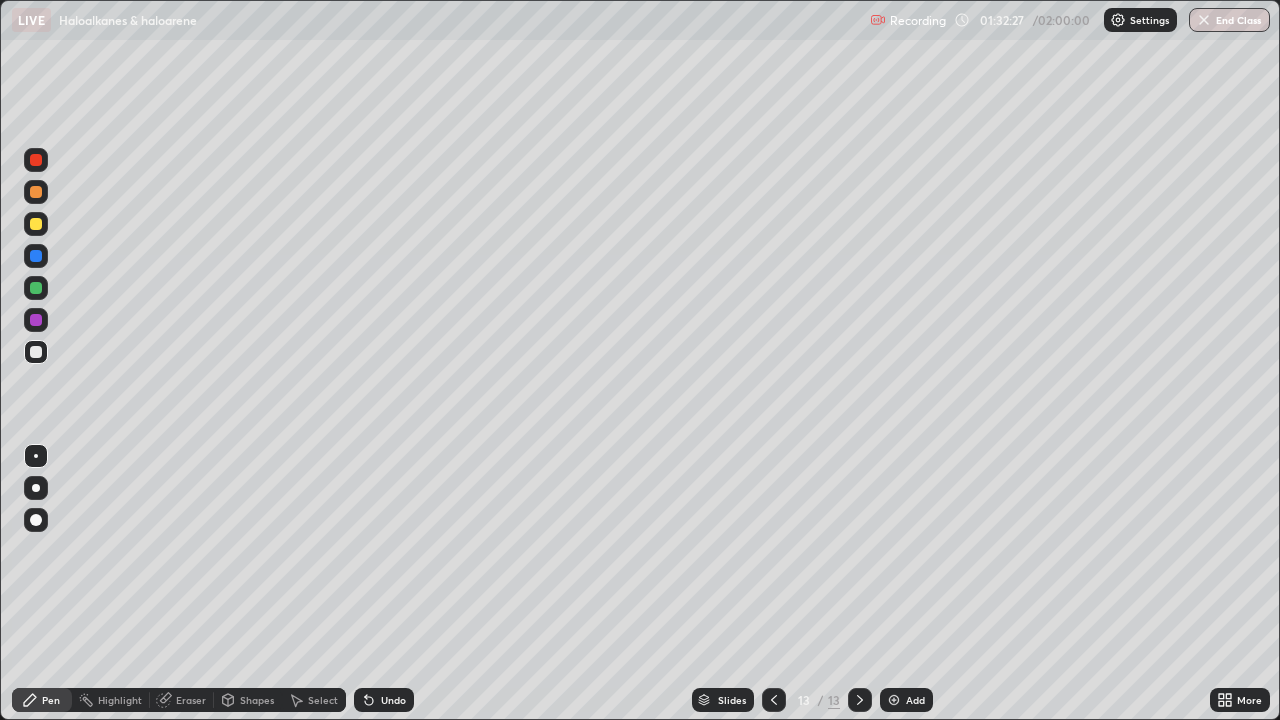 click on "Undo" at bounding box center (384, 700) 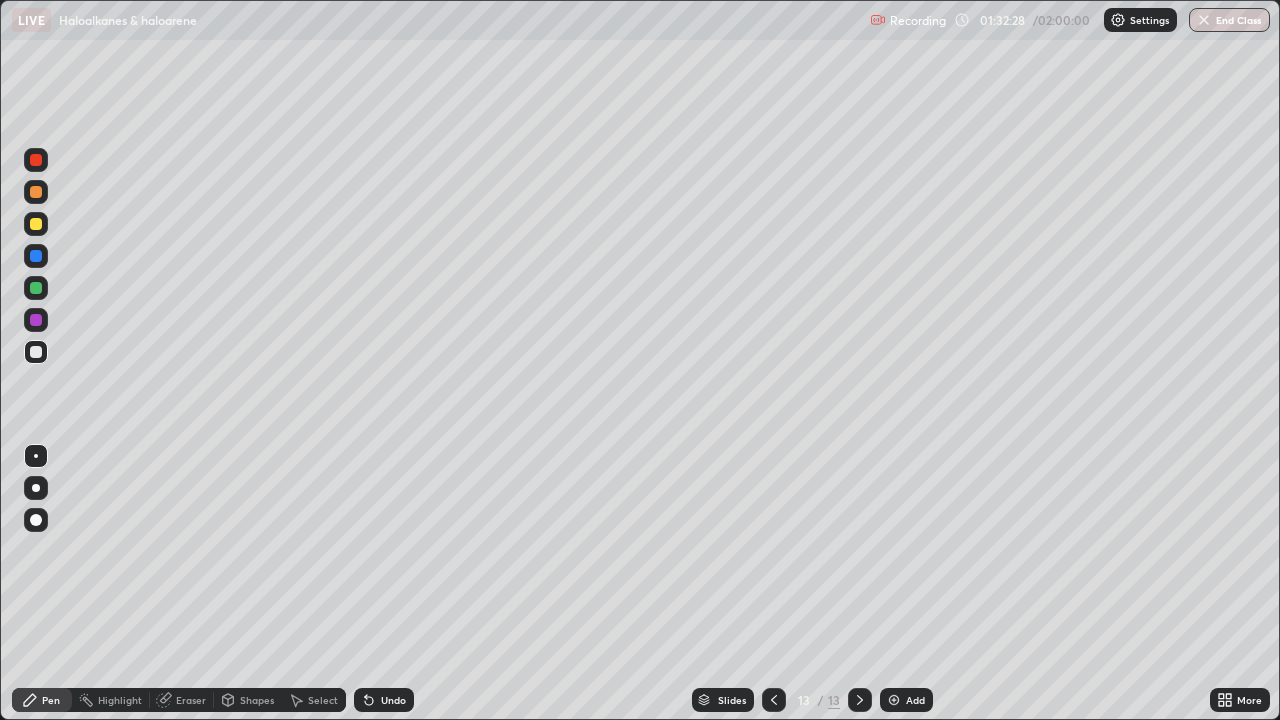 click 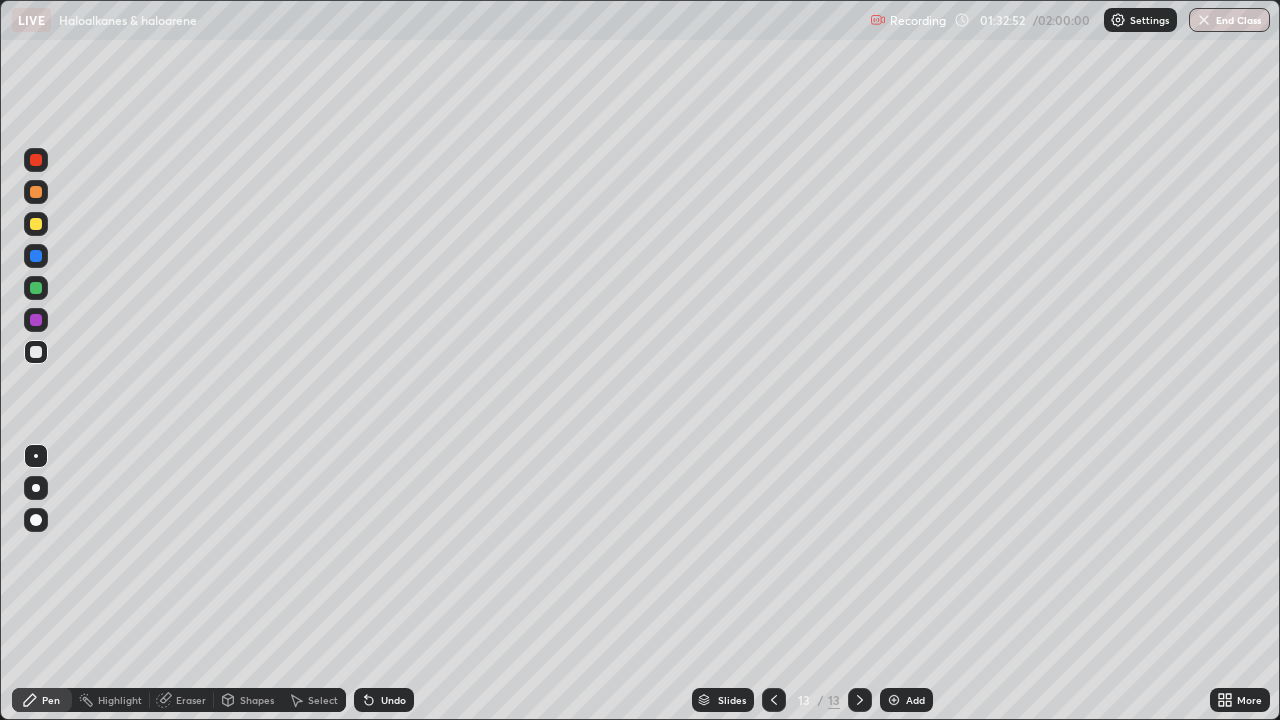 click at bounding box center (36, 320) 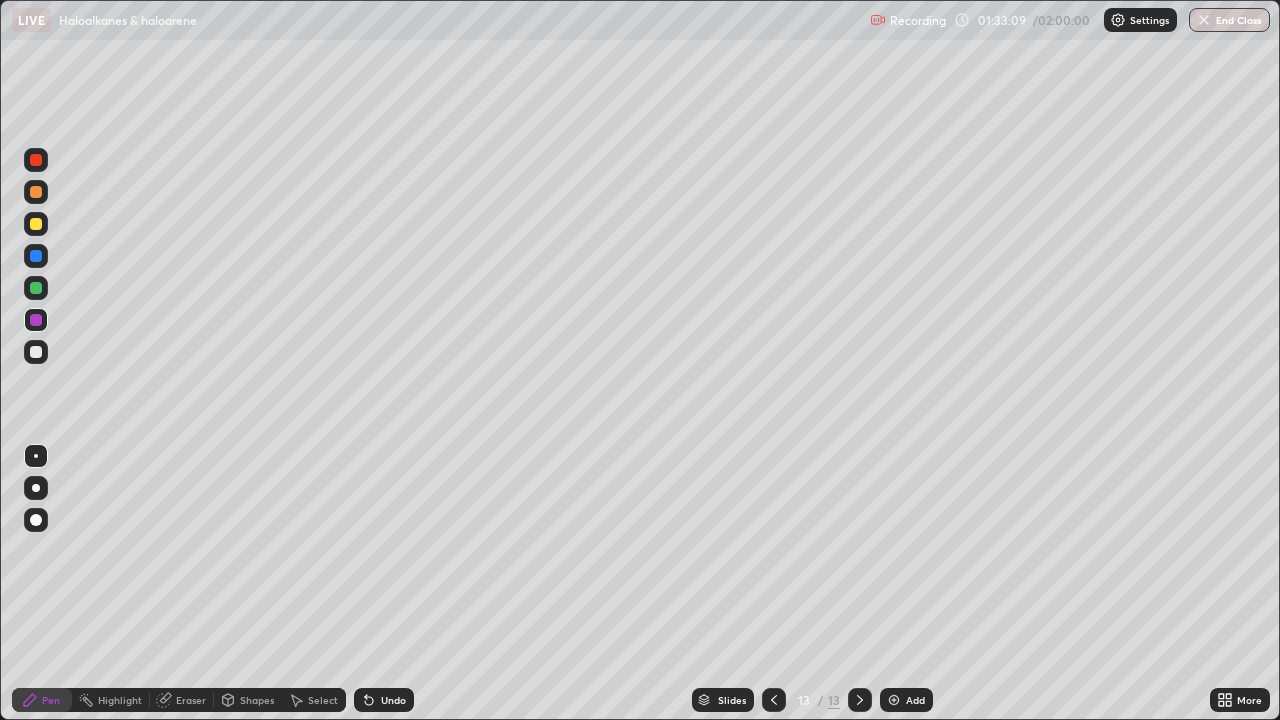 click at bounding box center (36, 352) 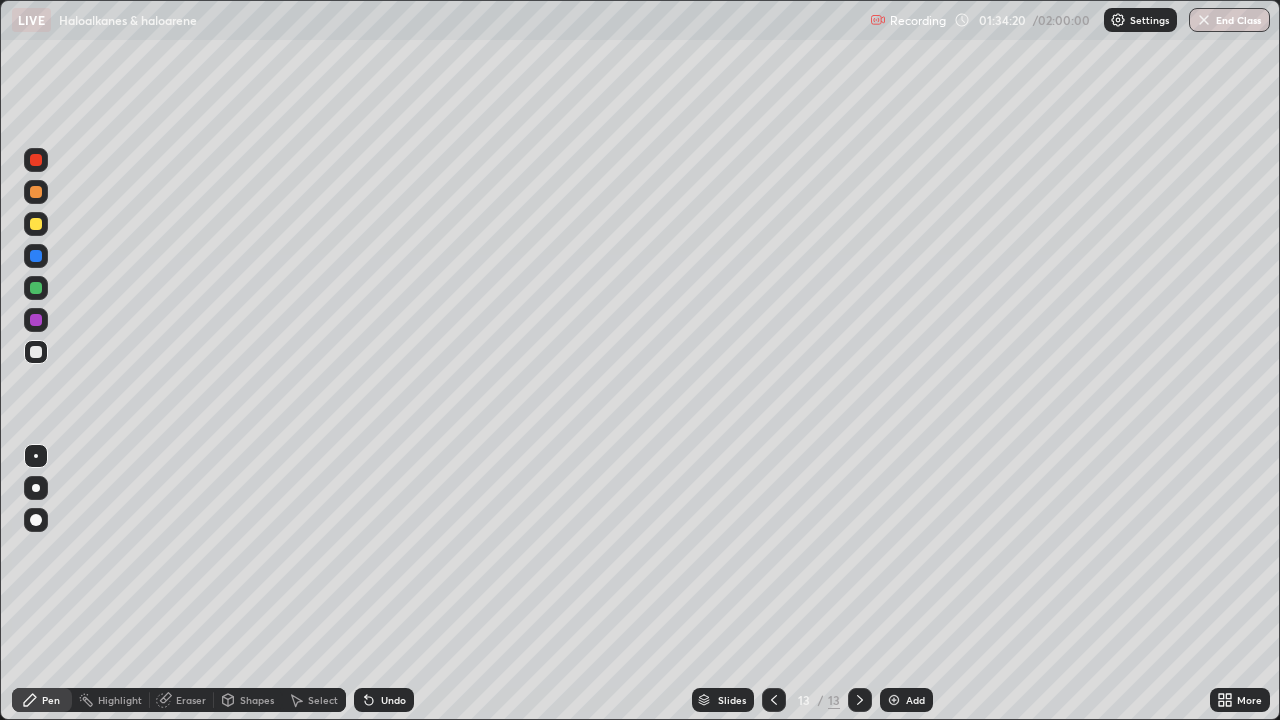 click at bounding box center [36, 320] 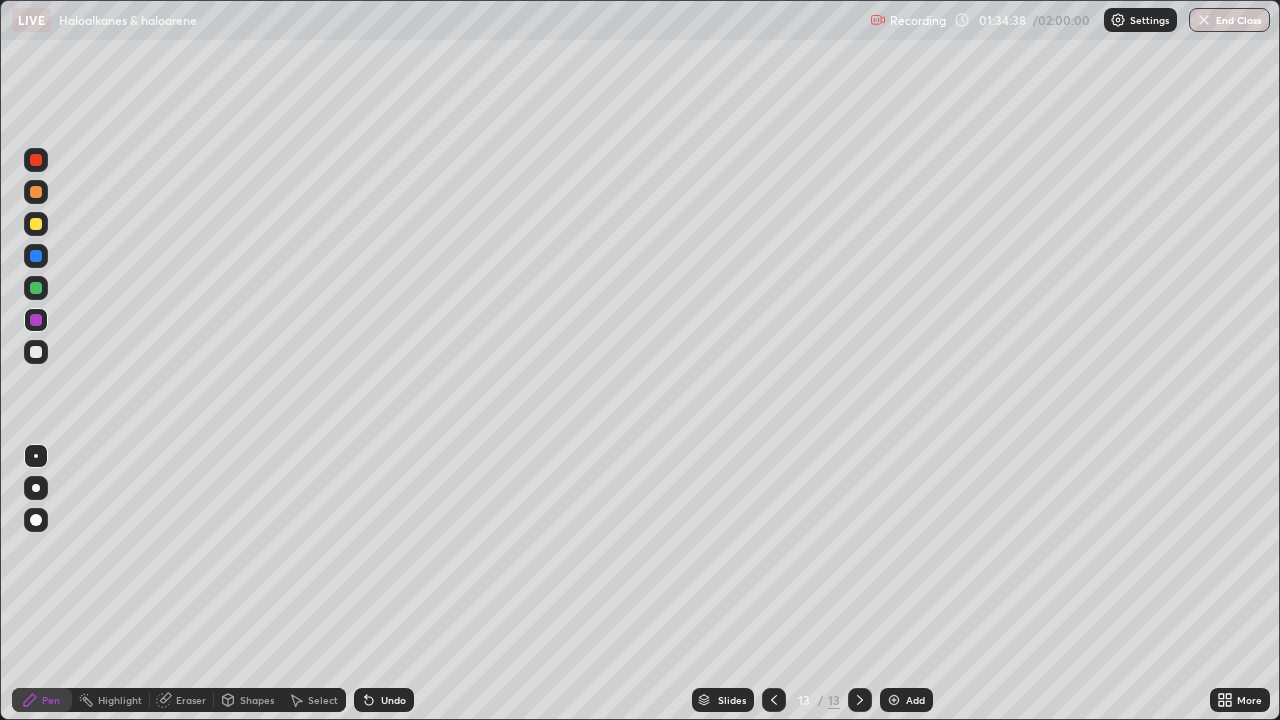 click on "Undo" at bounding box center [384, 700] 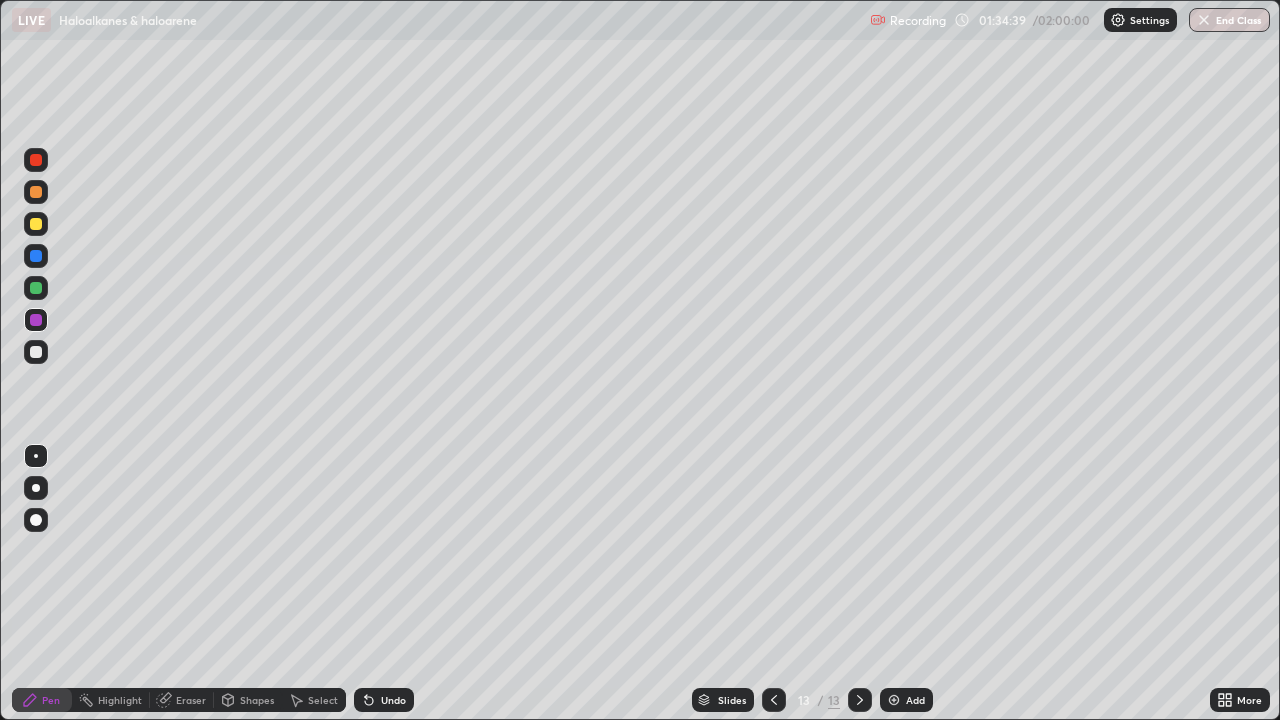 click on "Undo" at bounding box center [393, 700] 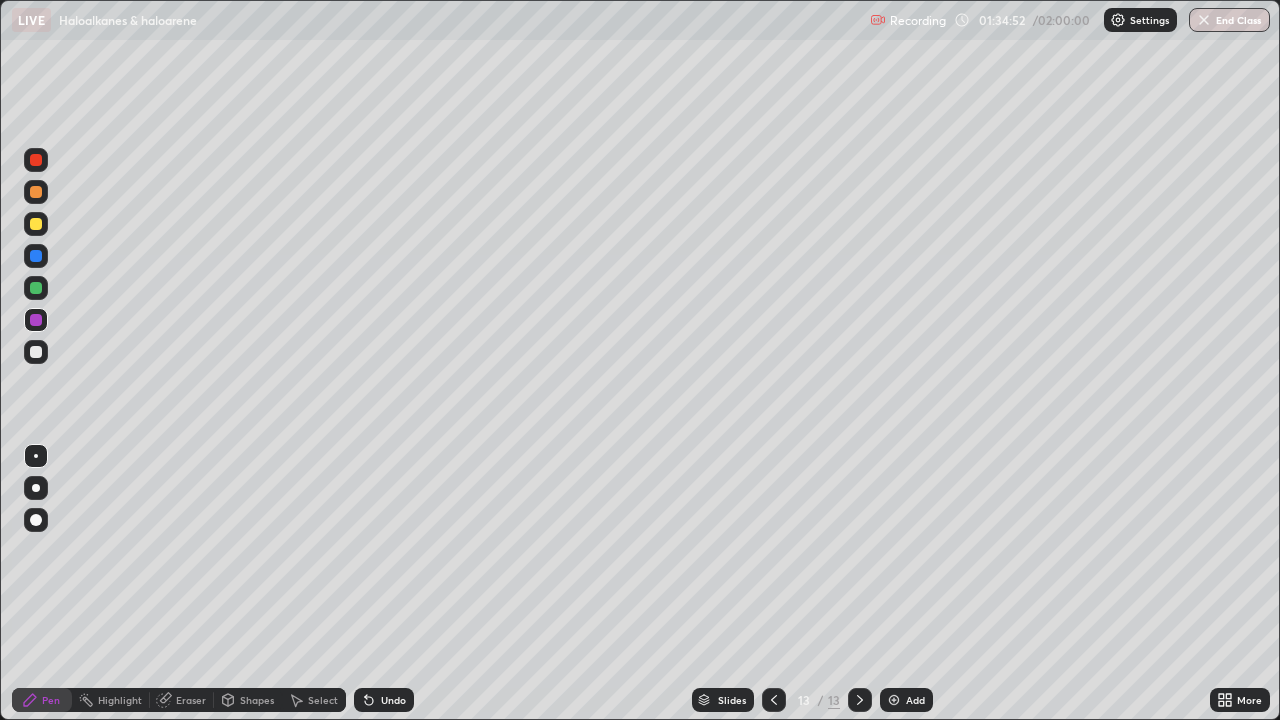 click 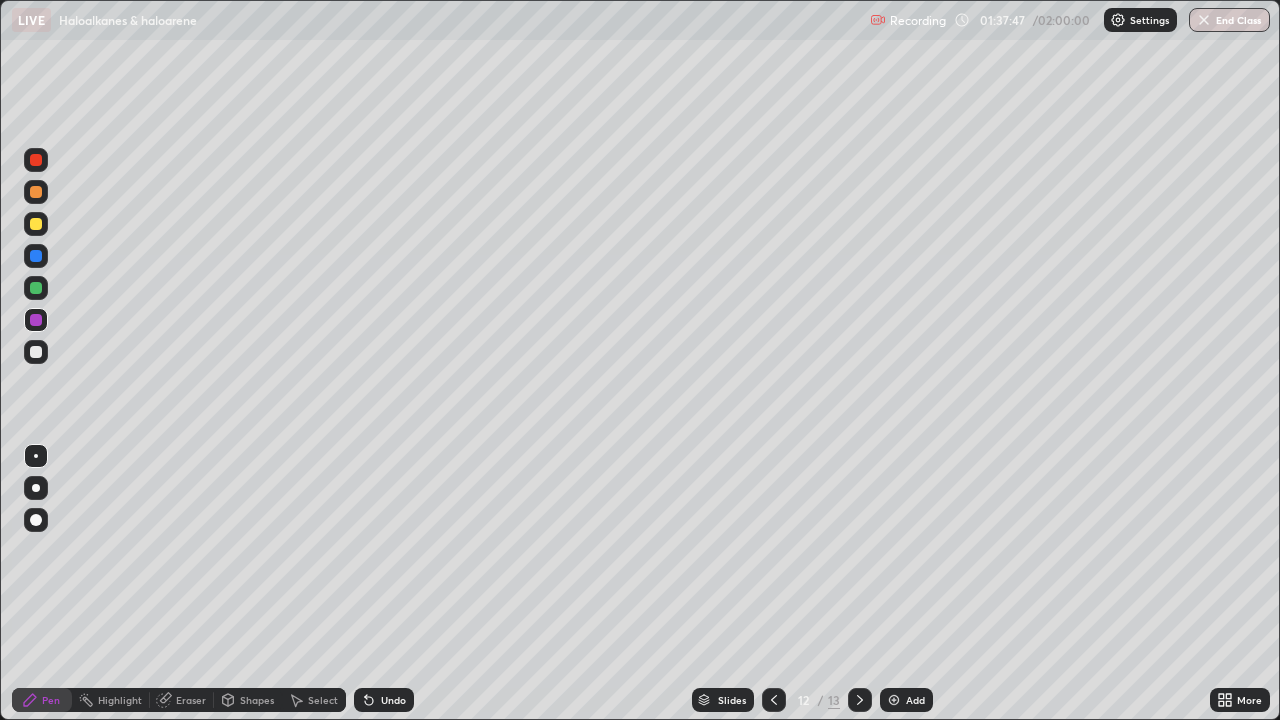 click 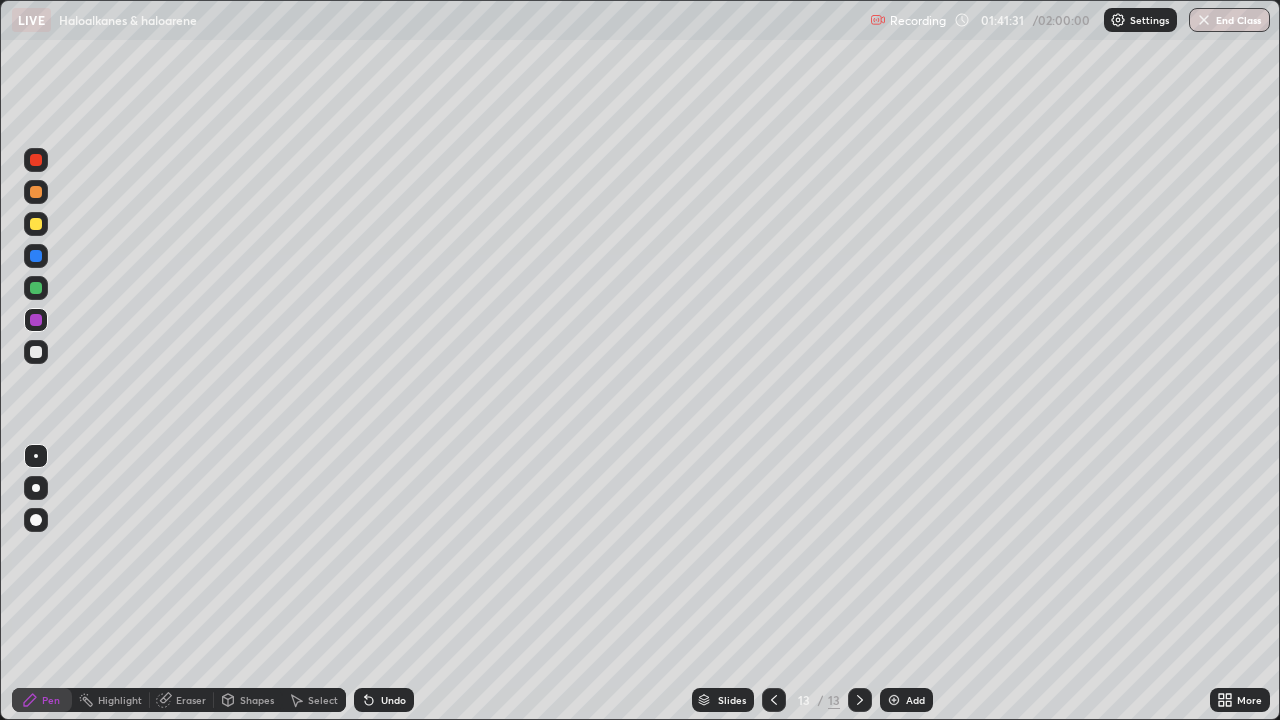 click at bounding box center (36, 288) 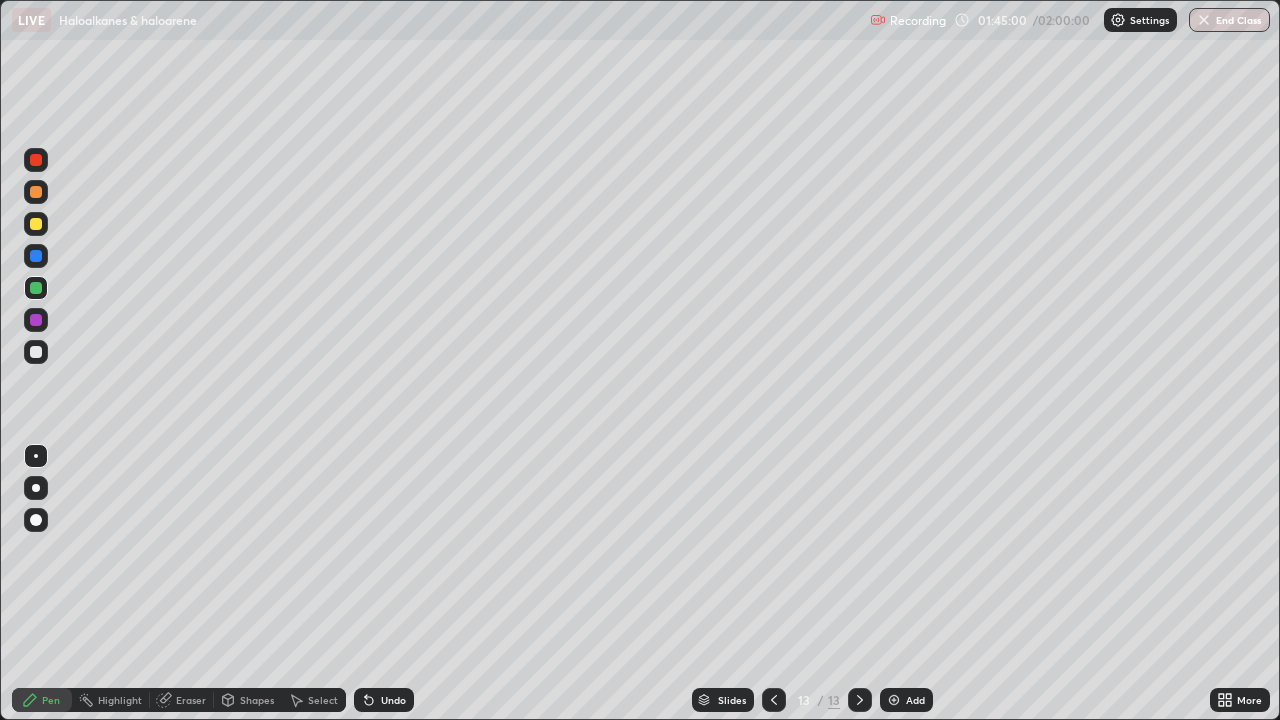 click 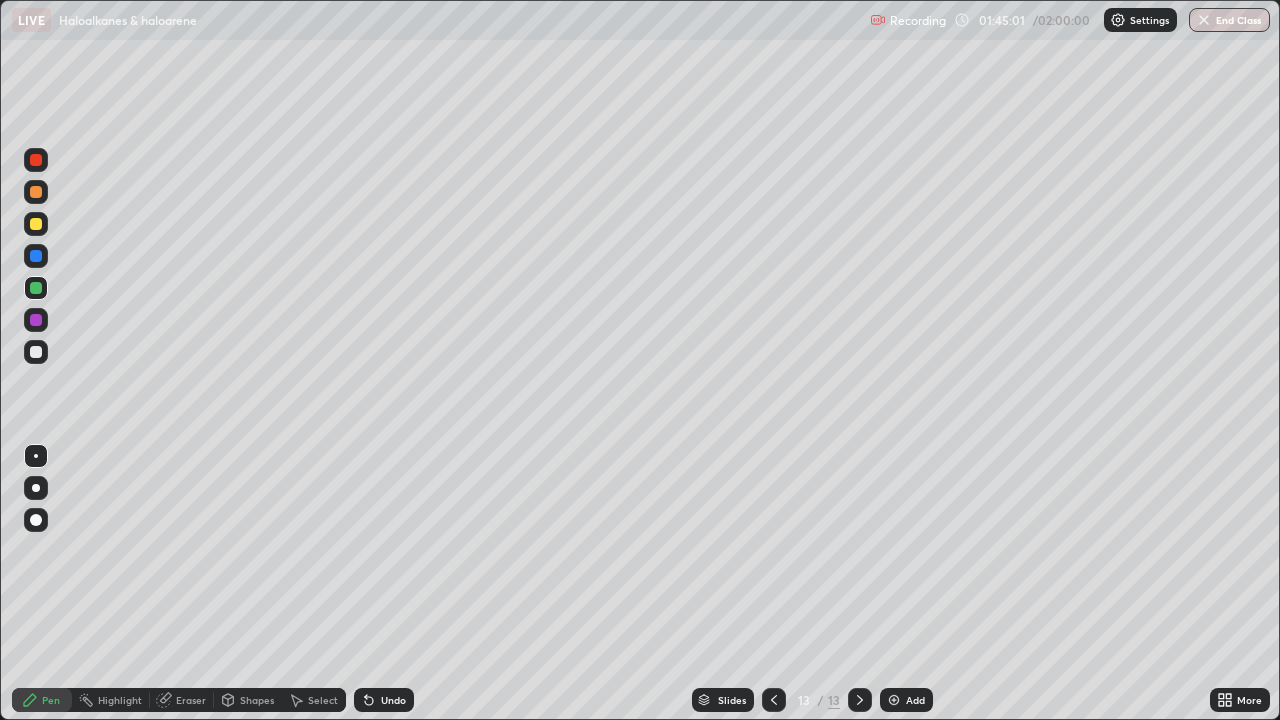 click on "Add" at bounding box center [906, 700] 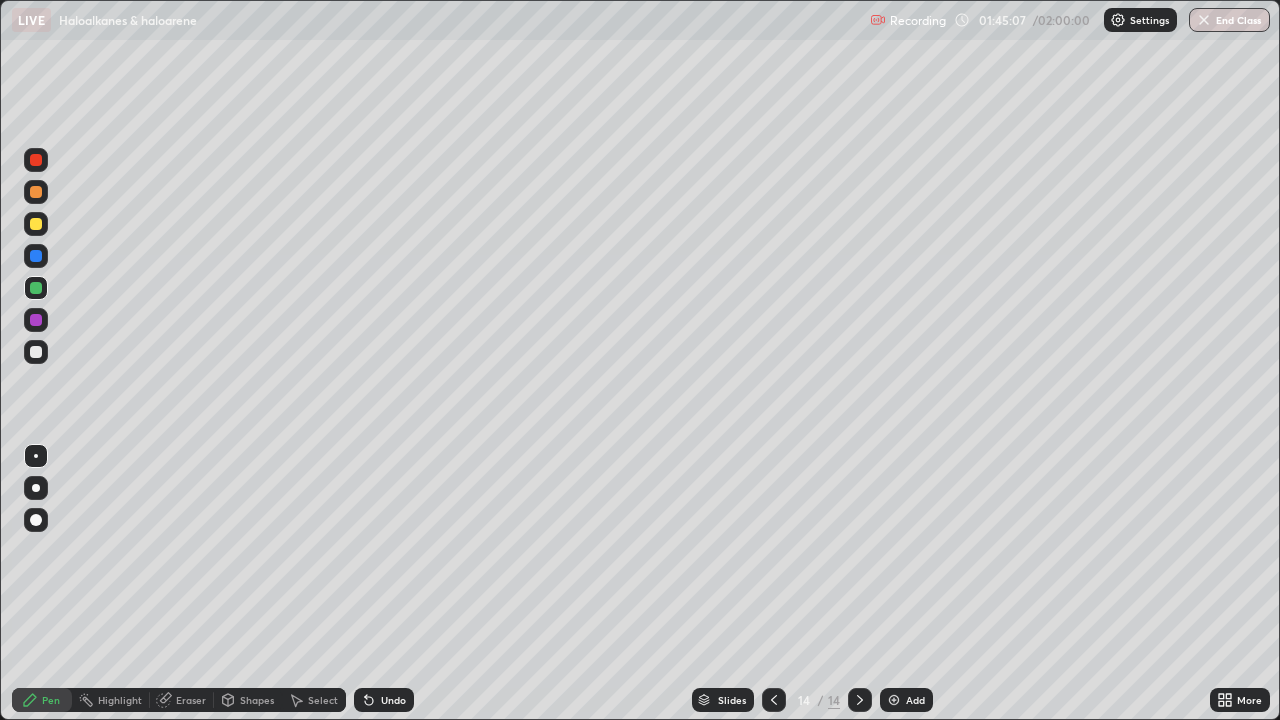 click at bounding box center (36, 352) 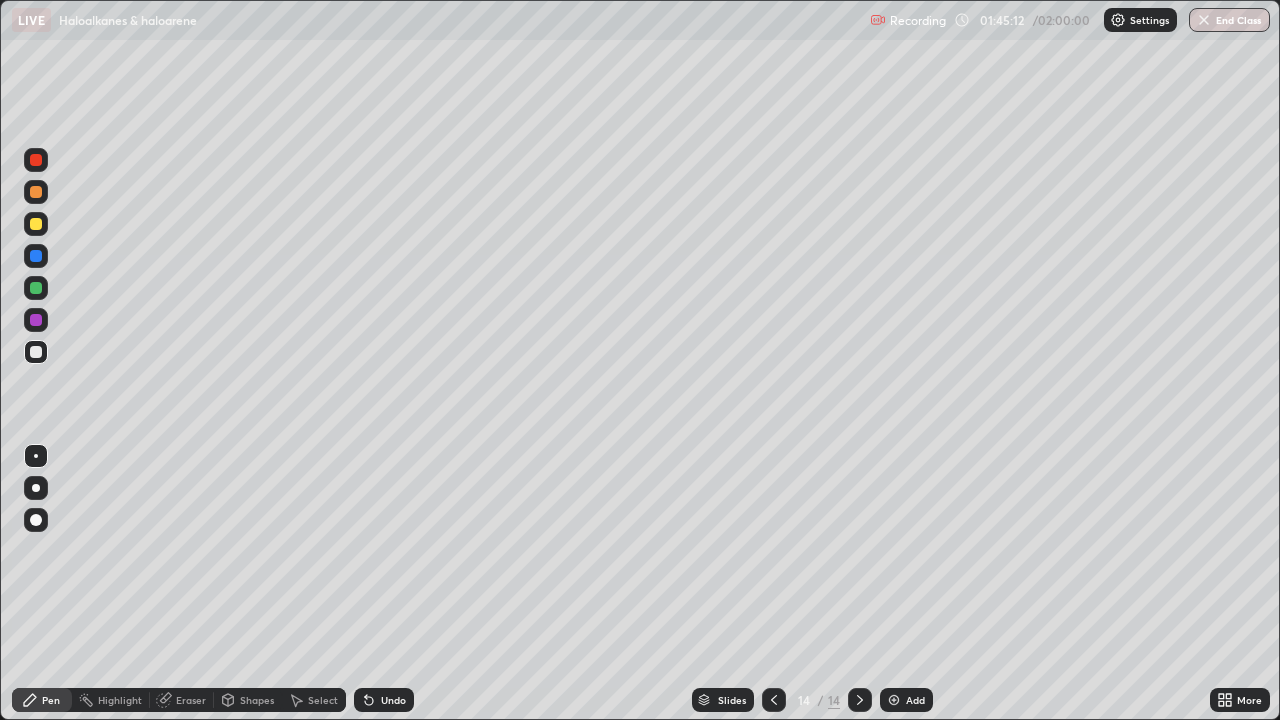 click 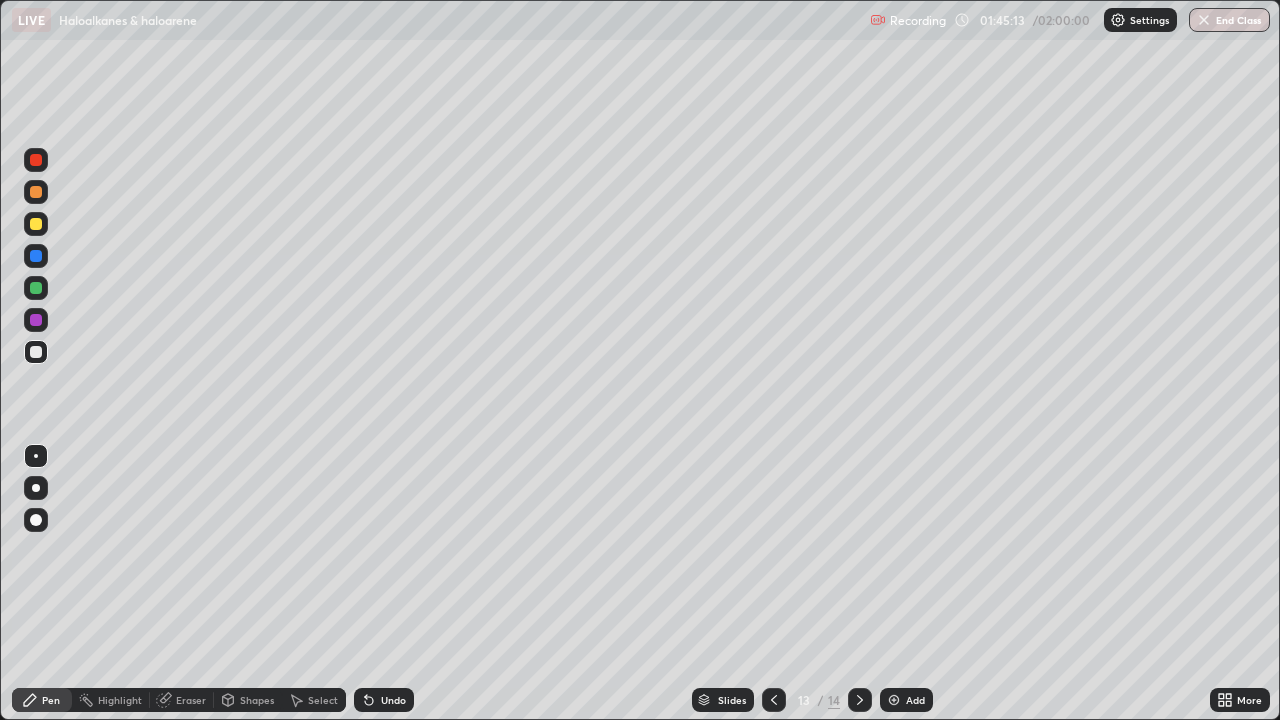click 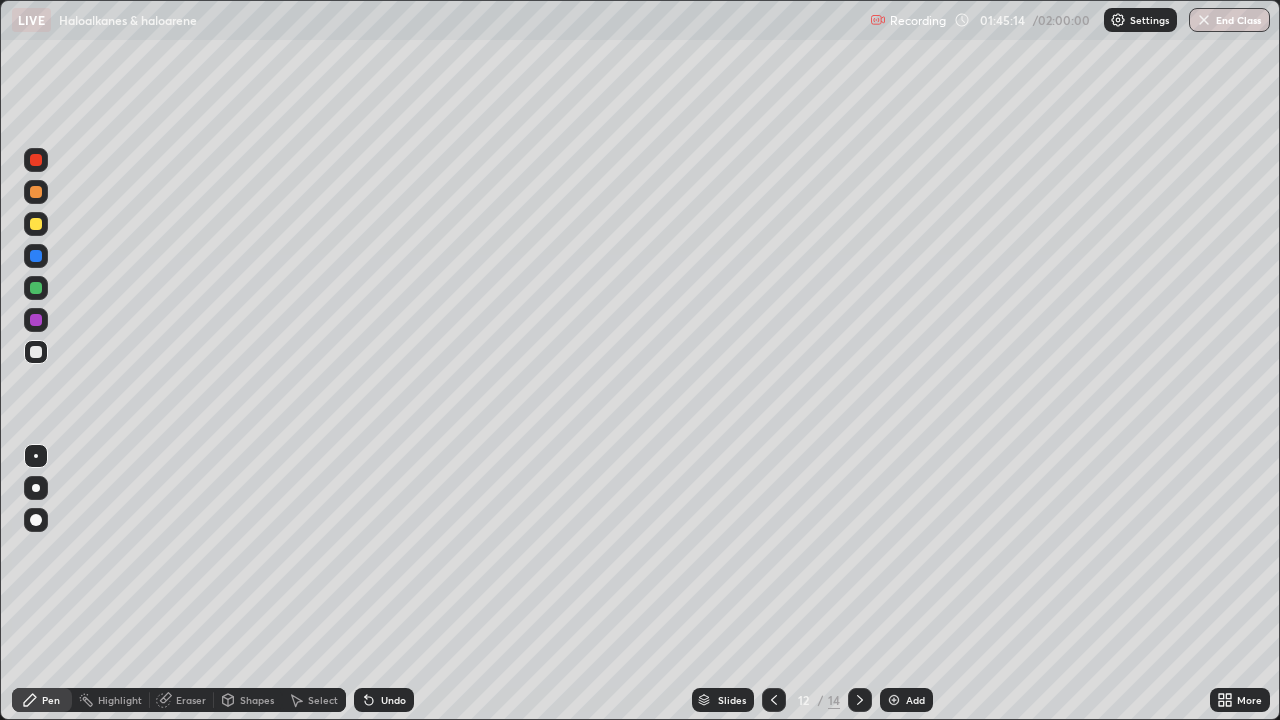 click 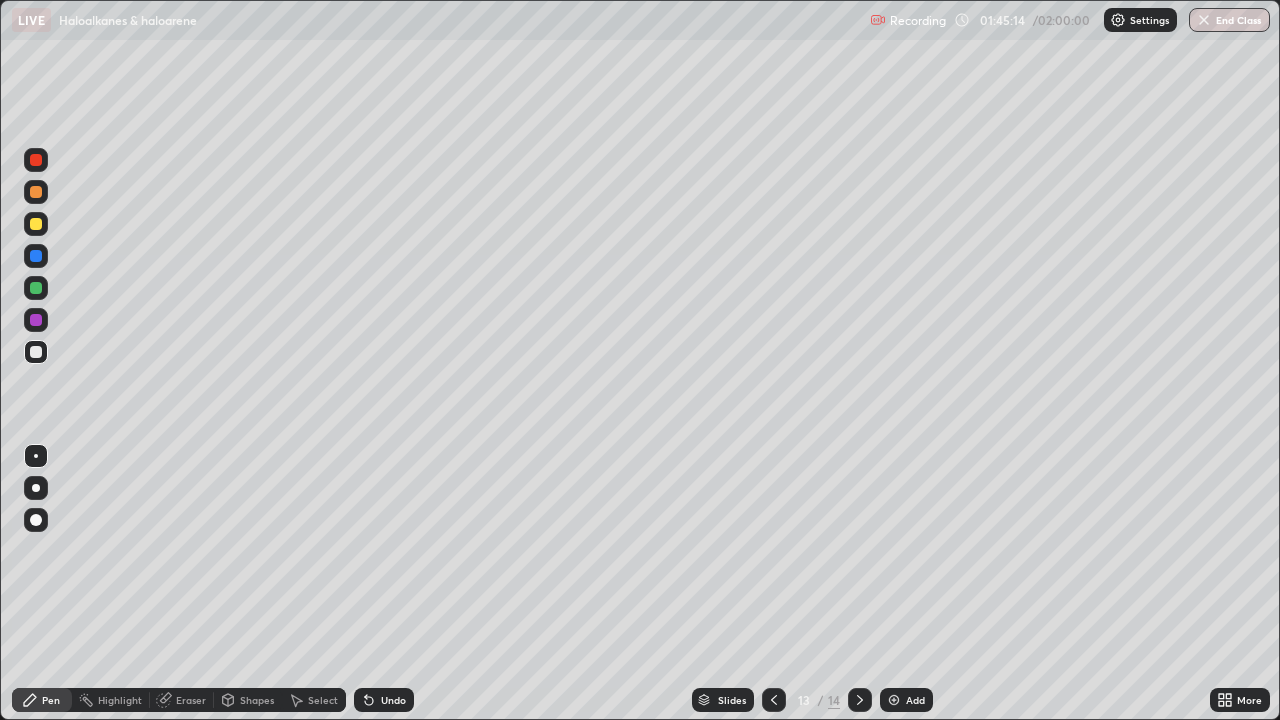click 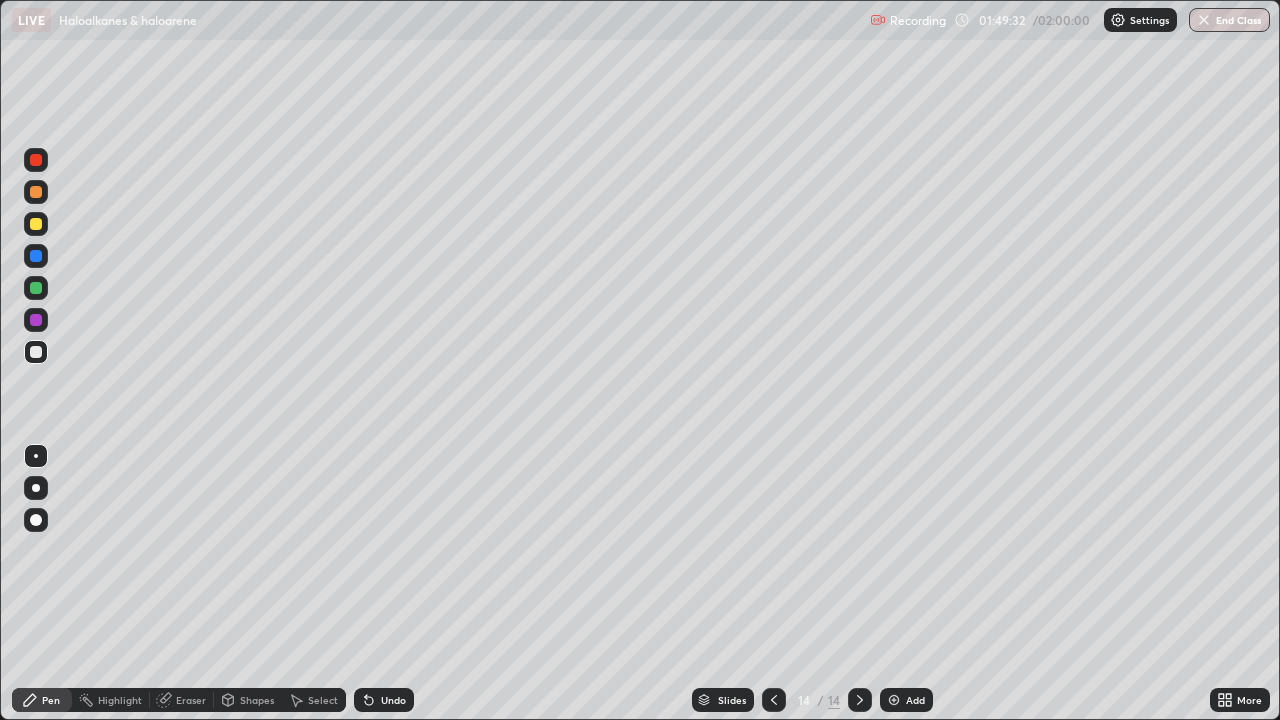 click on "Add" at bounding box center (906, 700) 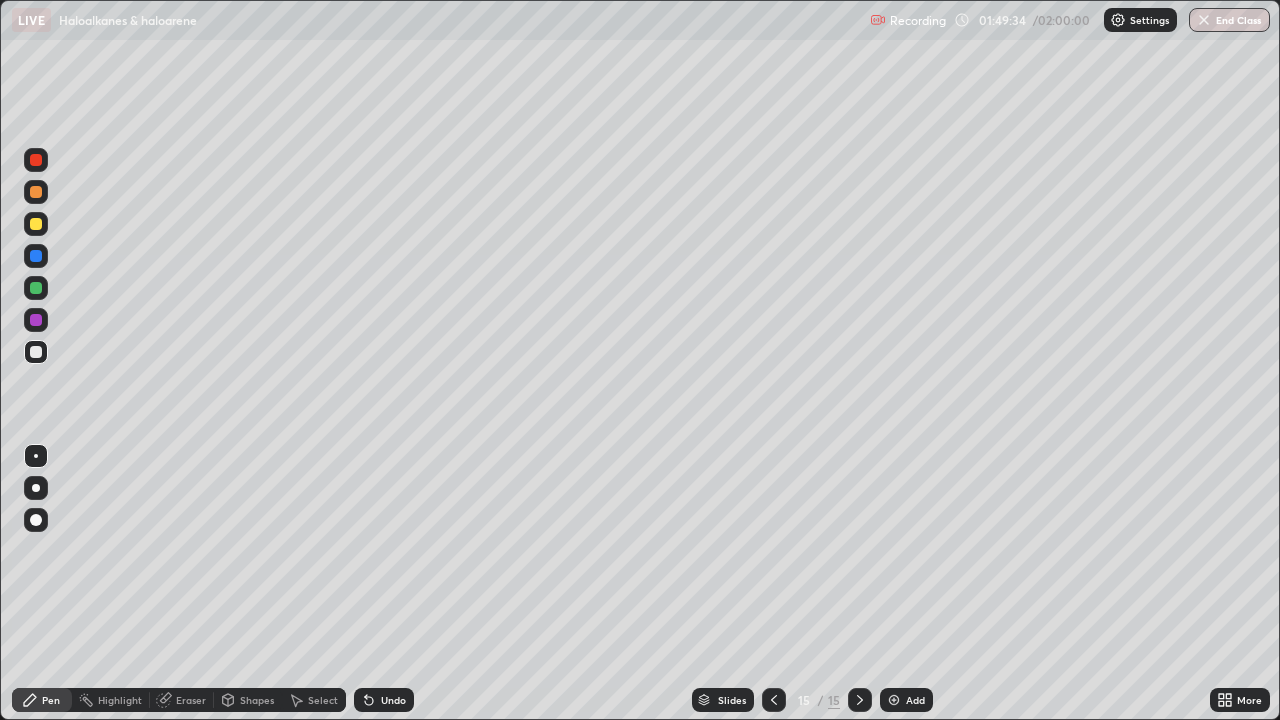 click at bounding box center (36, 256) 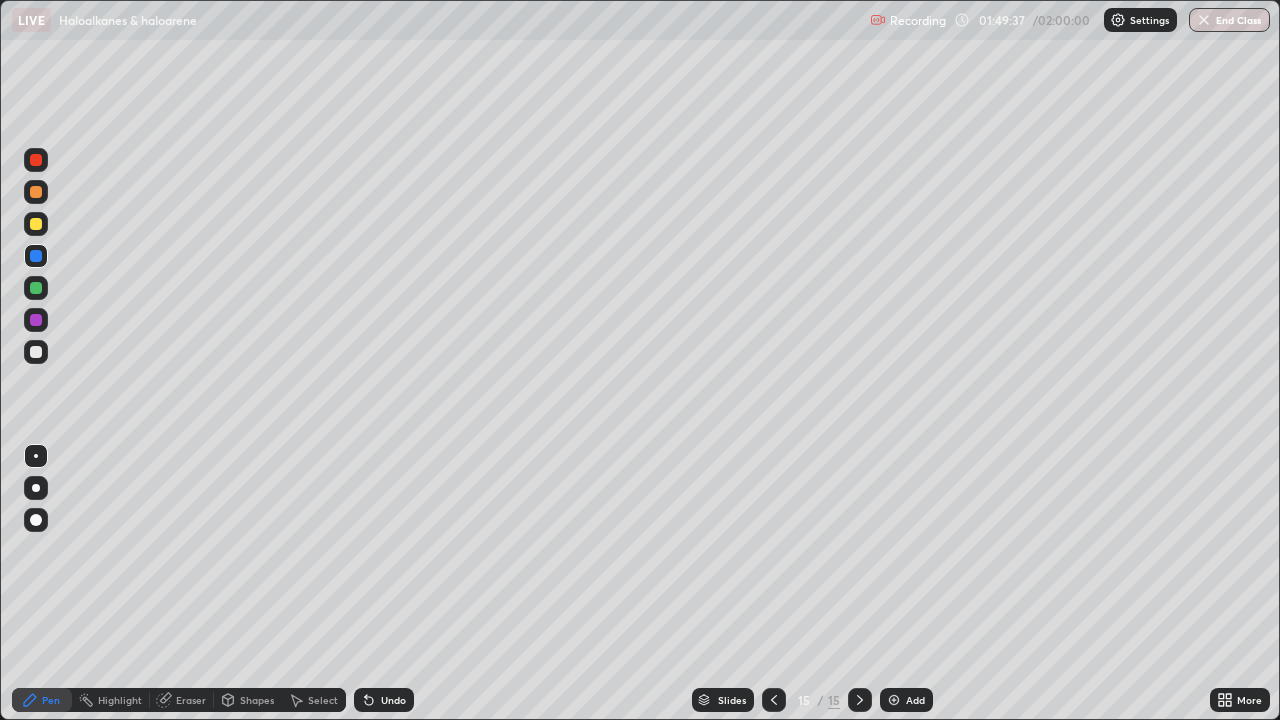 click at bounding box center [36, 352] 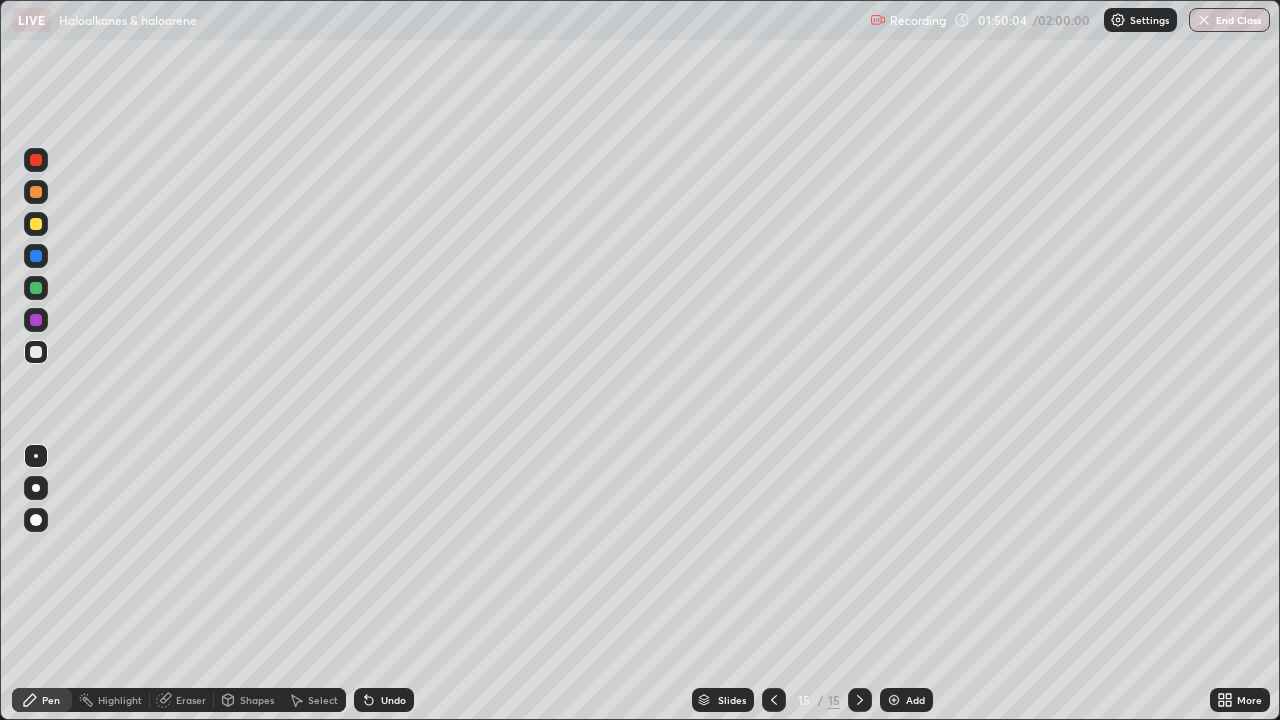 click on "Undo" at bounding box center (393, 700) 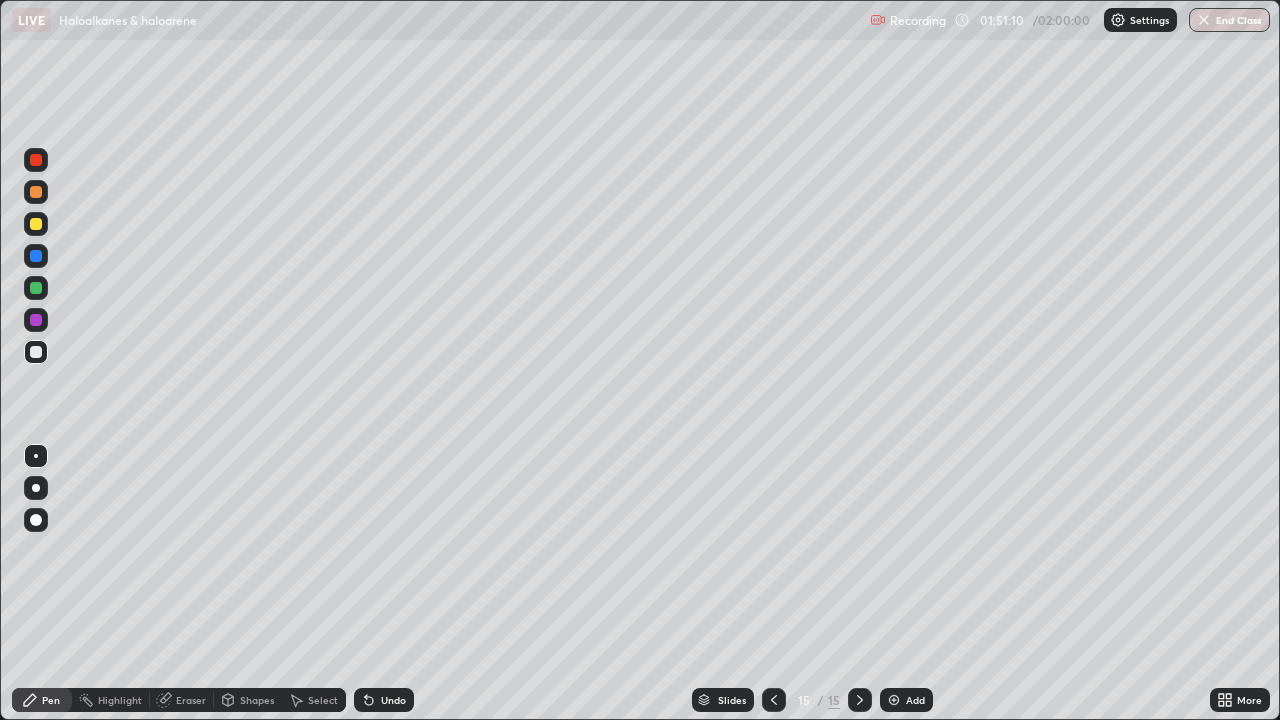 click 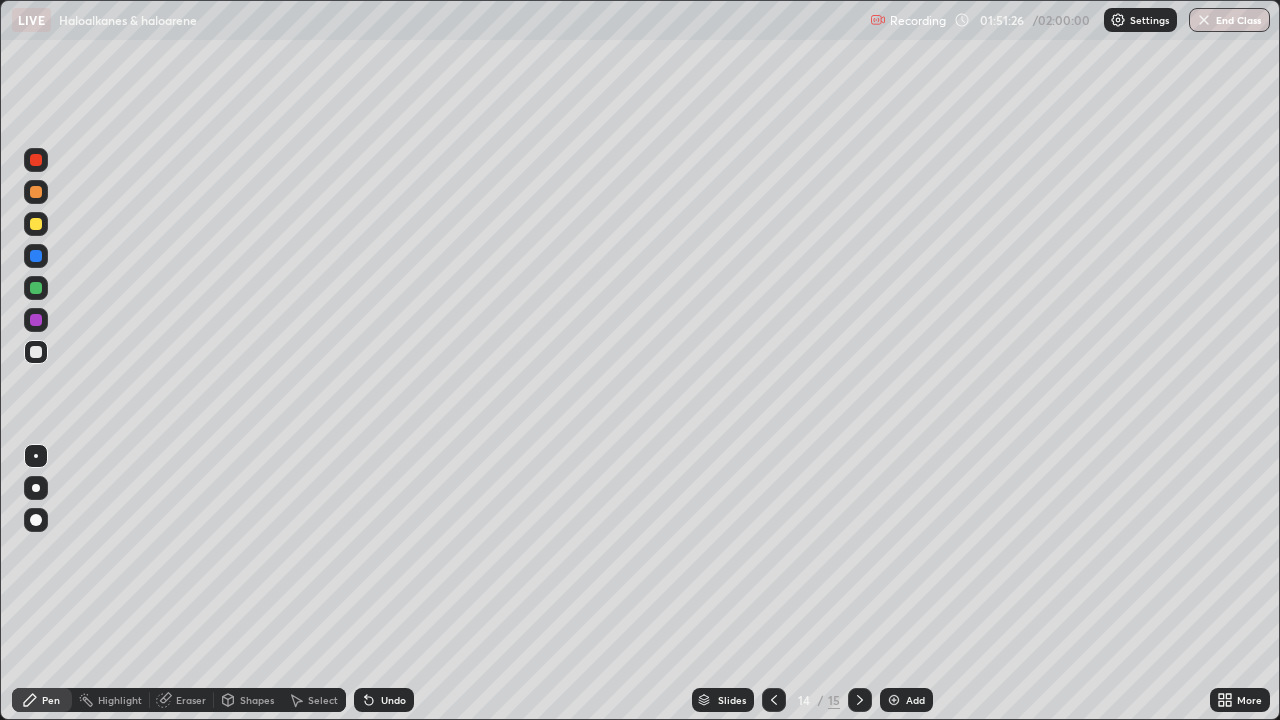 click 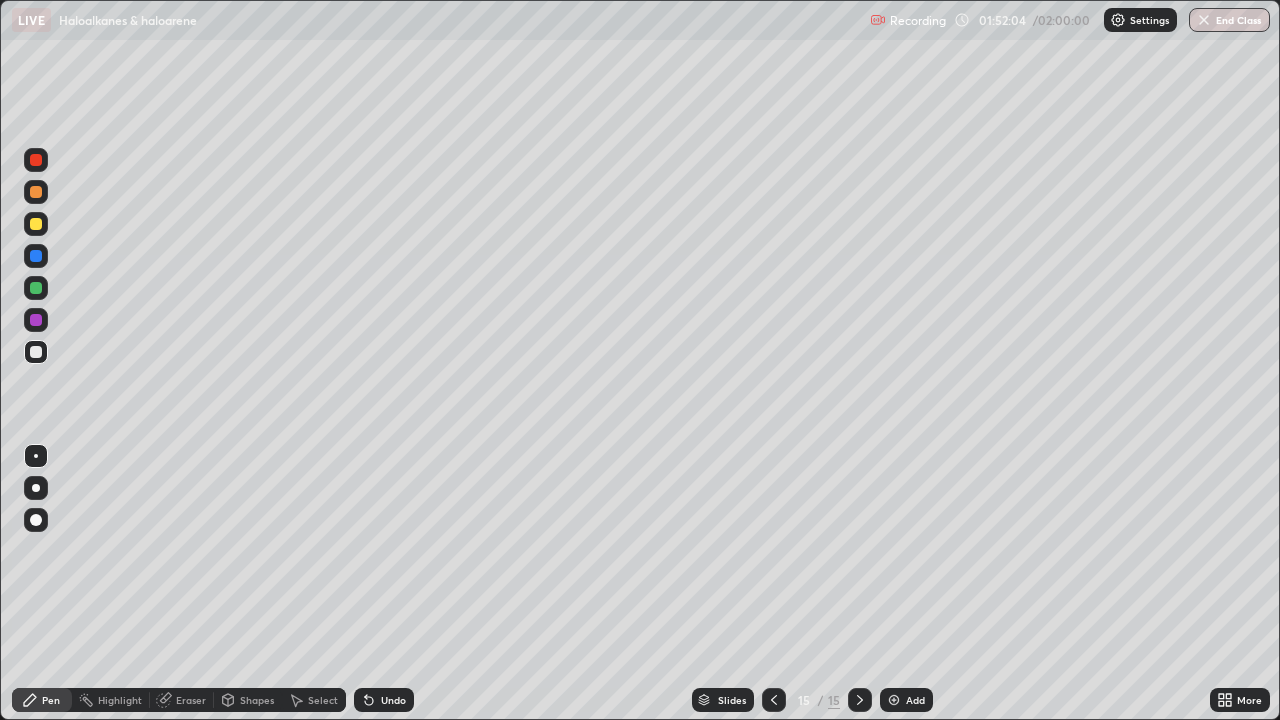 click 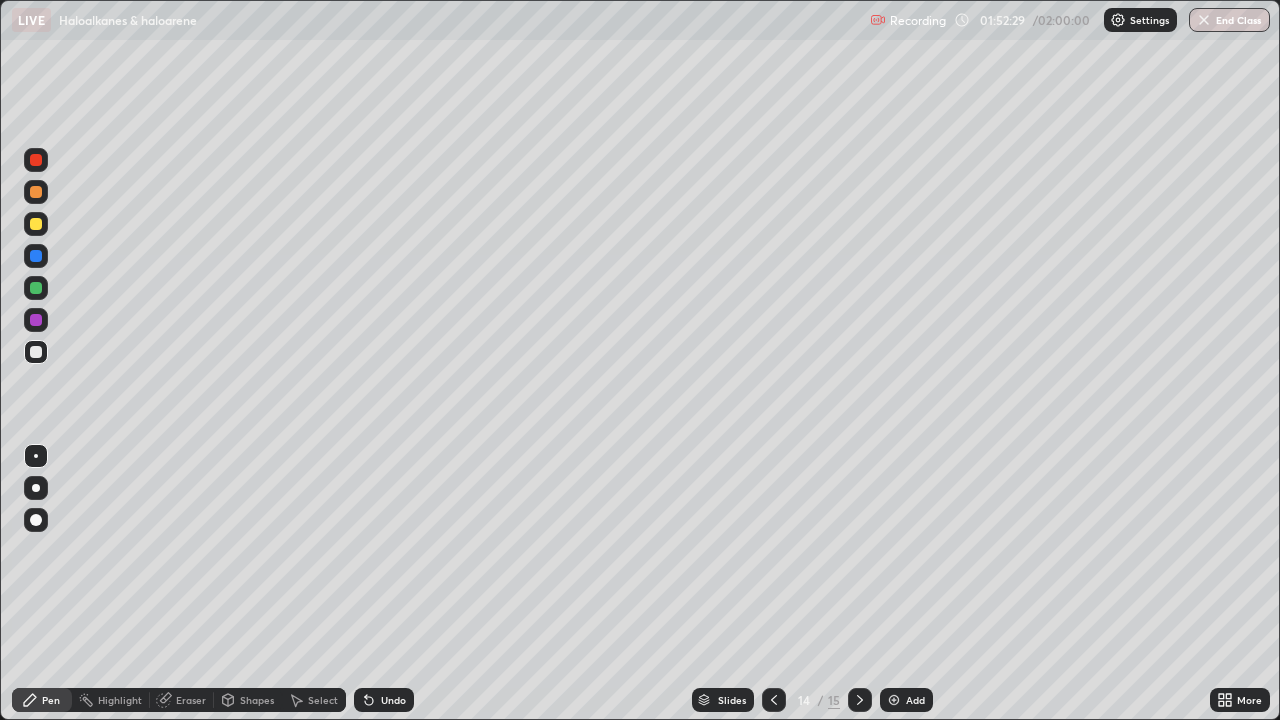 click 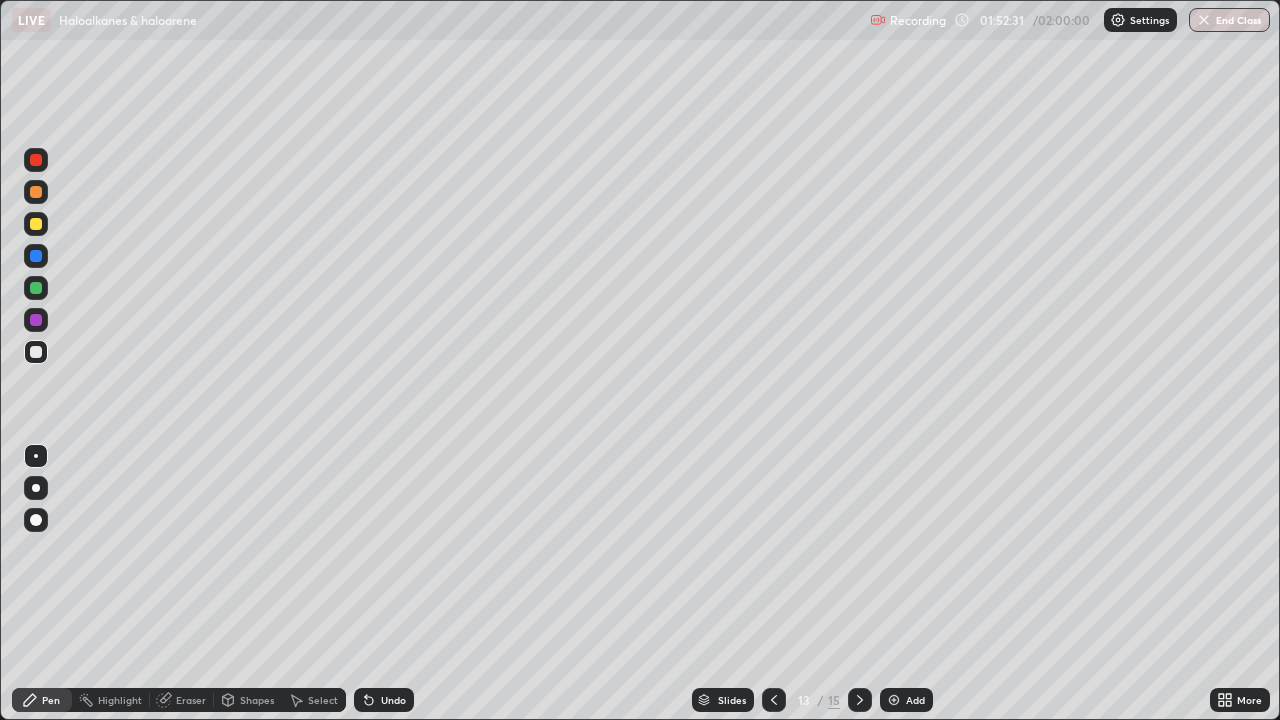 click 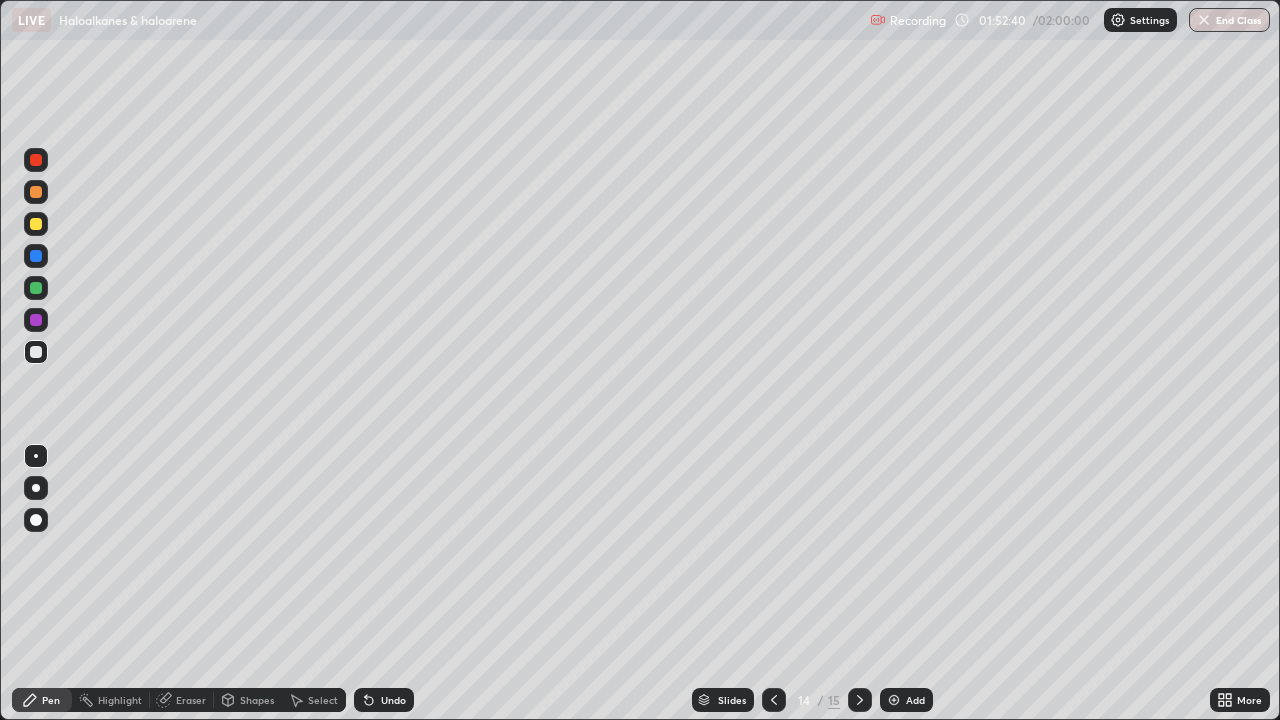 click 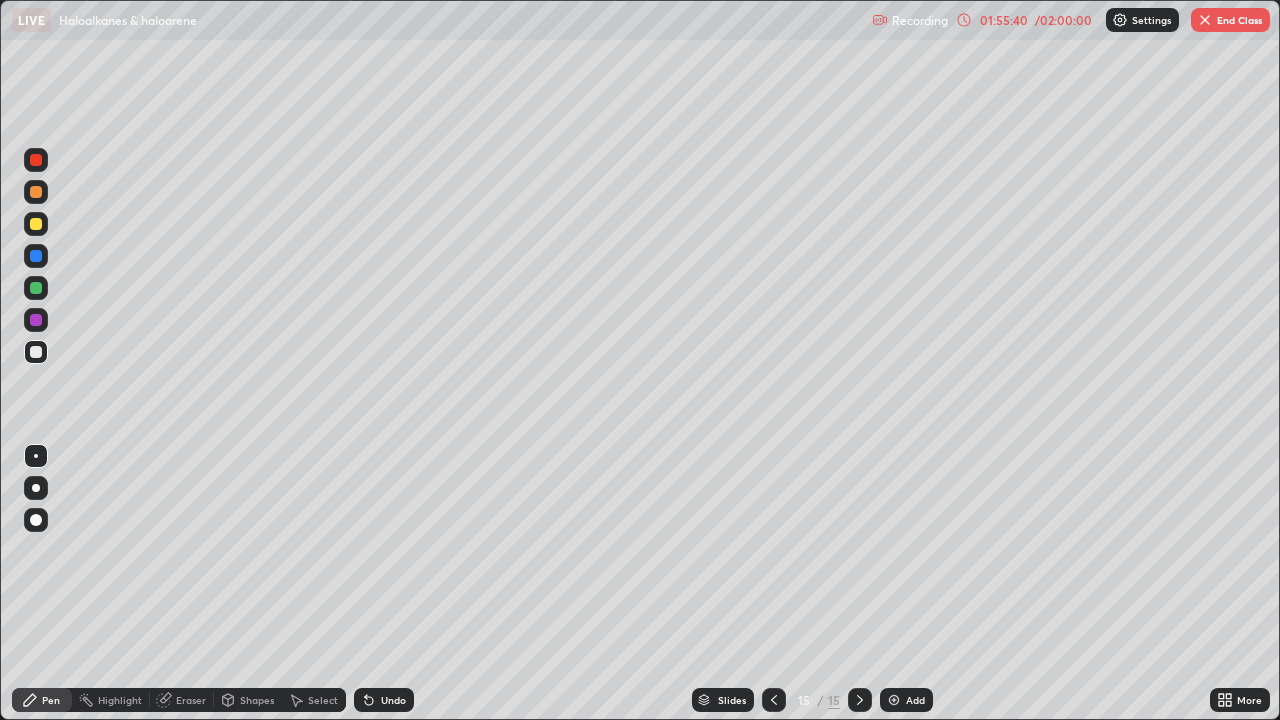 click on "Add" at bounding box center [906, 700] 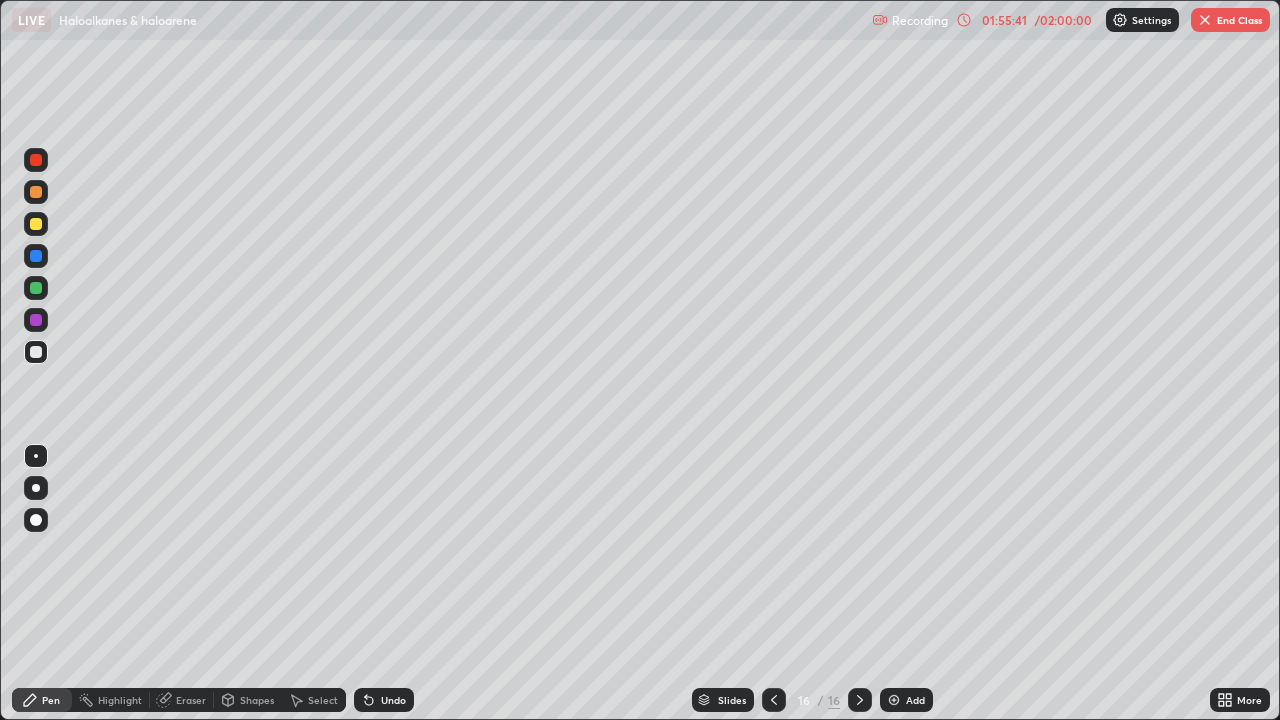 click at bounding box center (36, 352) 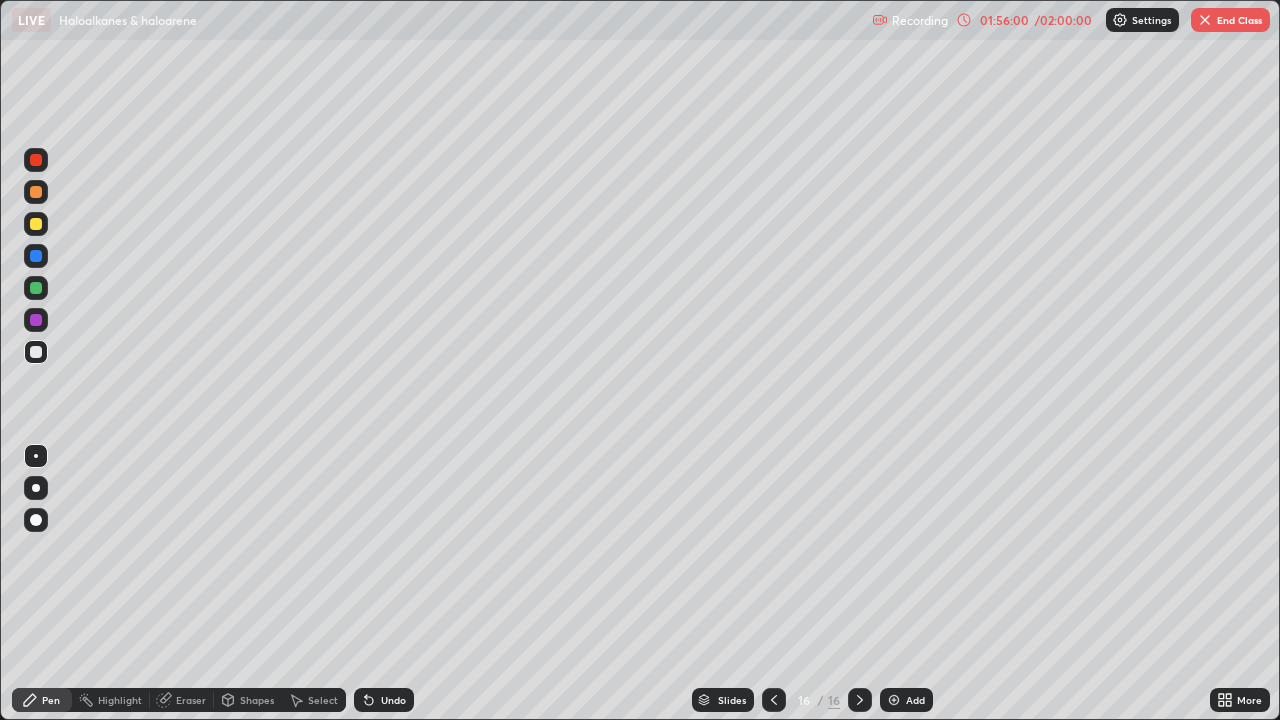 click at bounding box center (36, 320) 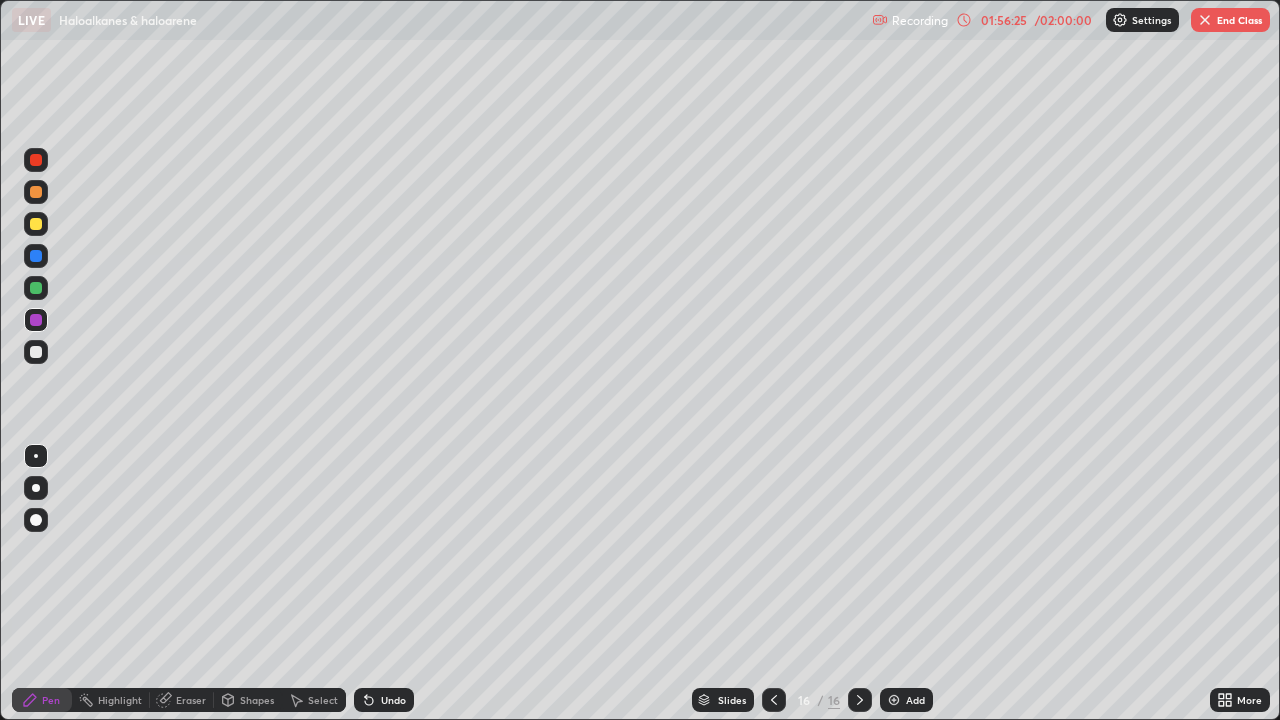 click at bounding box center [36, 352] 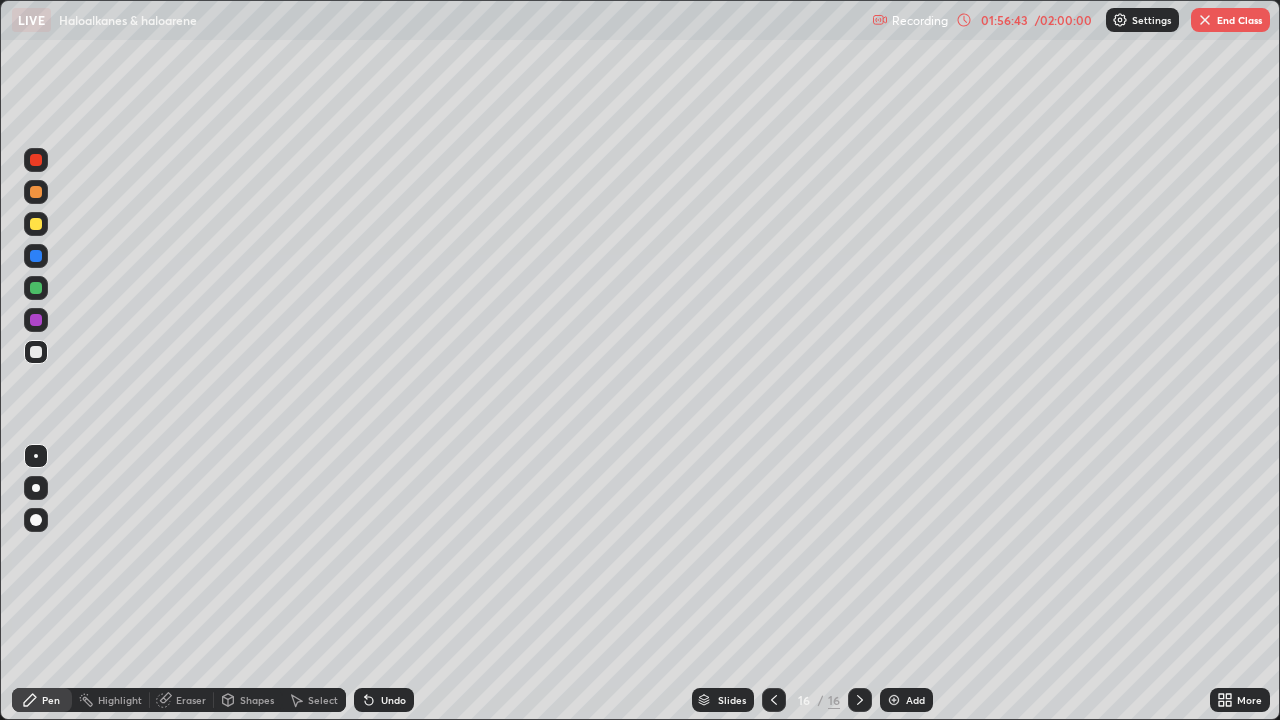 click at bounding box center (36, 256) 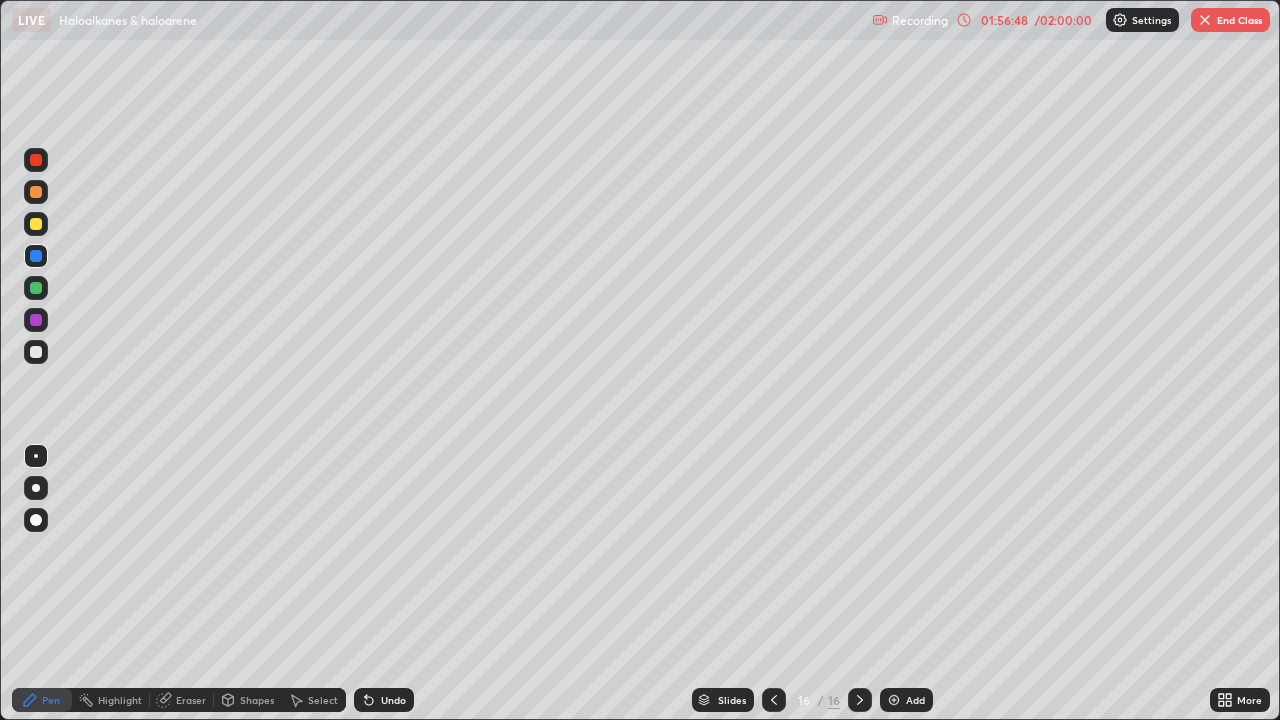 click at bounding box center (36, 352) 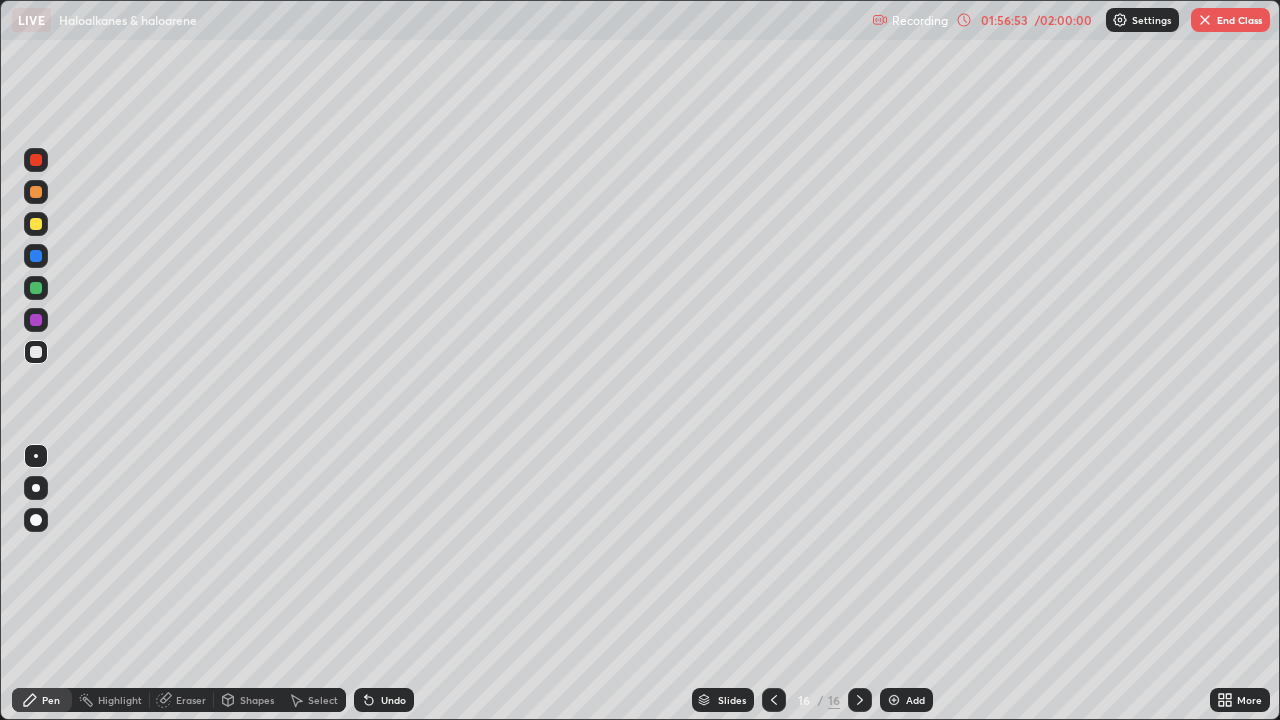 click at bounding box center (36, 224) 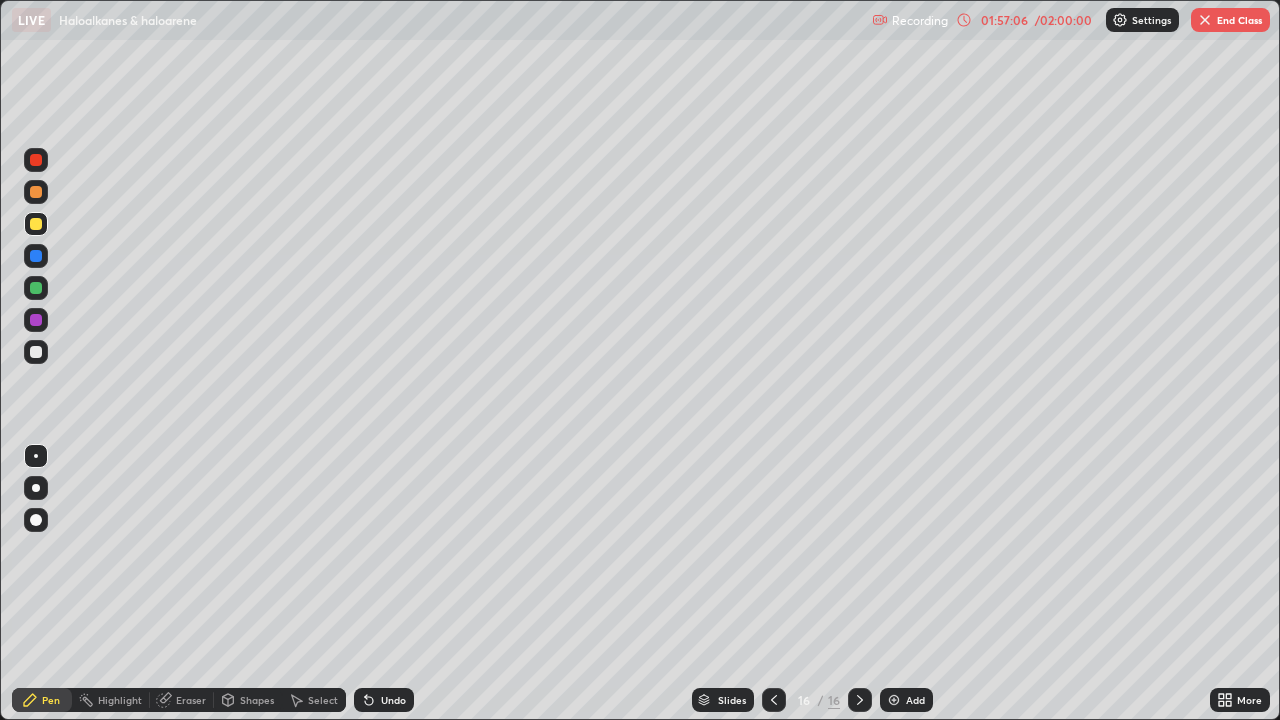 click on "Undo" at bounding box center (384, 700) 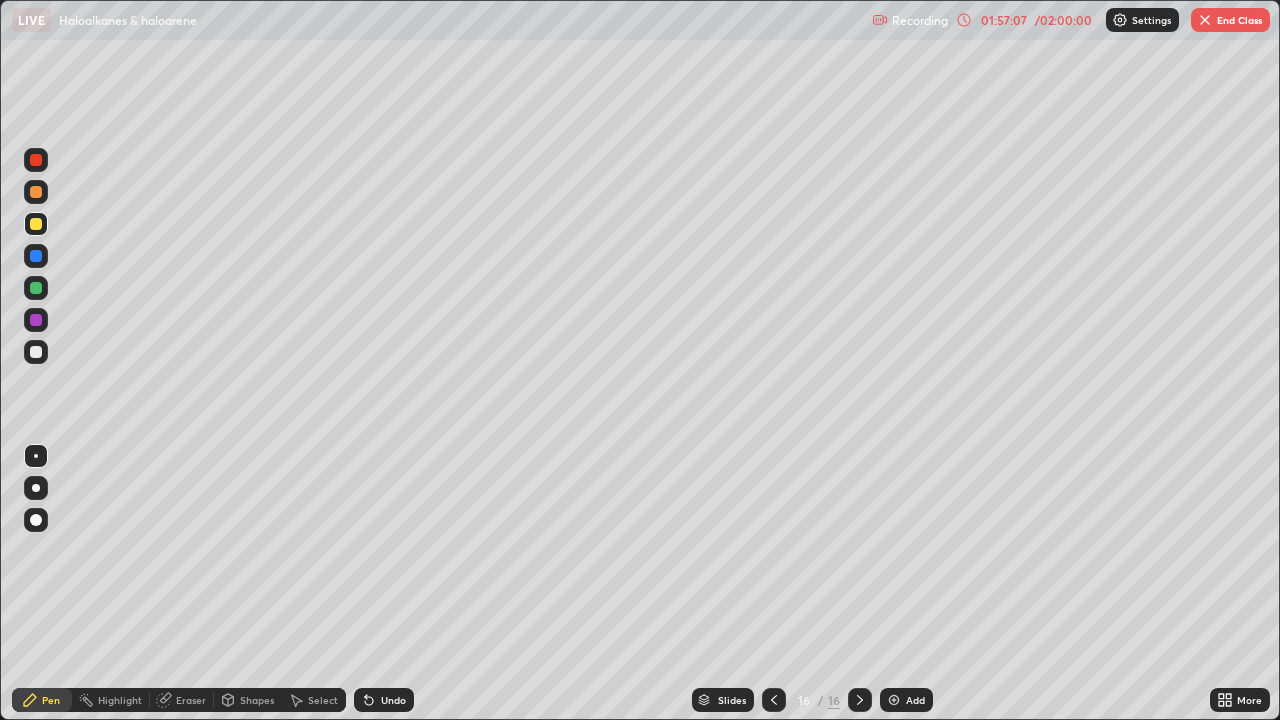 click on "Undo" at bounding box center [393, 700] 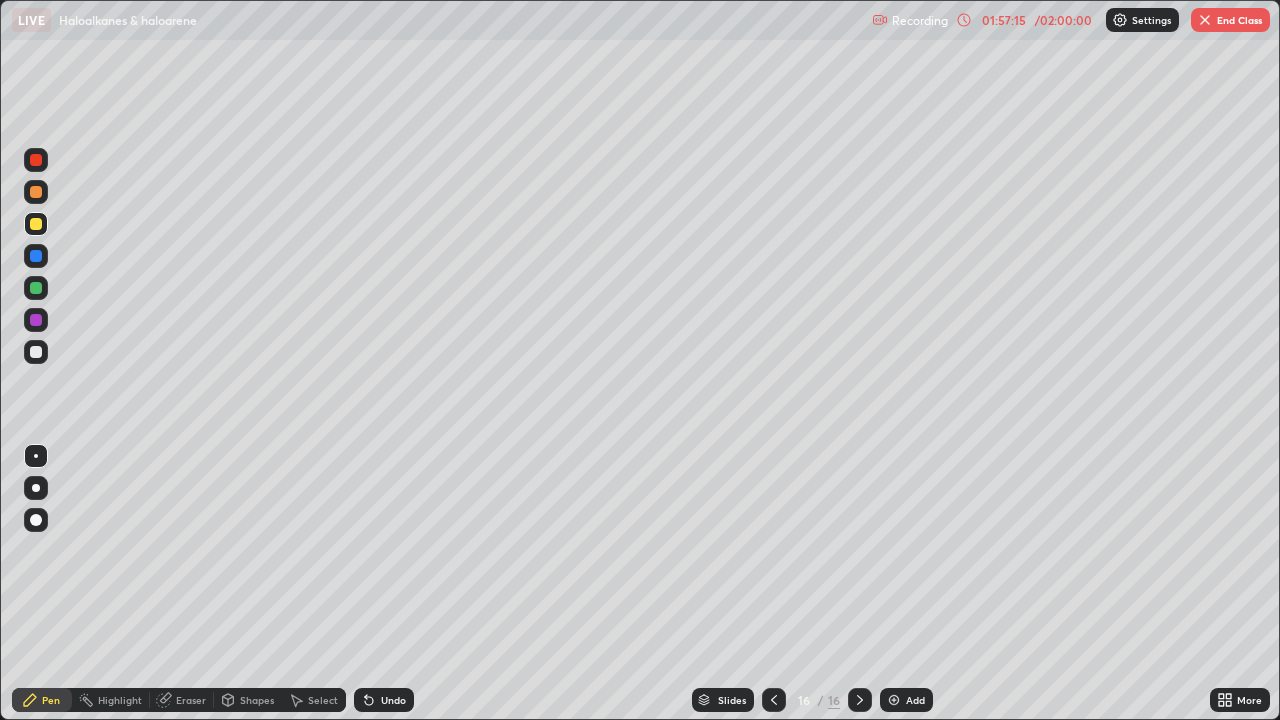 click at bounding box center (36, 352) 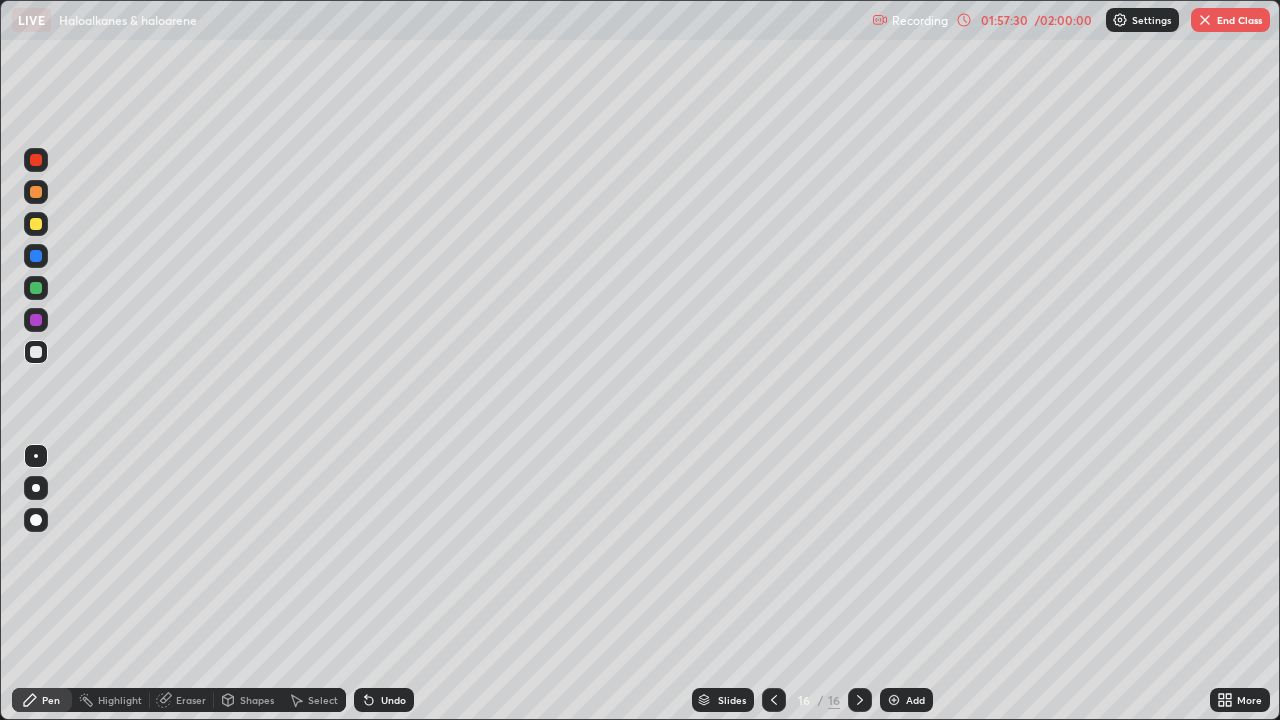 click on "Eraser" at bounding box center (191, 700) 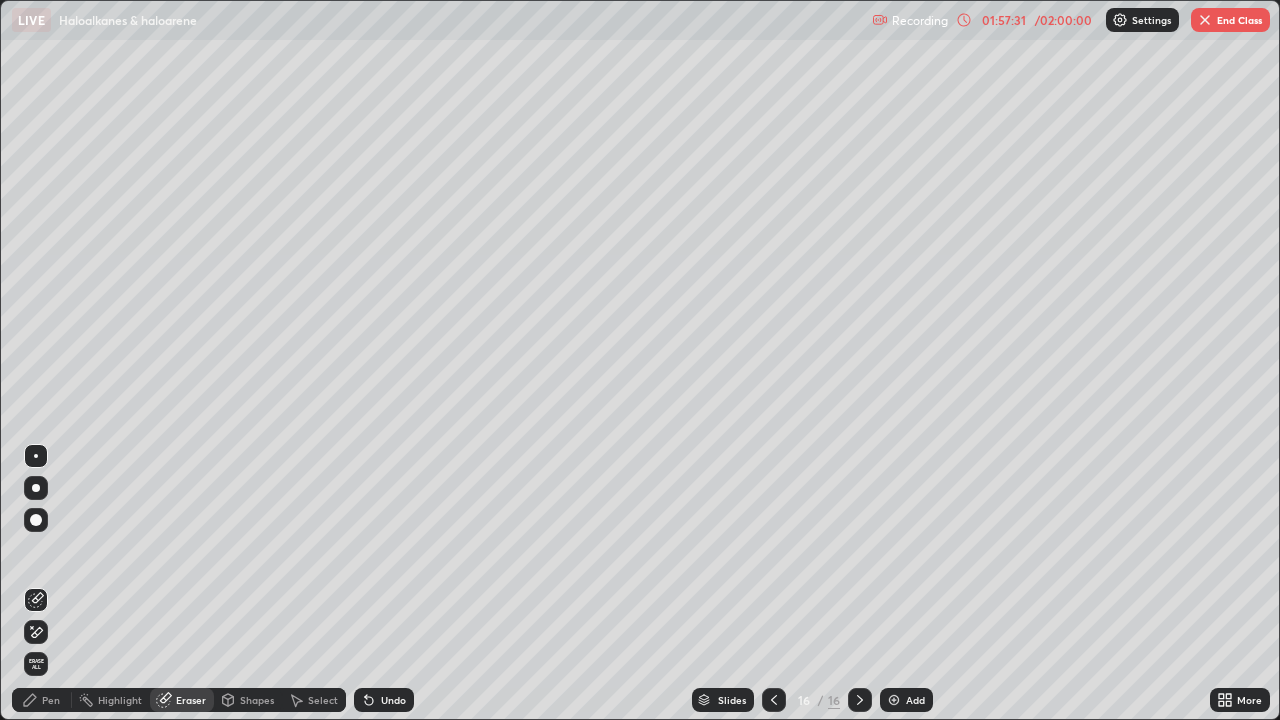 click on "Pen" at bounding box center [51, 700] 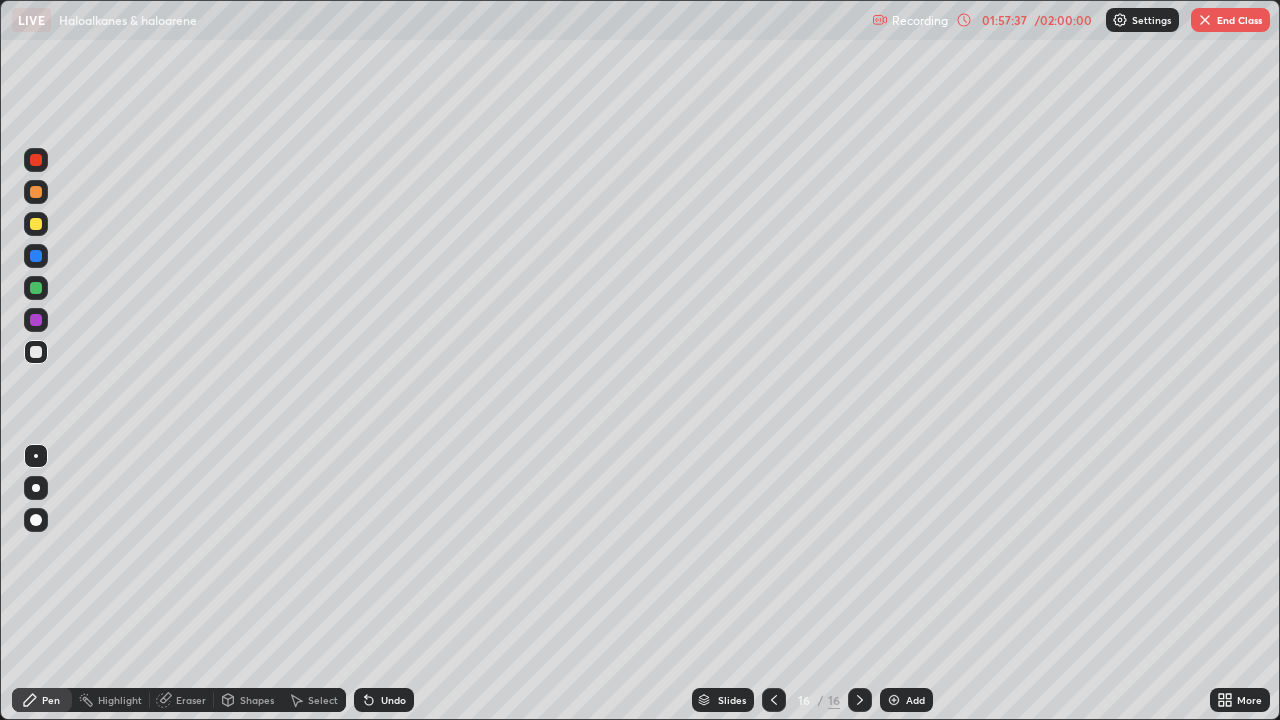 click on "Undo" at bounding box center (393, 700) 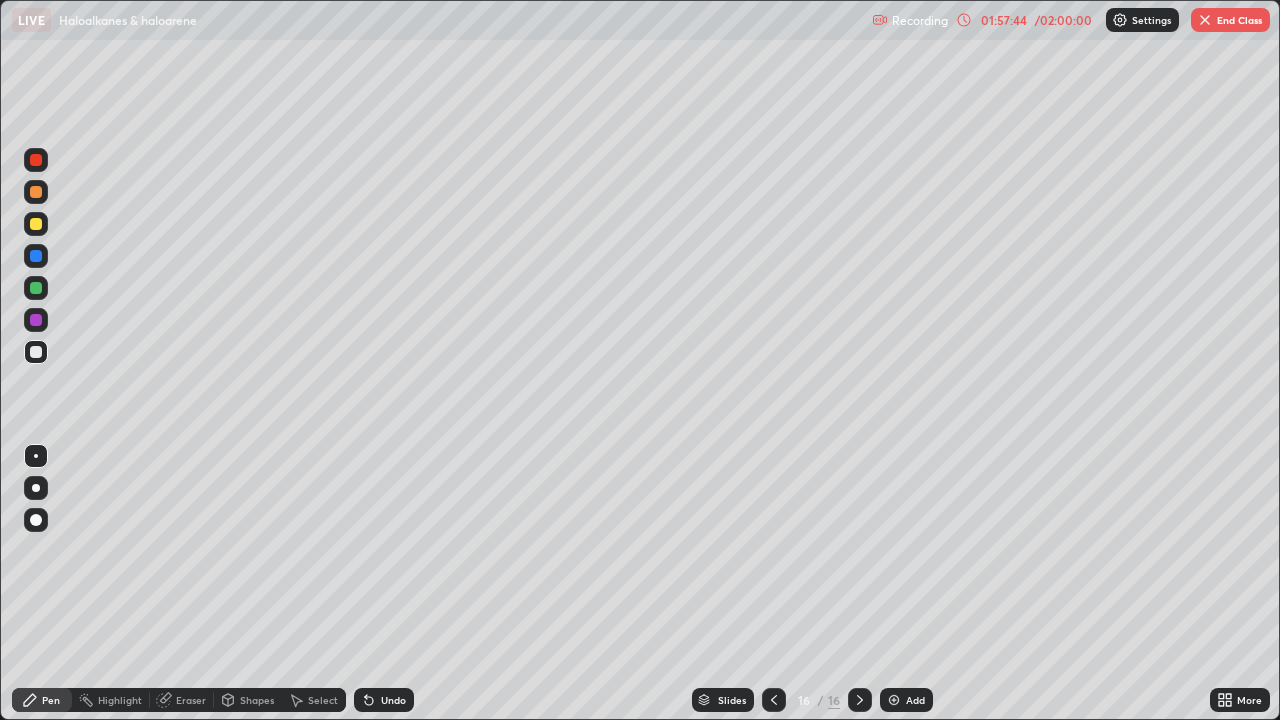 click at bounding box center [36, 320] 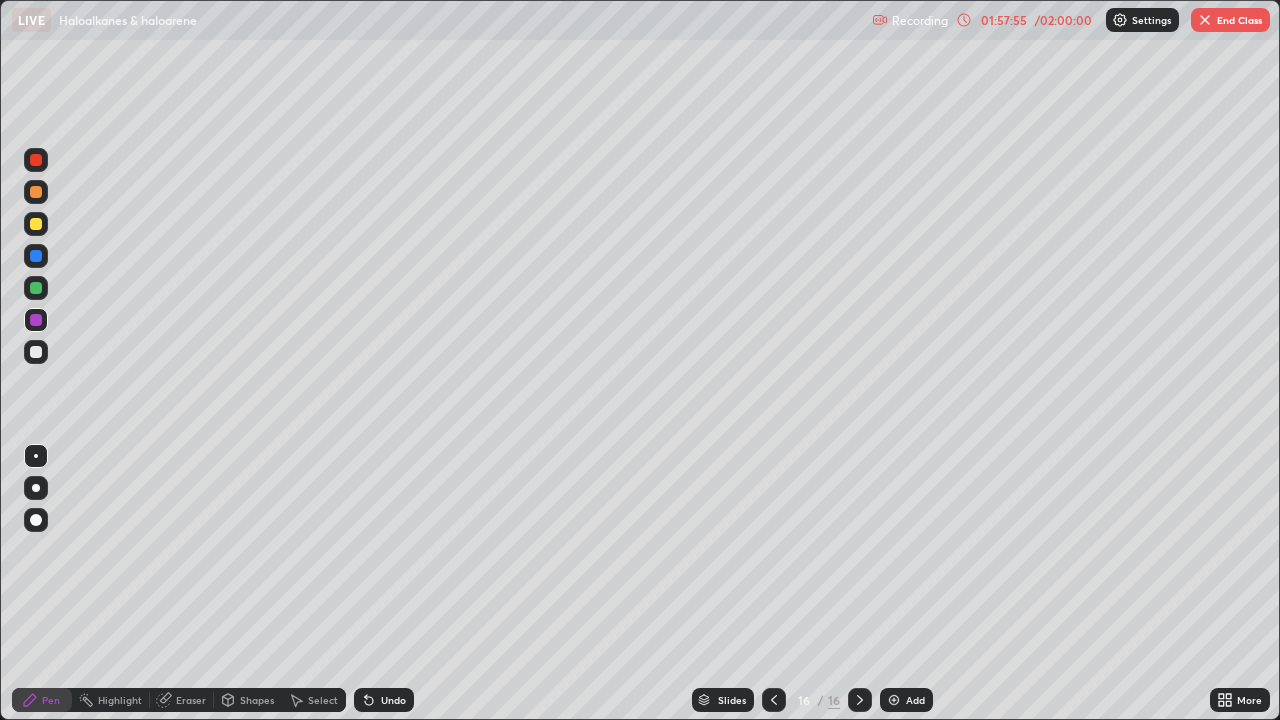 click 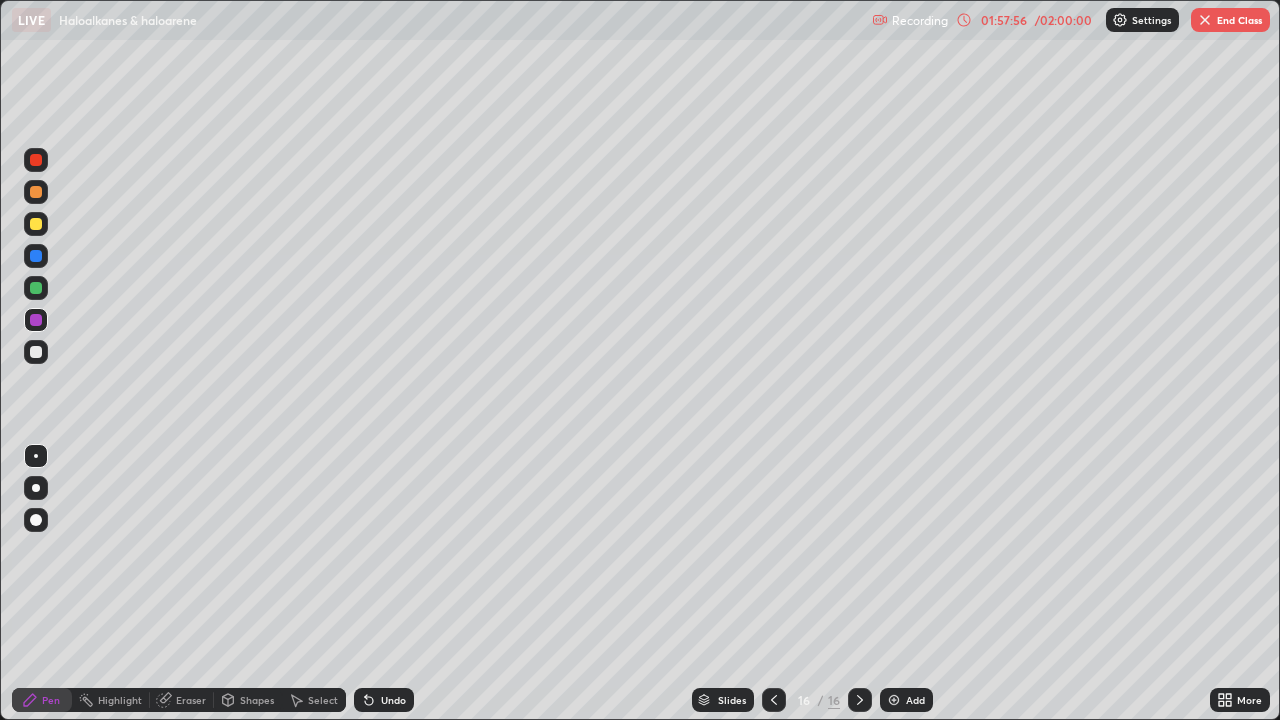 click 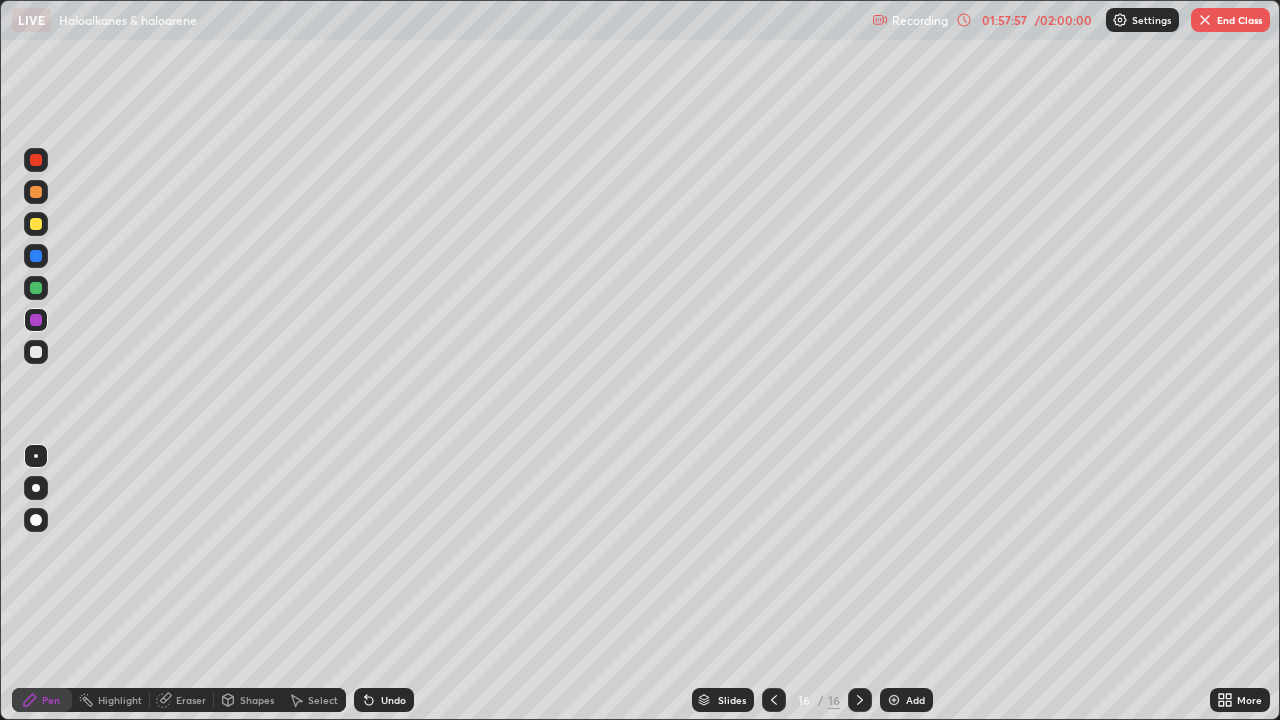 click on "Eraser" at bounding box center [182, 700] 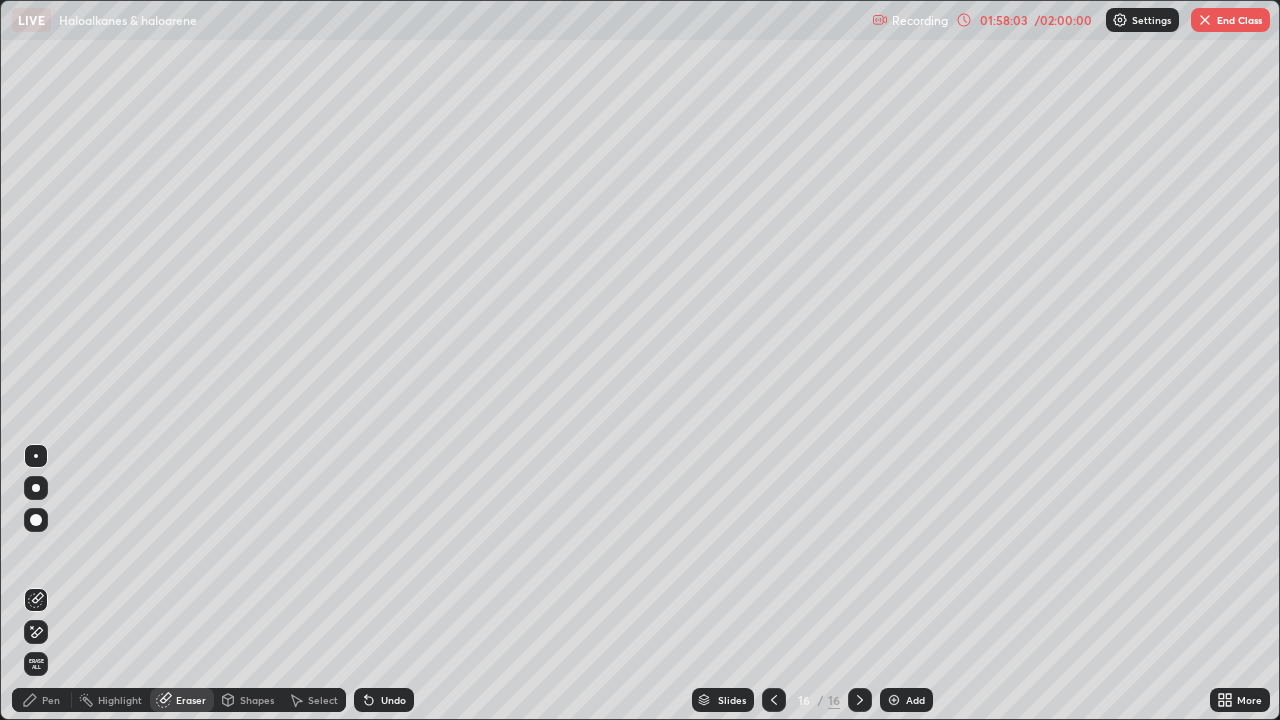 click on "Pen" at bounding box center [51, 700] 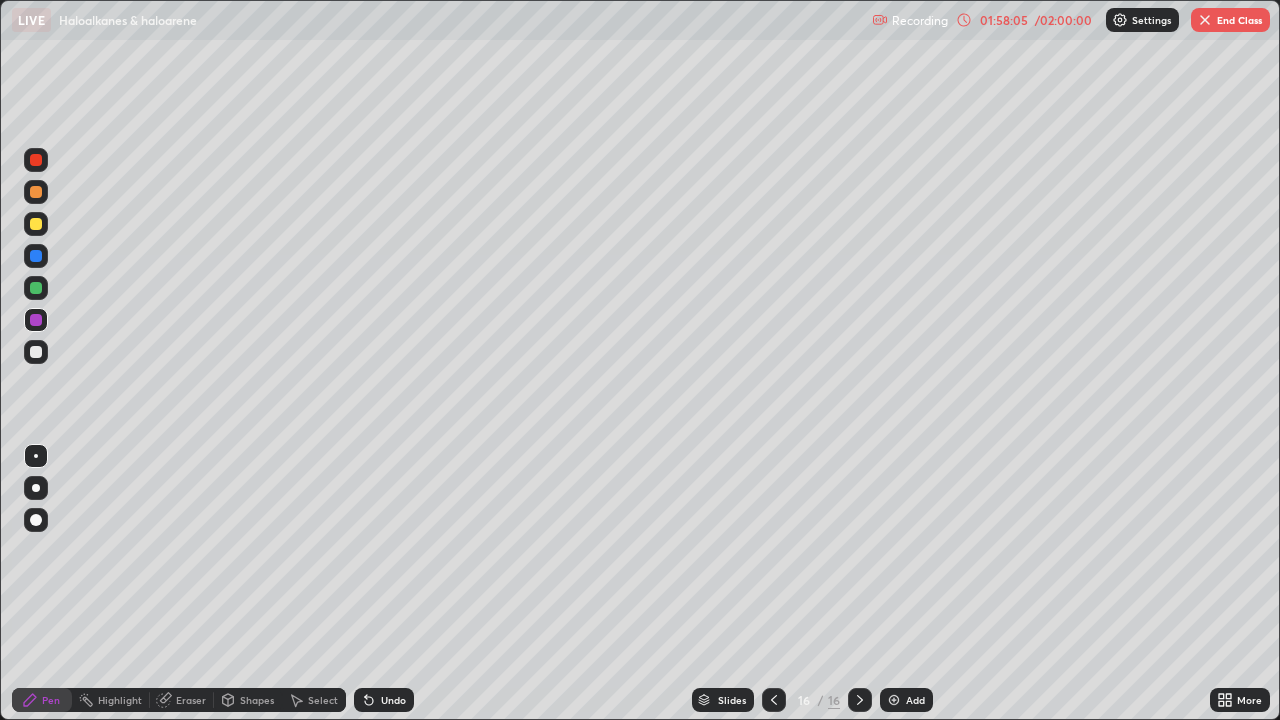 click at bounding box center (36, 320) 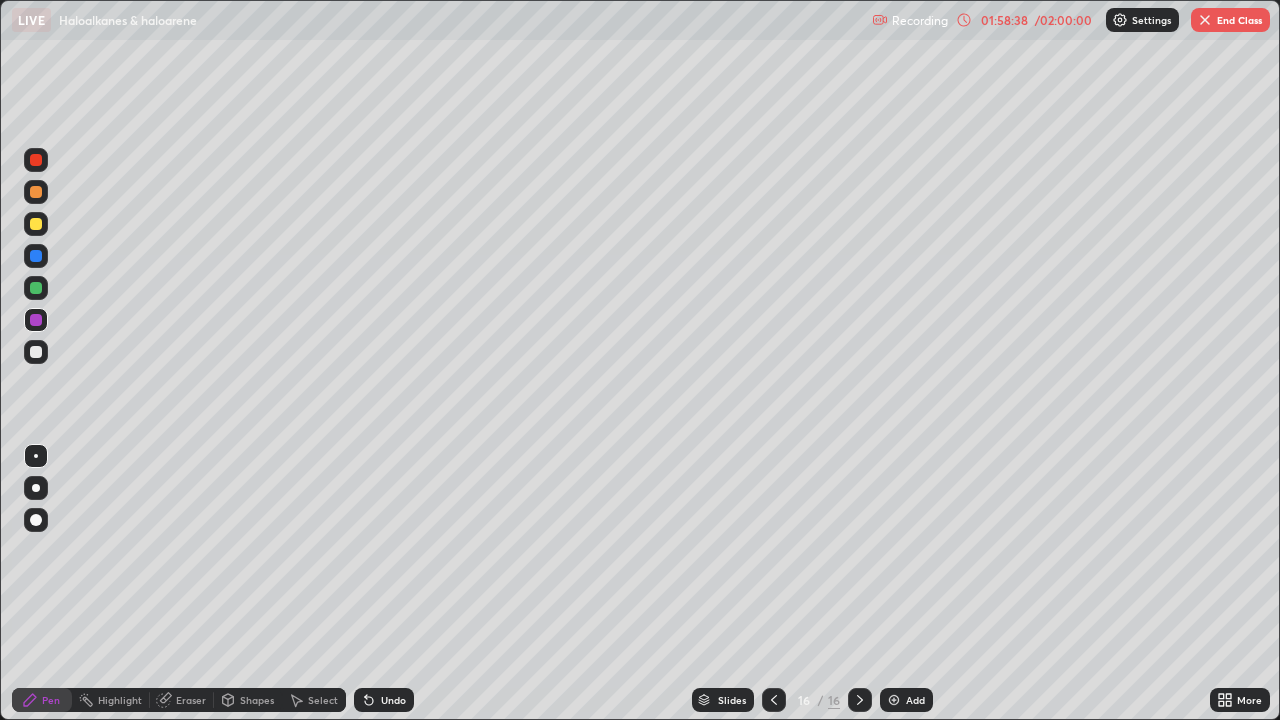 click on "Eraser" at bounding box center (191, 700) 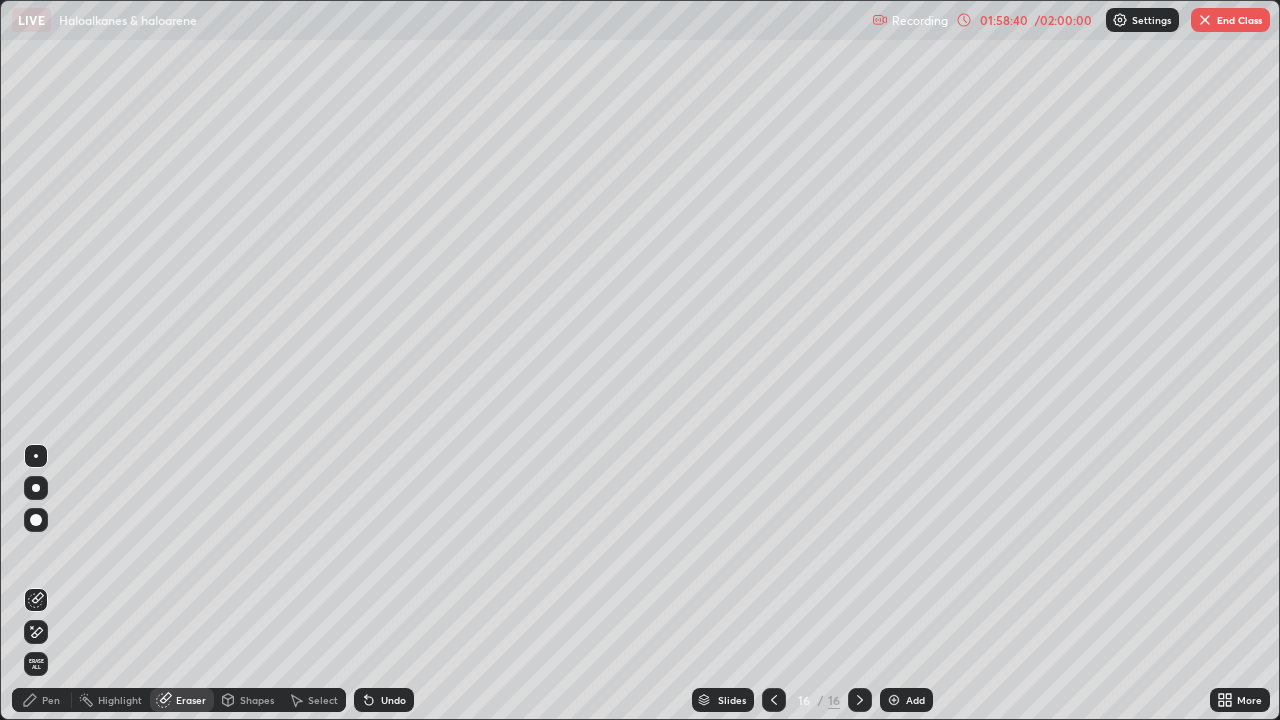 click on "Pen" at bounding box center [42, 700] 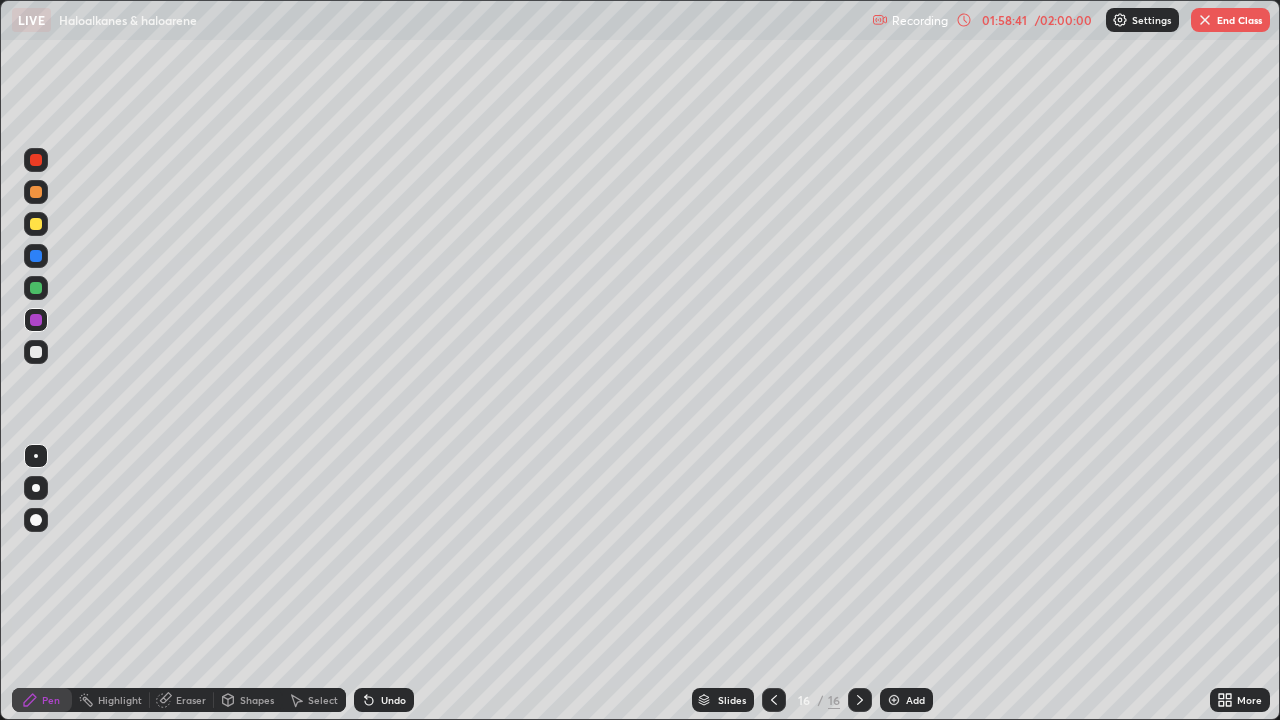 click at bounding box center (36, 352) 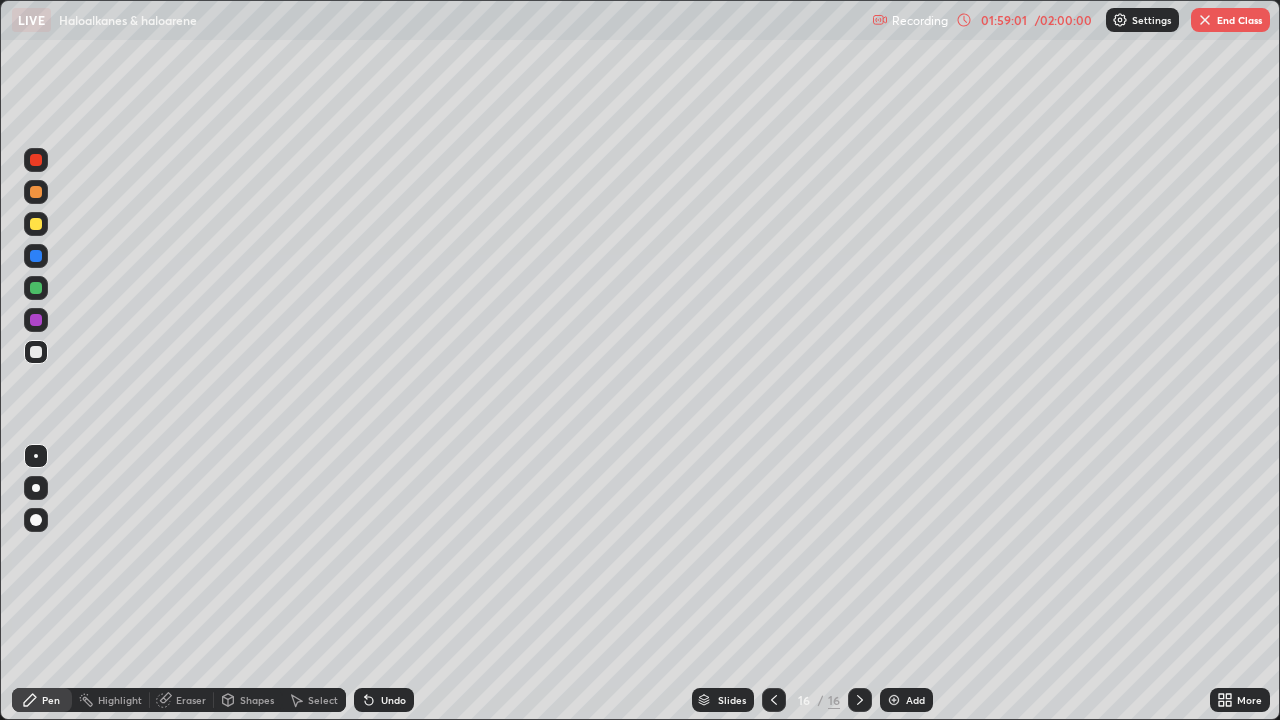 click on "Eraser" at bounding box center [191, 700] 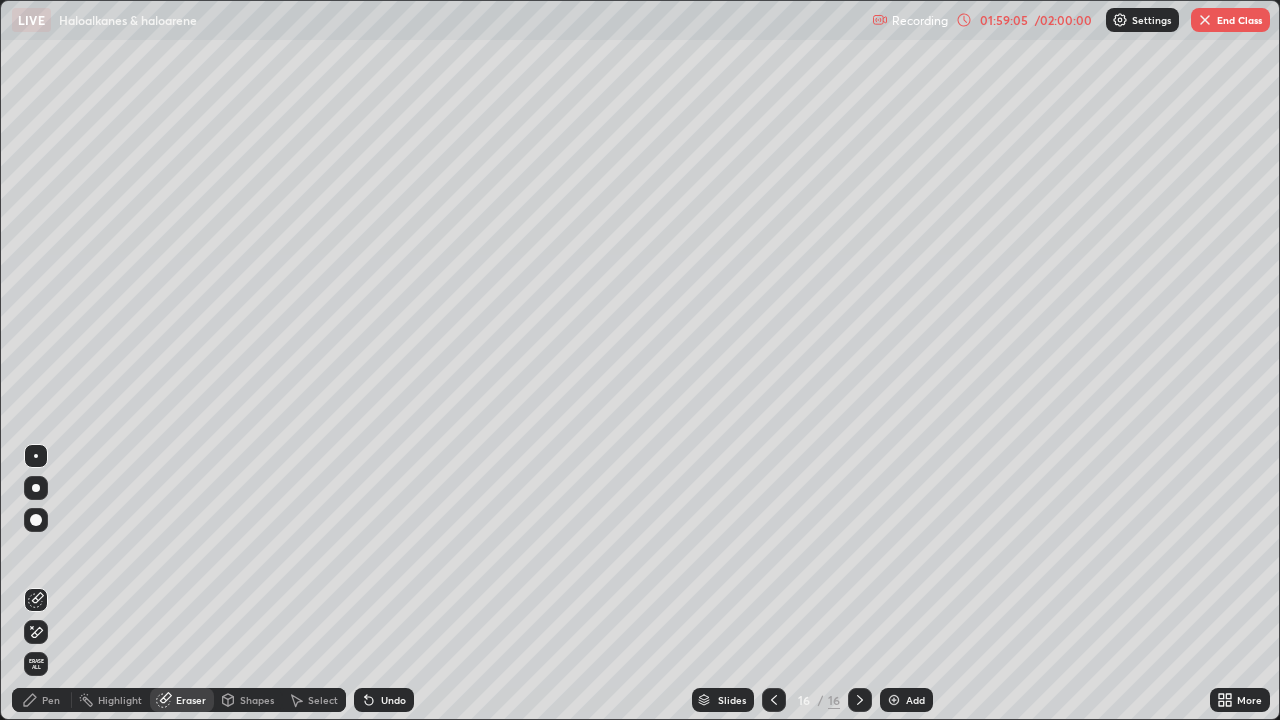 click on "Pen" at bounding box center (51, 700) 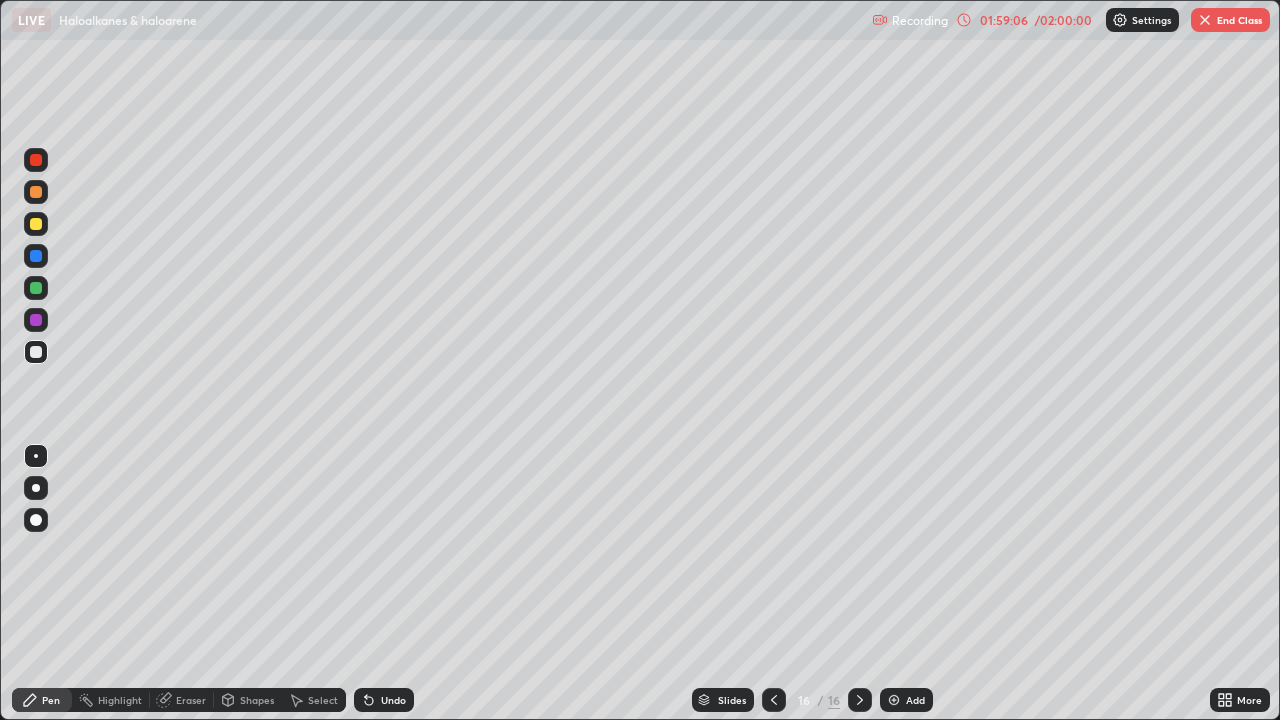 click at bounding box center [36, 320] 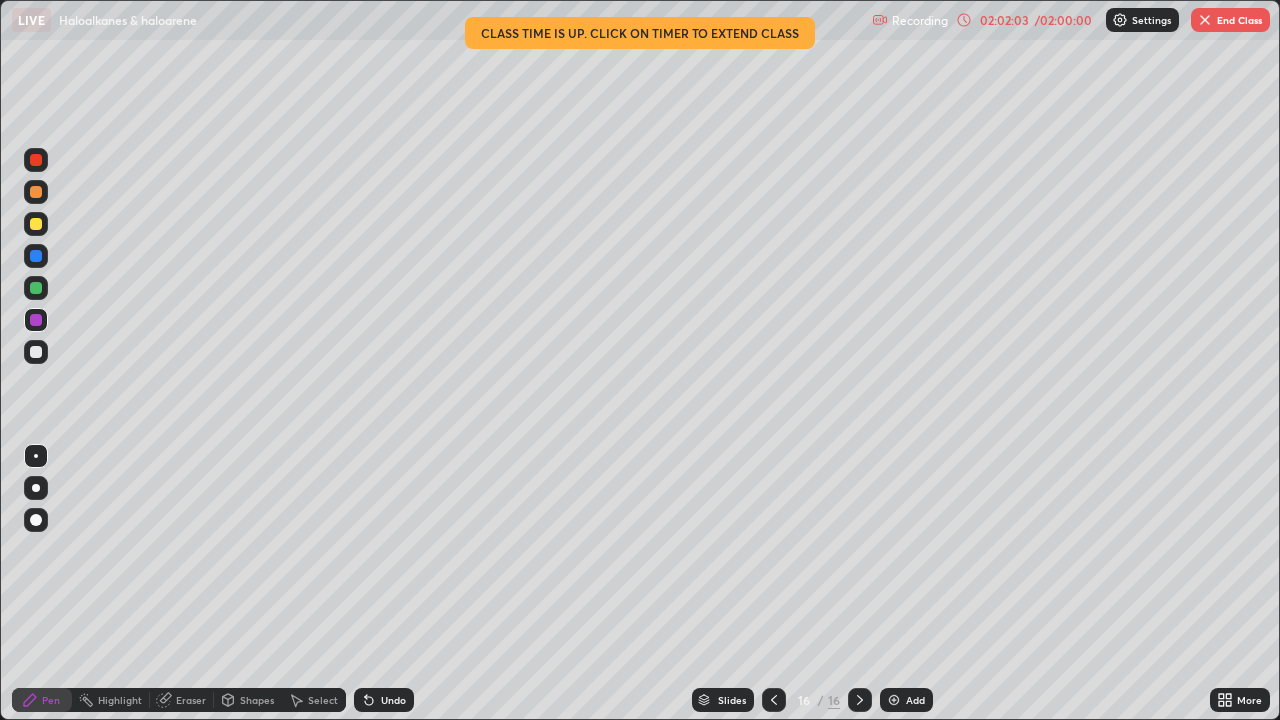 click at bounding box center [894, 700] 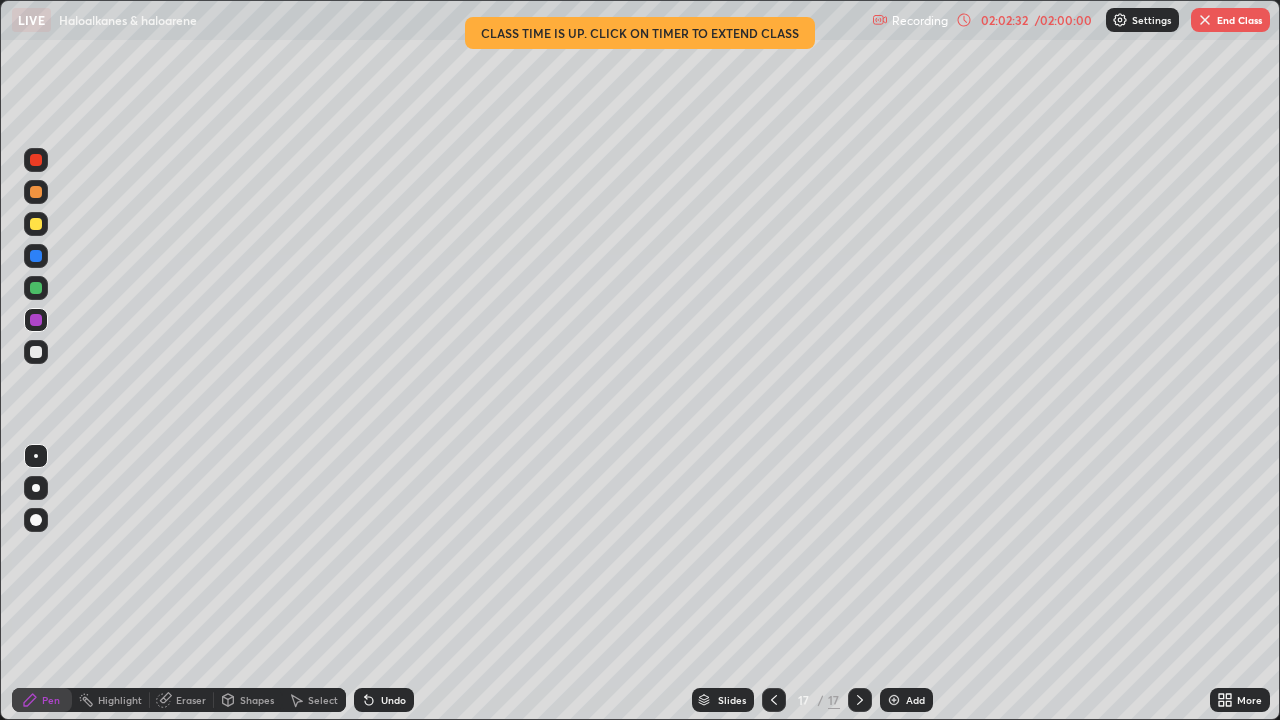 click 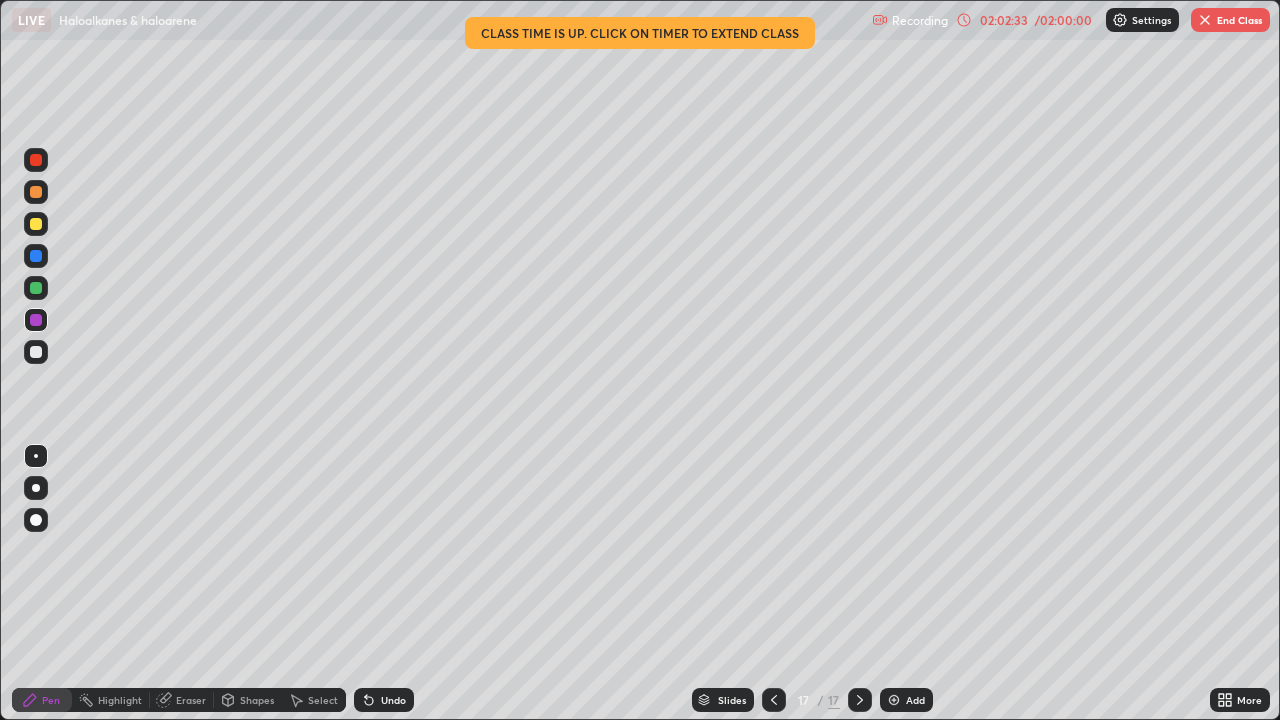 click on "Undo" at bounding box center [384, 700] 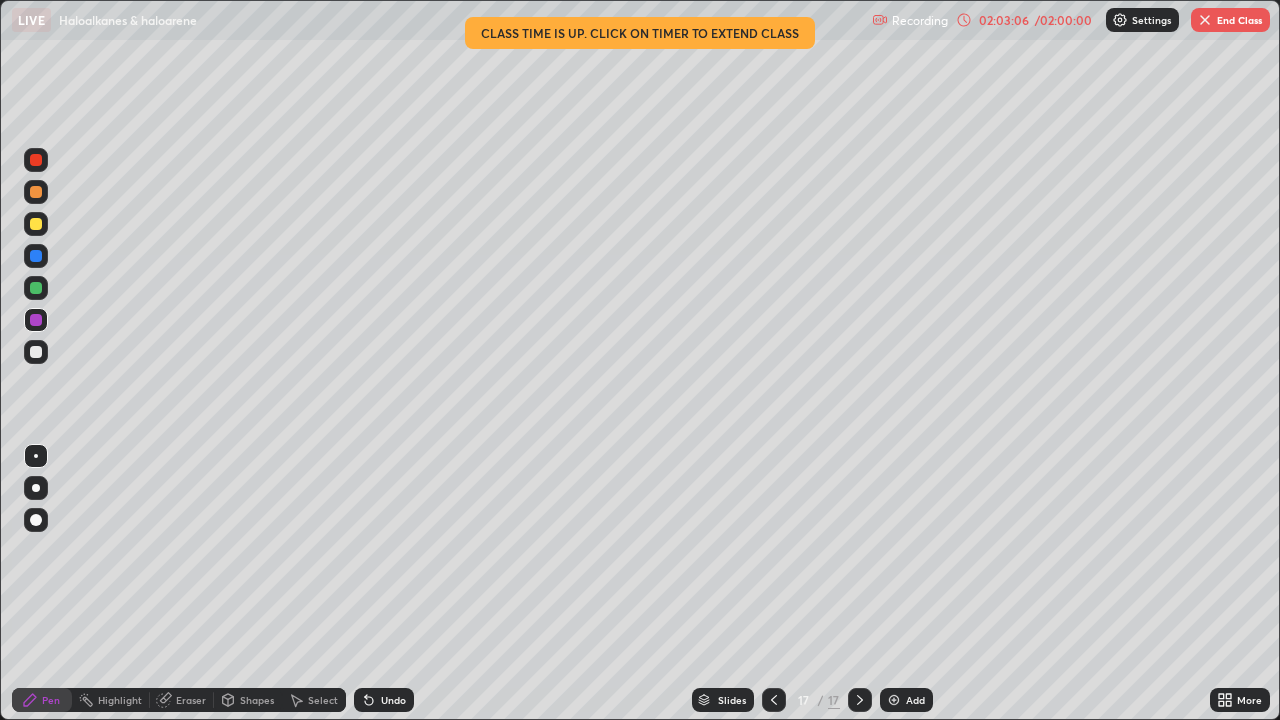 click at bounding box center (36, 352) 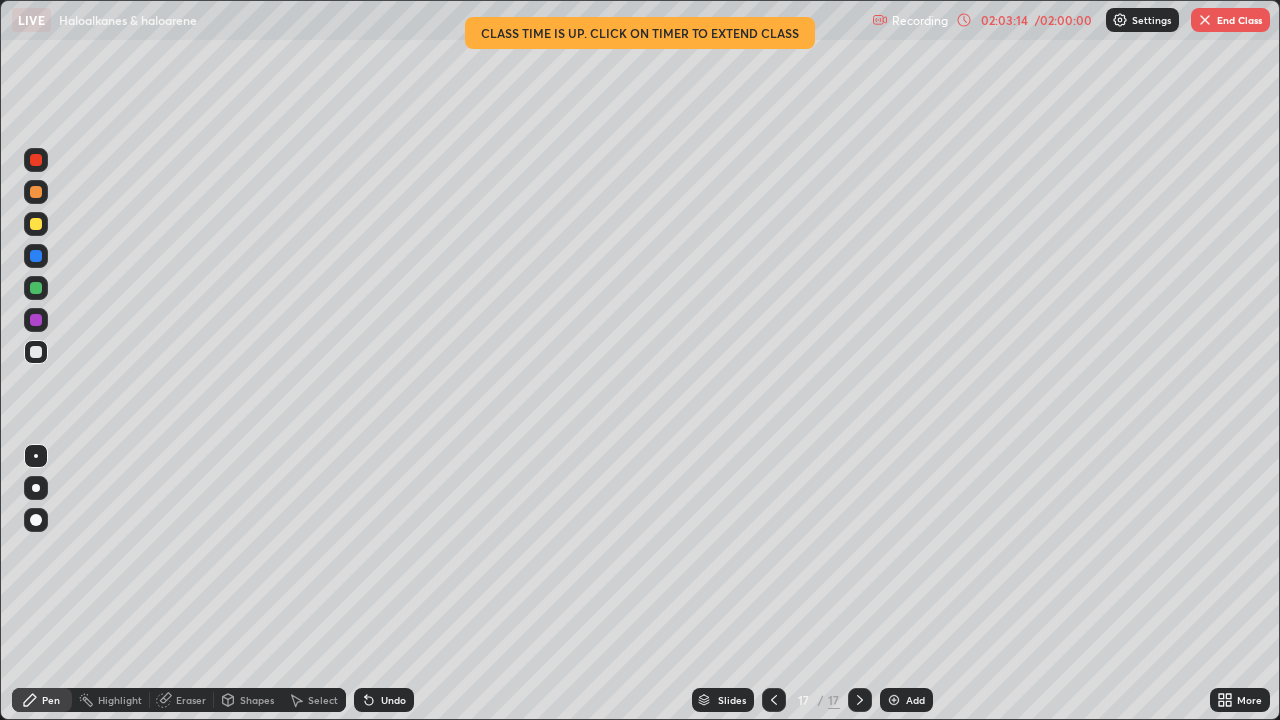 click at bounding box center (36, 320) 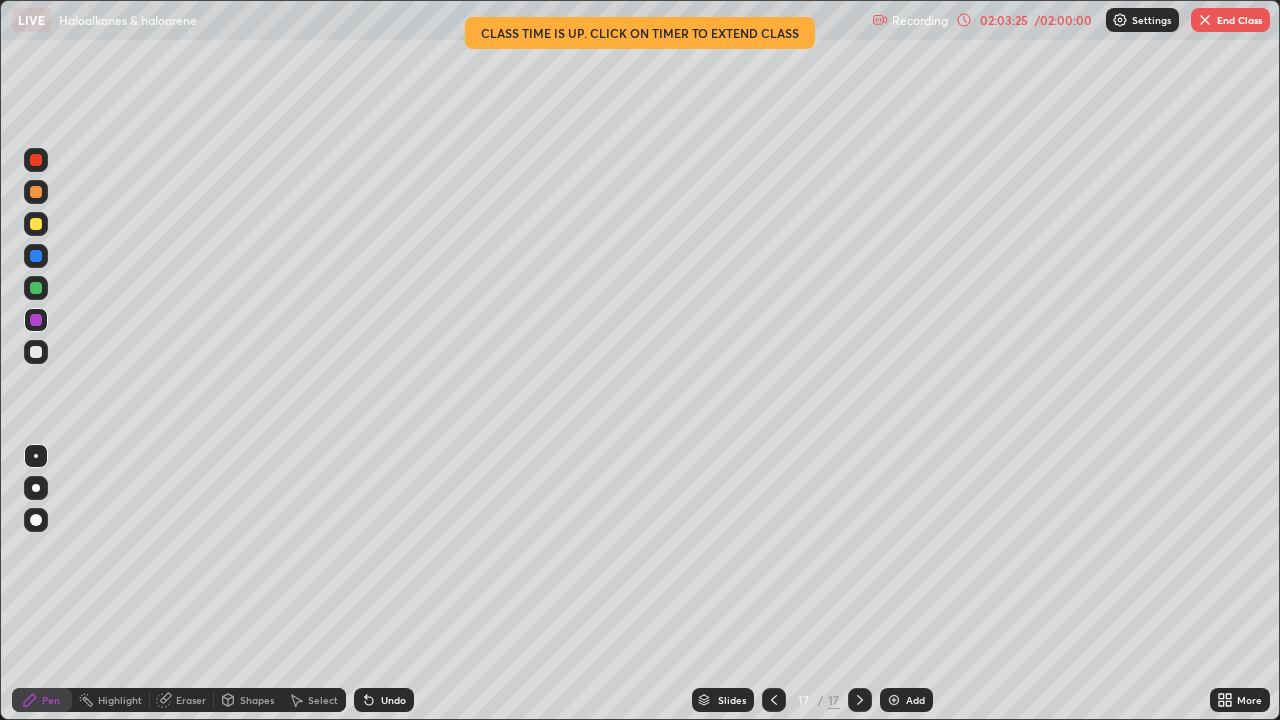 click on "Eraser" at bounding box center (191, 700) 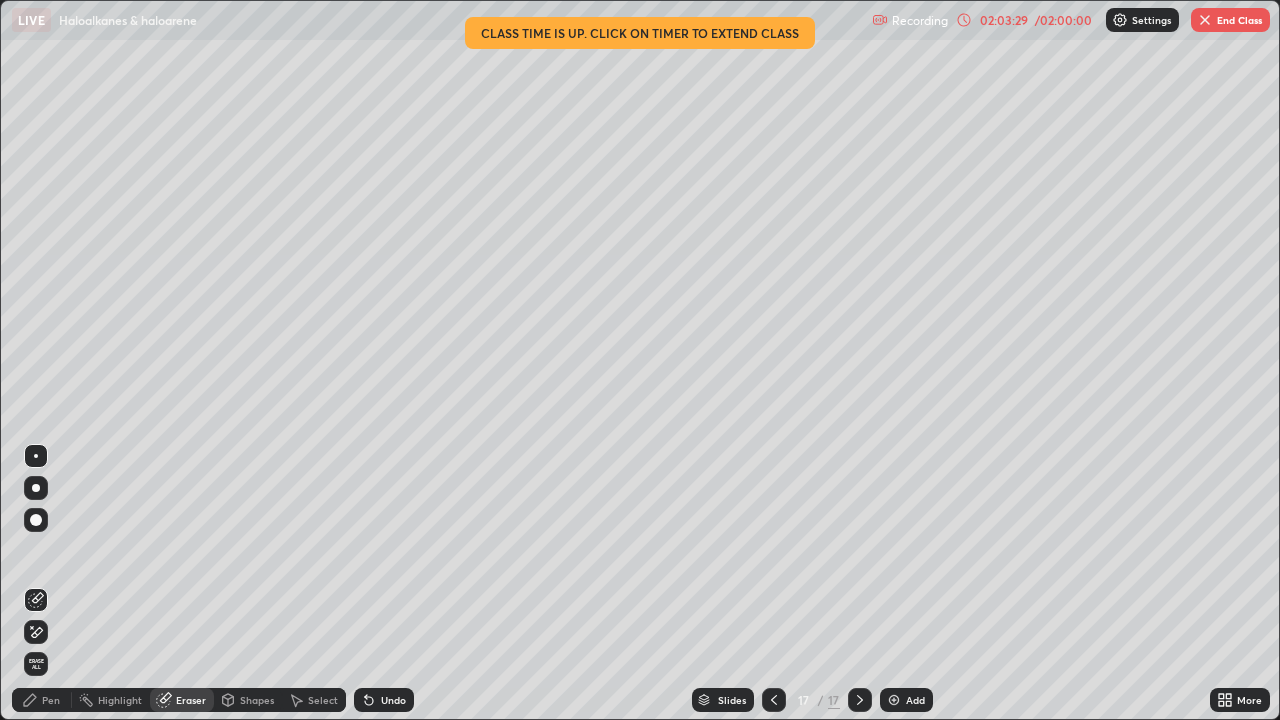 click on "Pen" at bounding box center (42, 700) 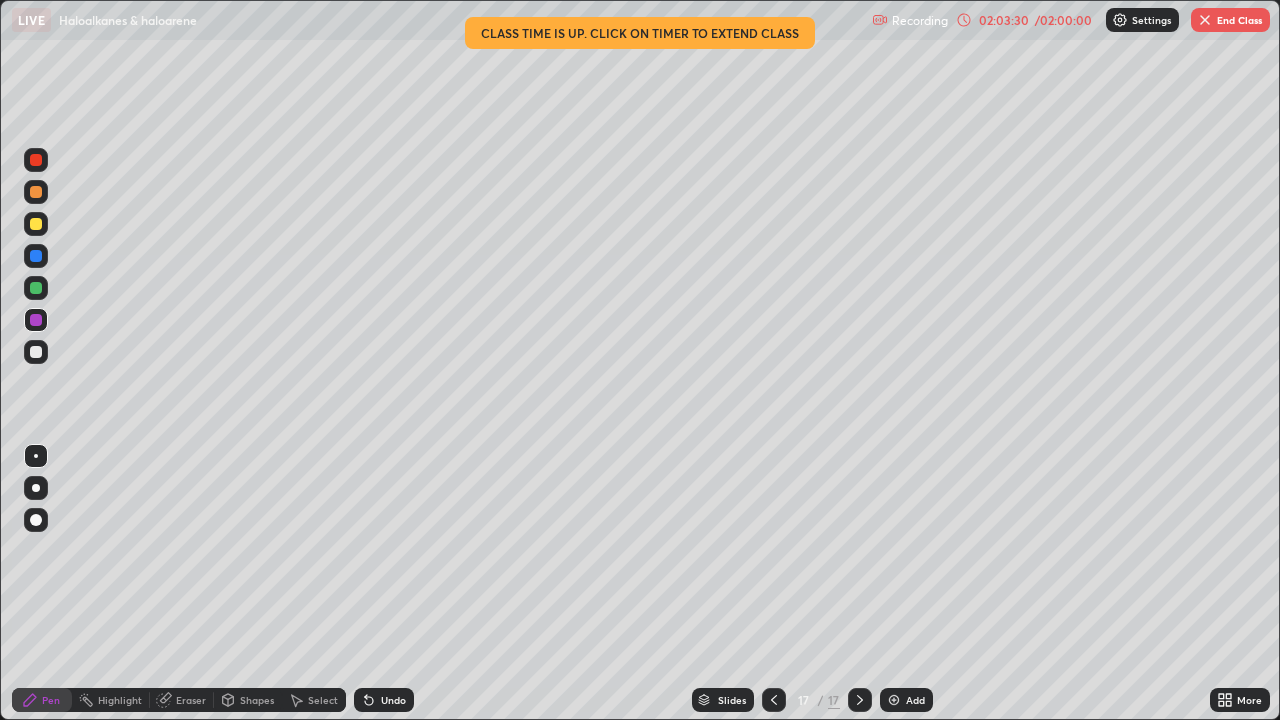 click at bounding box center (36, 352) 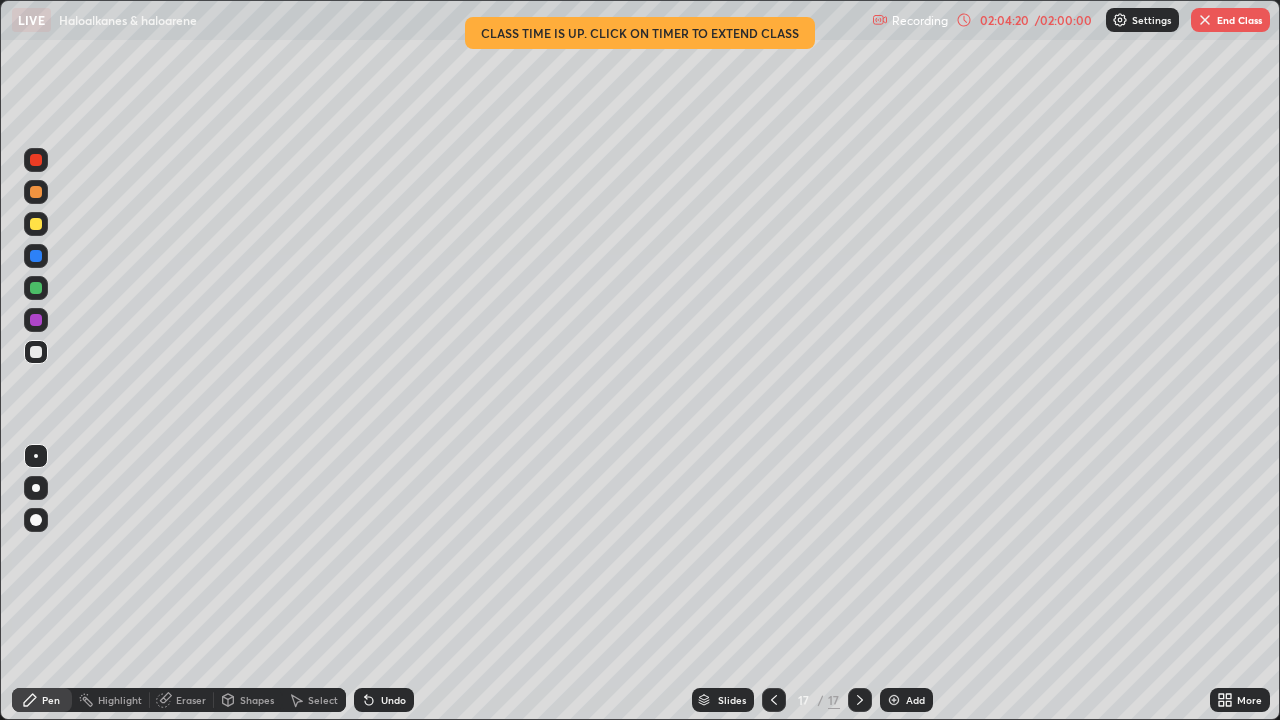 click on "Select" at bounding box center [314, 700] 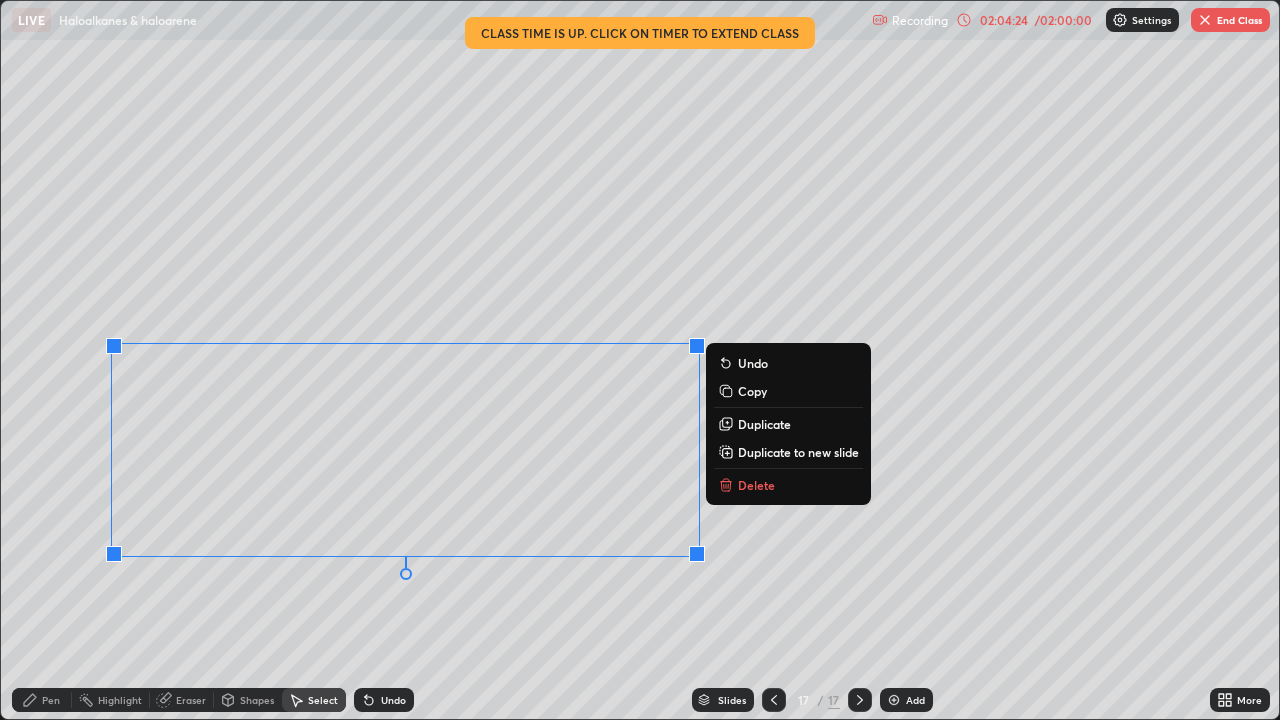 click on "Delete" at bounding box center [756, 485] 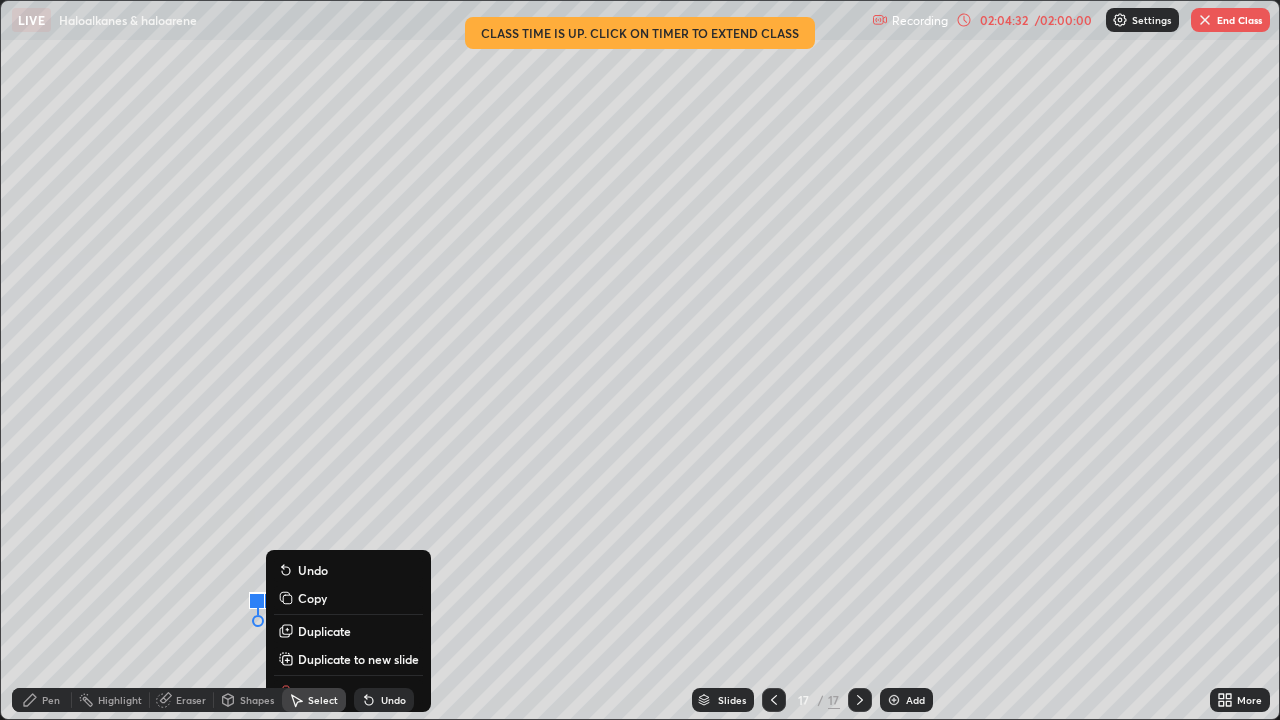 click on "Undo" at bounding box center [380, 700] 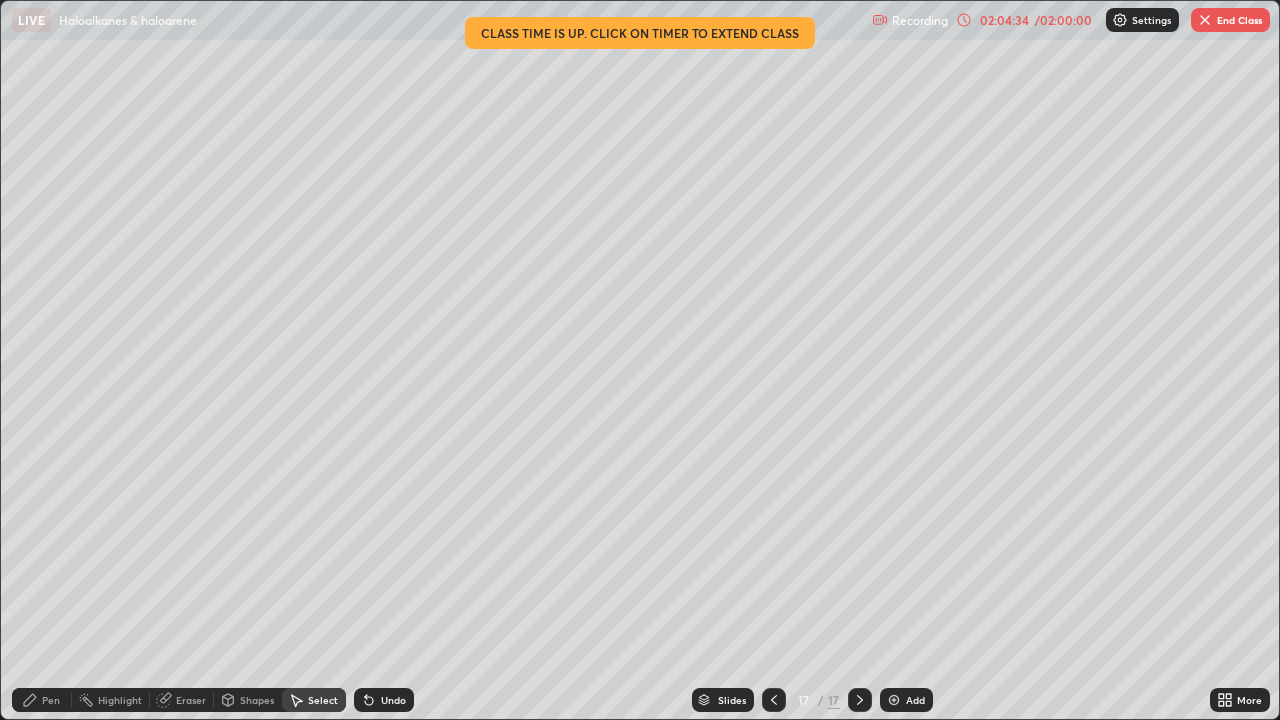 click on "Undo" at bounding box center (384, 700) 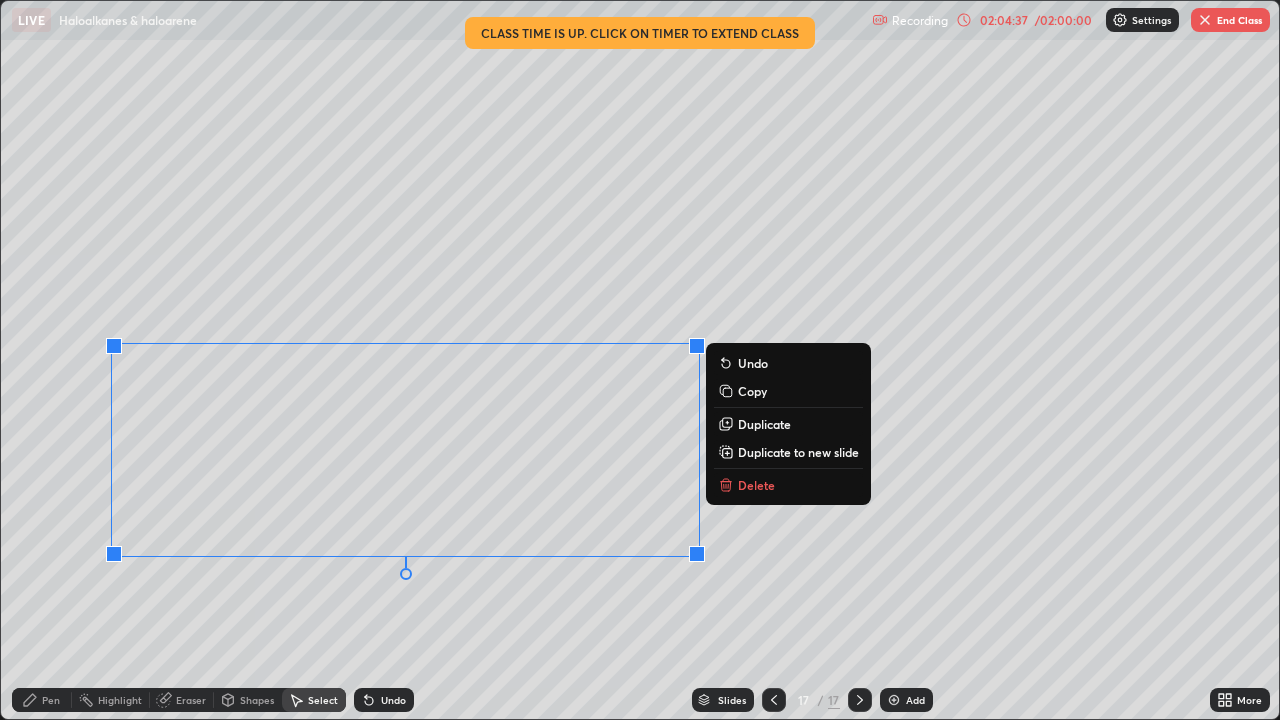 click on "Delete" at bounding box center (788, 485) 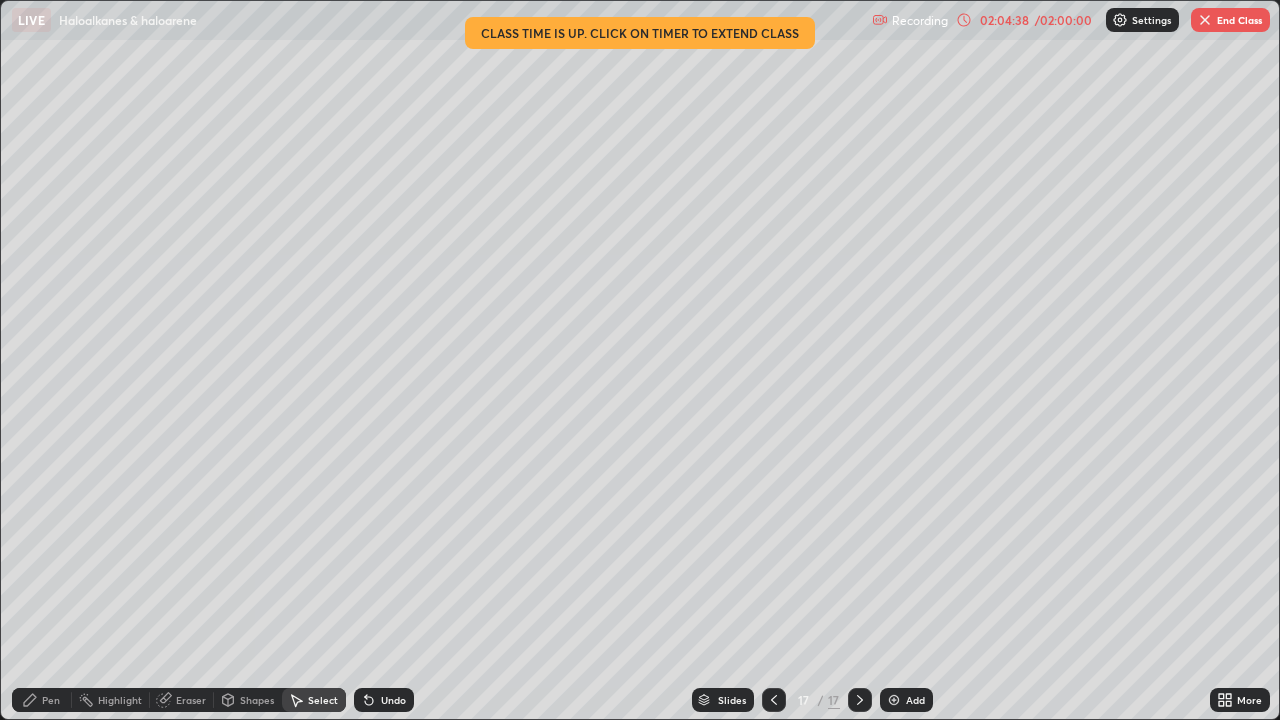 click on "Pen" at bounding box center (51, 700) 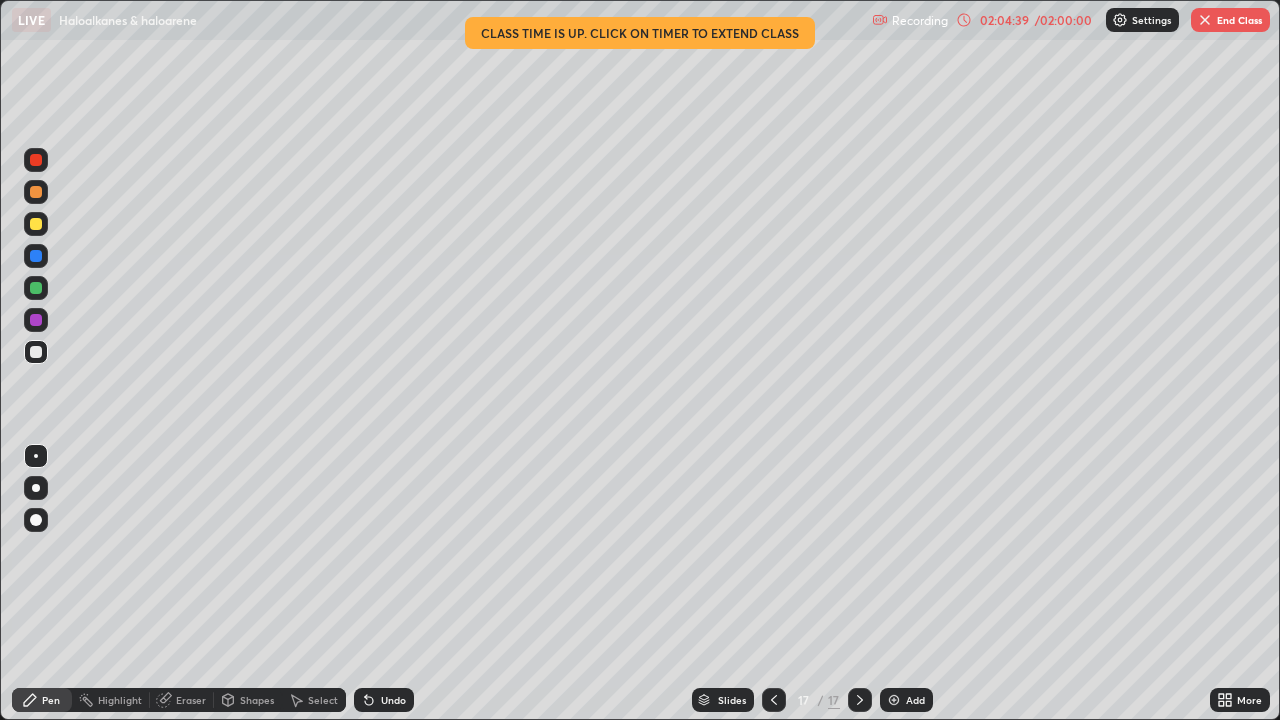 click at bounding box center [36, 320] 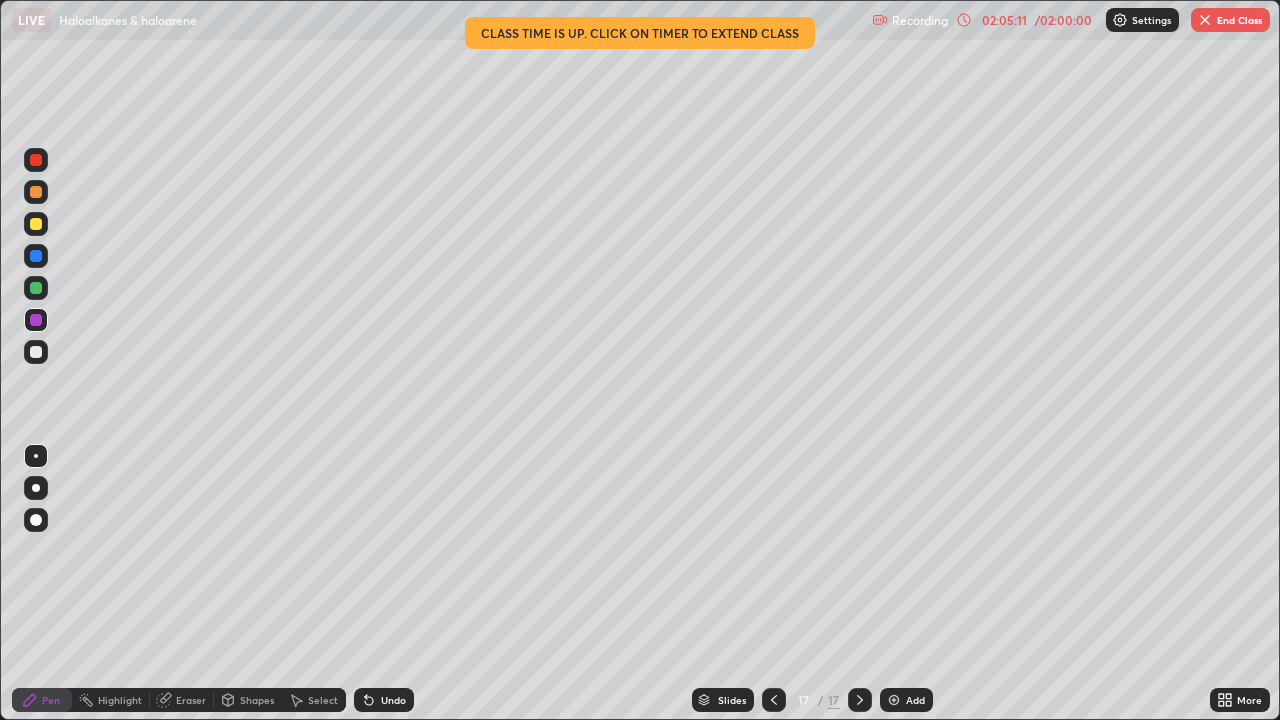 click at bounding box center [36, 352] 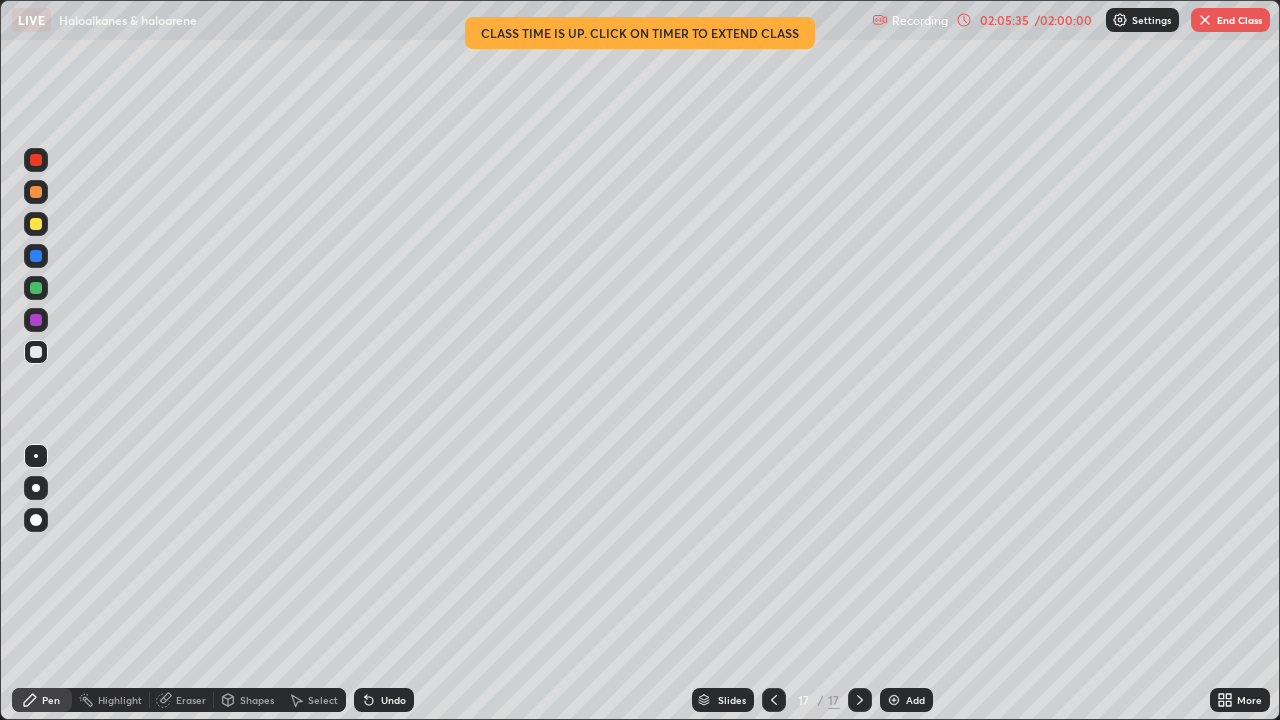 click on "Undo" at bounding box center [393, 700] 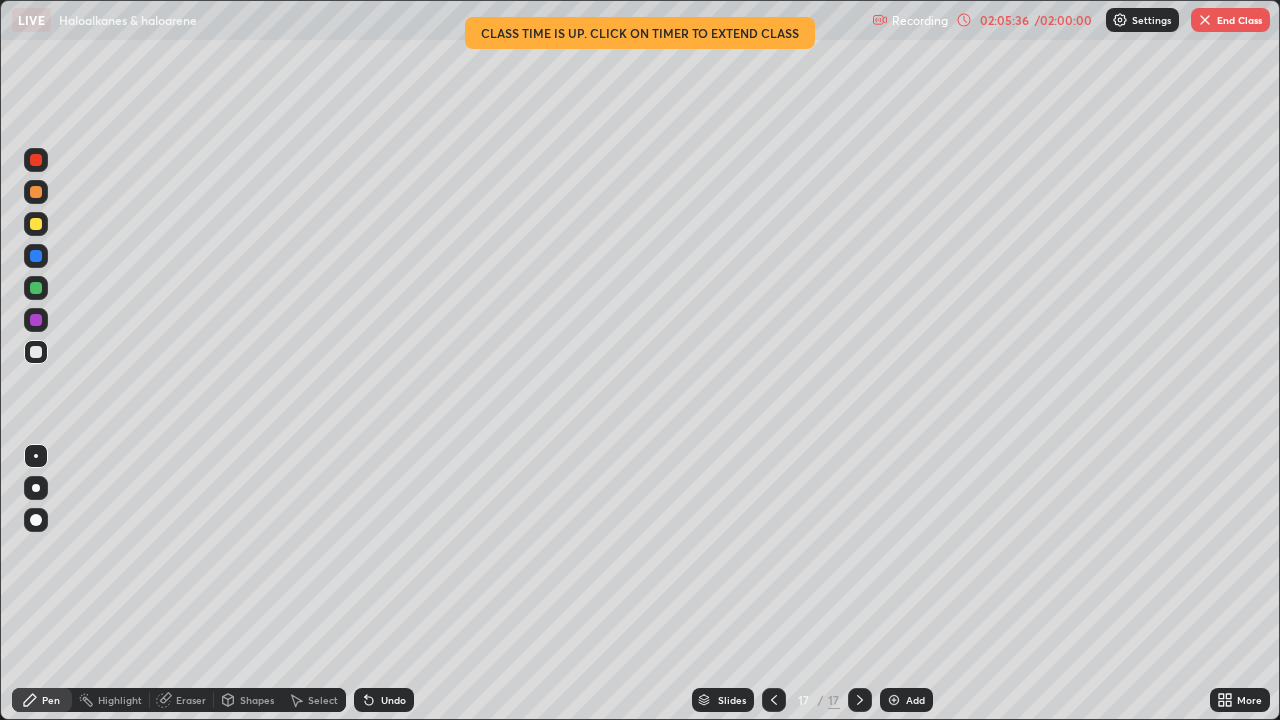 click on "Undo" at bounding box center (384, 700) 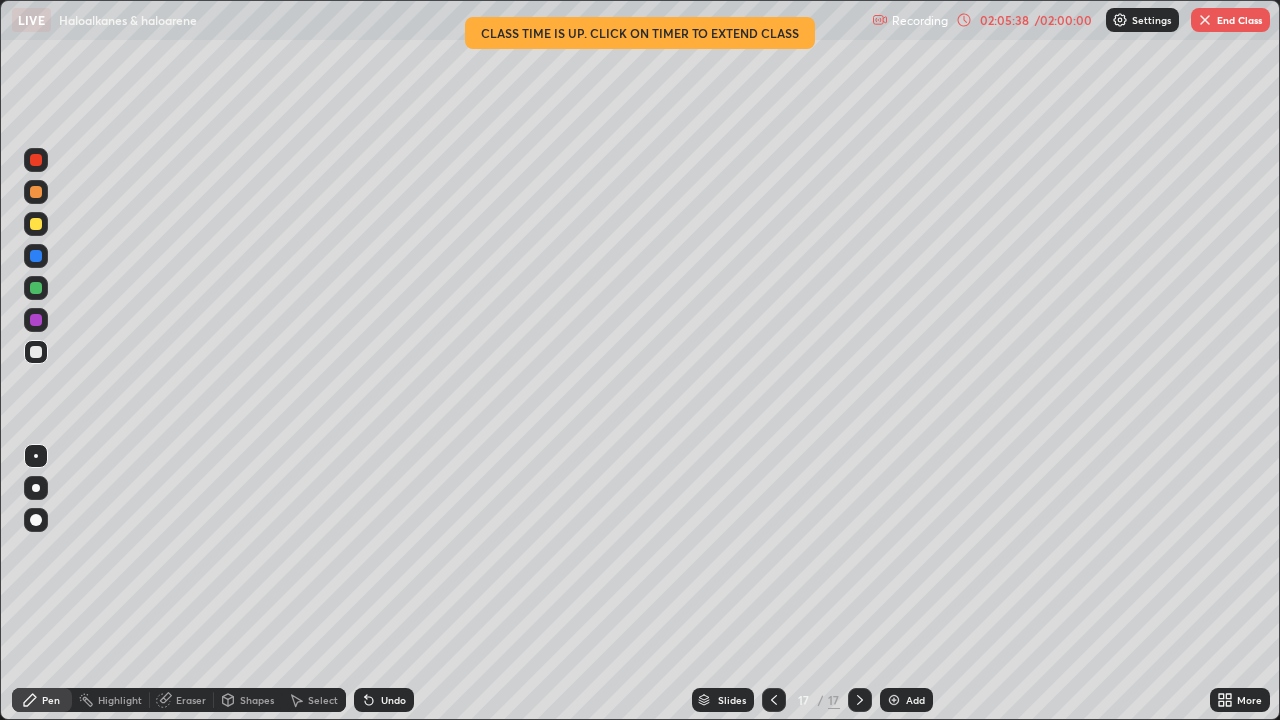 click 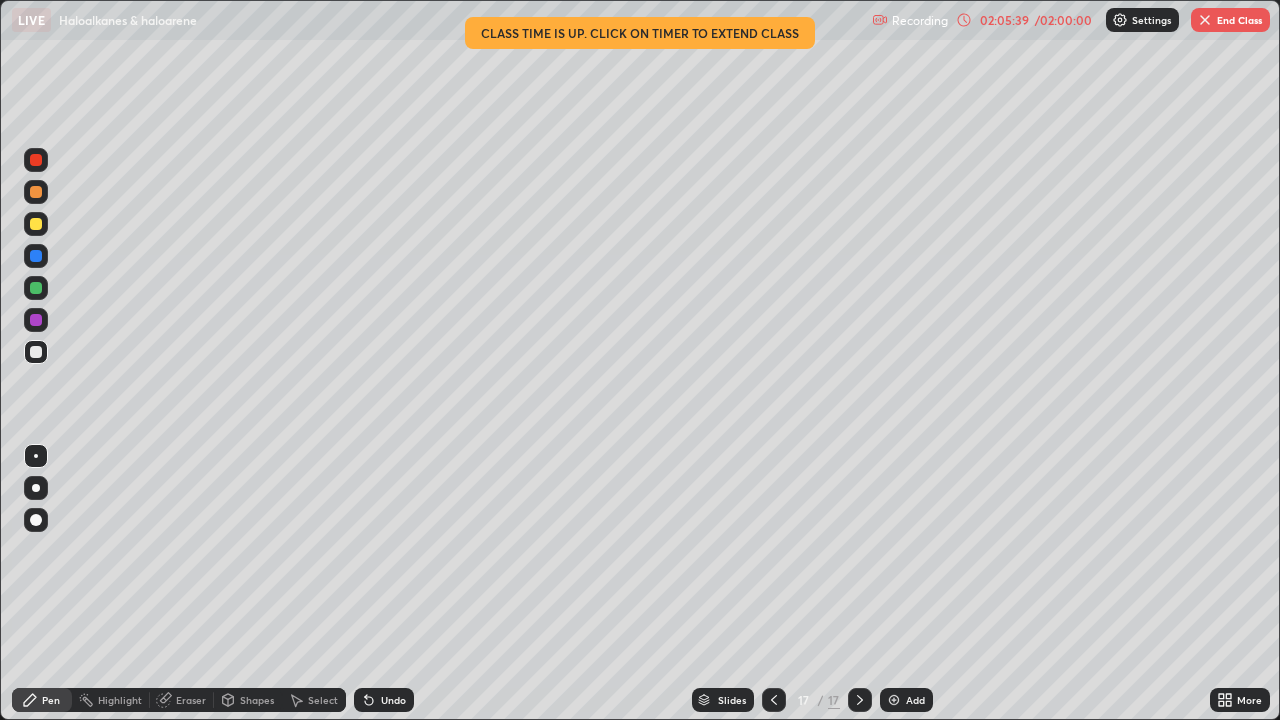 click 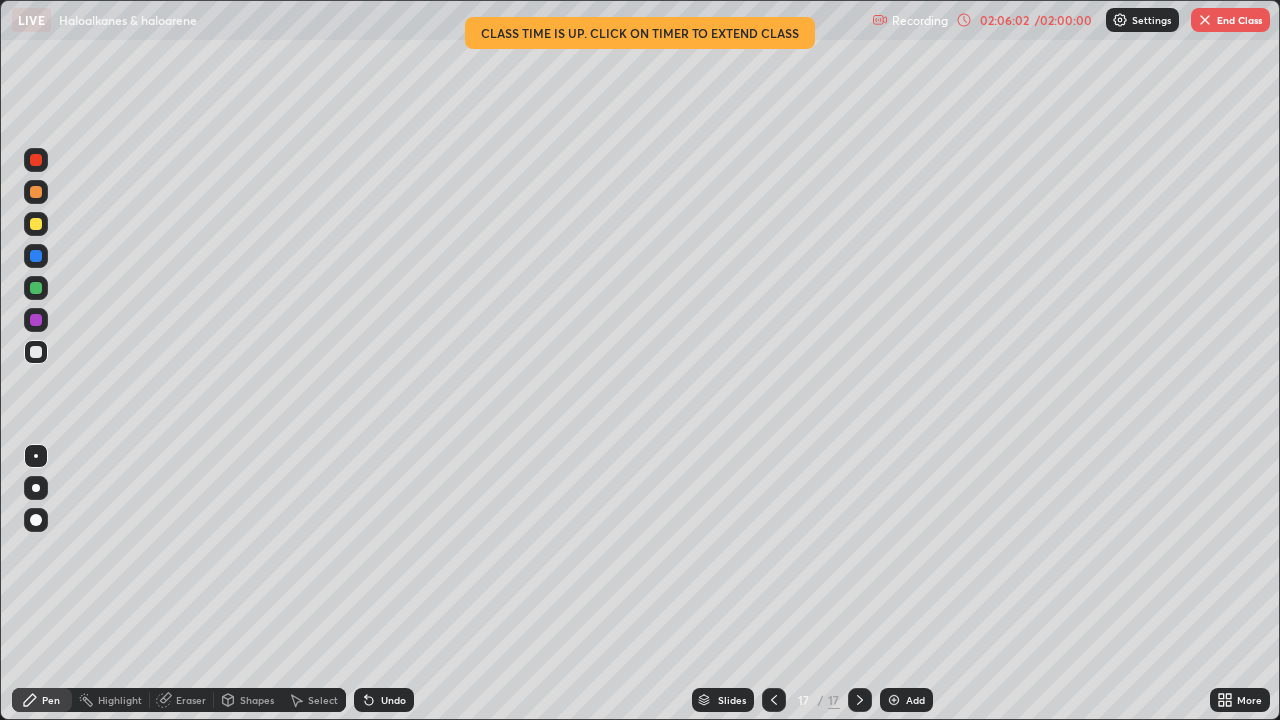 click on "Eraser" at bounding box center (182, 700) 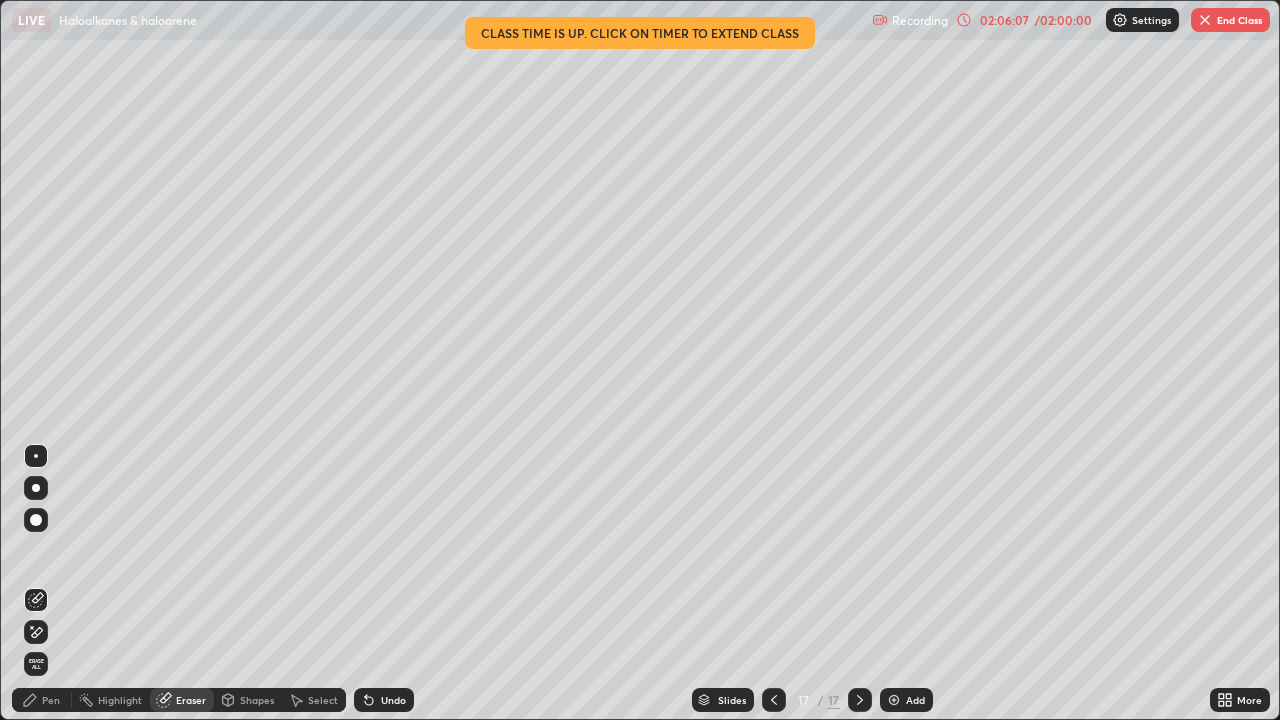 click on "Pen" at bounding box center (51, 700) 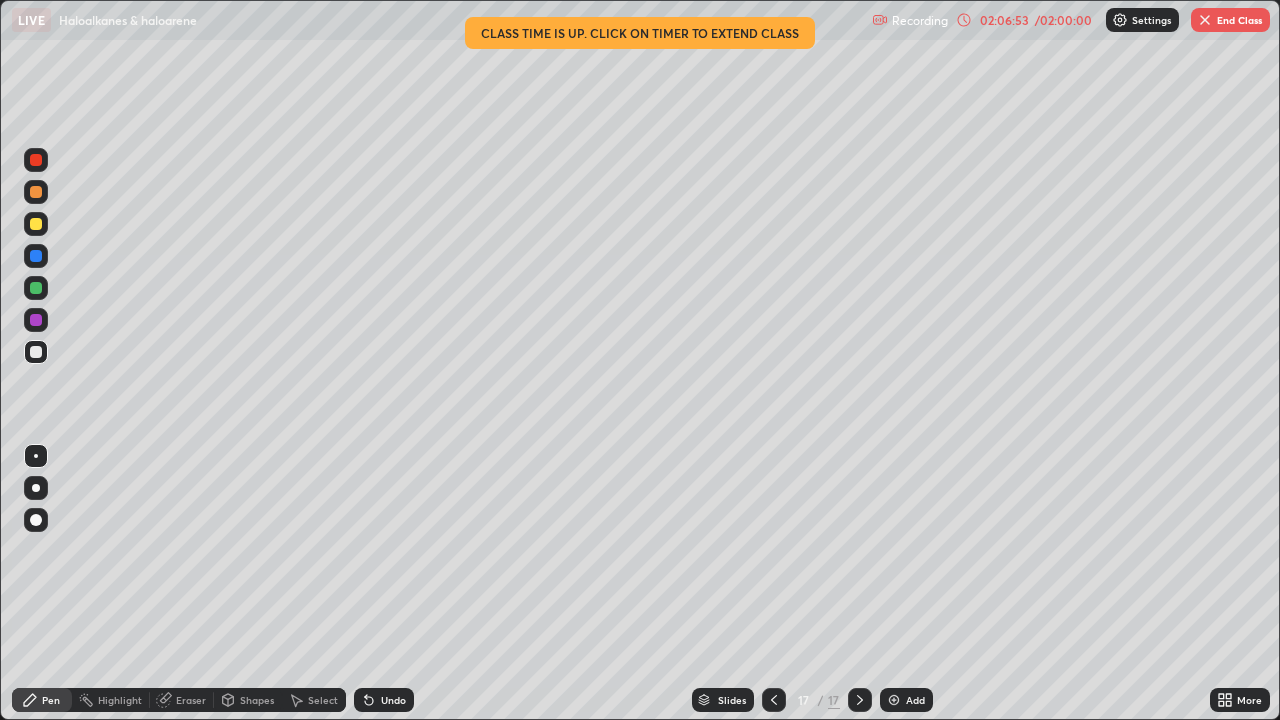 click at bounding box center [36, 224] 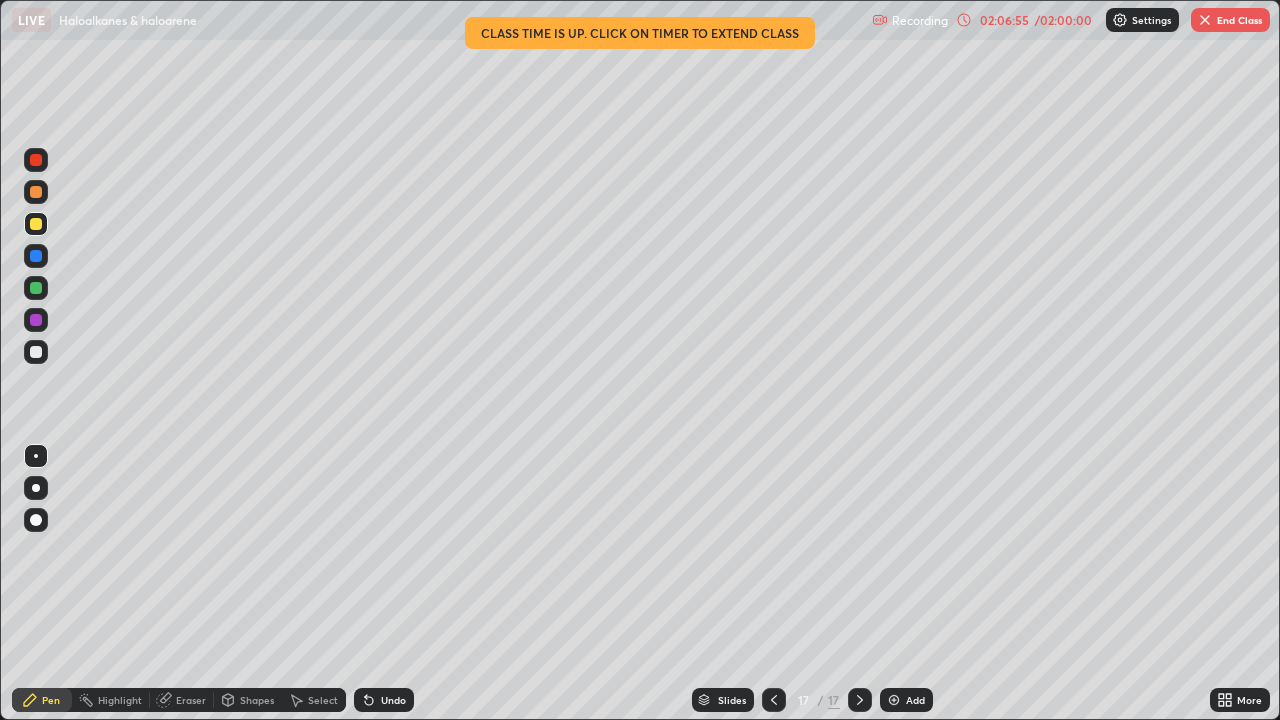 click at bounding box center (36, 352) 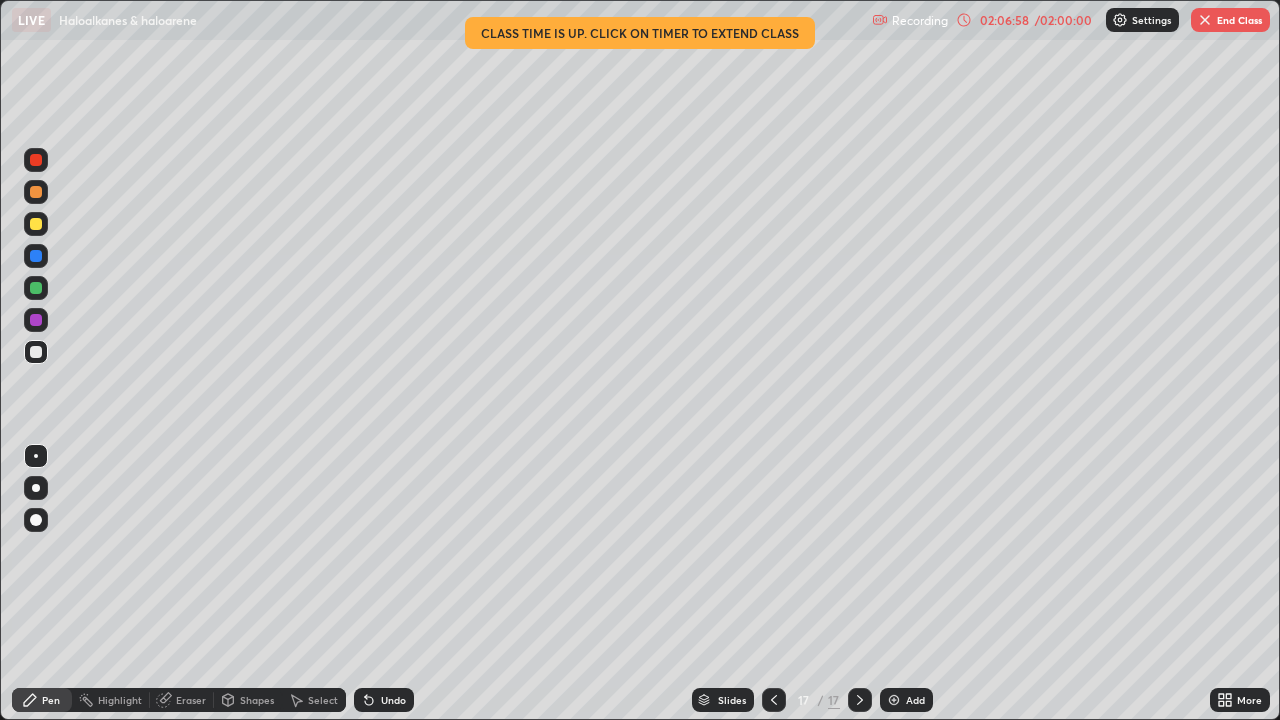 click at bounding box center [36, 256] 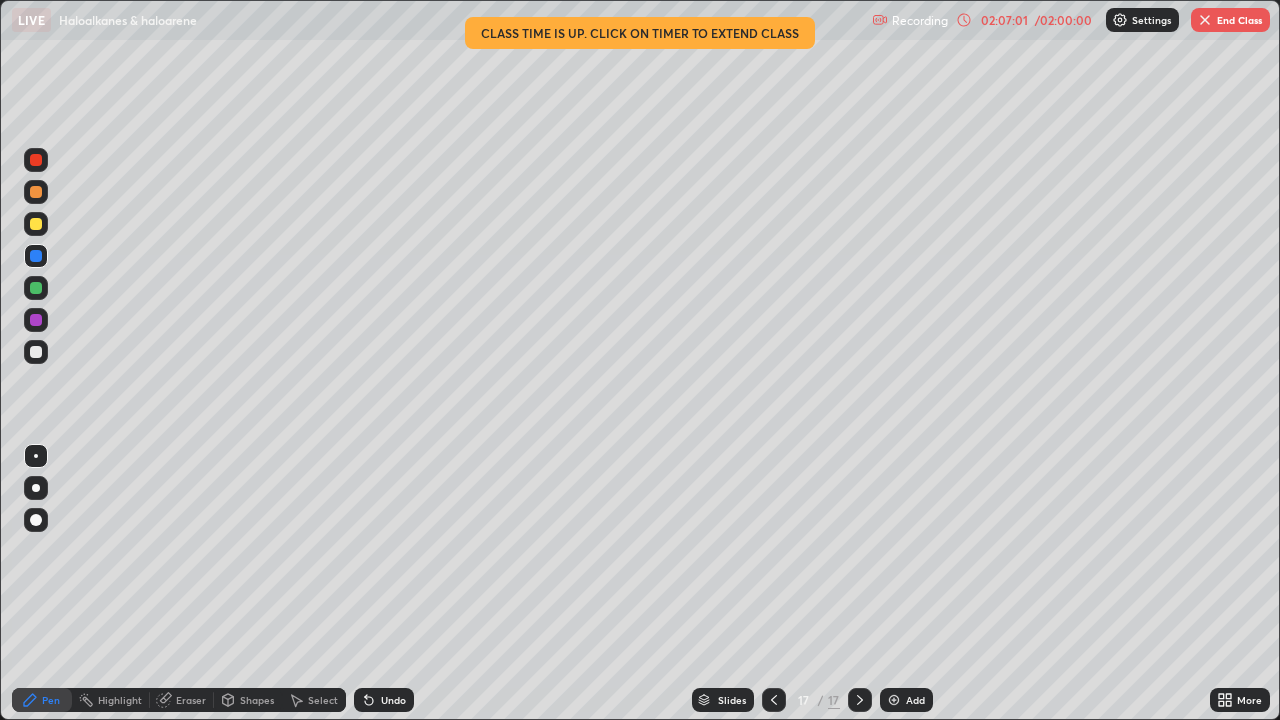 click at bounding box center (36, 352) 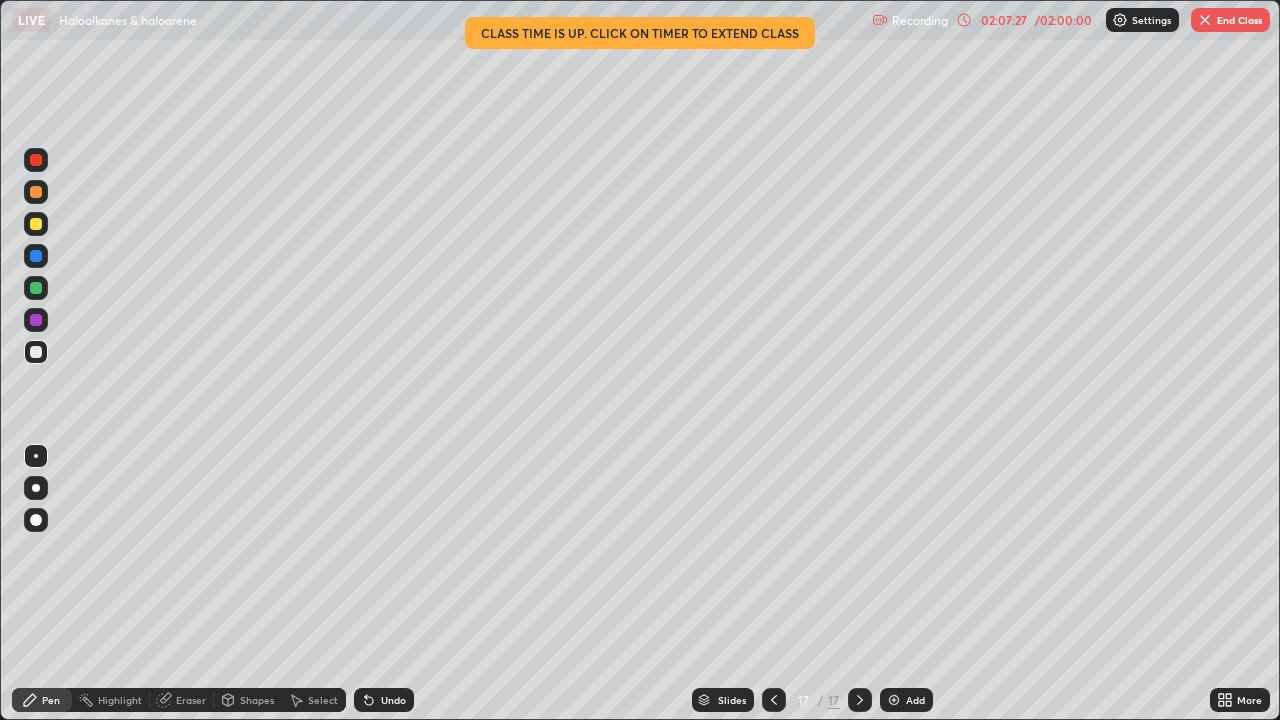 click 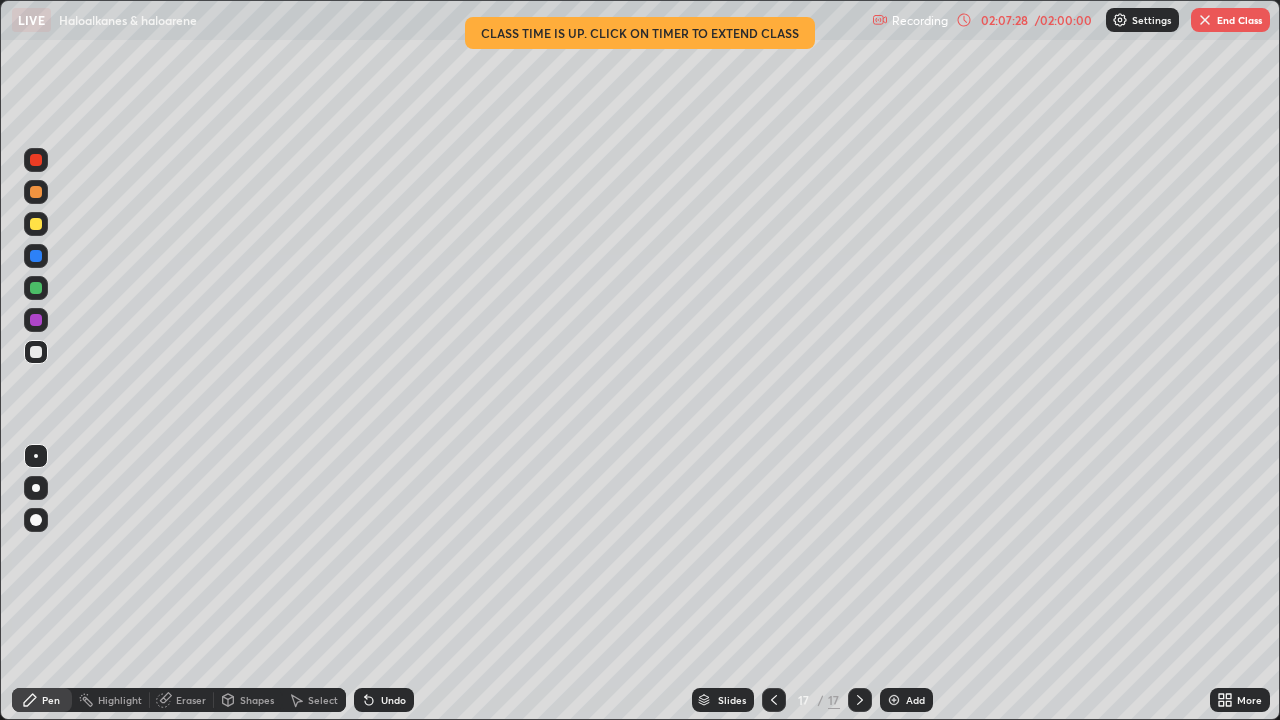 click on "Undo" at bounding box center (384, 700) 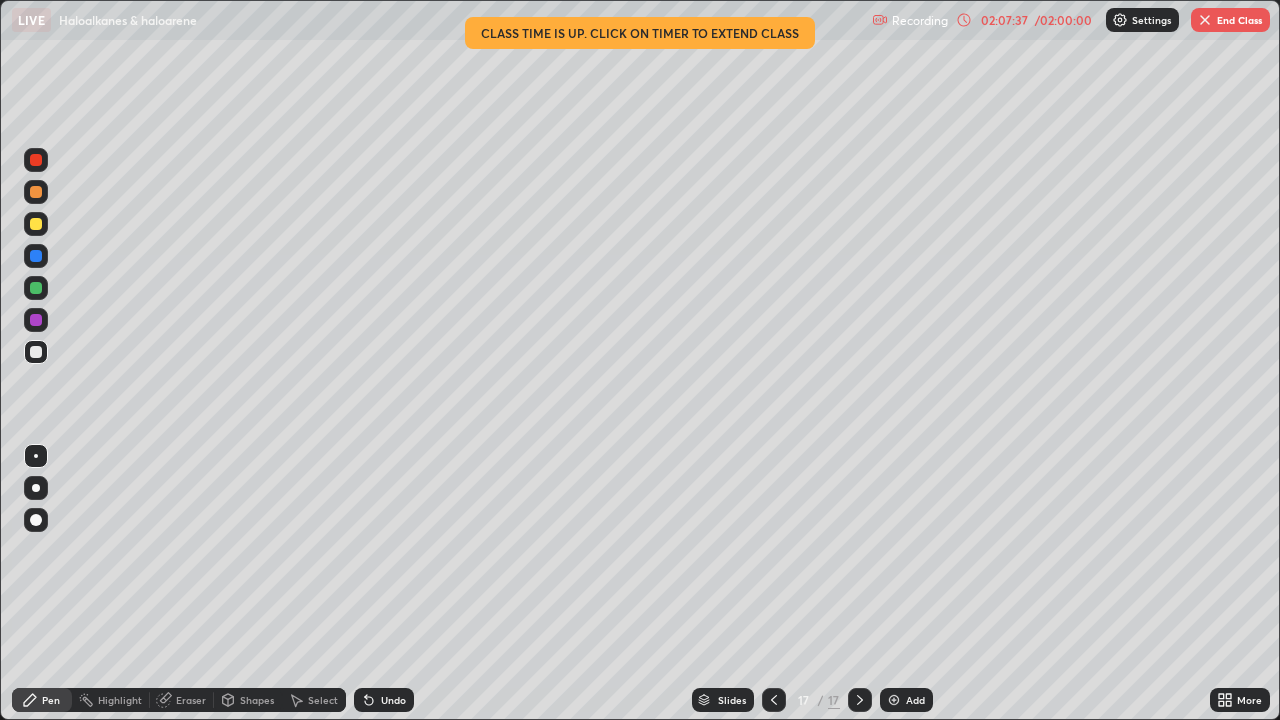 click at bounding box center [36, 160] 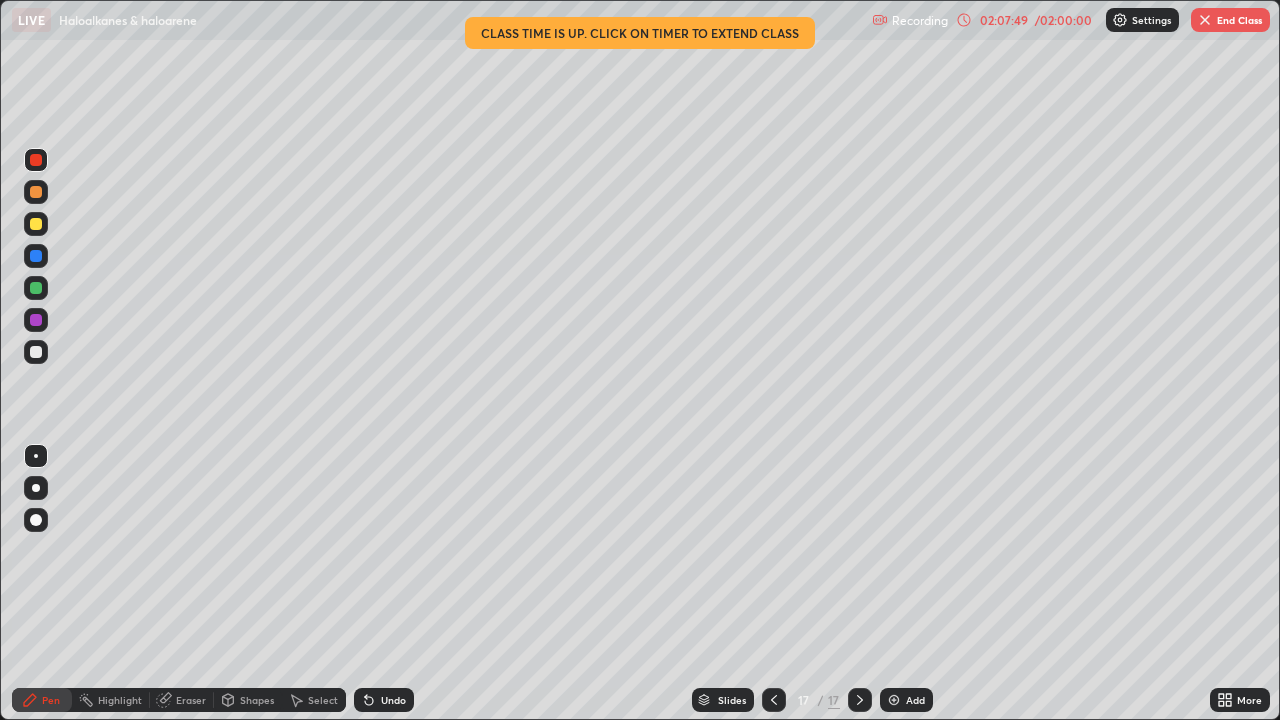 click at bounding box center (36, 352) 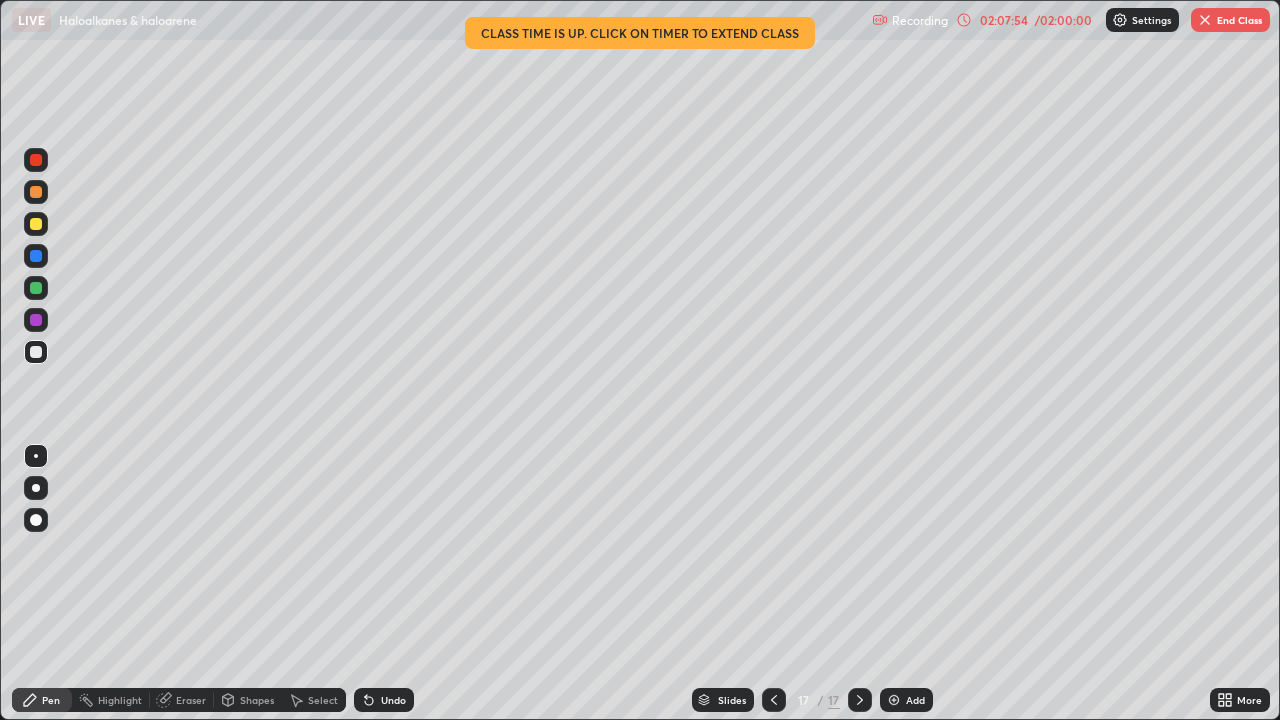 click at bounding box center [36, 224] 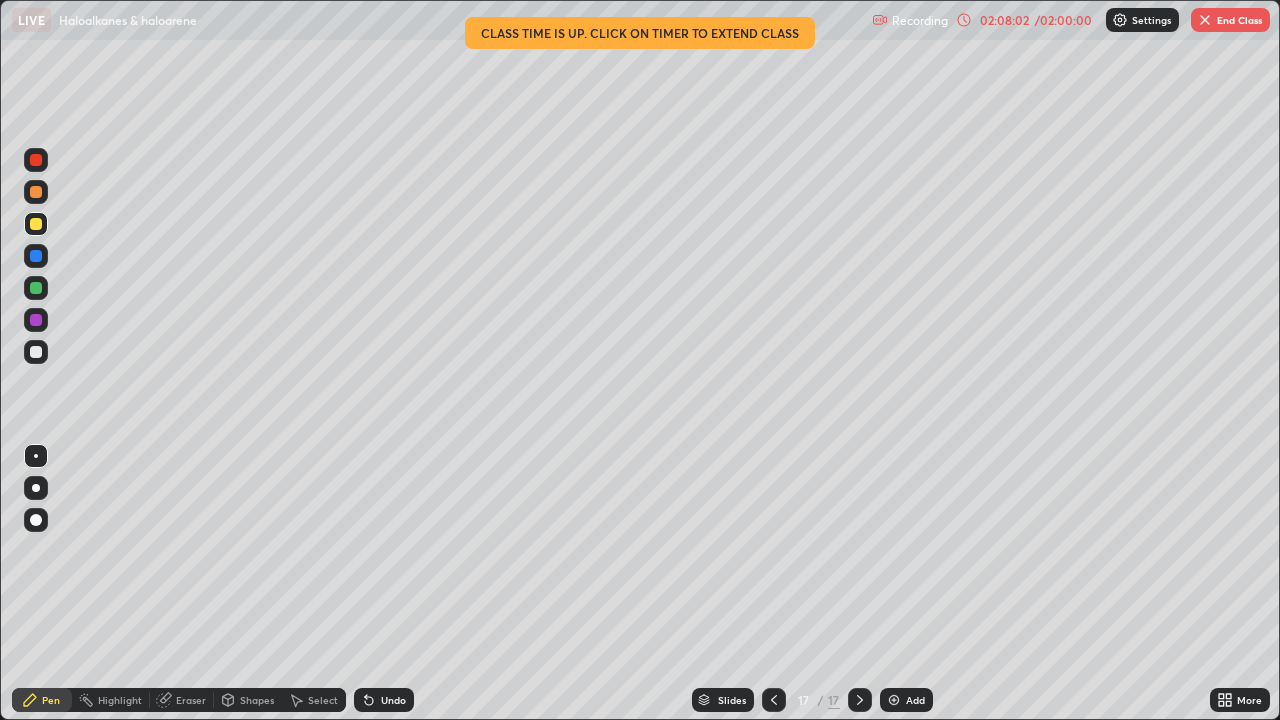 click at bounding box center [36, 256] 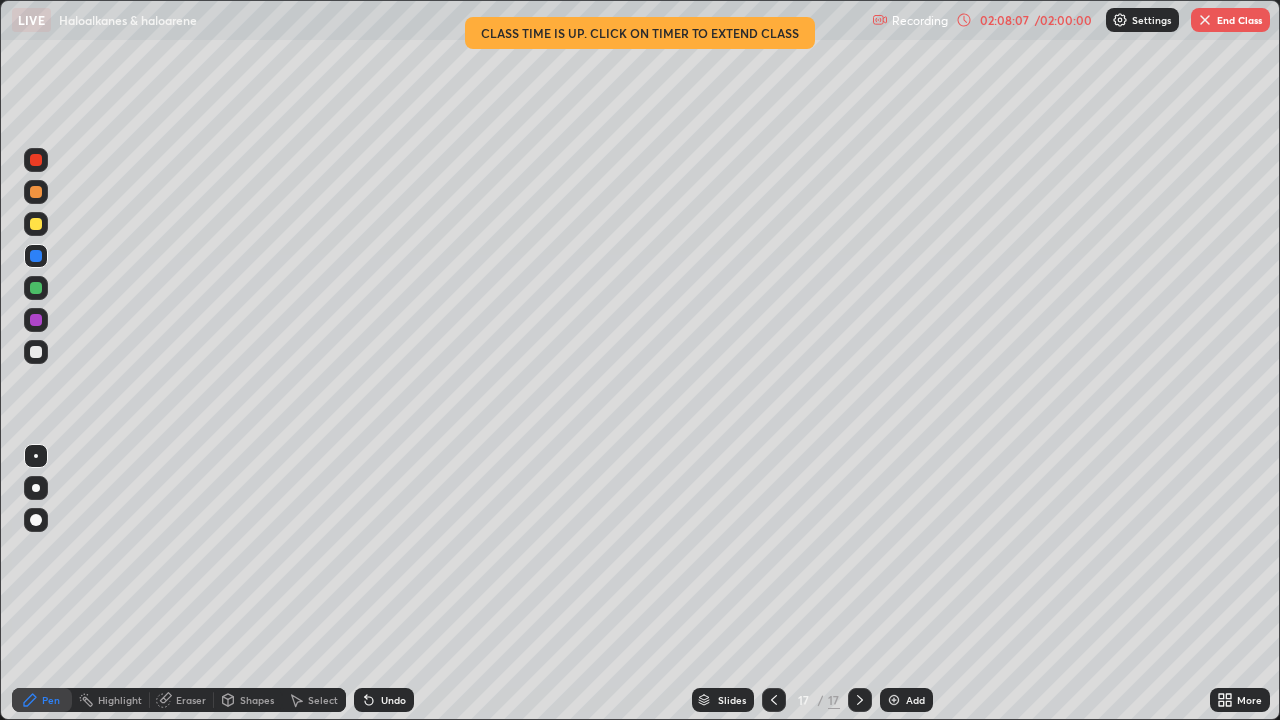 click on "Undo" at bounding box center (384, 700) 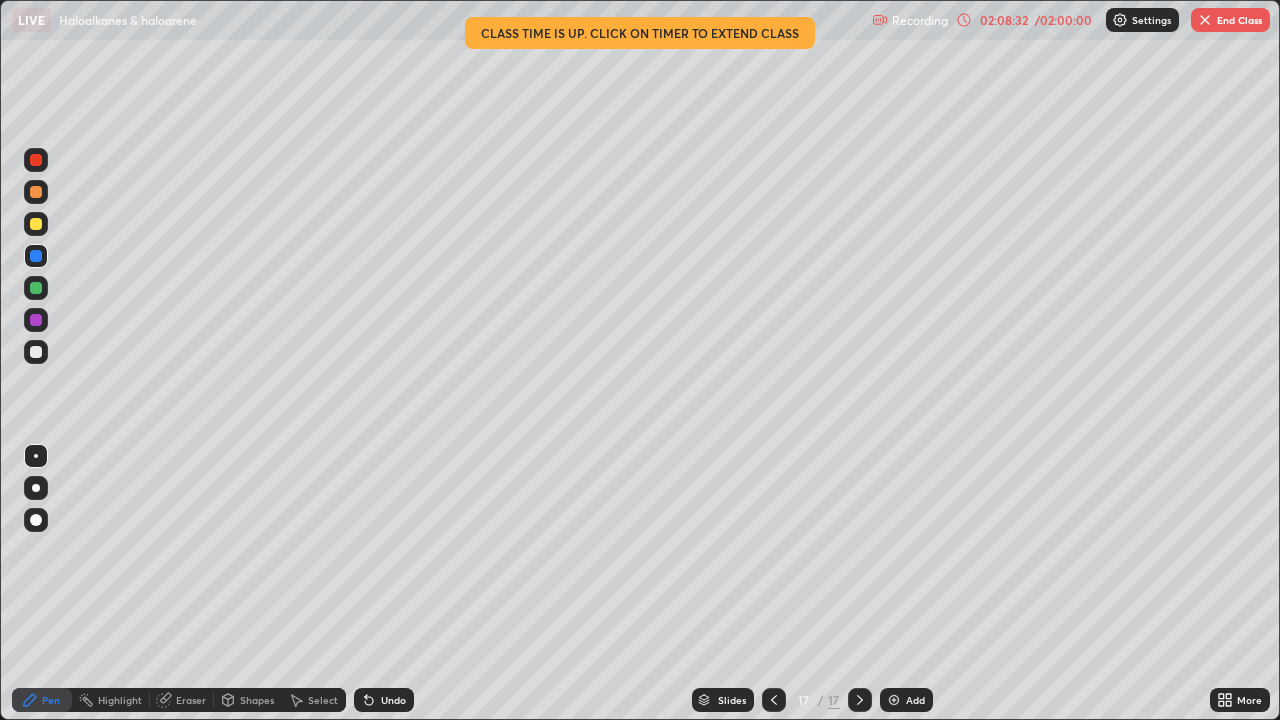 click at bounding box center (36, 192) 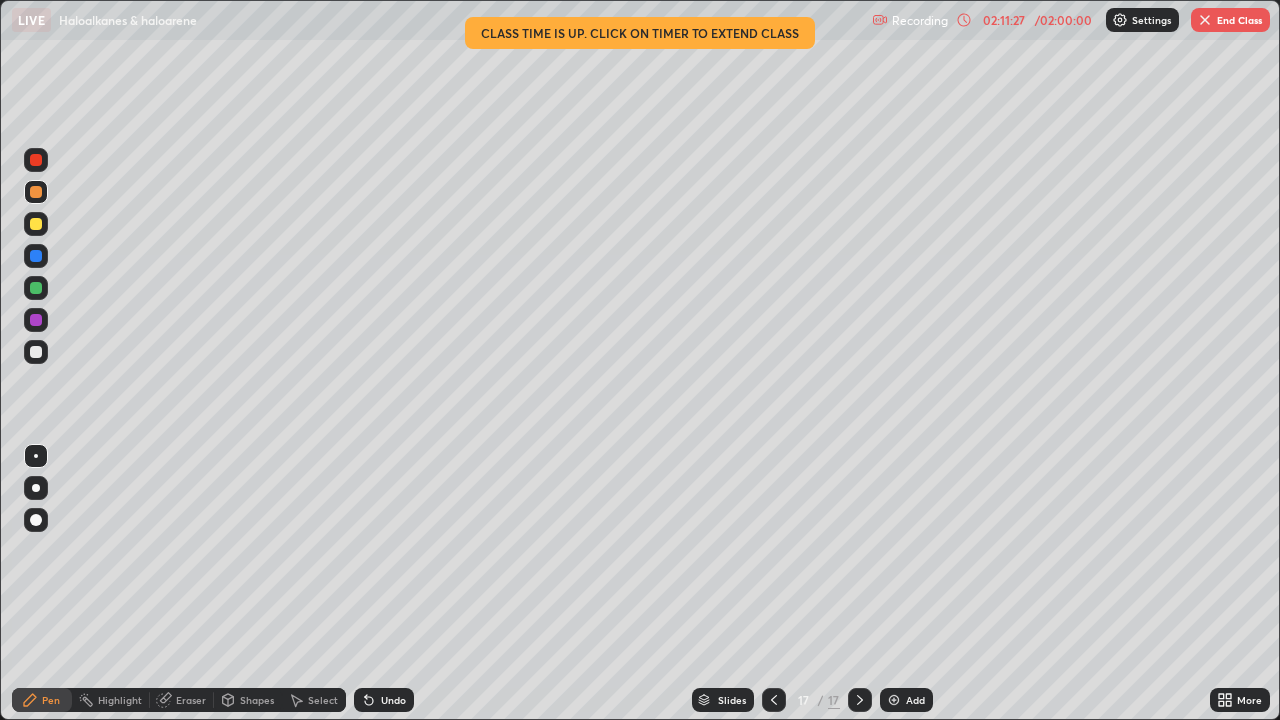 click at bounding box center [36, 224] 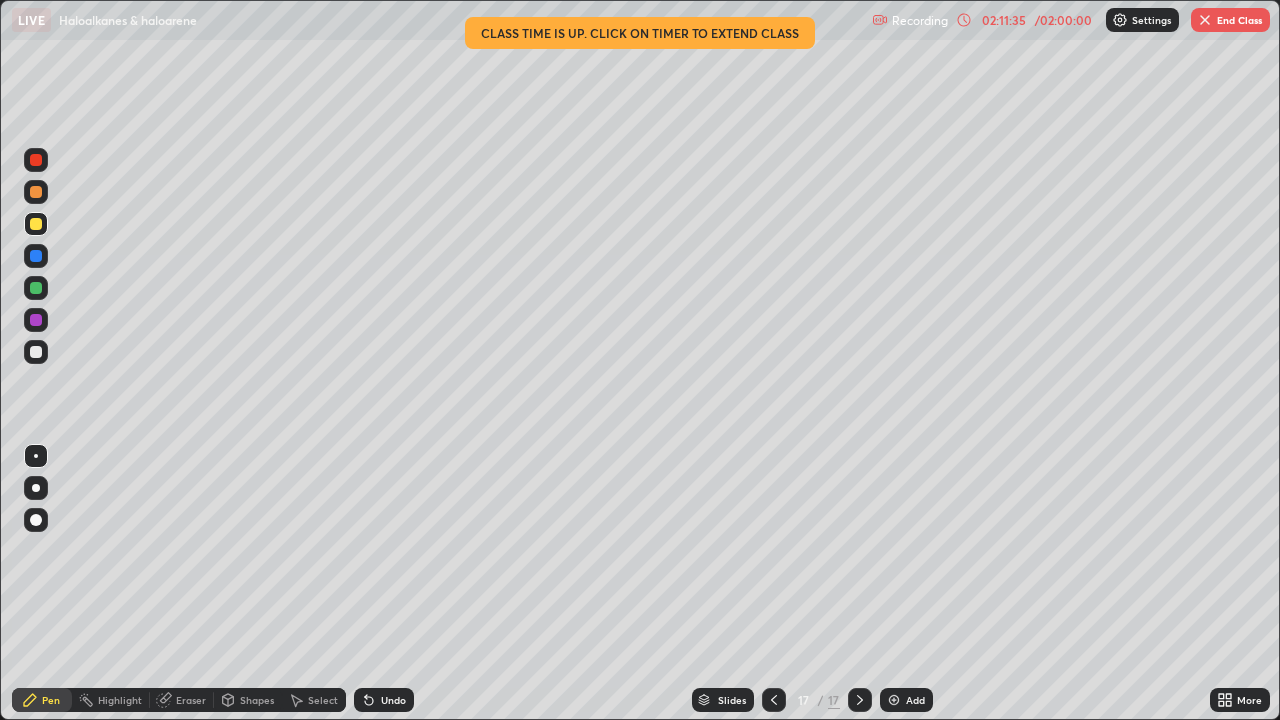 click on "Undo" at bounding box center [384, 700] 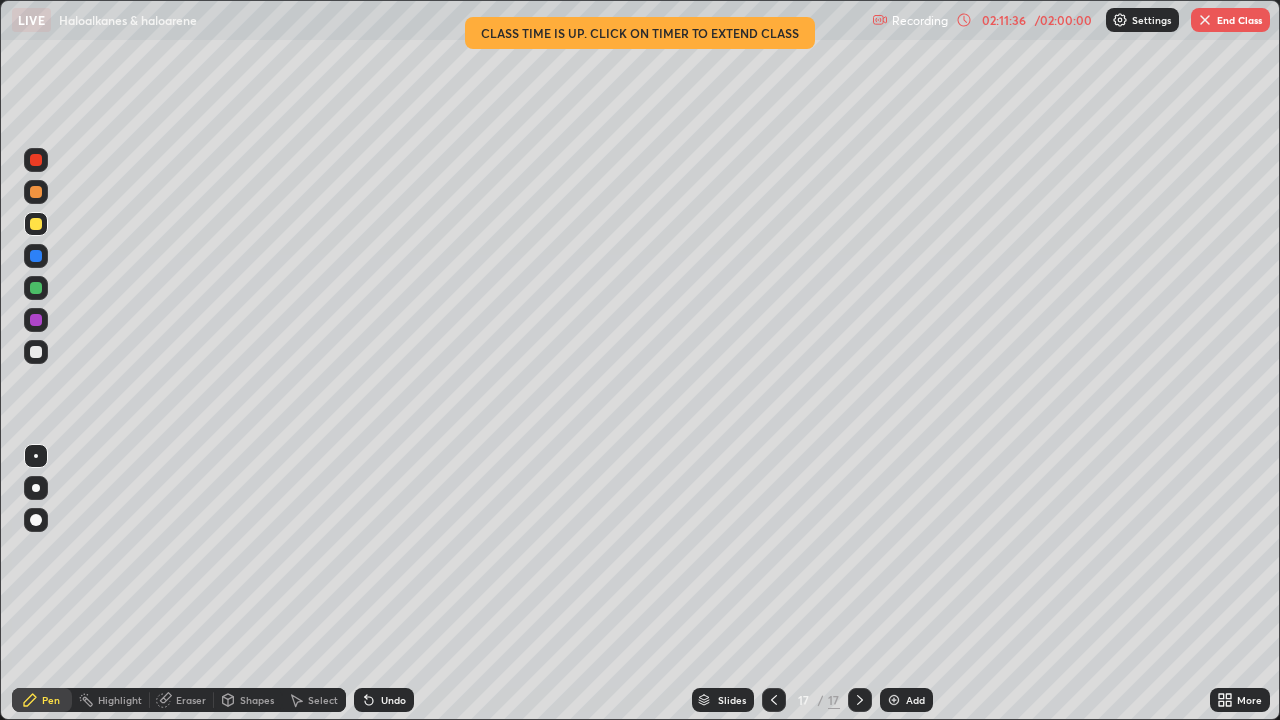 click on "Undo" at bounding box center (384, 700) 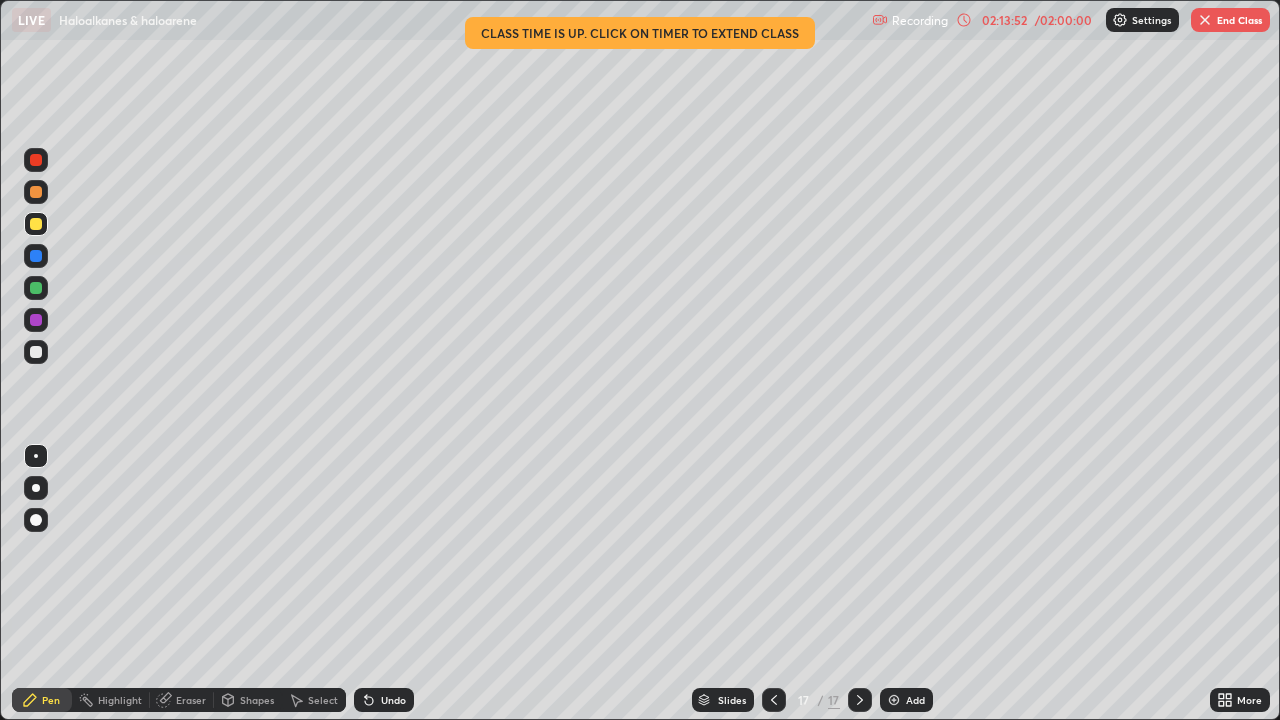 click on "Select" at bounding box center [314, 700] 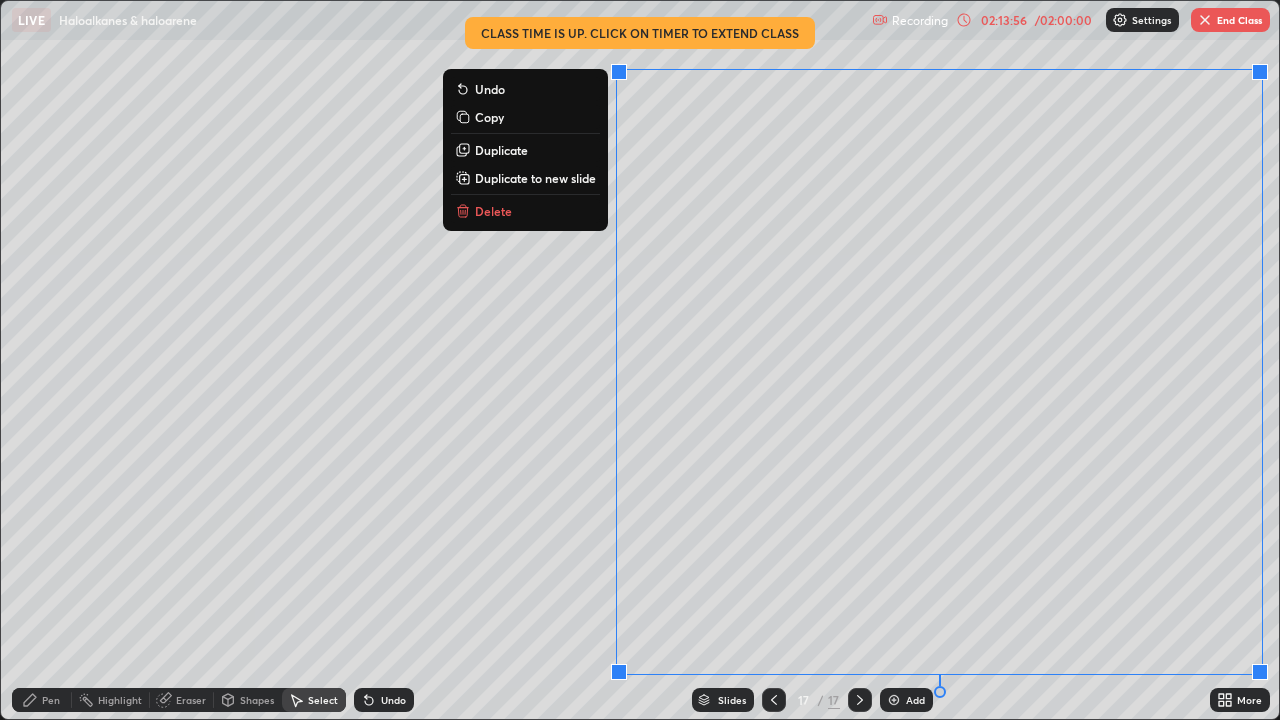 click on "Duplicate to new slide" at bounding box center [535, 178] 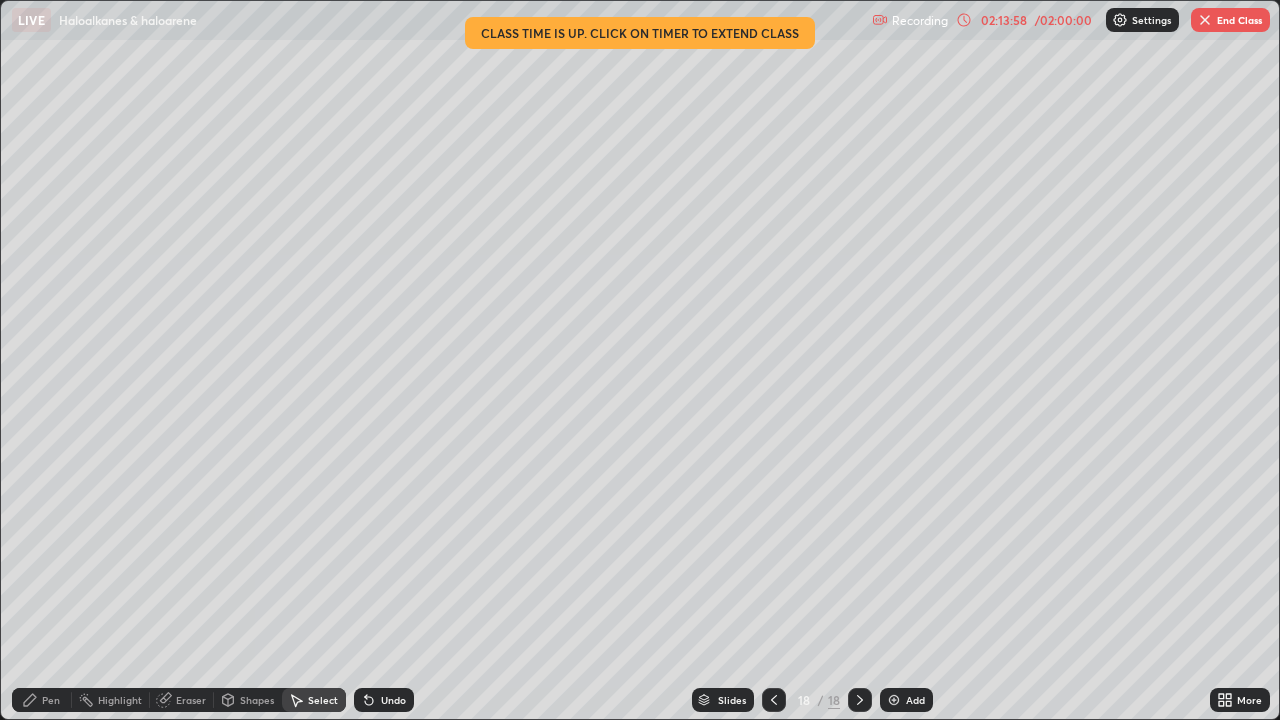 click on "Pen" at bounding box center [51, 700] 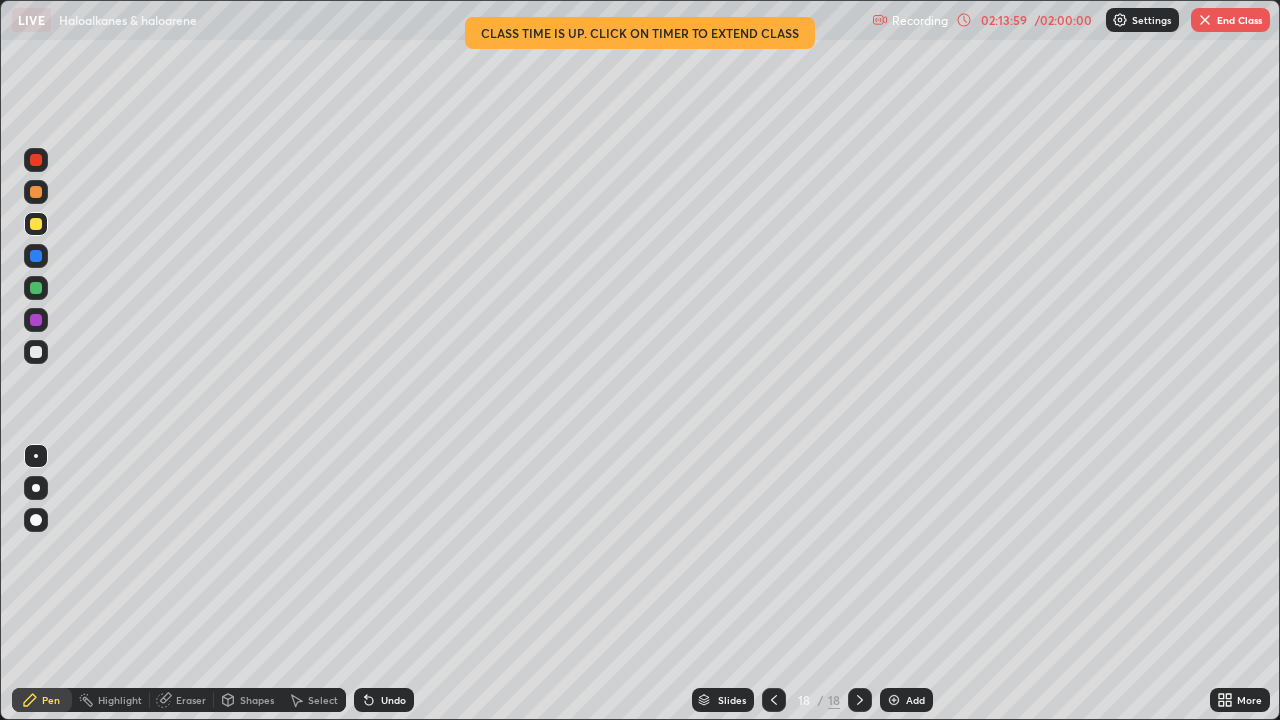 click at bounding box center [36, 352] 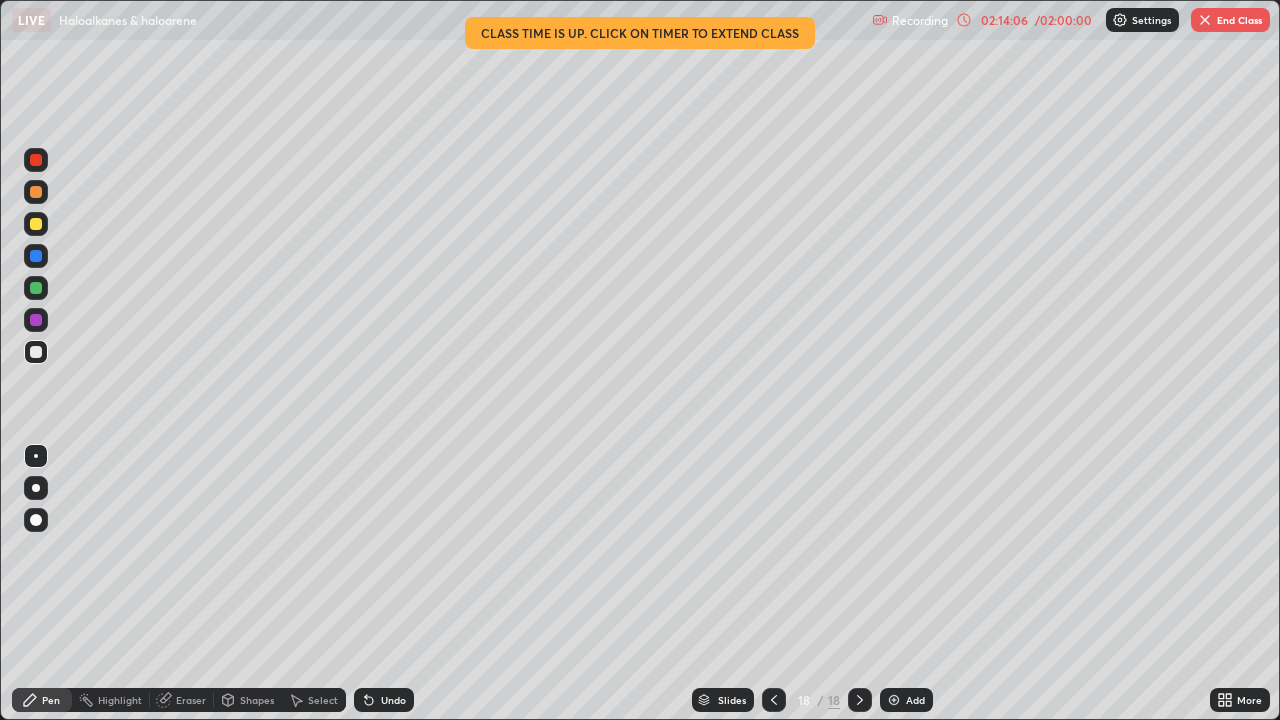 click on "Undo" at bounding box center (384, 700) 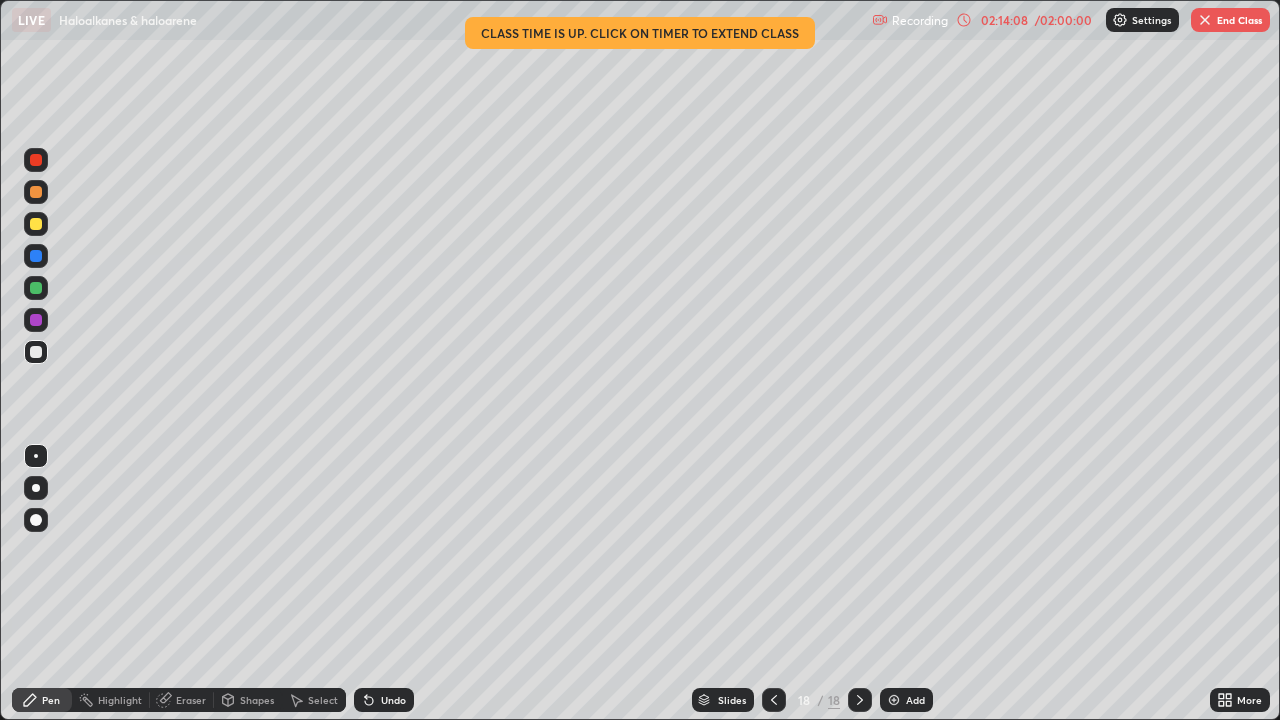 click on "Undo" at bounding box center [384, 700] 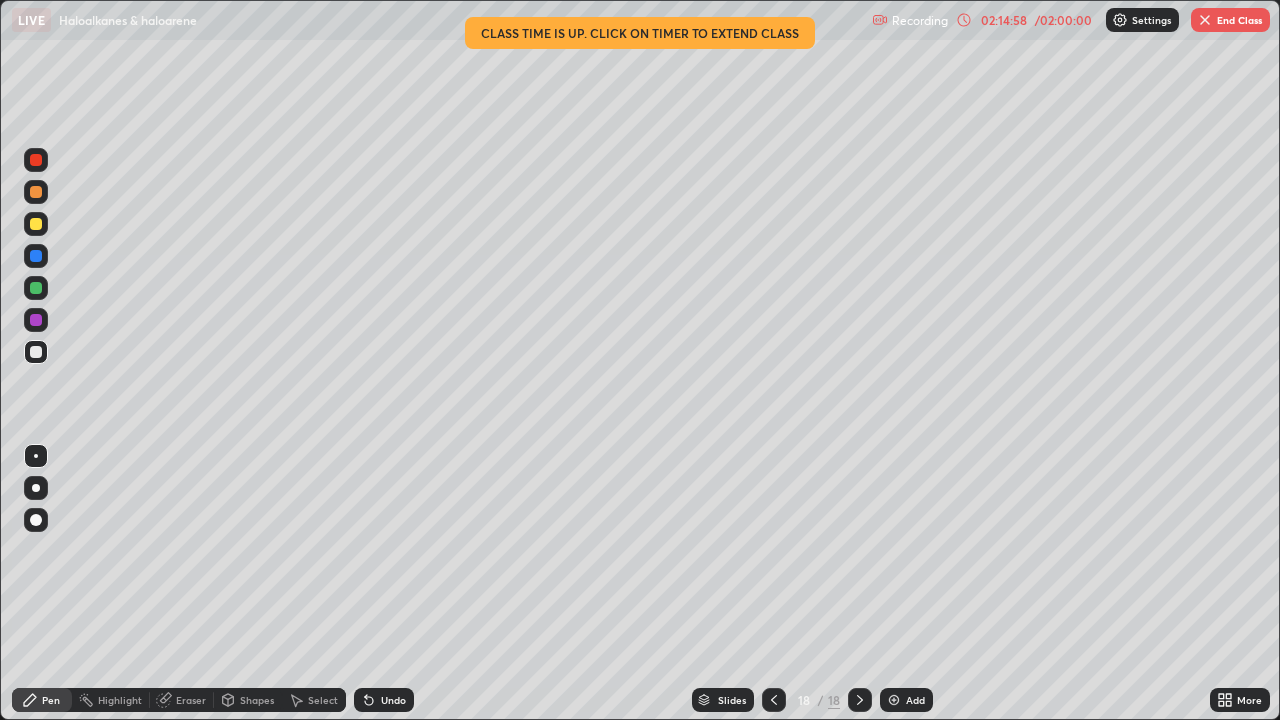 click at bounding box center [36, 320] 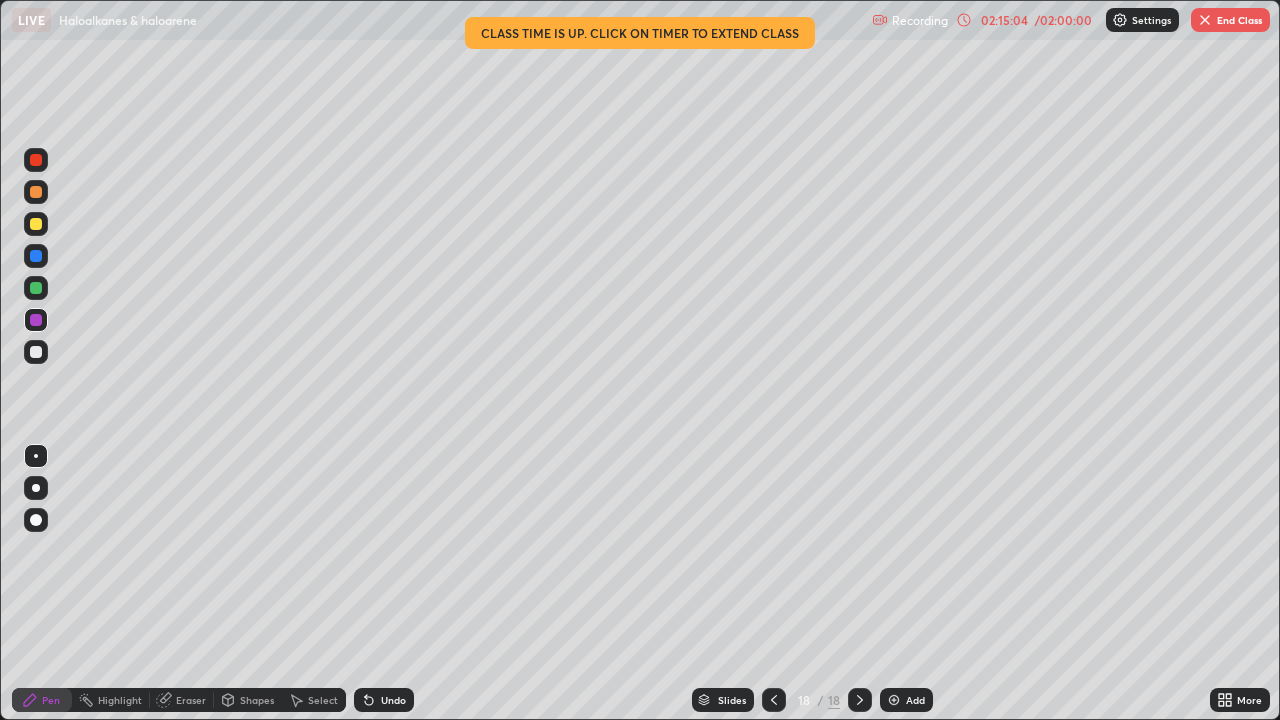 click at bounding box center [36, 352] 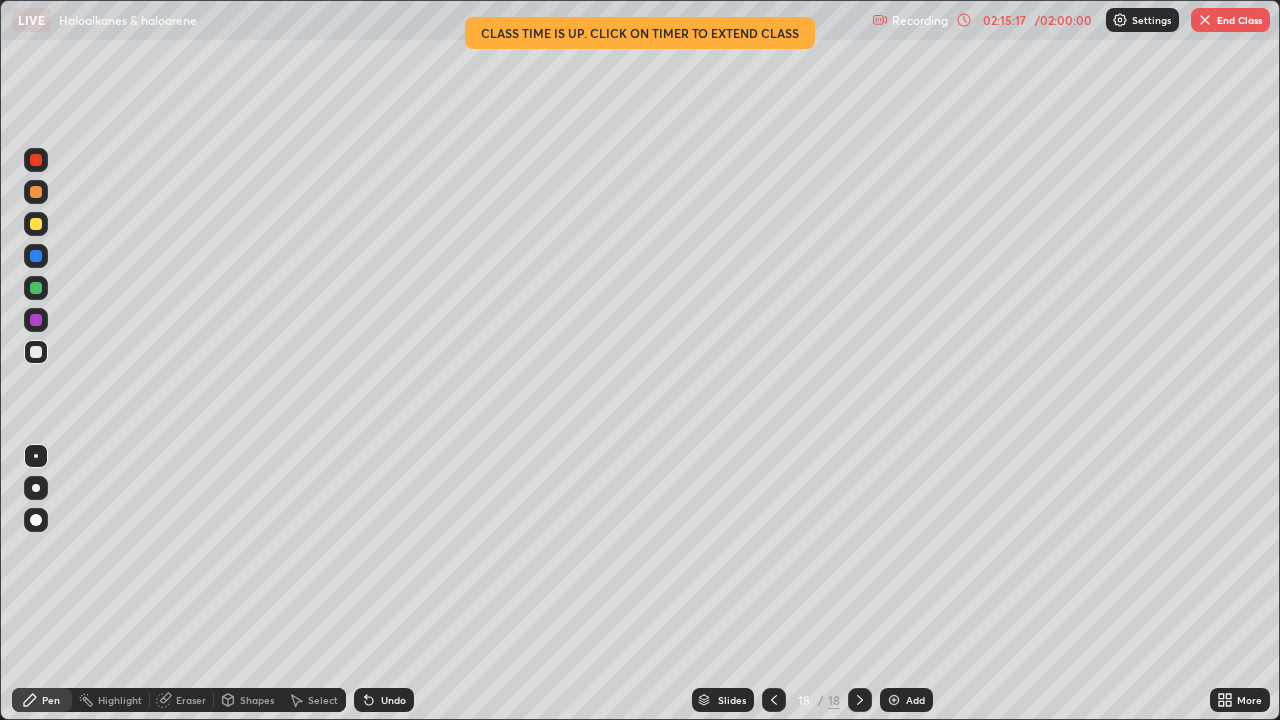 click on "Undo" at bounding box center (384, 700) 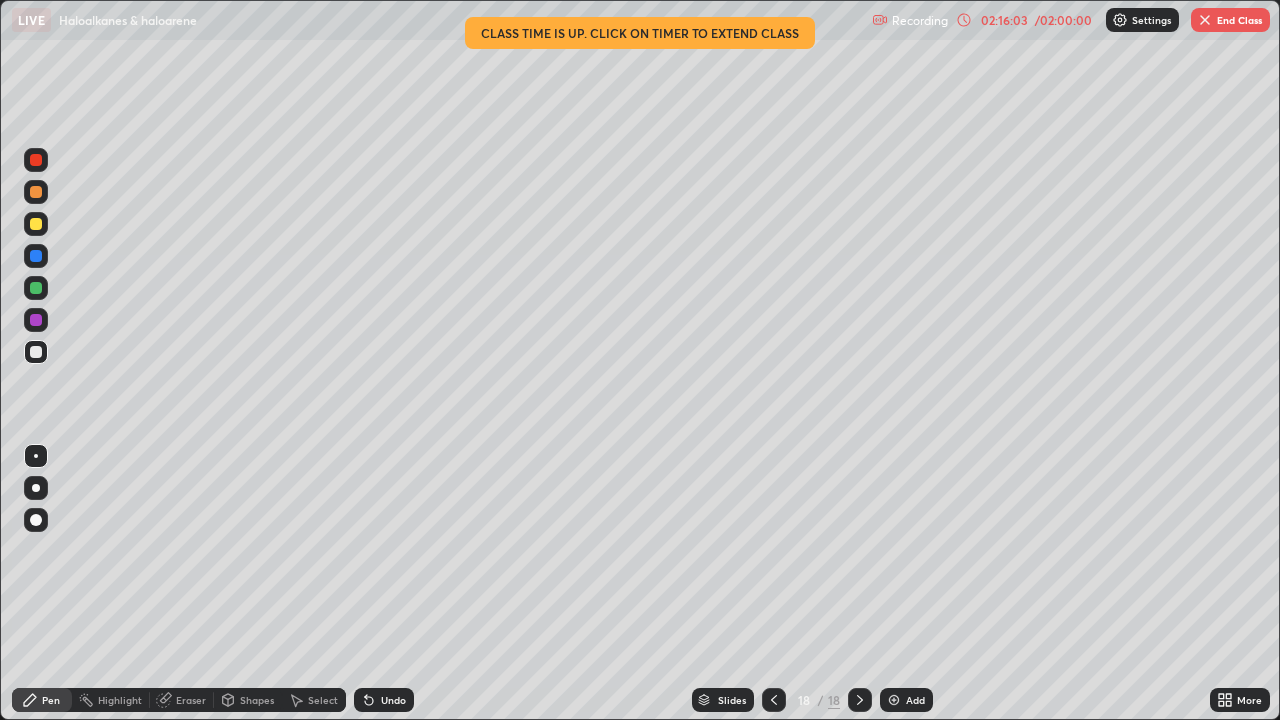 click on "Eraser" at bounding box center (191, 700) 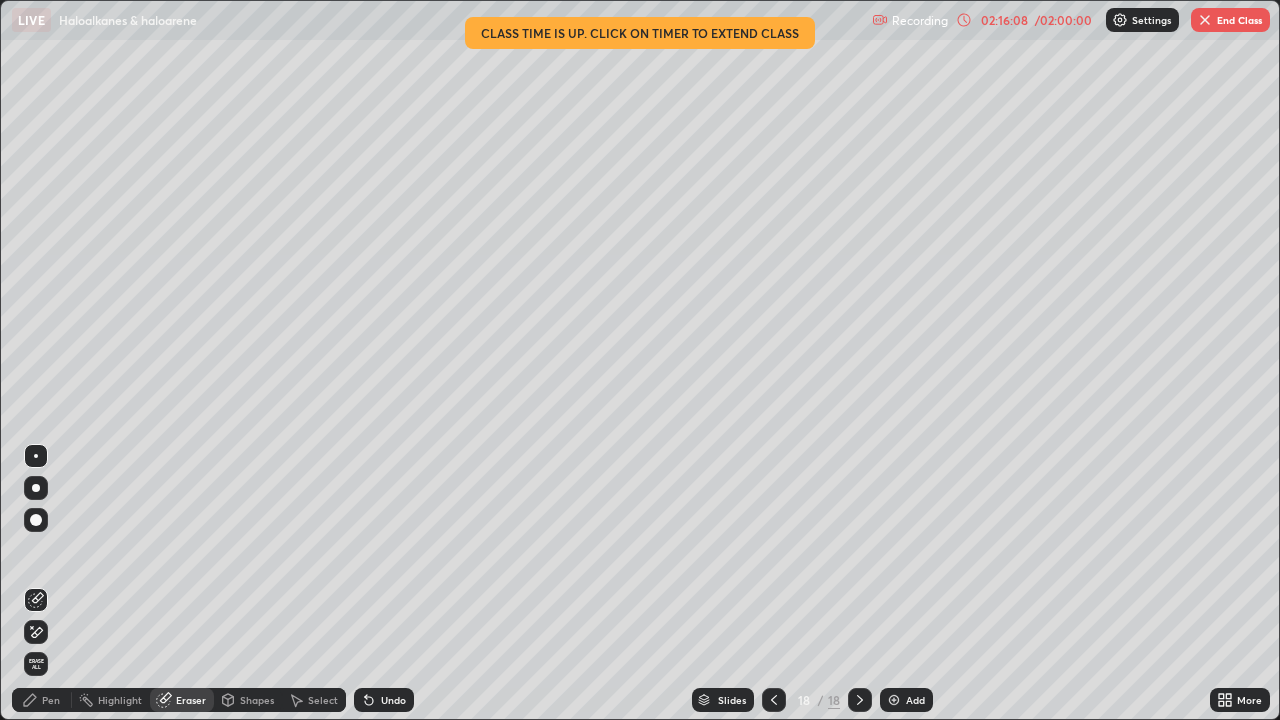 click on "Pen" at bounding box center [51, 700] 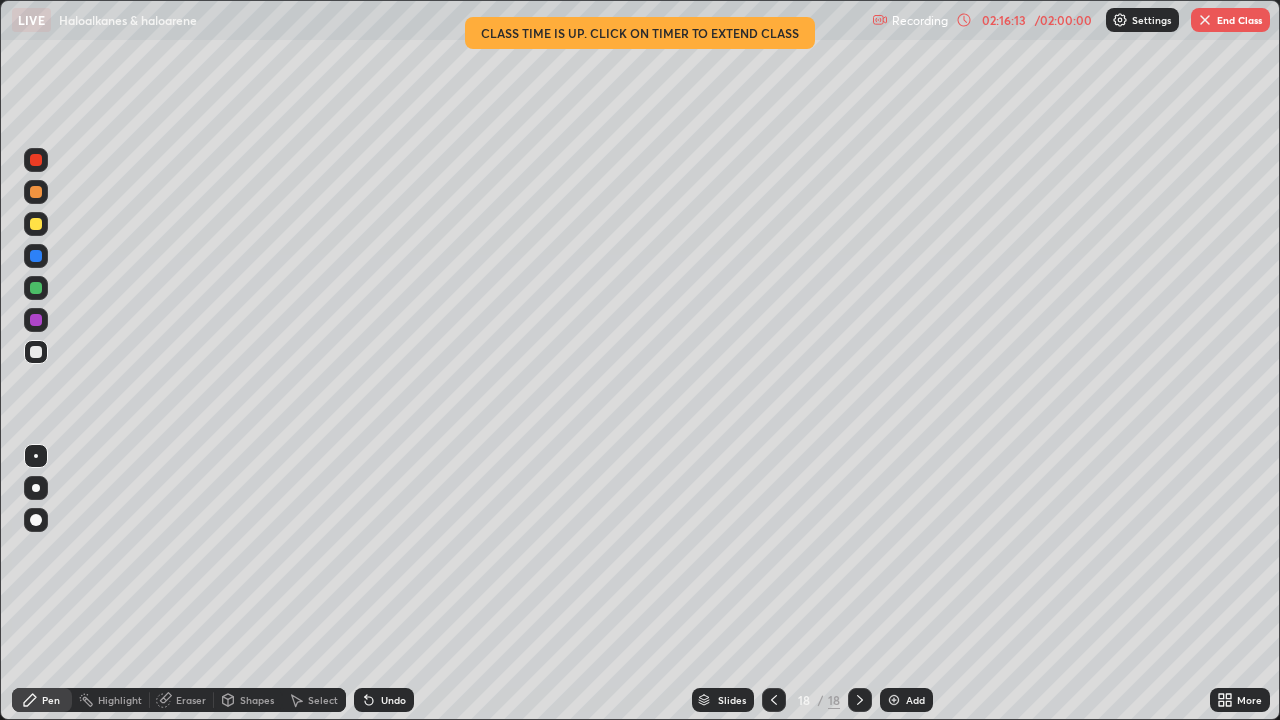 click on "Eraser" at bounding box center [191, 700] 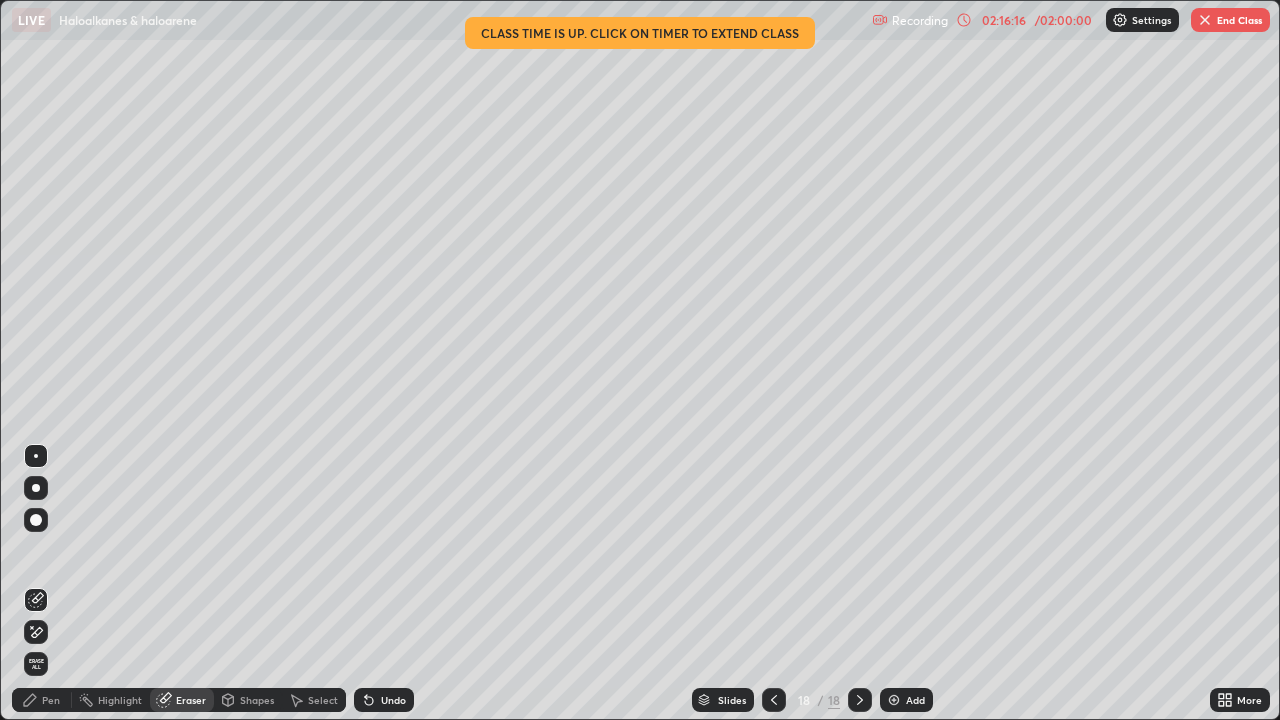 click on "Pen" at bounding box center [42, 700] 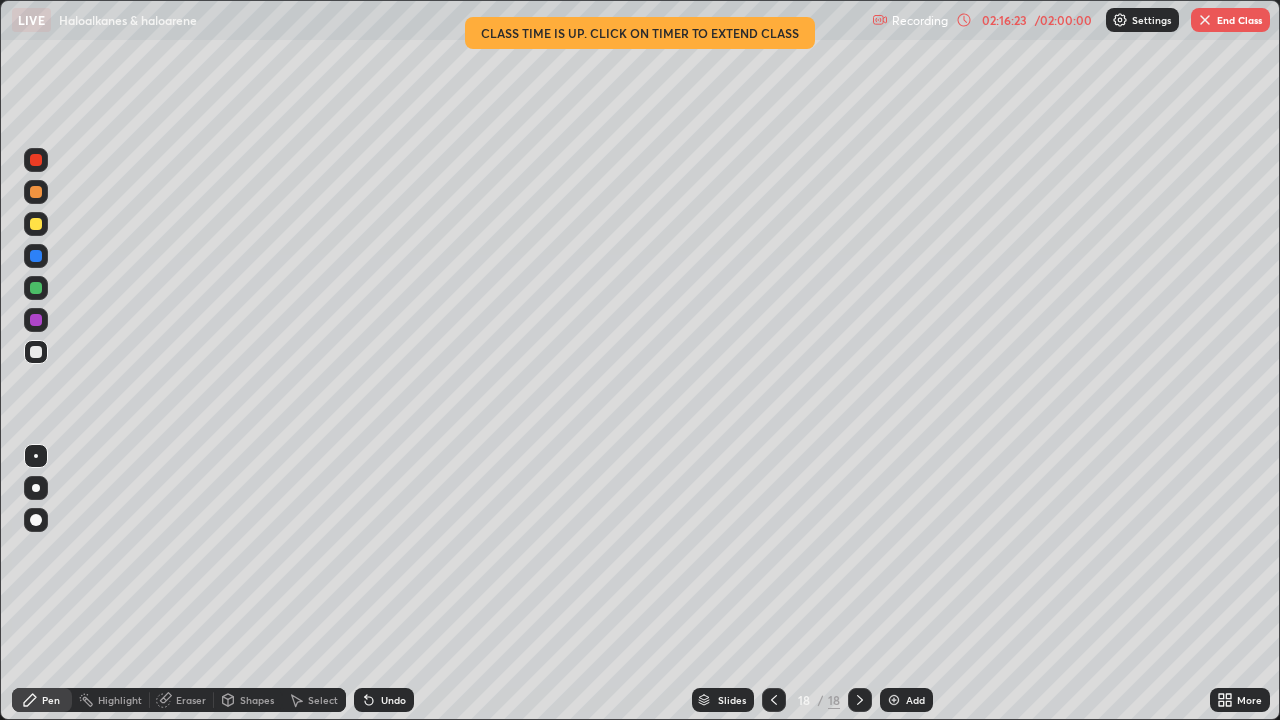 click at bounding box center [36, 256] 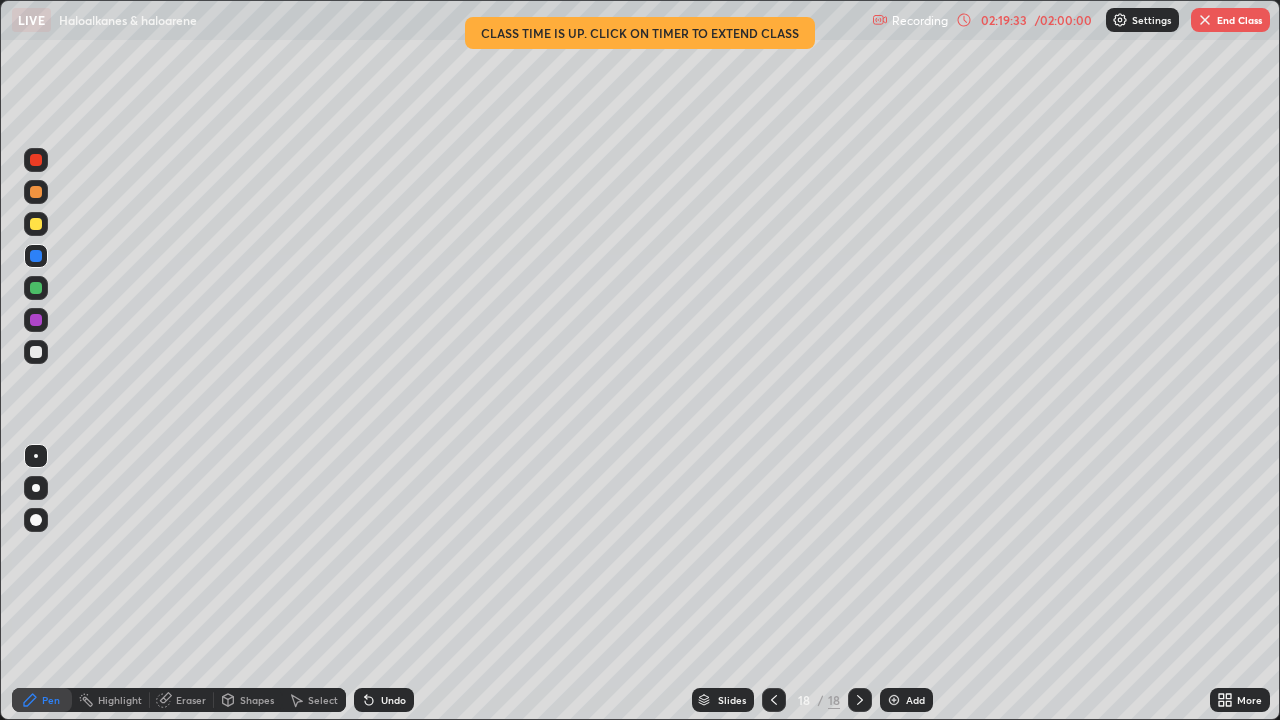 click at bounding box center [36, 320] 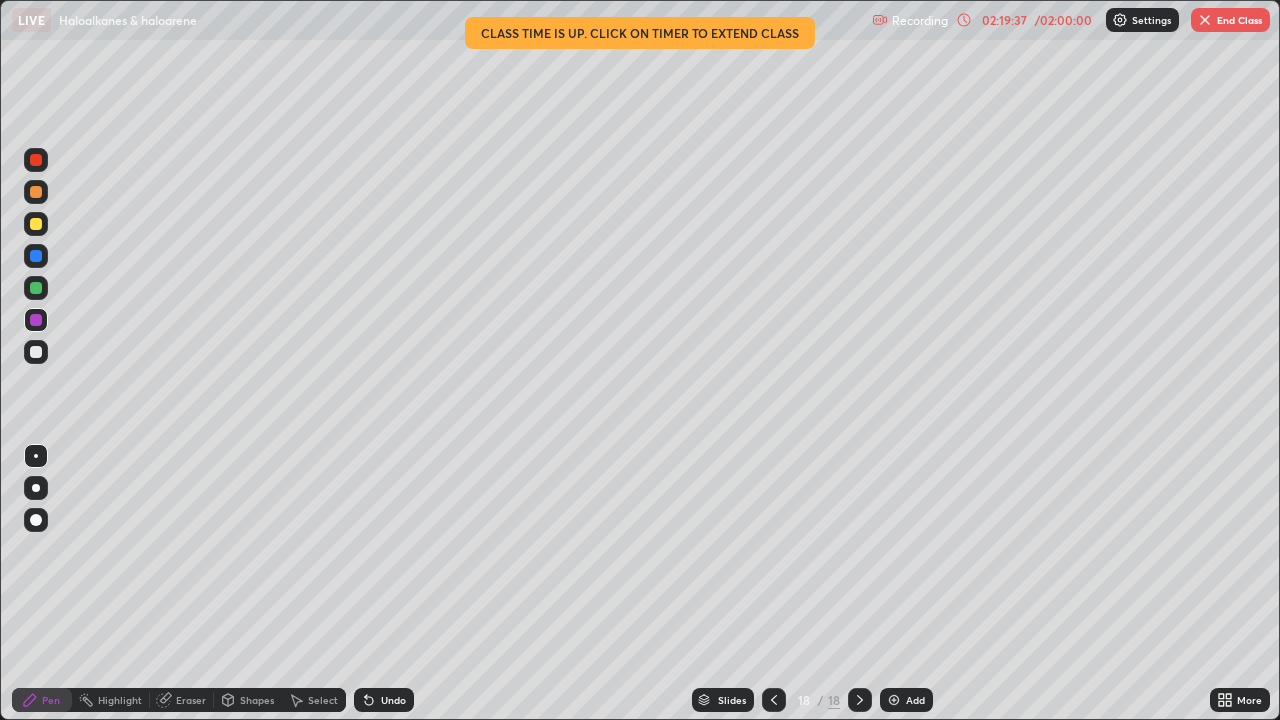 click on "/  02:00:00" at bounding box center (1063, 20) 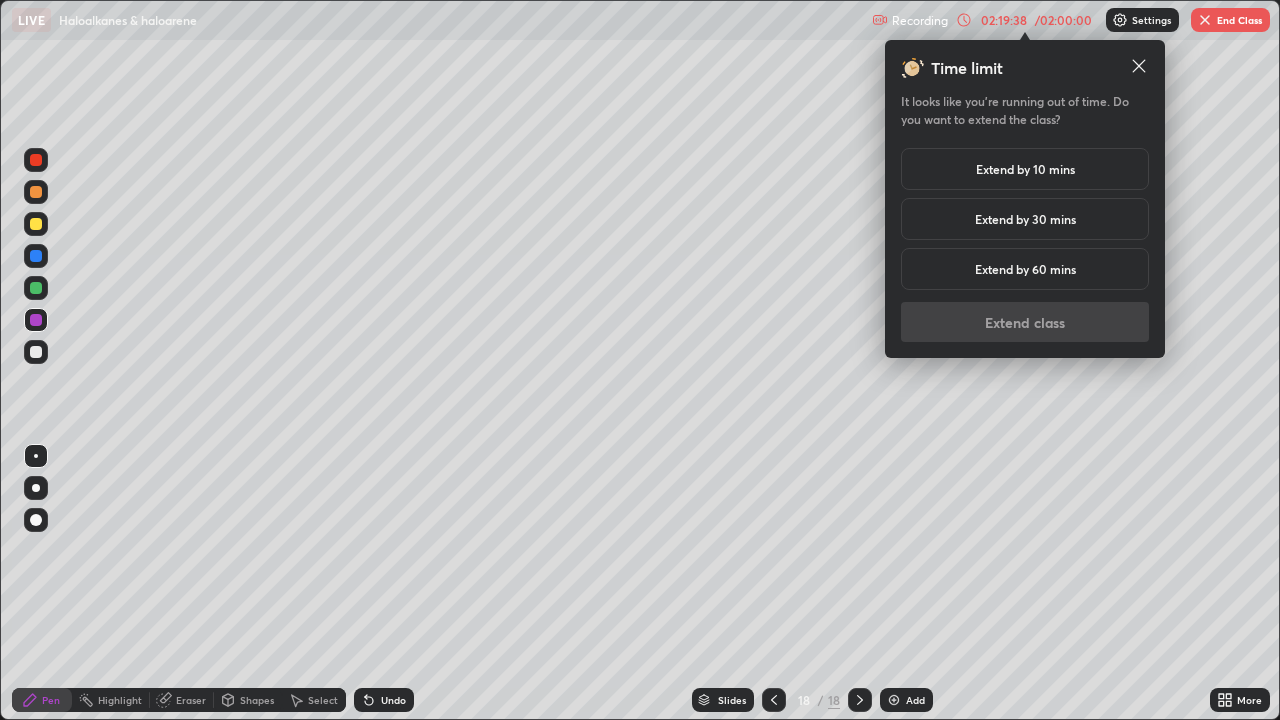 click on "Extend by 10 mins" at bounding box center [1025, 169] 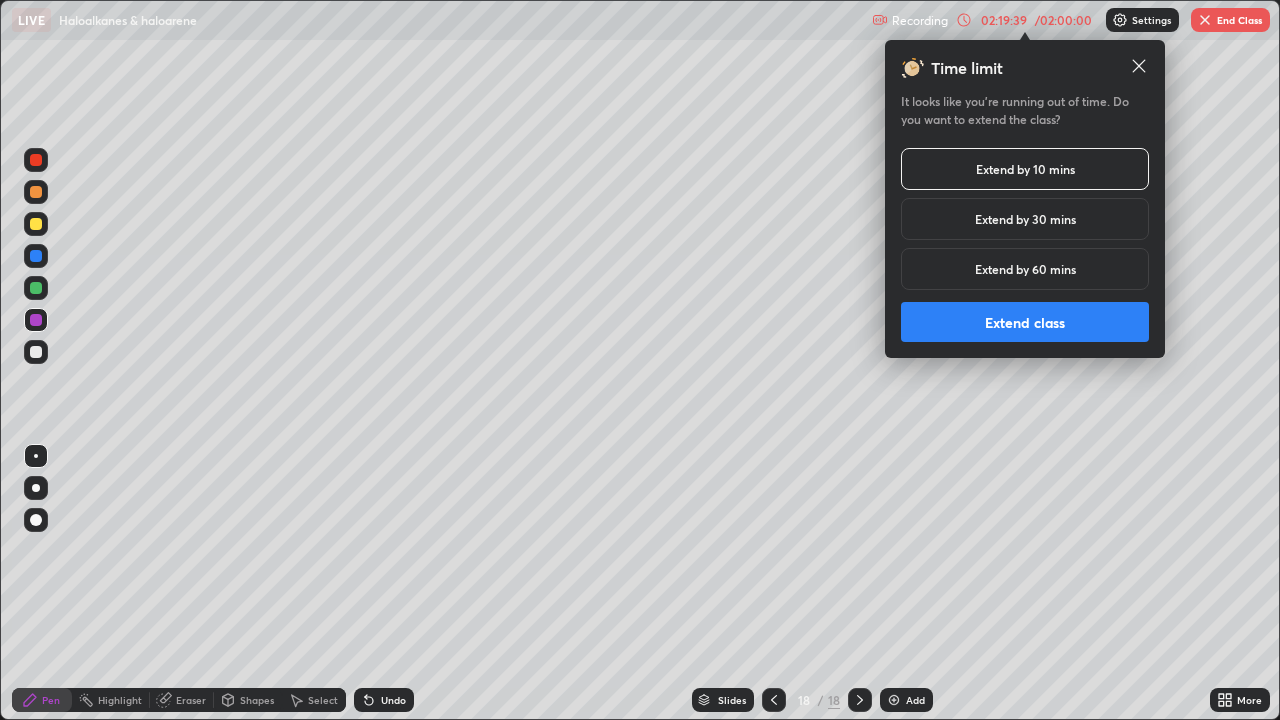 click on "Extend class" at bounding box center [1025, 322] 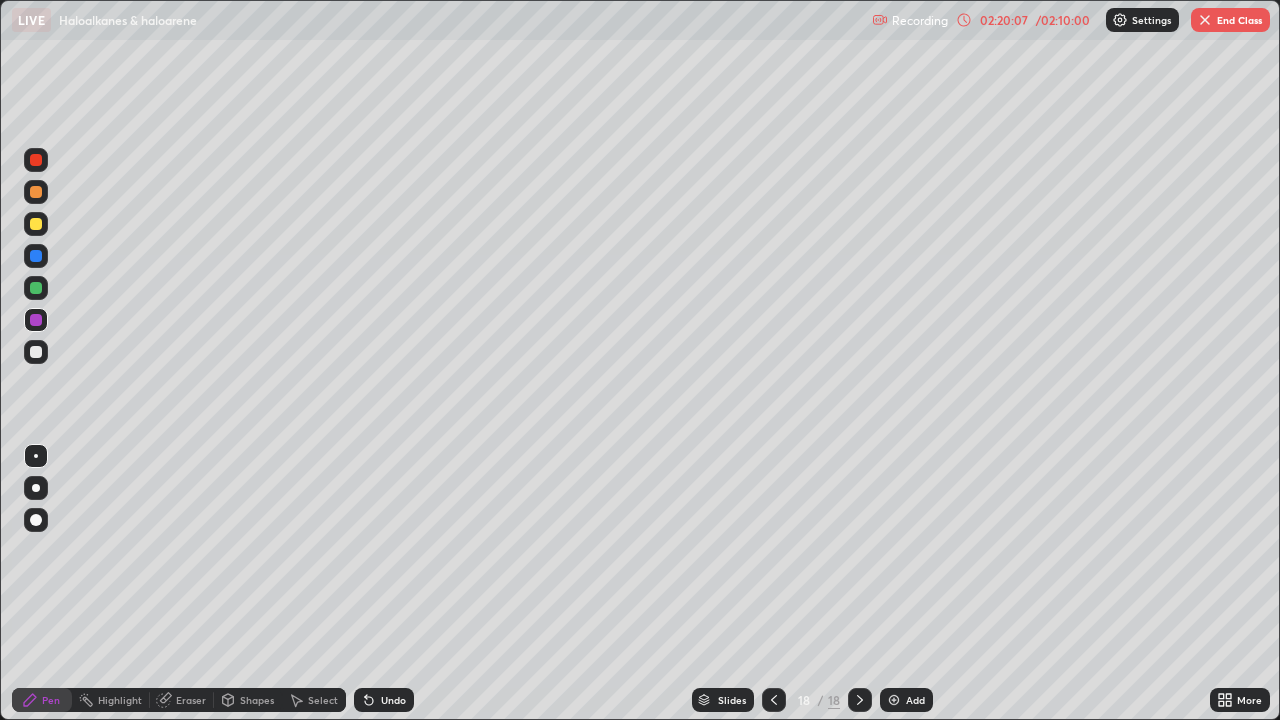 click 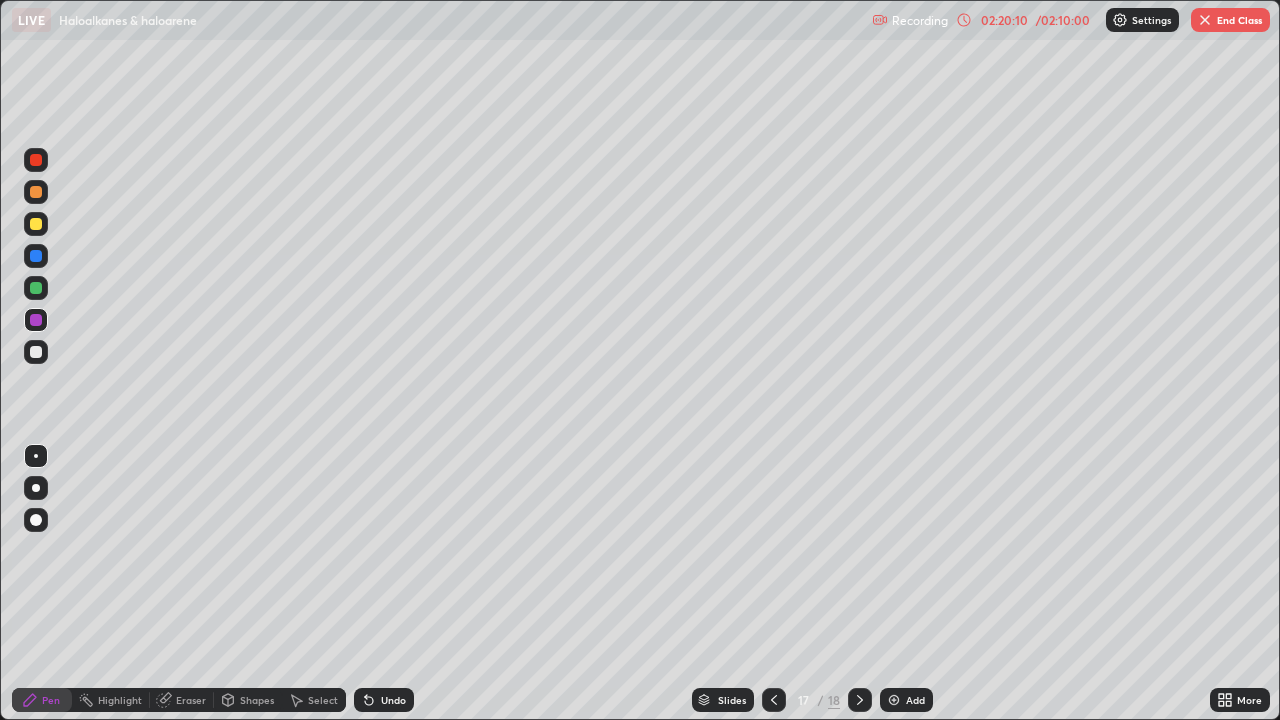click at bounding box center (860, 700) 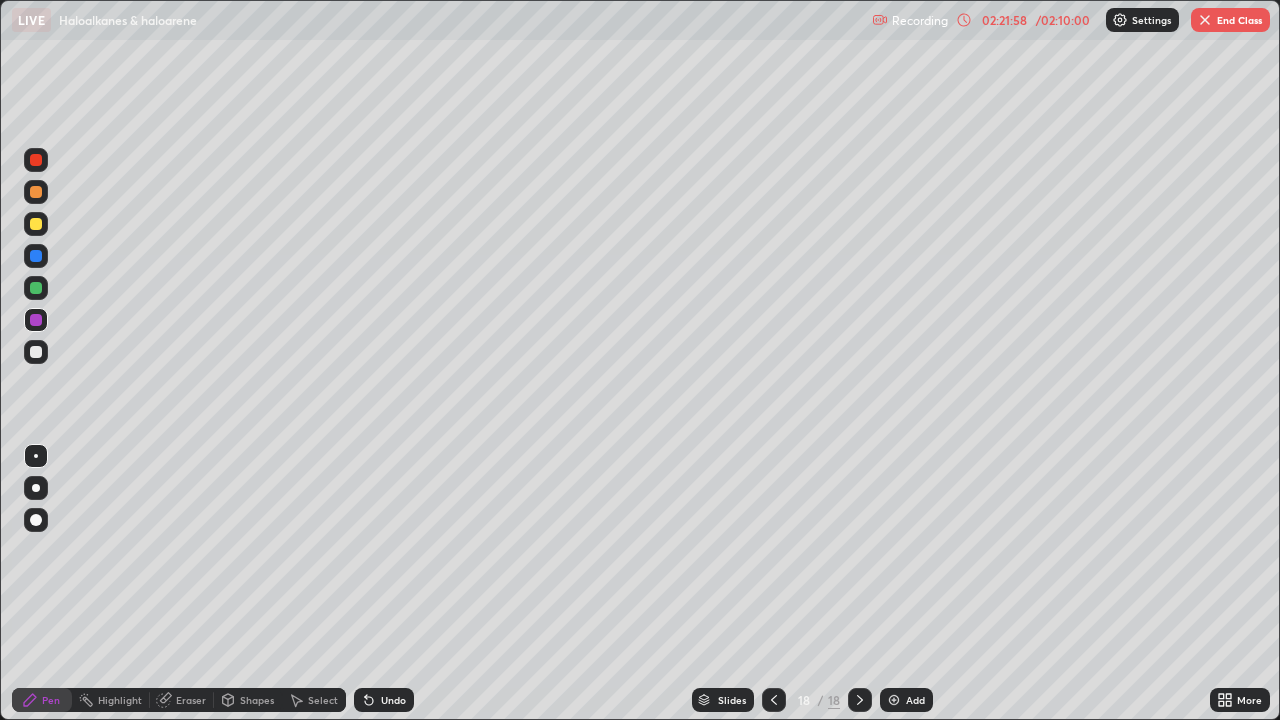click on "Add" at bounding box center [906, 700] 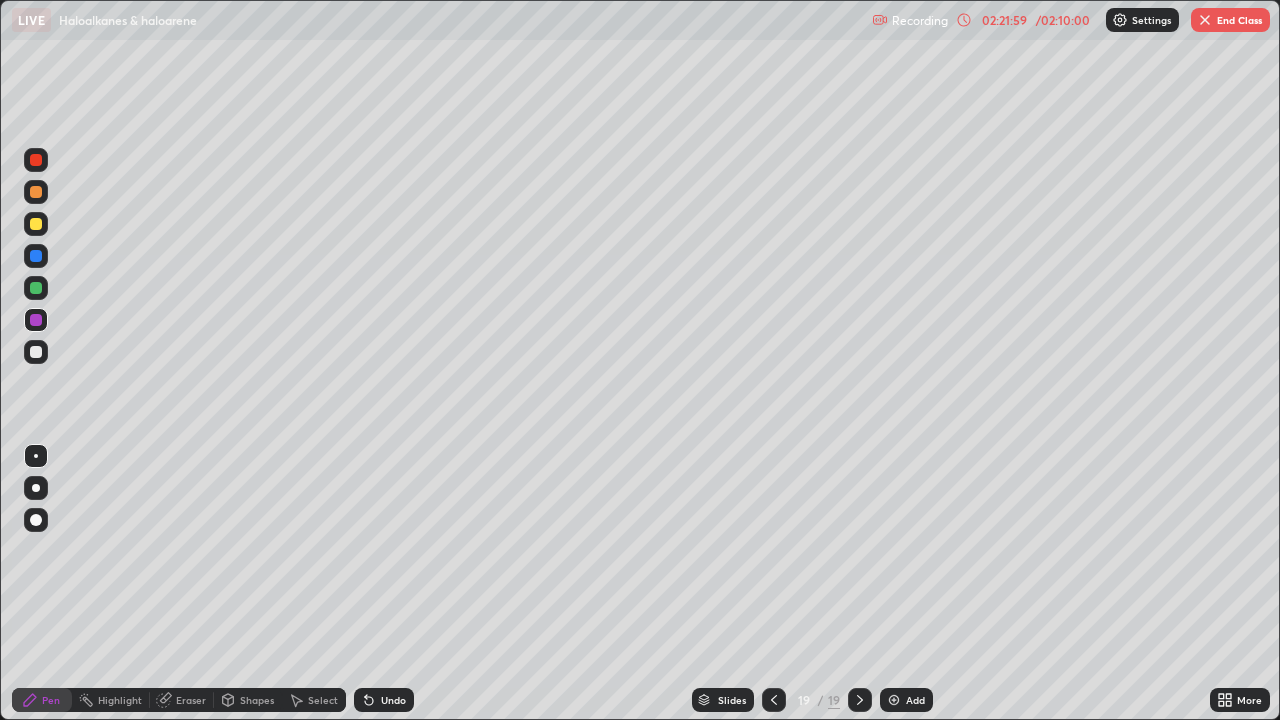 click at bounding box center [36, 352] 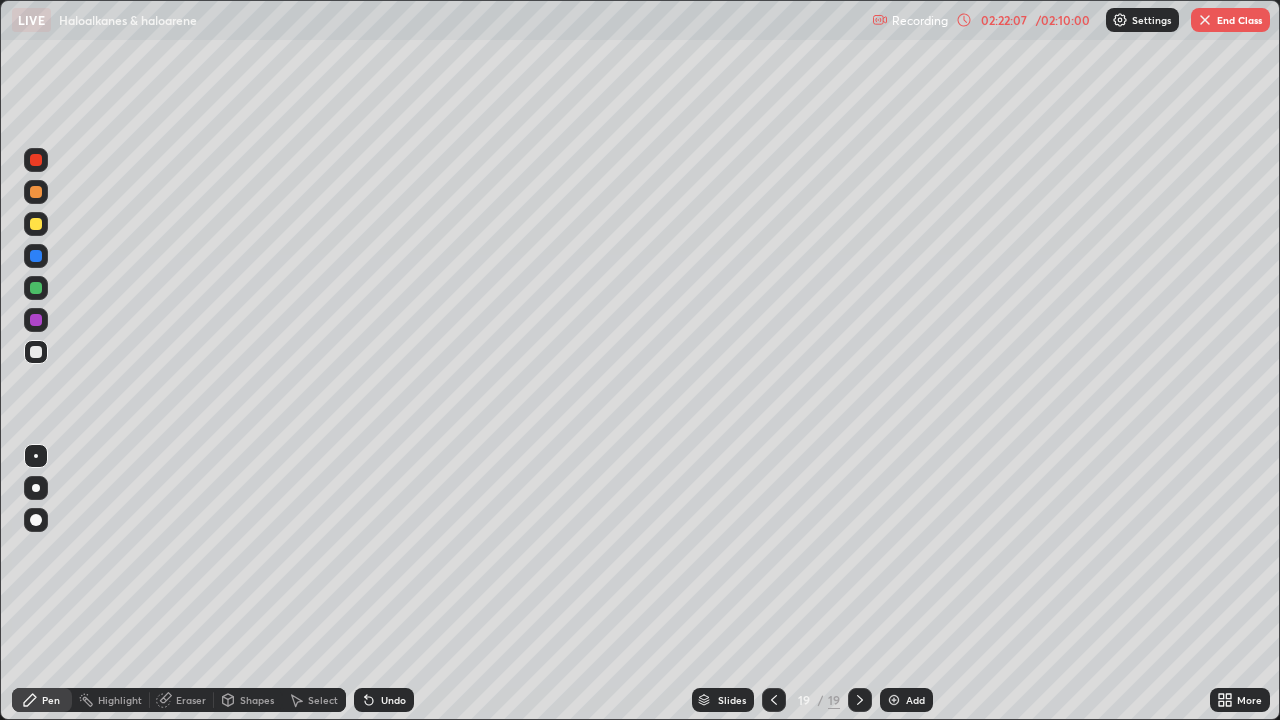 click 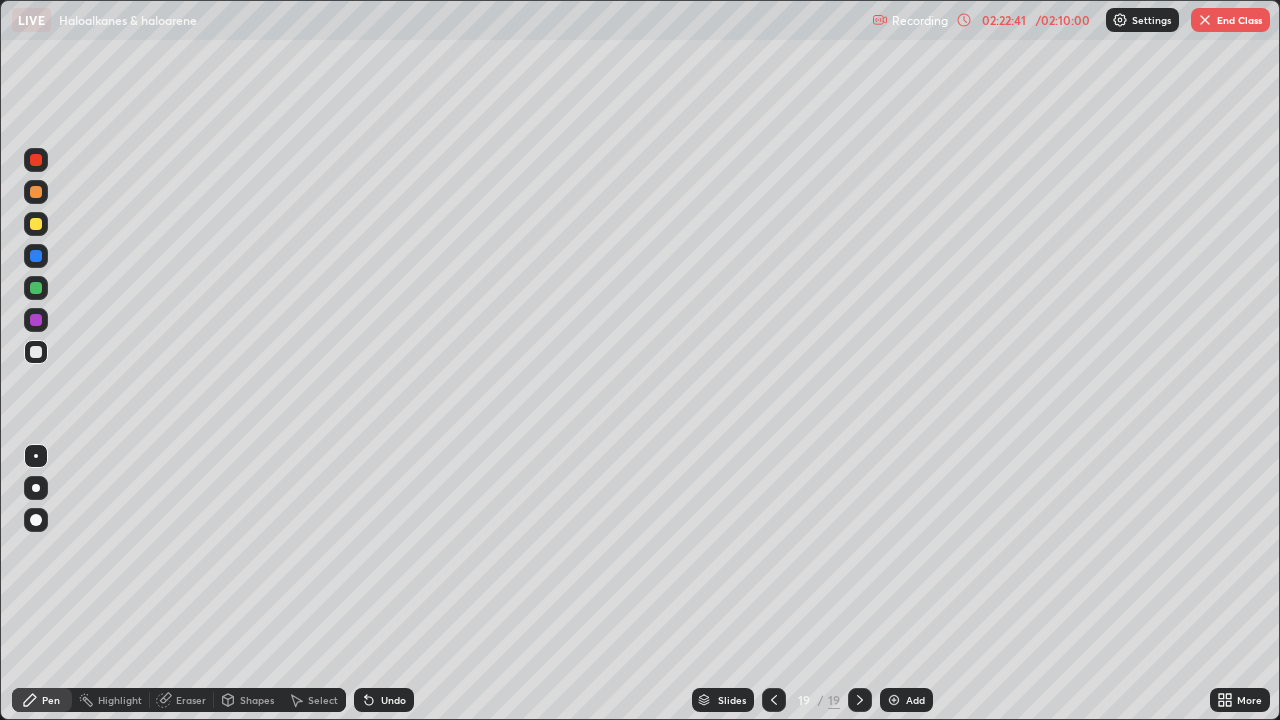 click on "Eraser" at bounding box center [191, 700] 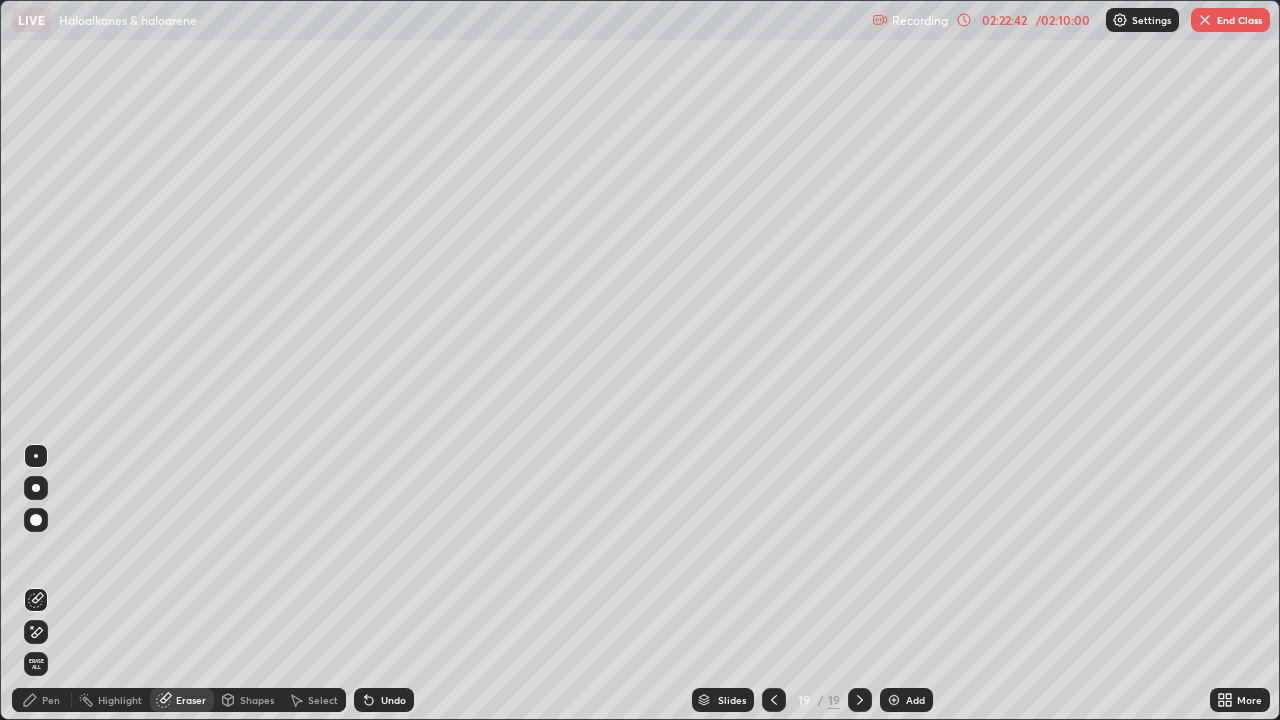 click on "Pen" at bounding box center [51, 700] 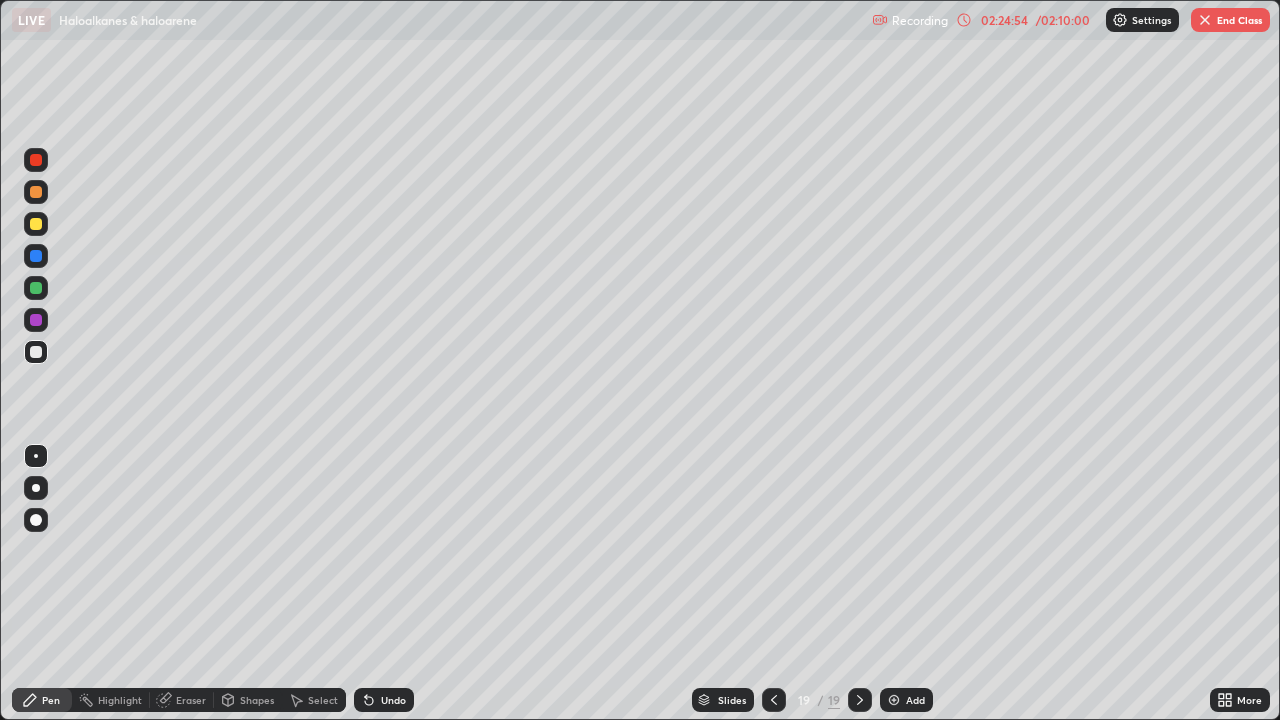 click at bounding box center [36, 320] 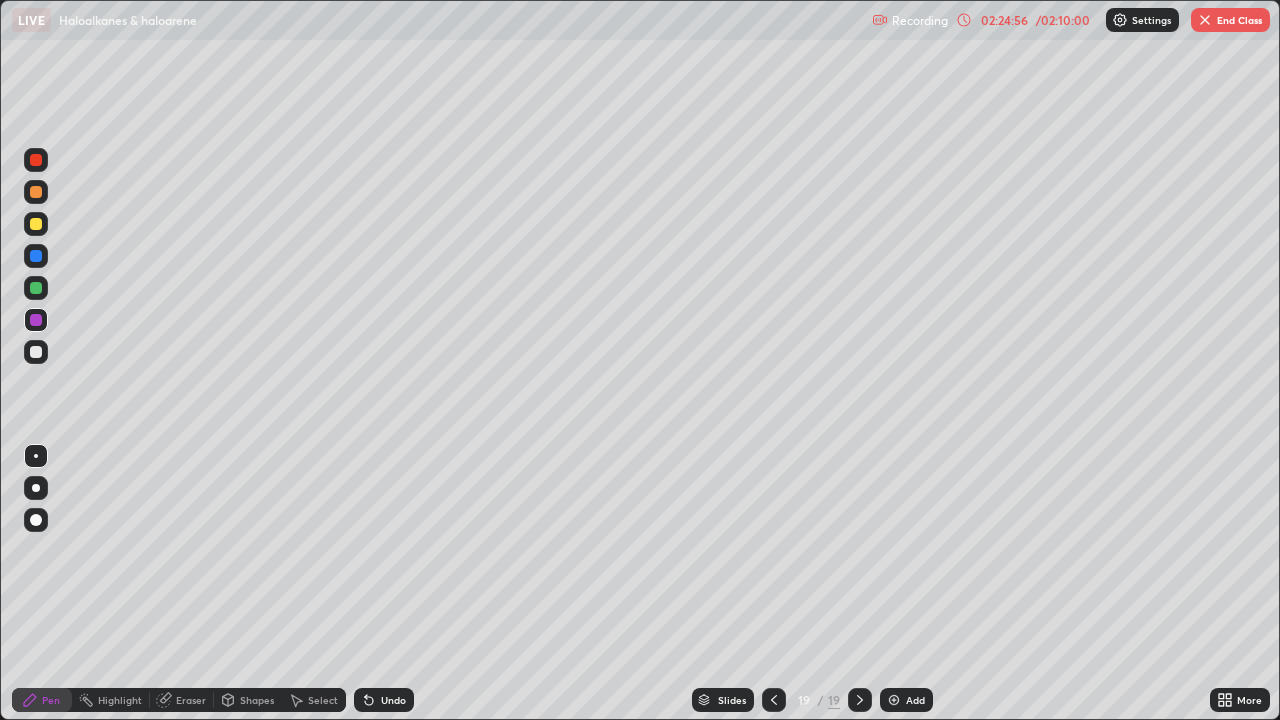 click 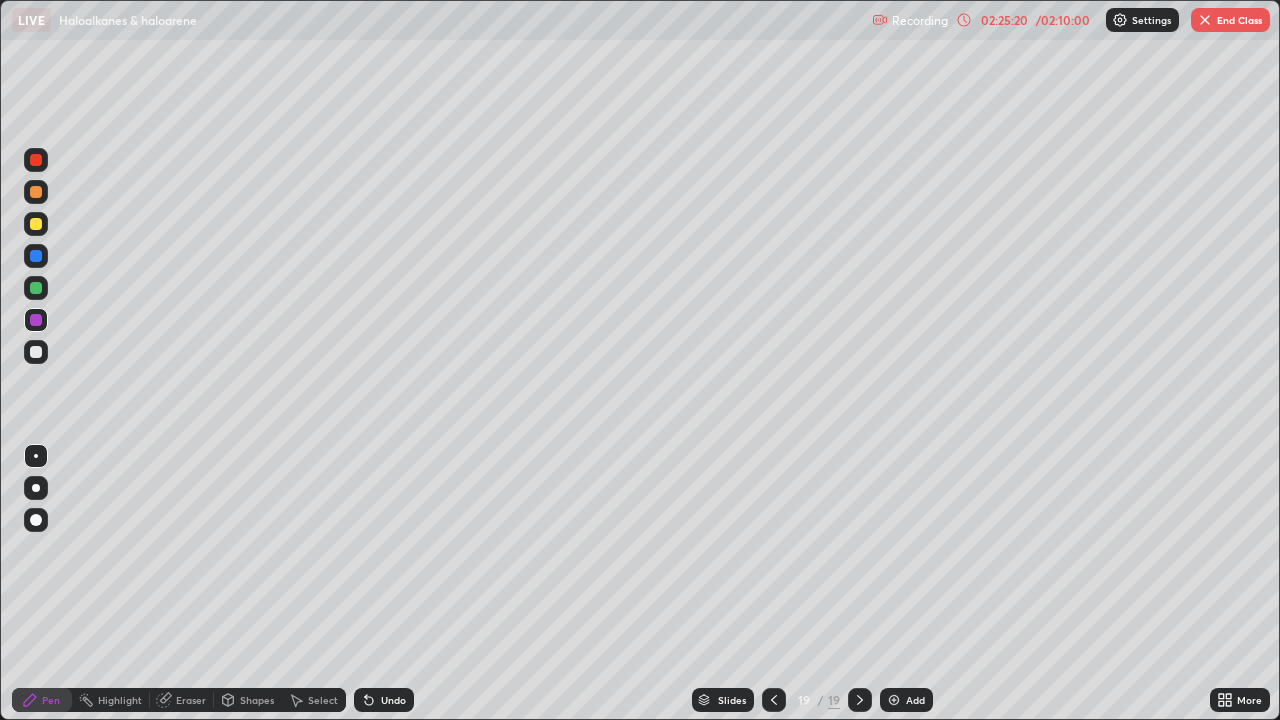 click at bounding box center [36, 352] 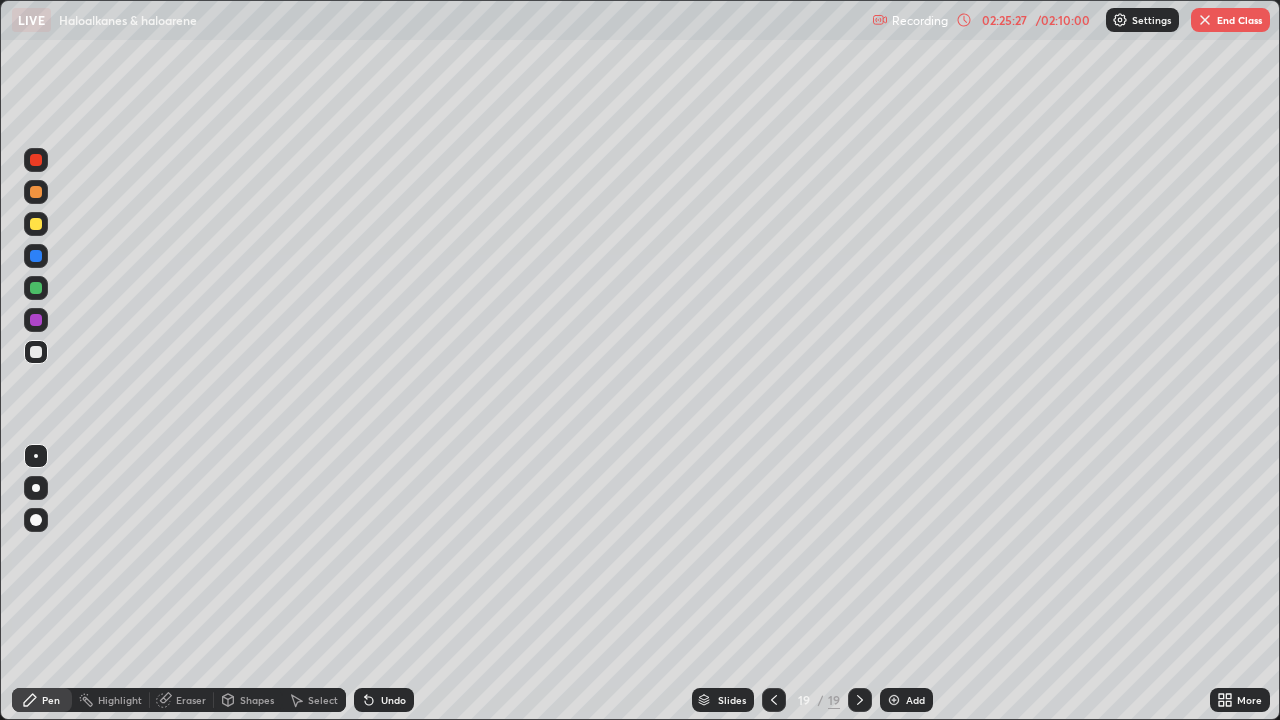click at bounding box center (36, 320) 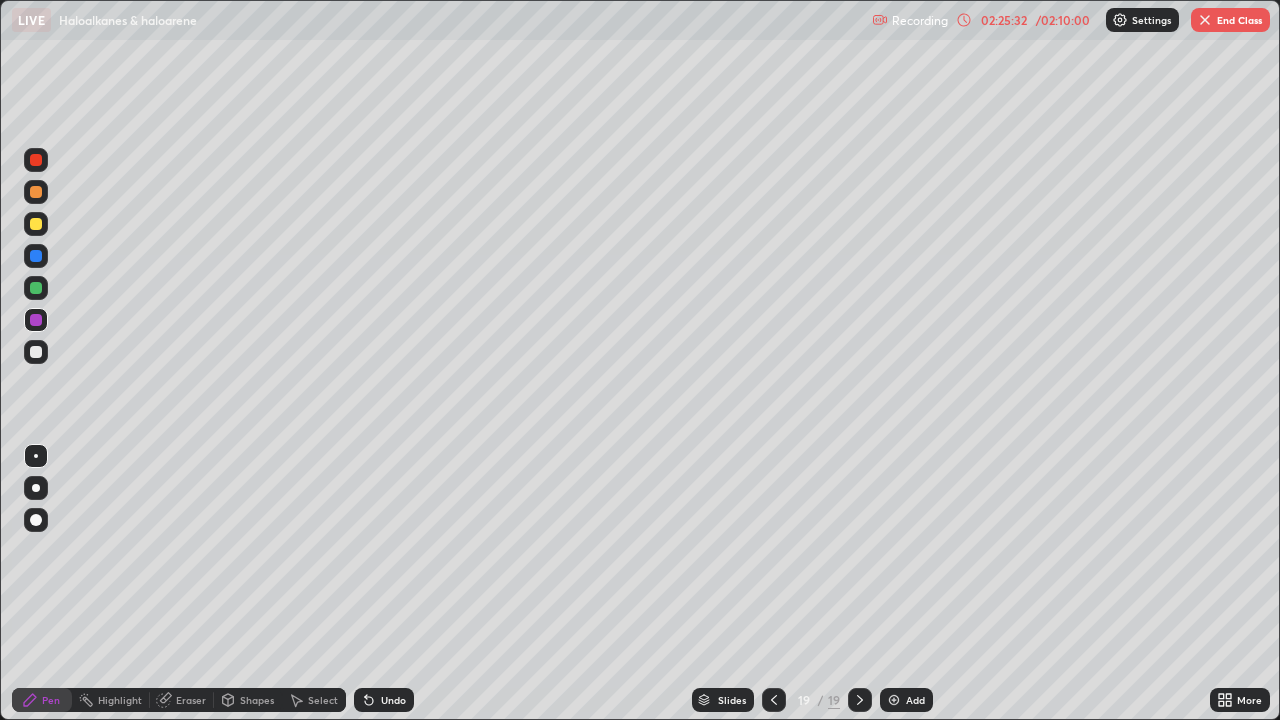 click at bounding box center (36, 256) 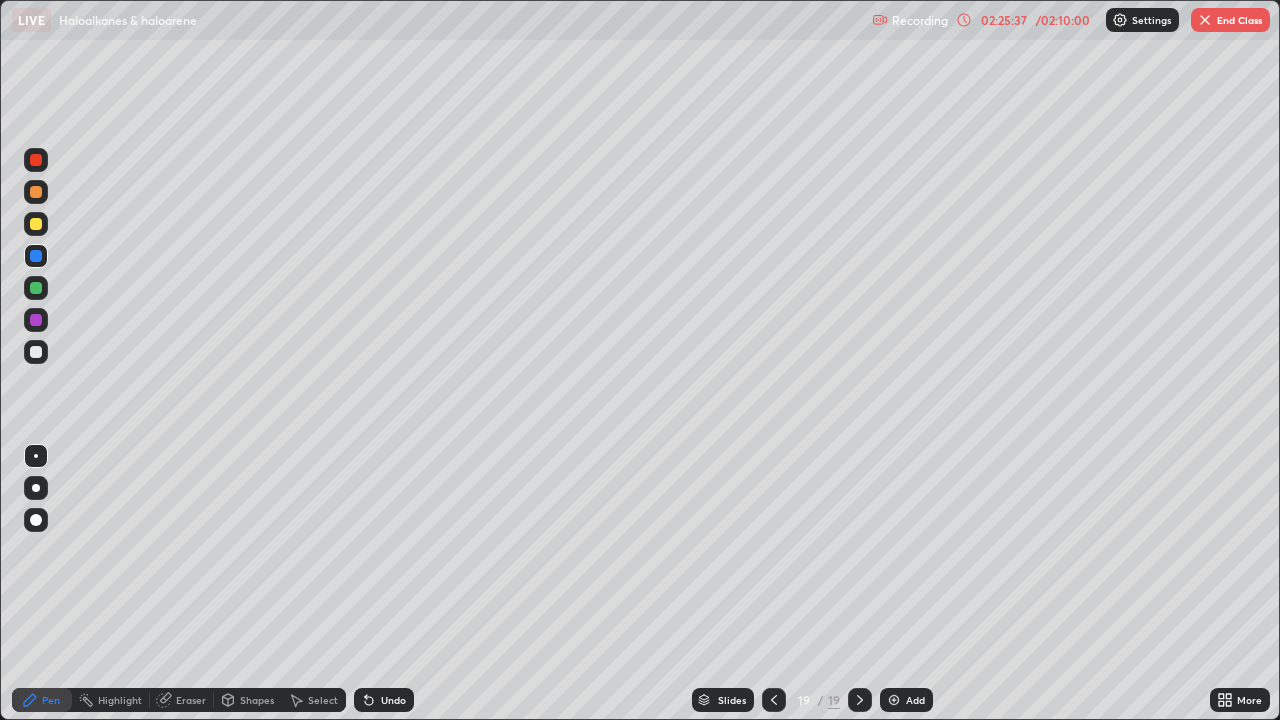 click at bounding box center [36, 320] 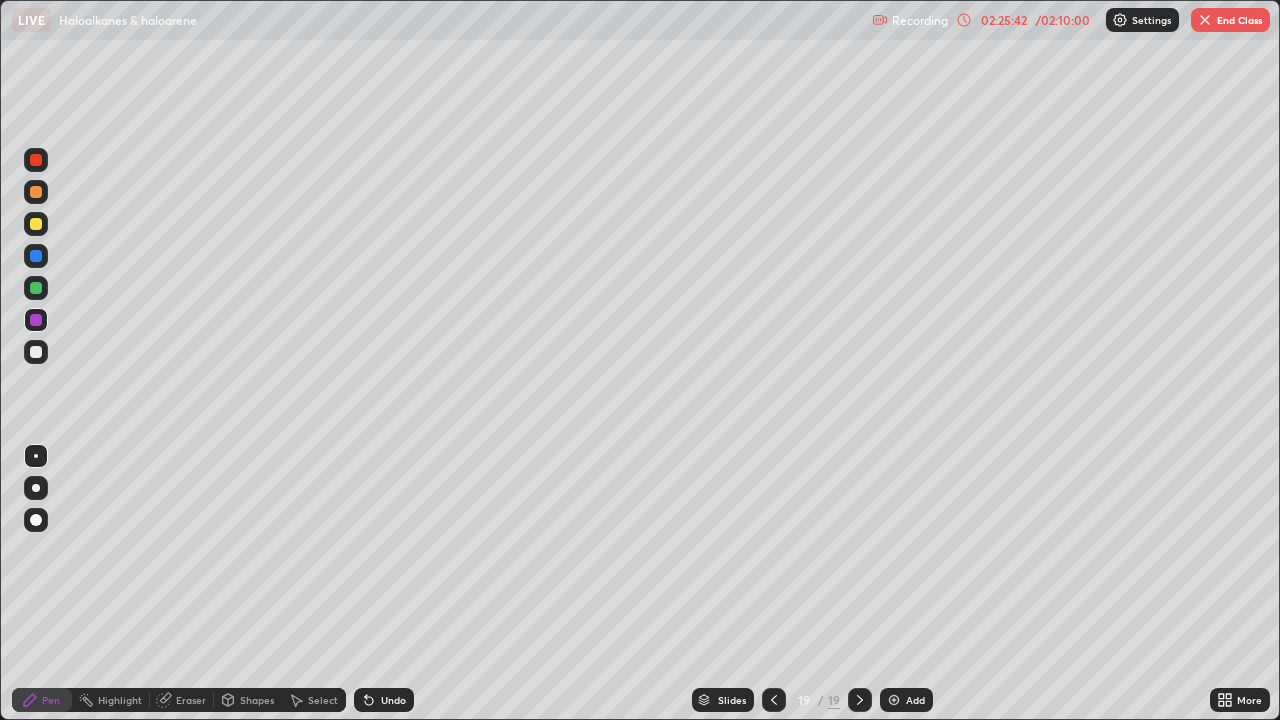 click at bounding box center [36, 352] 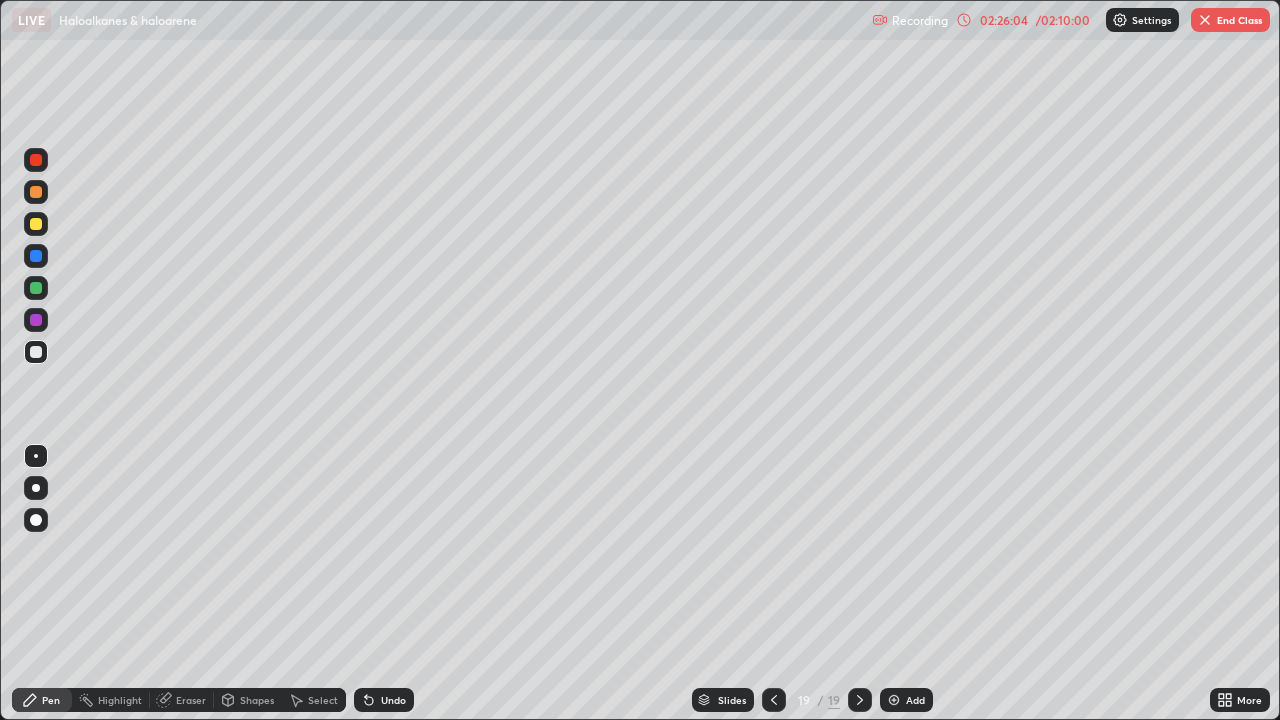 click on "Eraser" at bounding box center (182, 700) 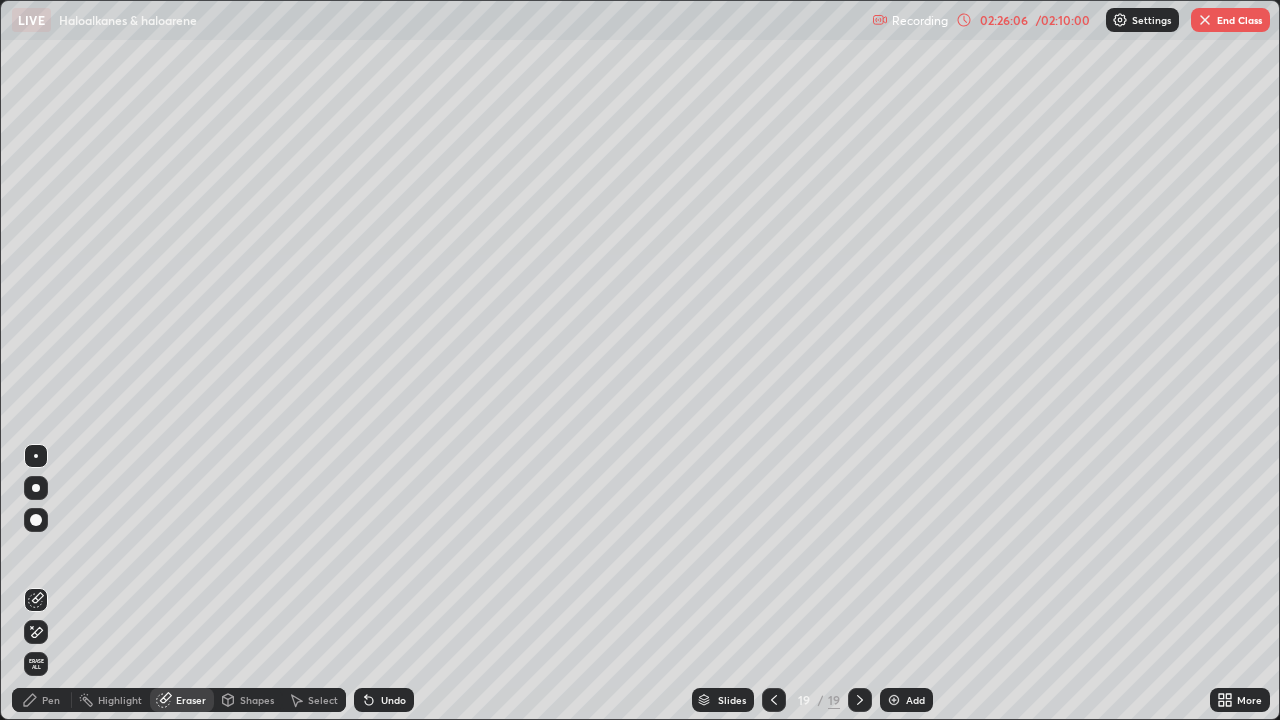 click on "Pen" at bounding box center (51, 700) 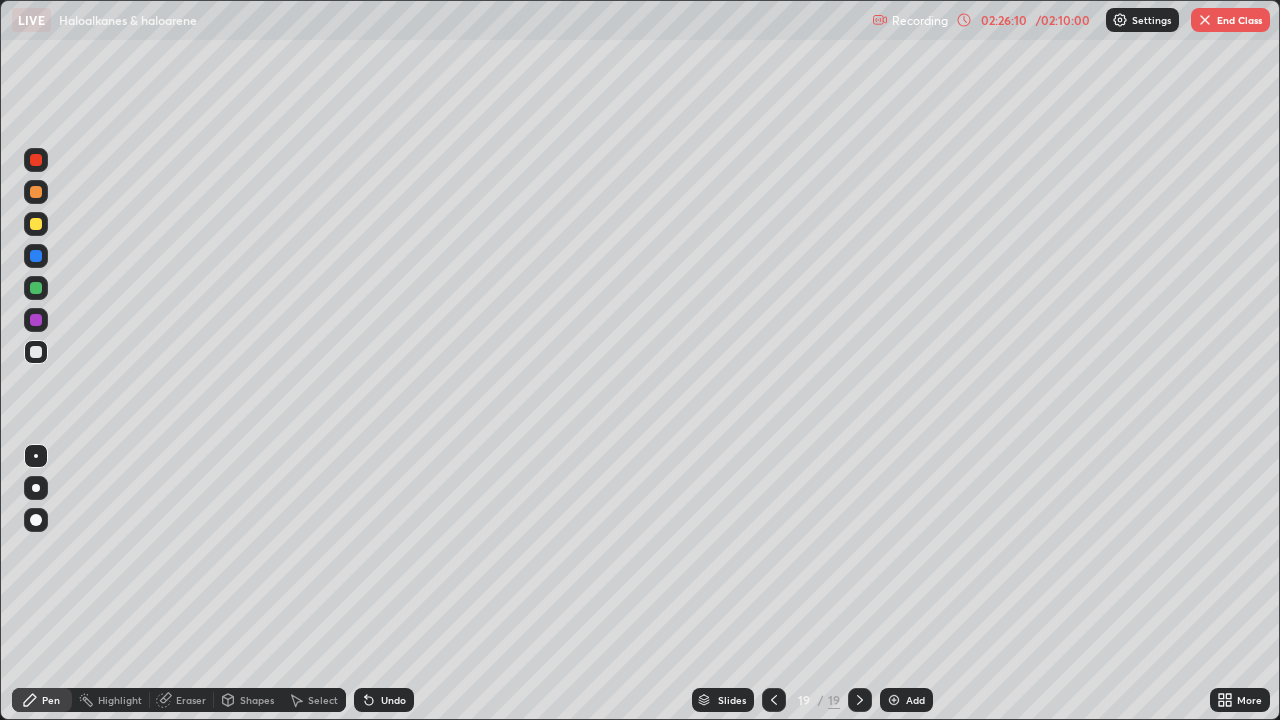 click at bounding box center [36, 288] 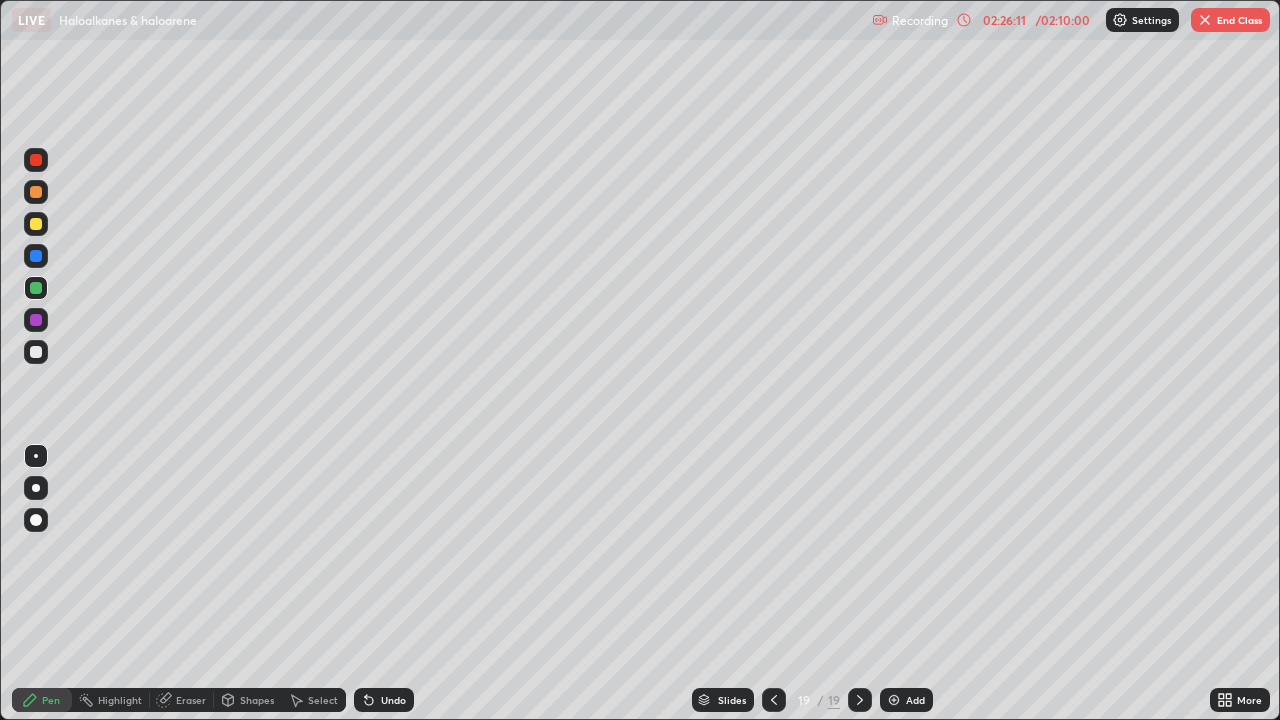 click 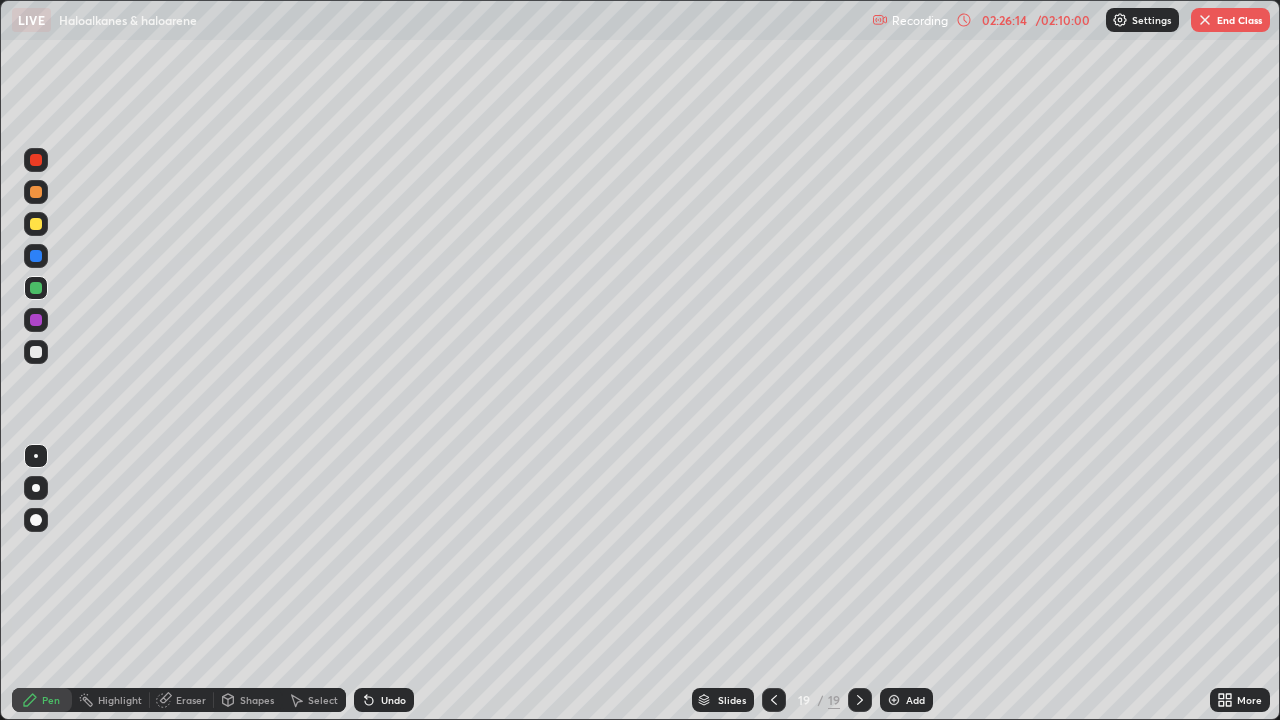 click at bounding box center [36, 352] 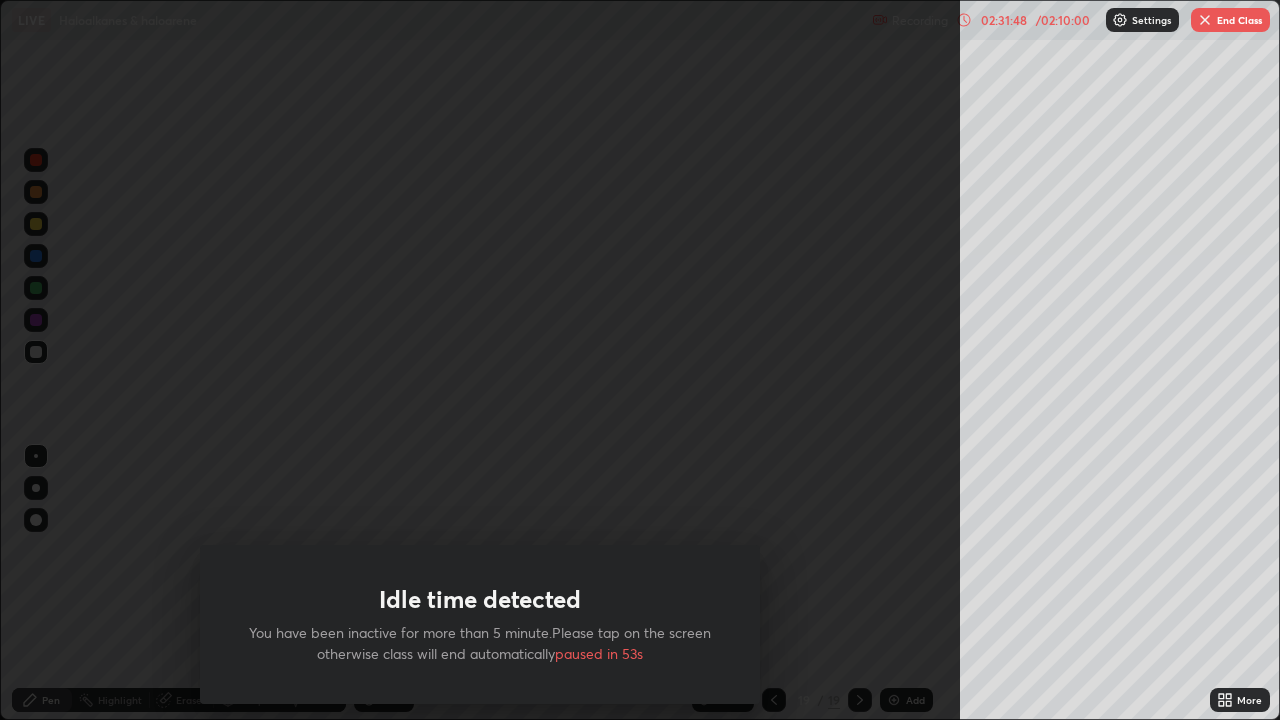 click on "Idle time detected You have been inactive for more than 5 minute.Please tap on the screen otherwise class will end automatically paused in 53s" at bounding box center [480, 360] 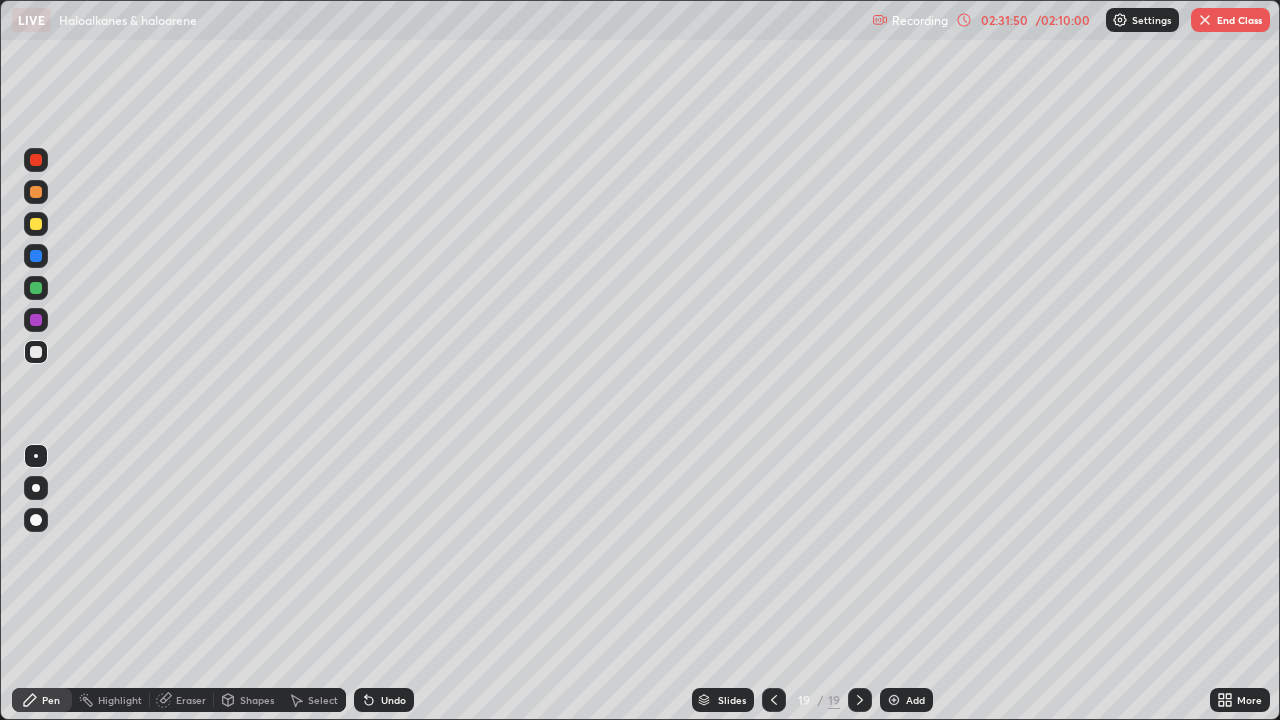 click at bounding box center [894, 700] 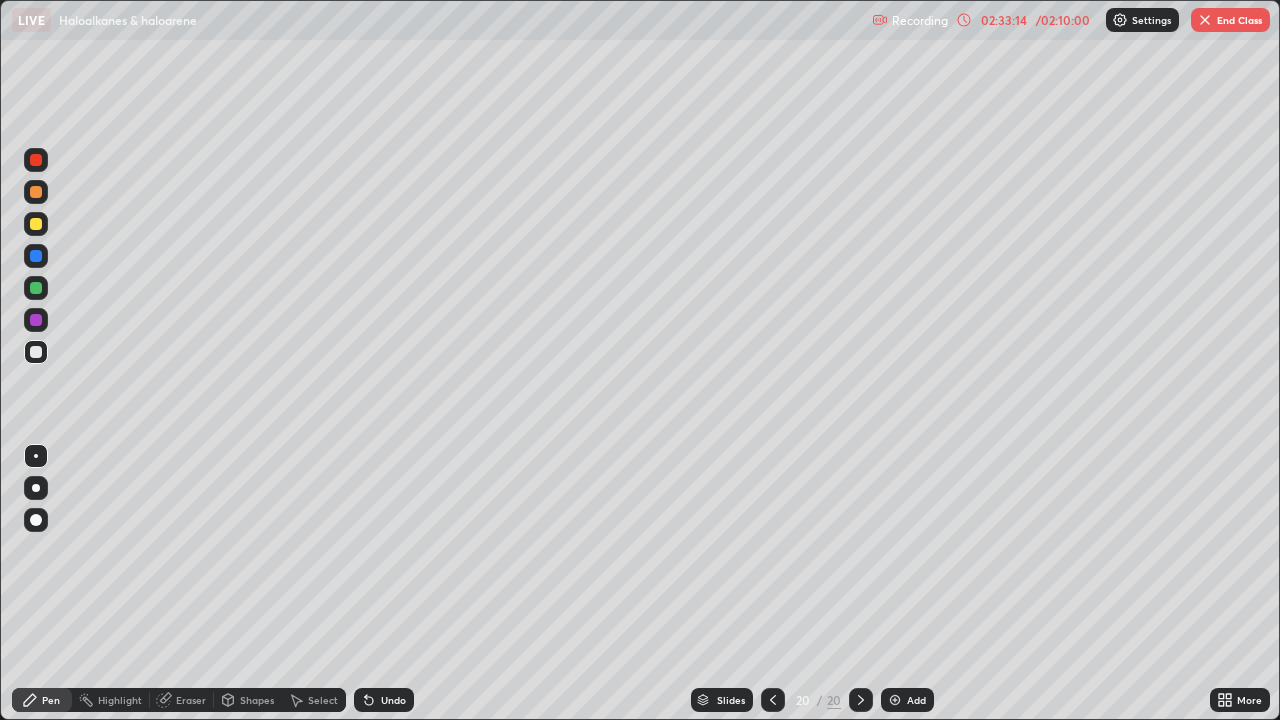 click 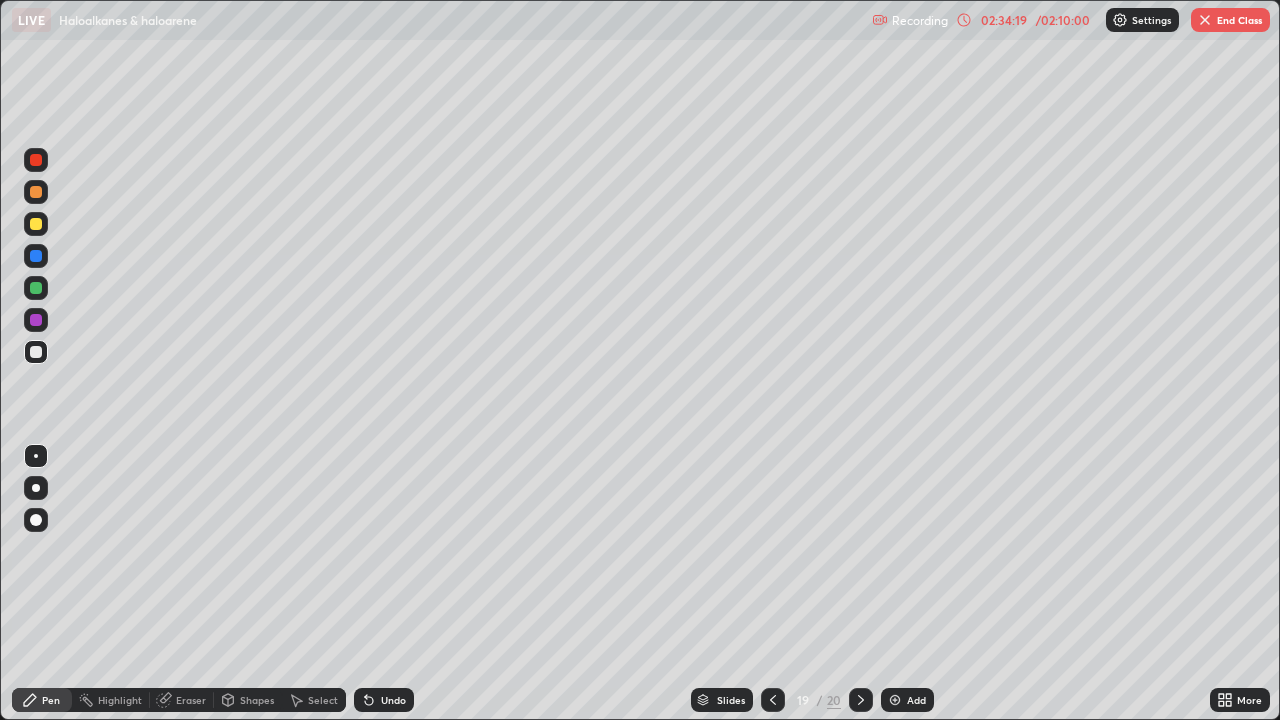 click at bounding box center [1205, 20] 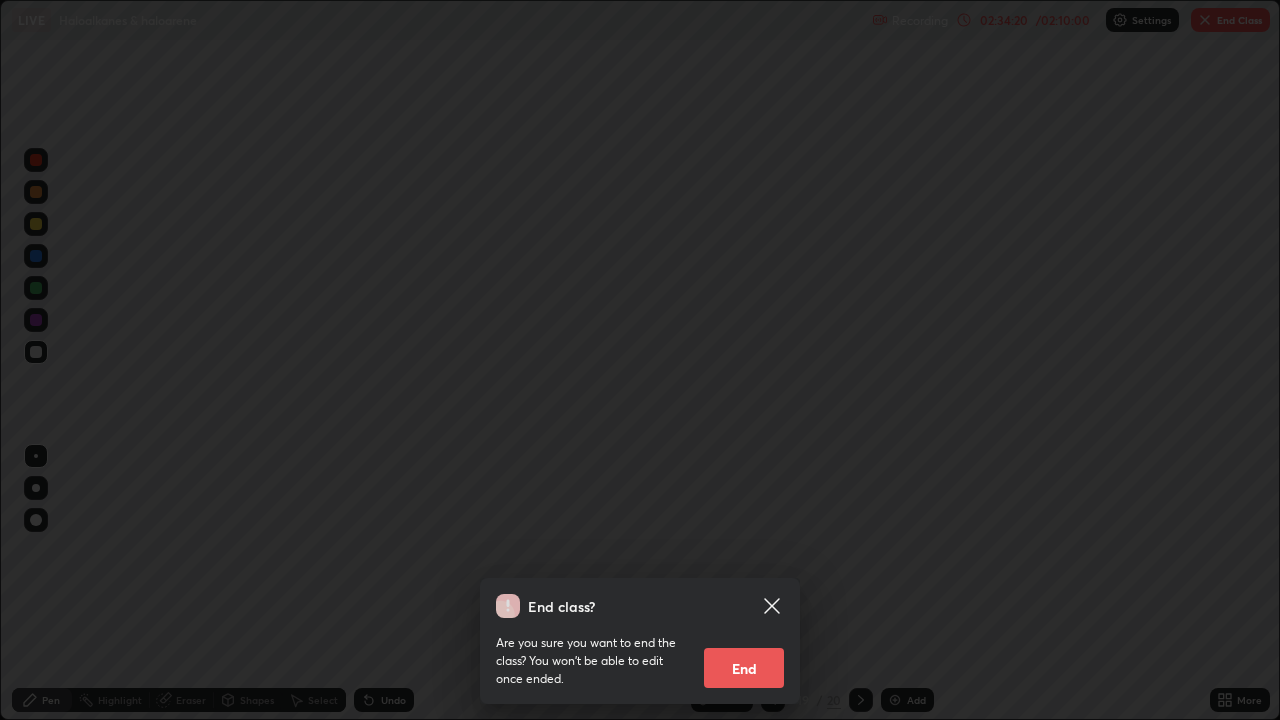 click on "End class? Are you sure you want to end the class? You won’t be able to edit once ended. End" at bounding box center [640, 360] 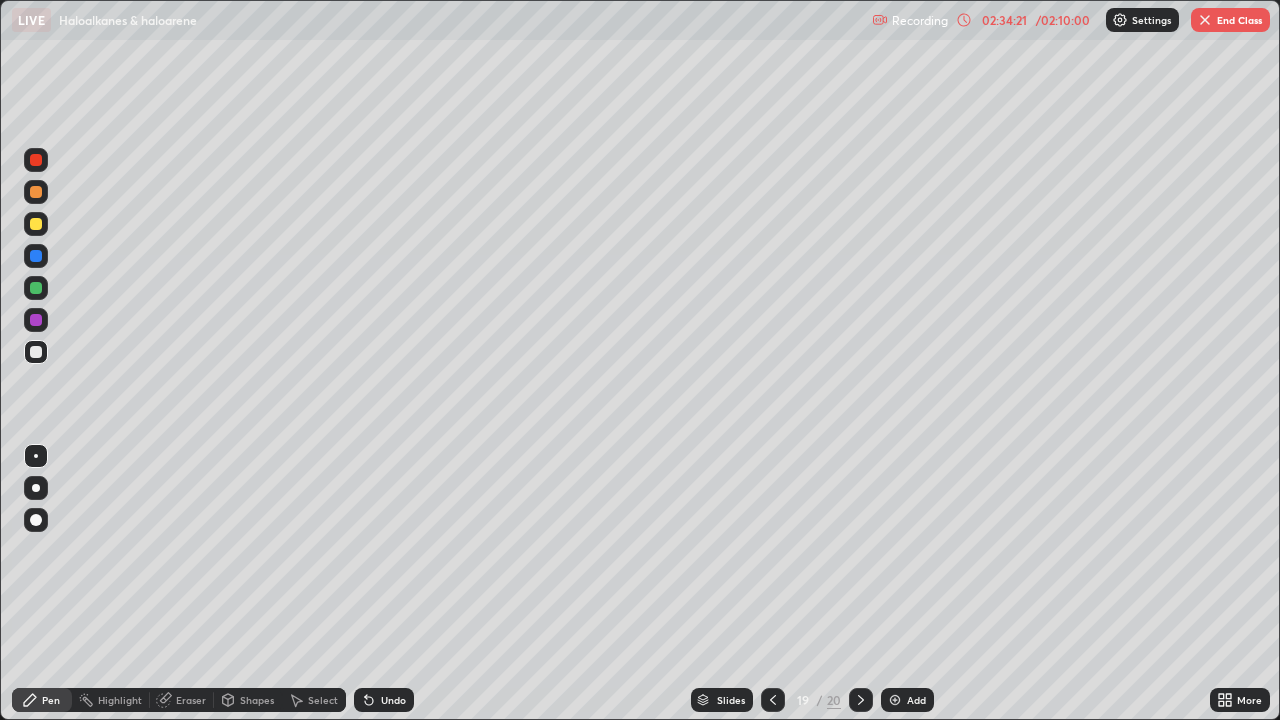 click 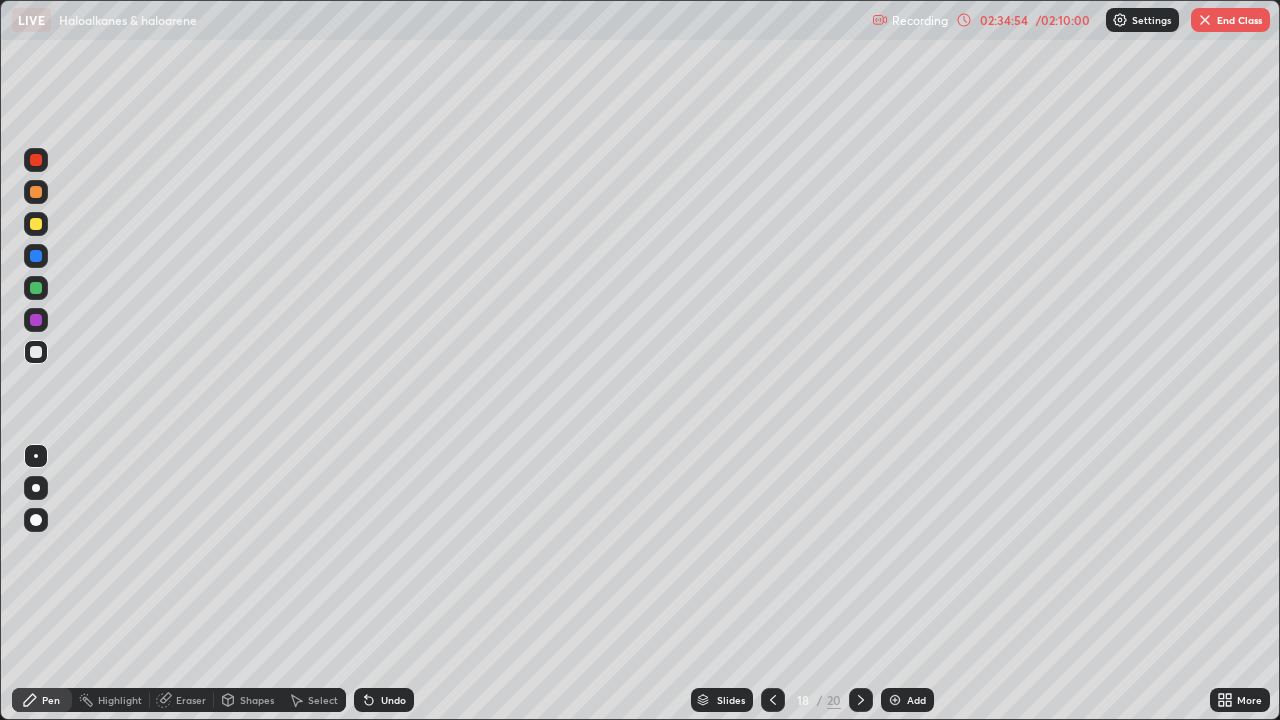 click at bounding box center [1205, 20] 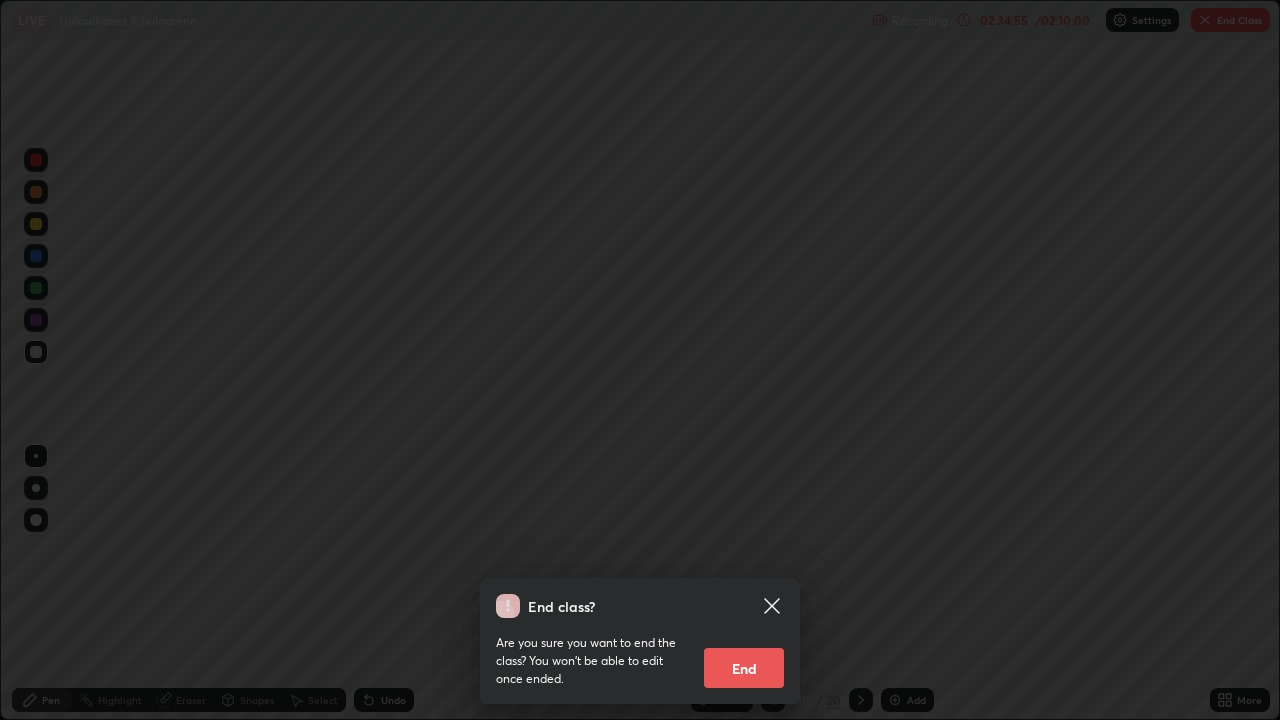 click on "End" at bounding box center [744, 668] 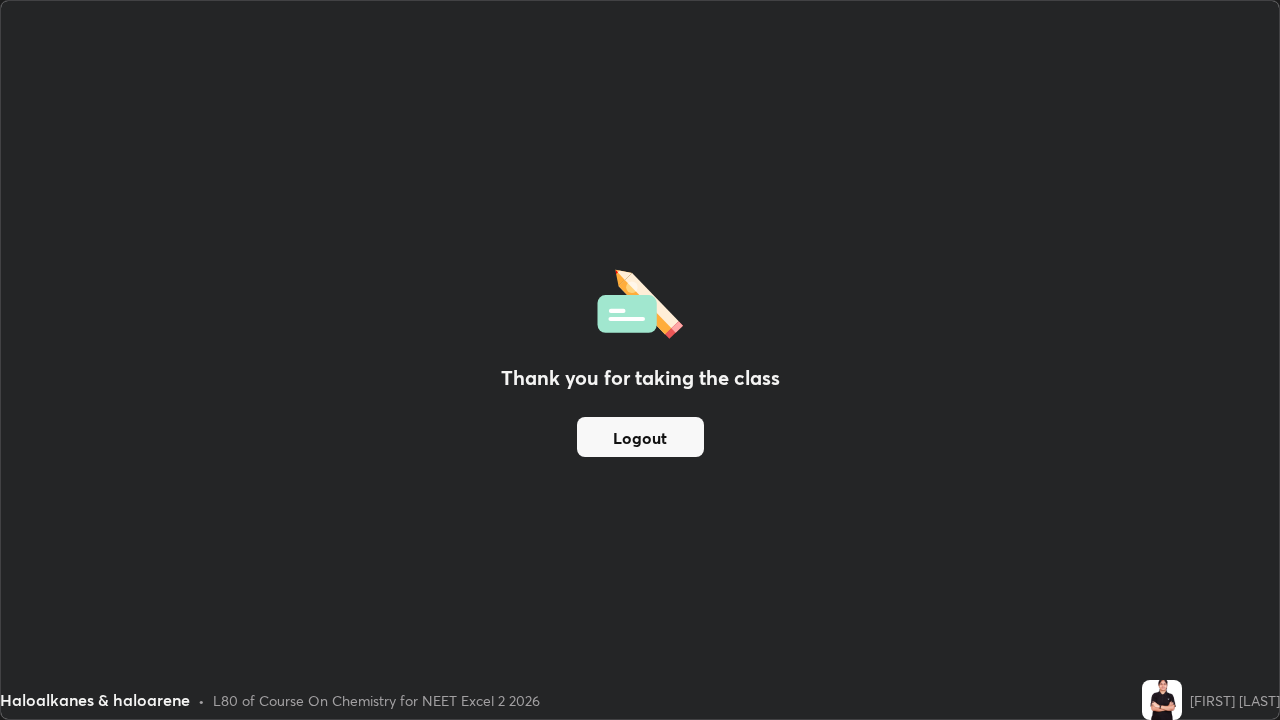 click on "Logout" at bounding box center [640, 437] 